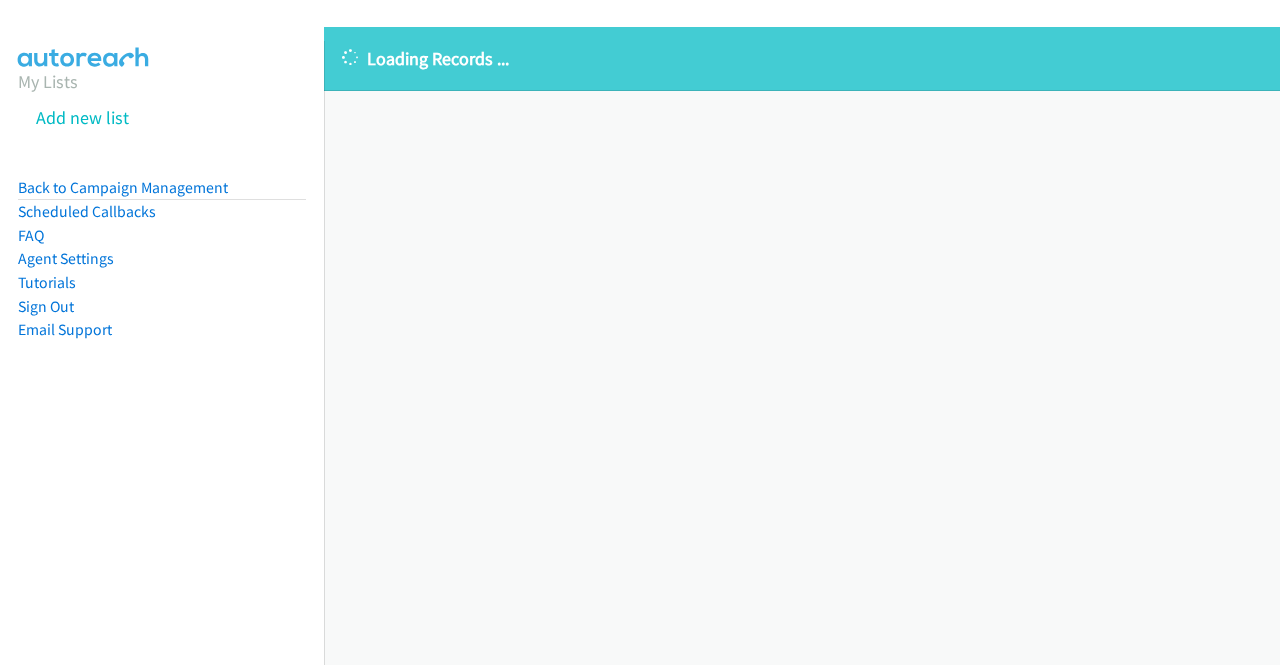scroll, scrollTop: 0, scrollLeft: 0, axis: both 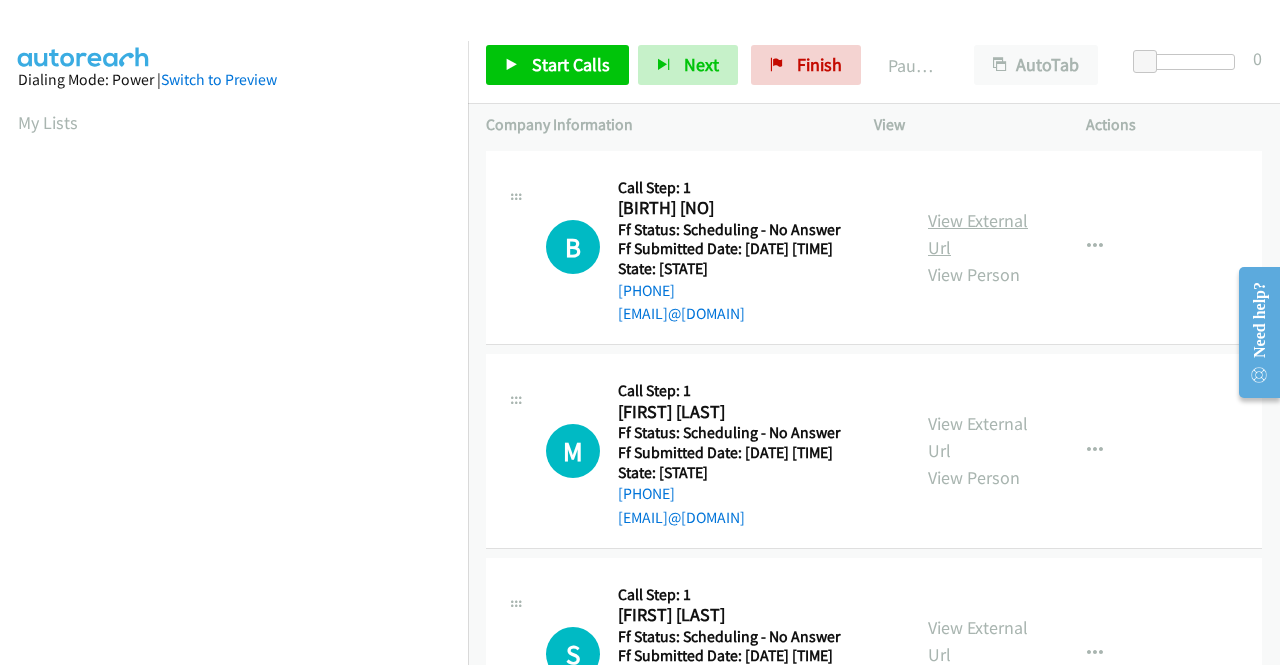 click on "View External Url" at bounding box center [978, 234] 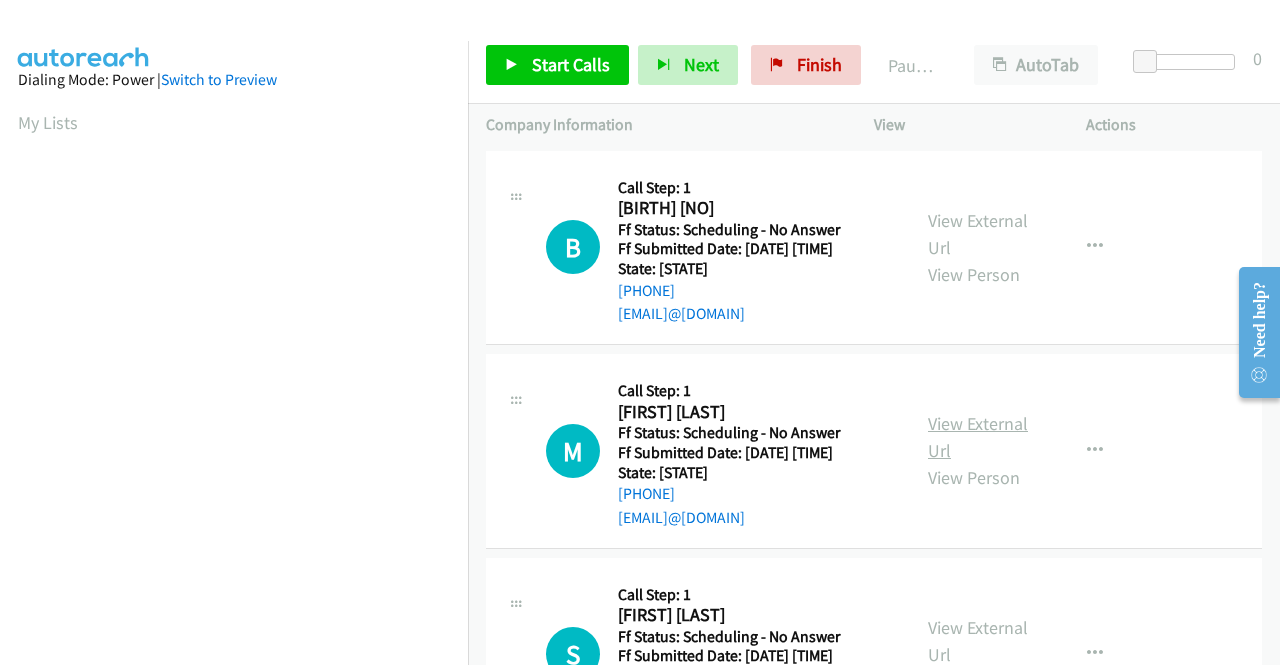 click on "View External Url" at bounding box center [978, 437] 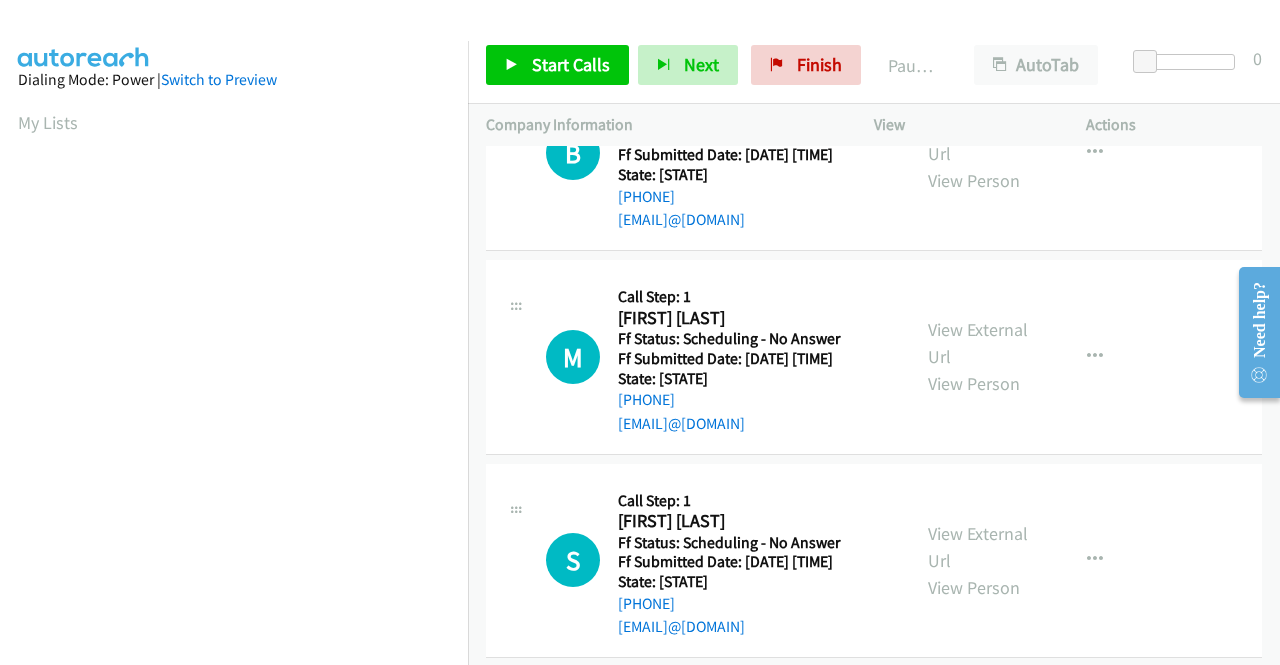 scroll, scrollTop: 200, scrollLeft: 0, axis: vertical 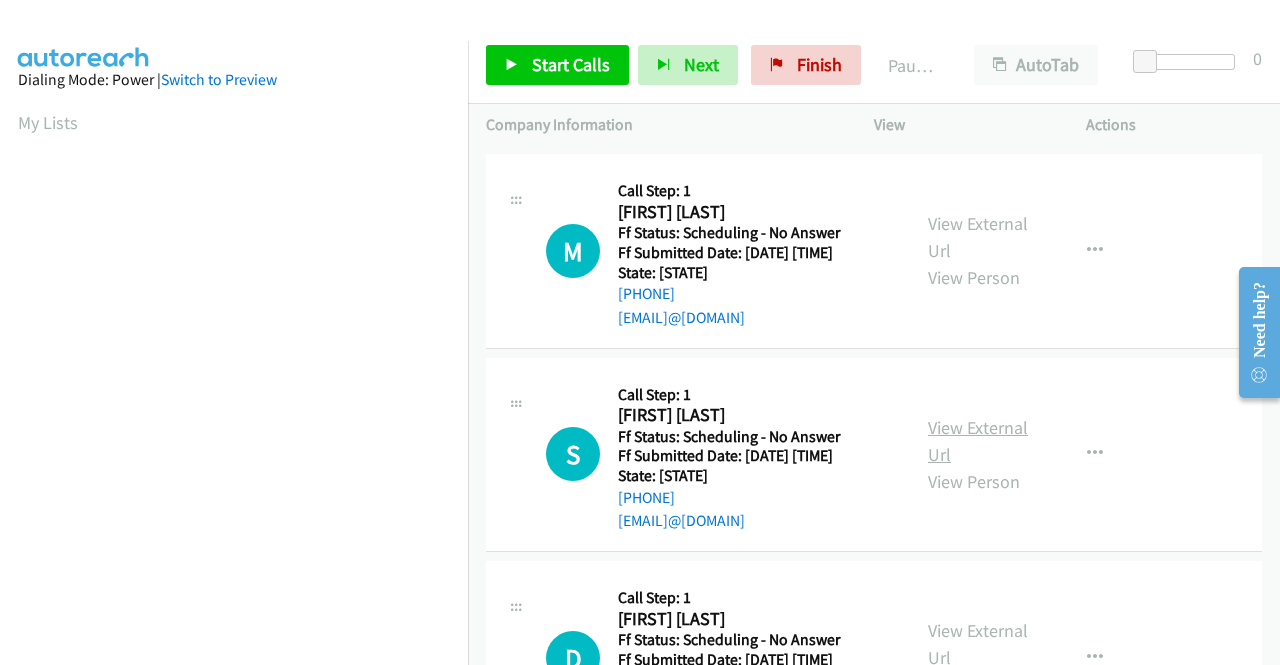 click on "View External Url" at bounding box center (978, 441) 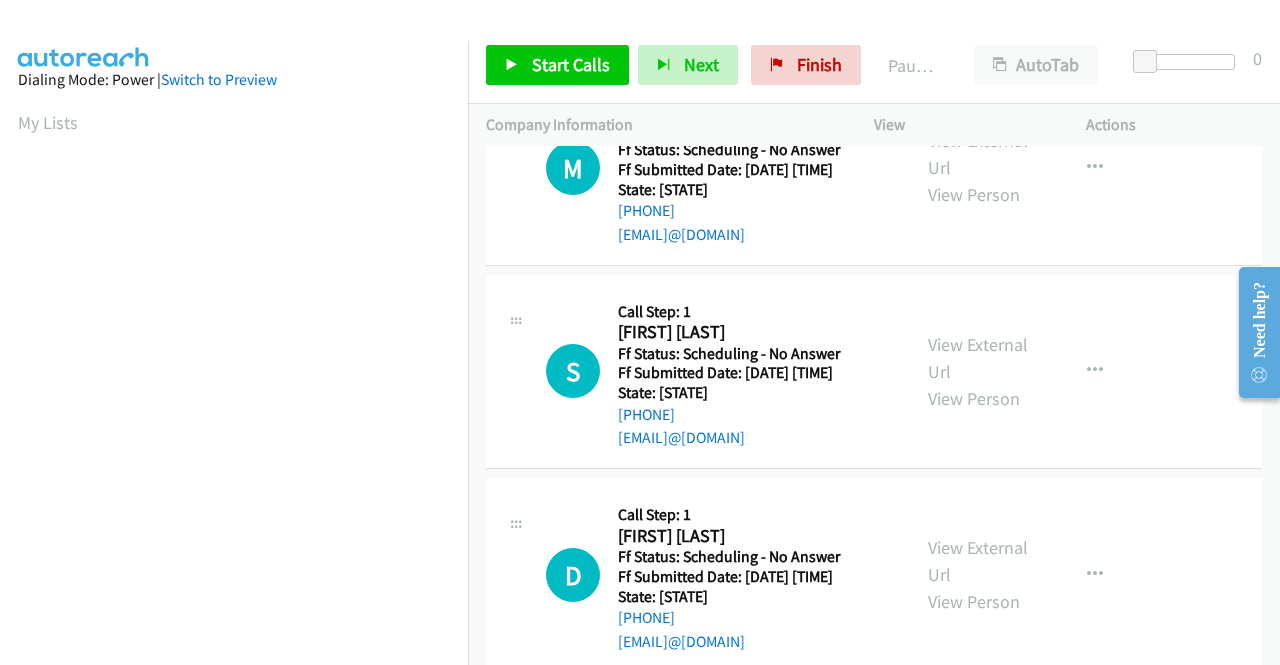 scroll, scrollTop: 400, scrollLeft: 0, axis: vertical 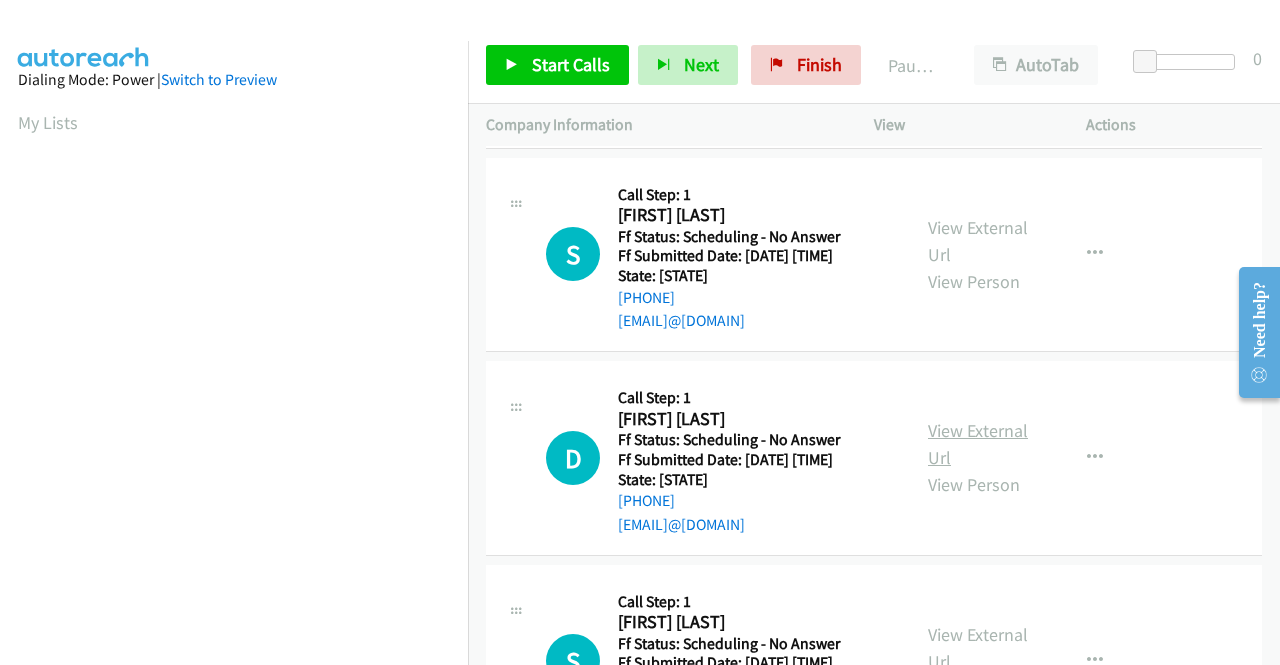 click on "View External Url" at bounding box center (978, 444) 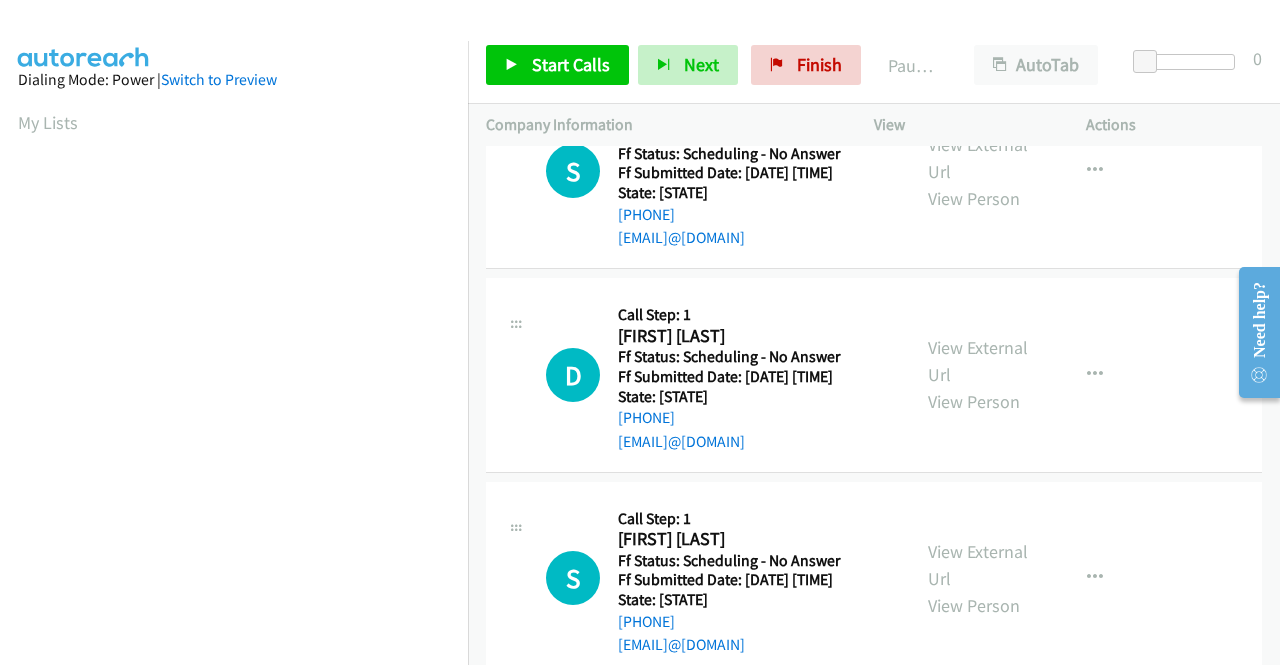 scroll, scrollTop: 600, scrollLeft: 0, axis: vertical 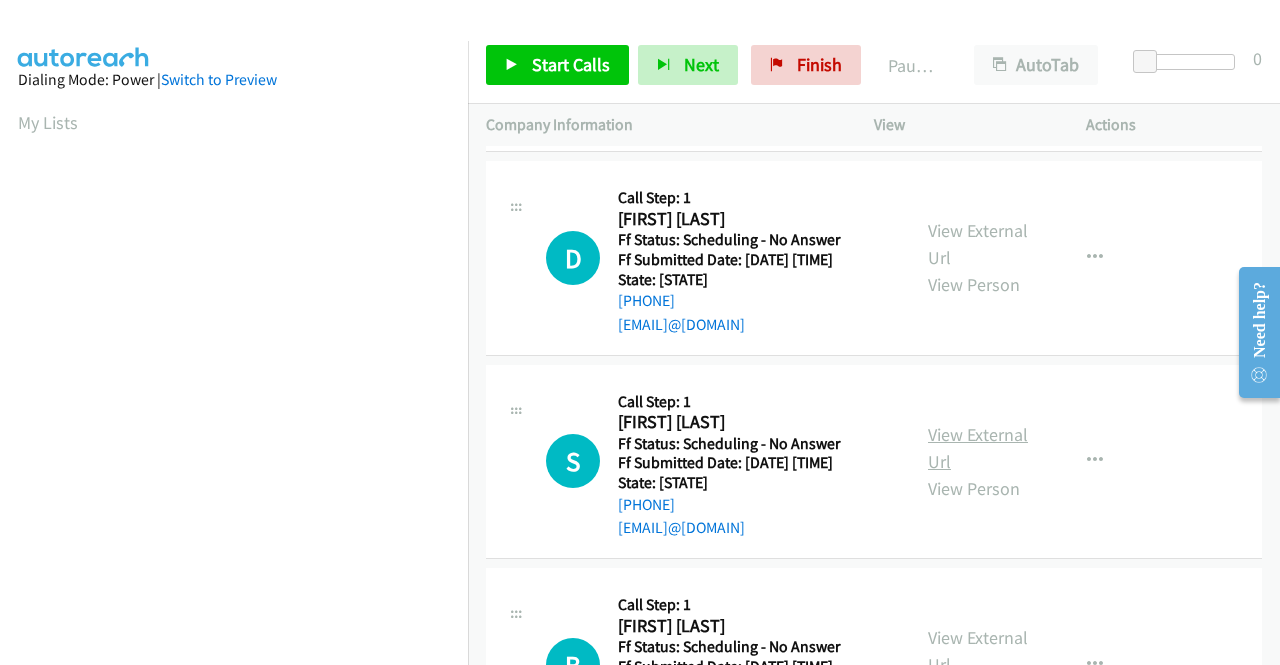 click on "View External Url" at bounding box center [978, 448] 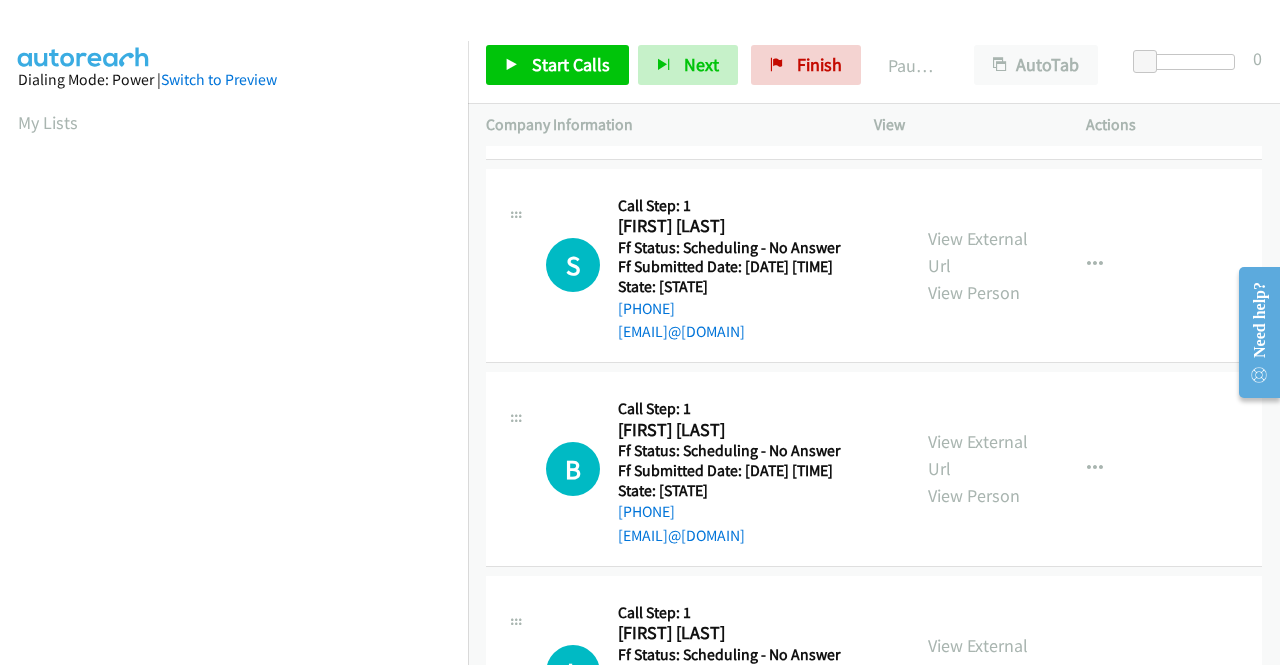 scroll, scrollTop: 800, scrollLeft: 0, axis: vertical 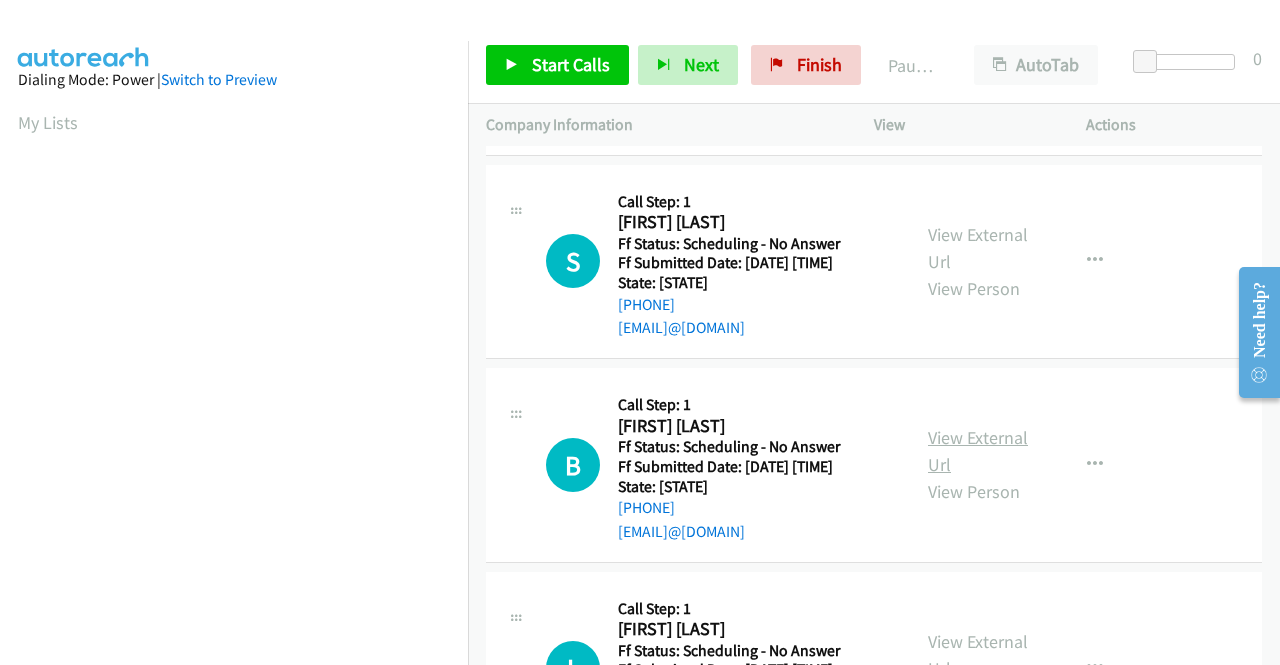 click on "View External Url" at bounding box center (978, 451) 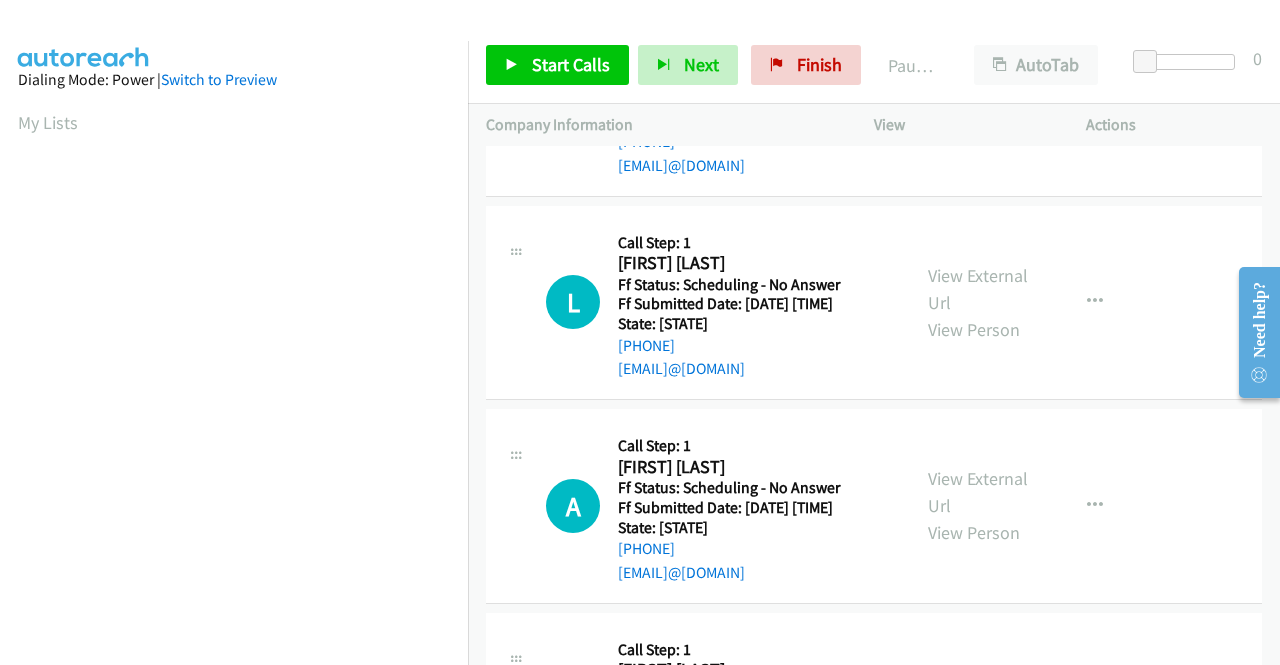 scroll, scrollTop: 1200, scrollLeft: 0, axis: vertical 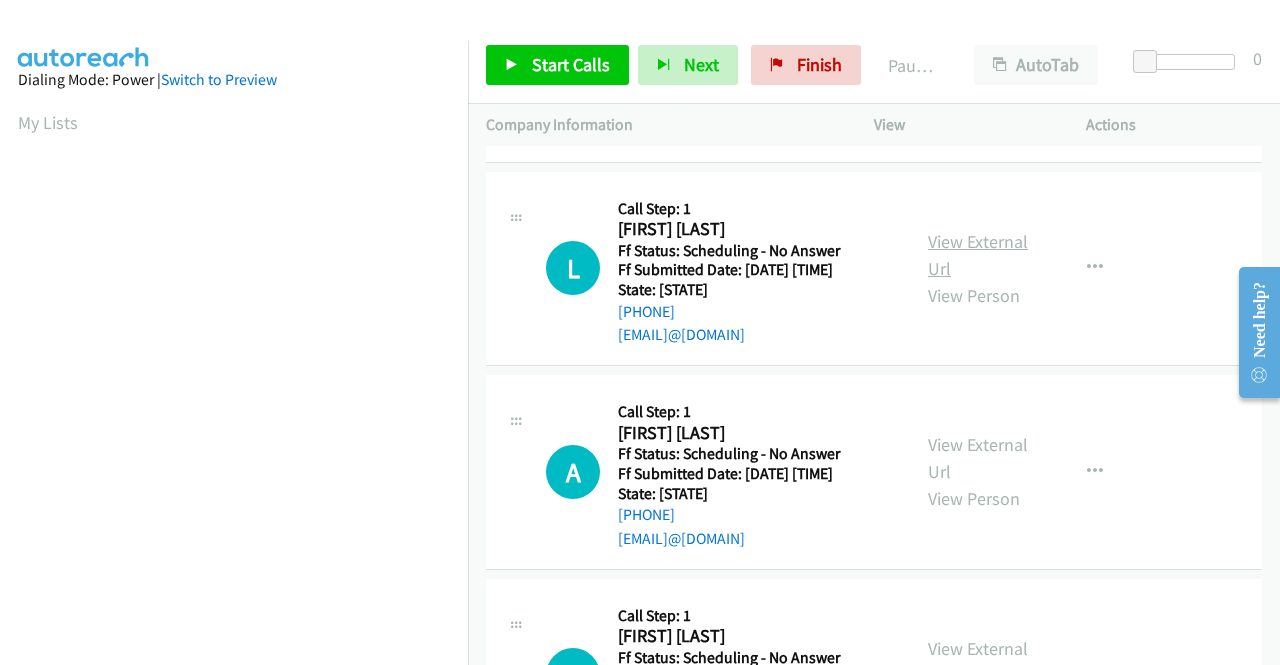 click on "View External Url" at bounding box center [978, 255] 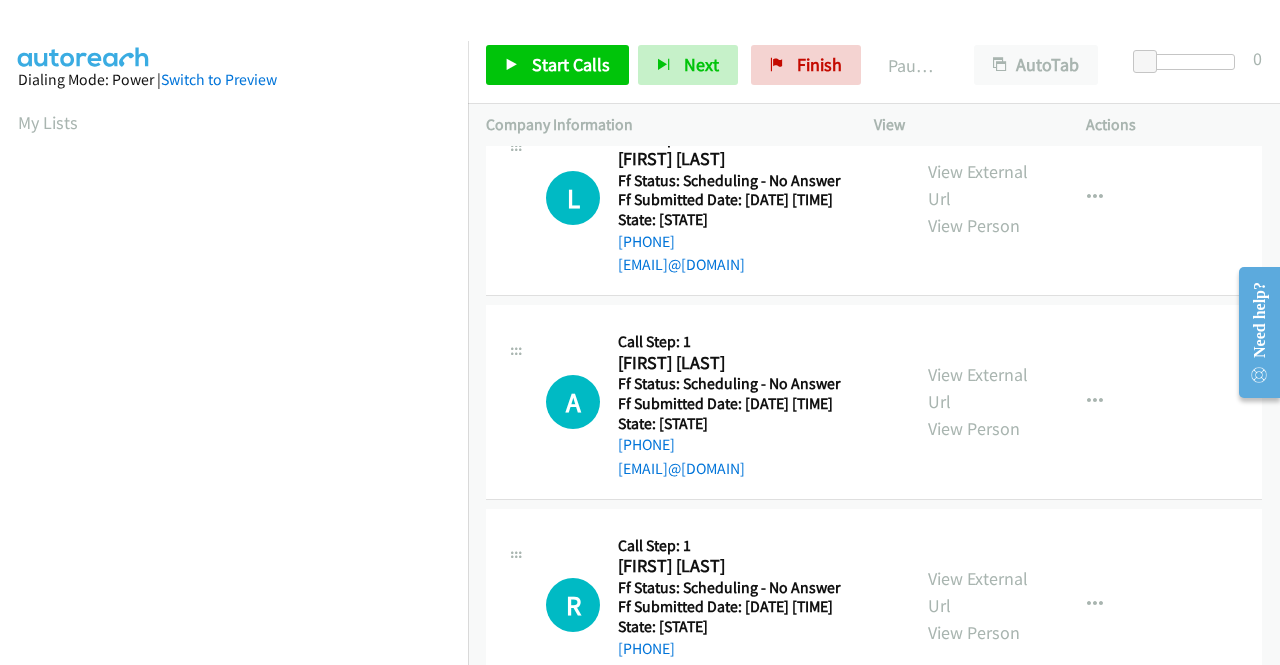 scroll, scrollTop: 1300, scrollLeft: 0, axis: vertical 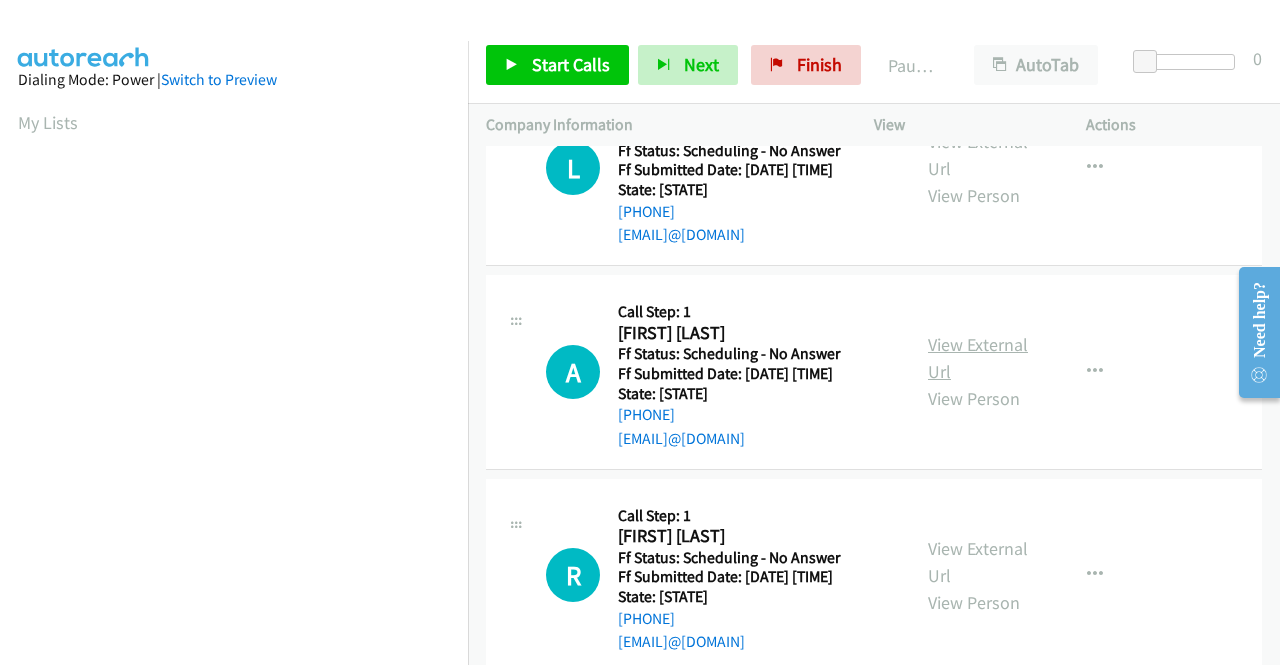click on "View External Url" at bounding box center [978, 358] 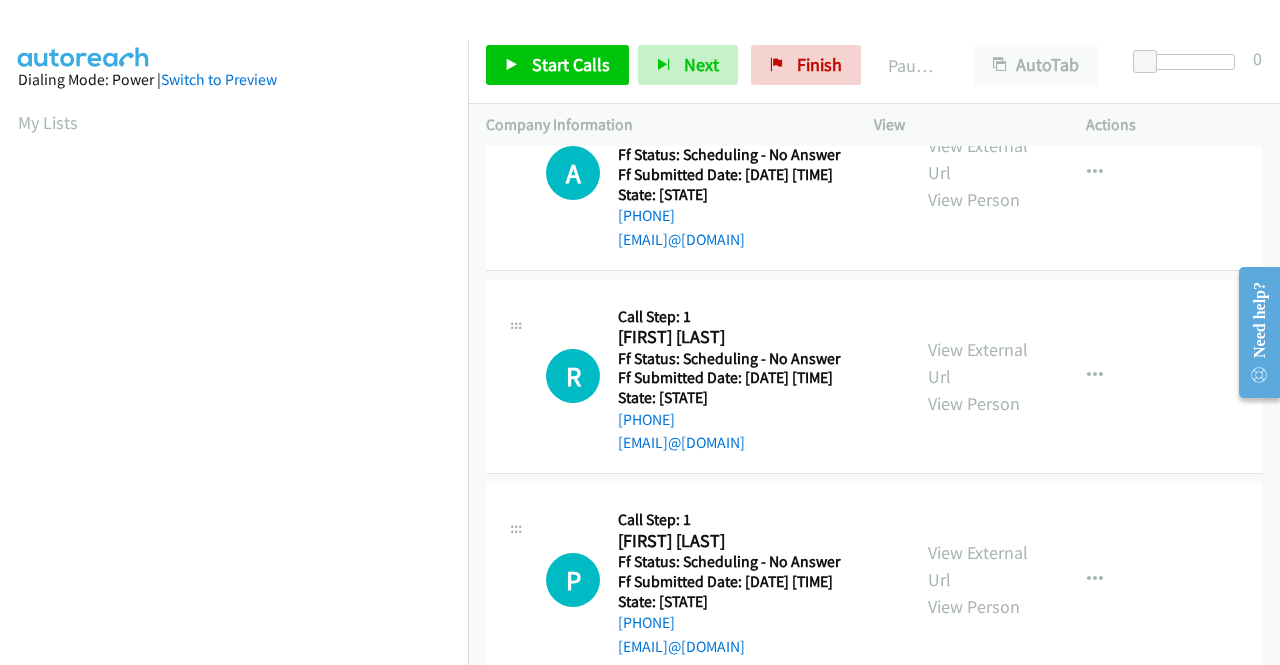scroll, scrollTop: 1500, scrollLeft: 0, axis: vertical 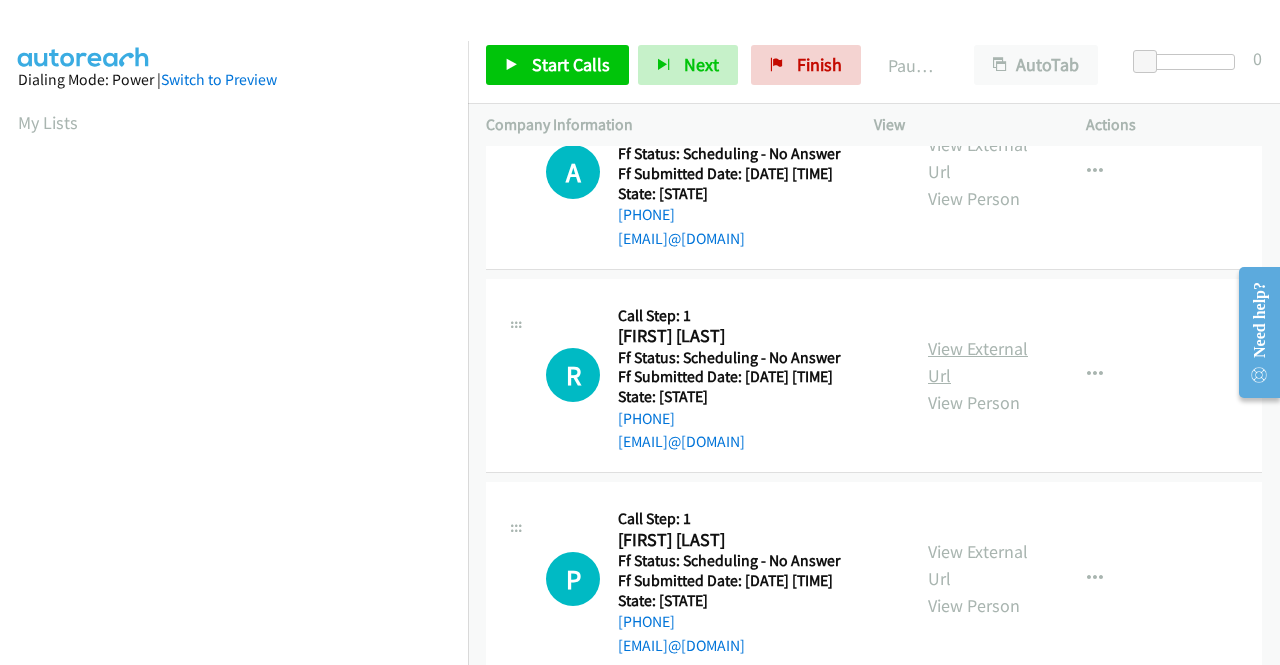 click on "View External Url" at bounding box center (978, 362) 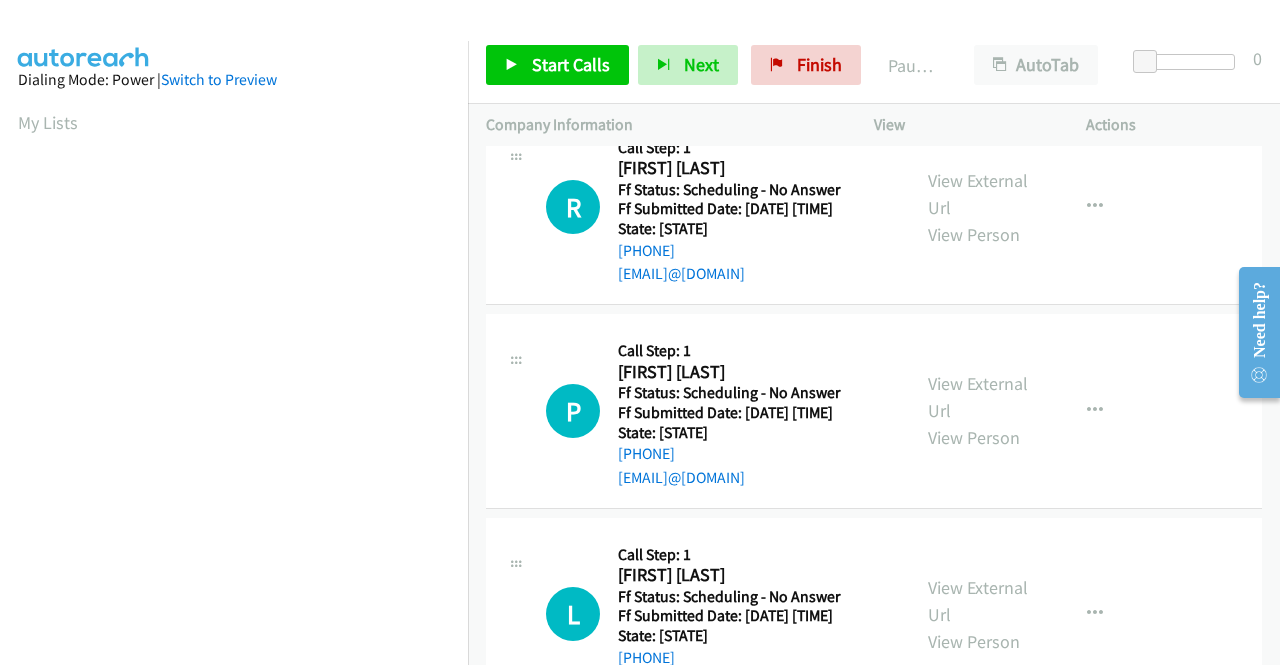 scroll, scrollTop: 1700, scrollLeft: 0, axis: vertical 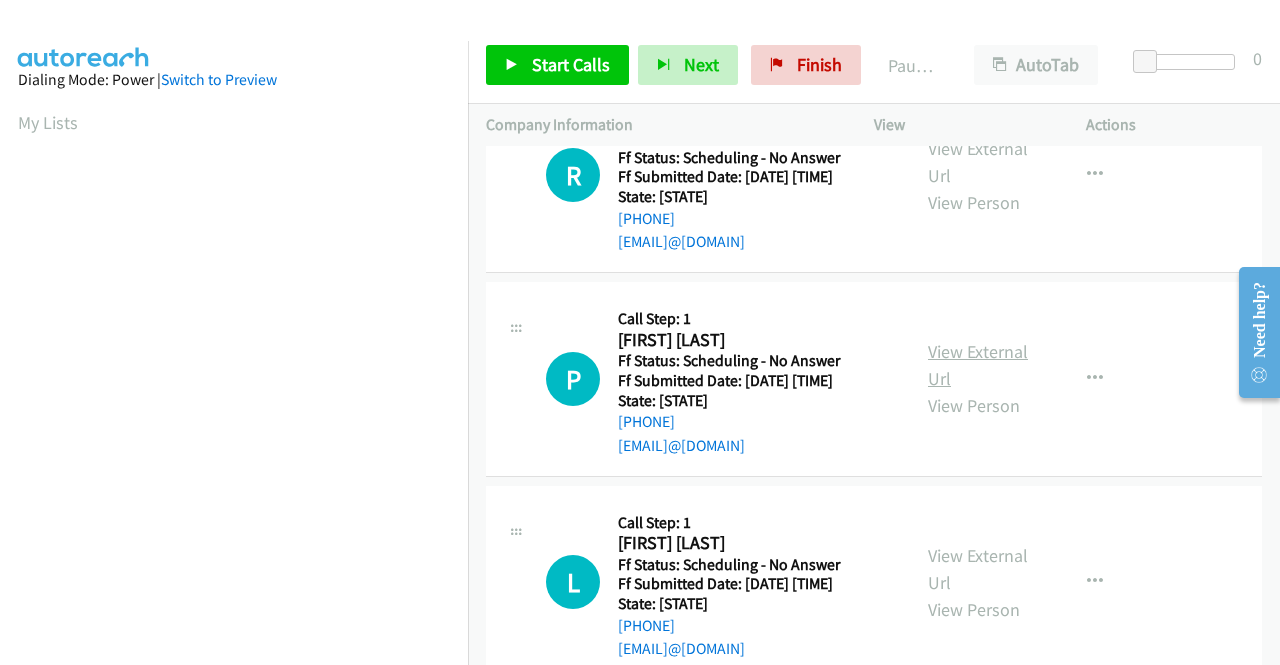 click on "View External Url" at bounding box center [978, 365] 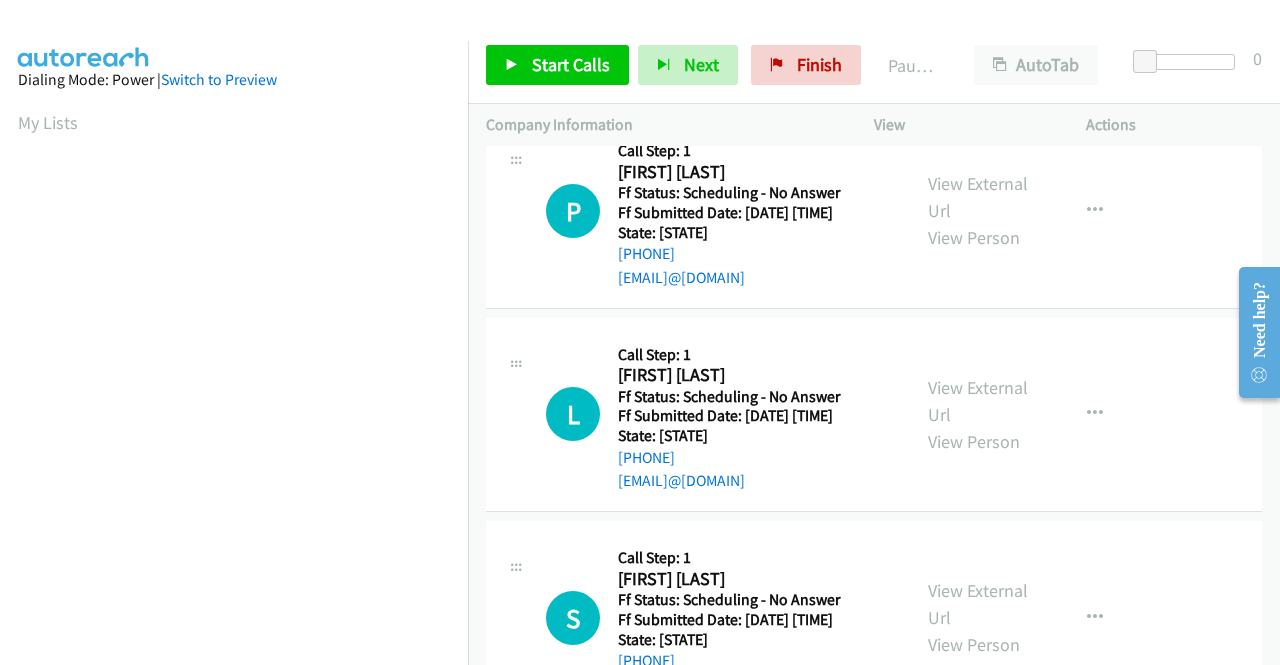 scroll, scrollTop: 2000, scrollLeft: 0, axis: vertical 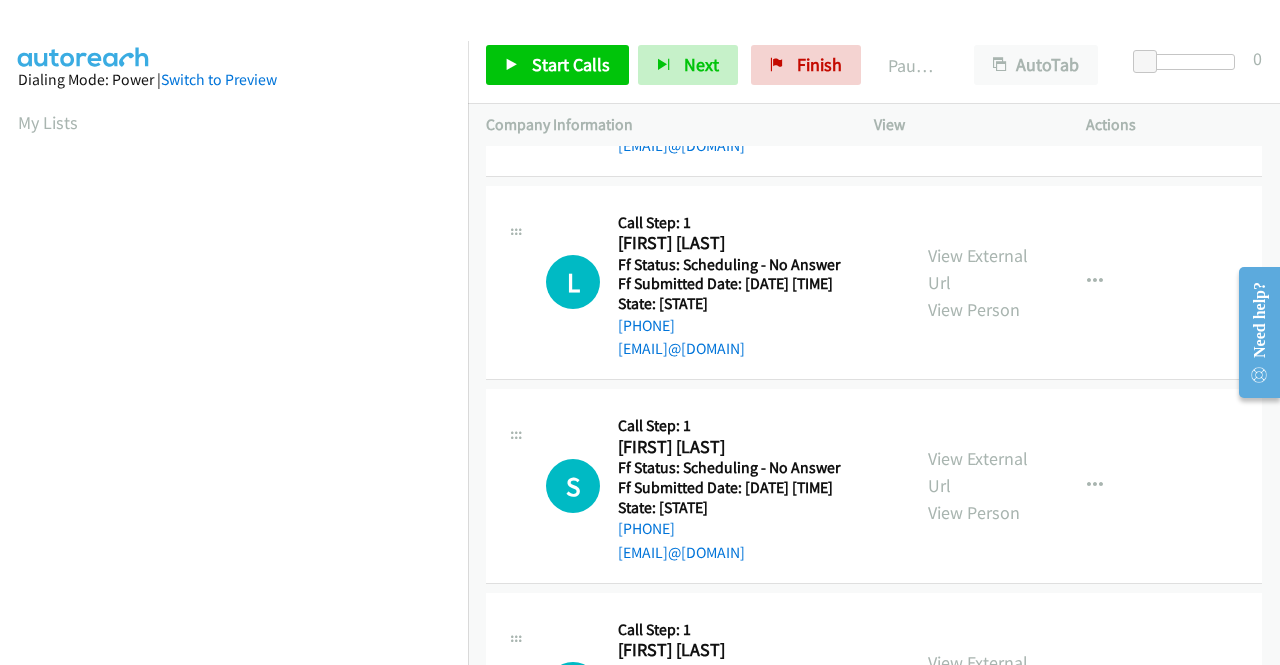 click on "View External Url
View Person" at bounding box center [980, 282] 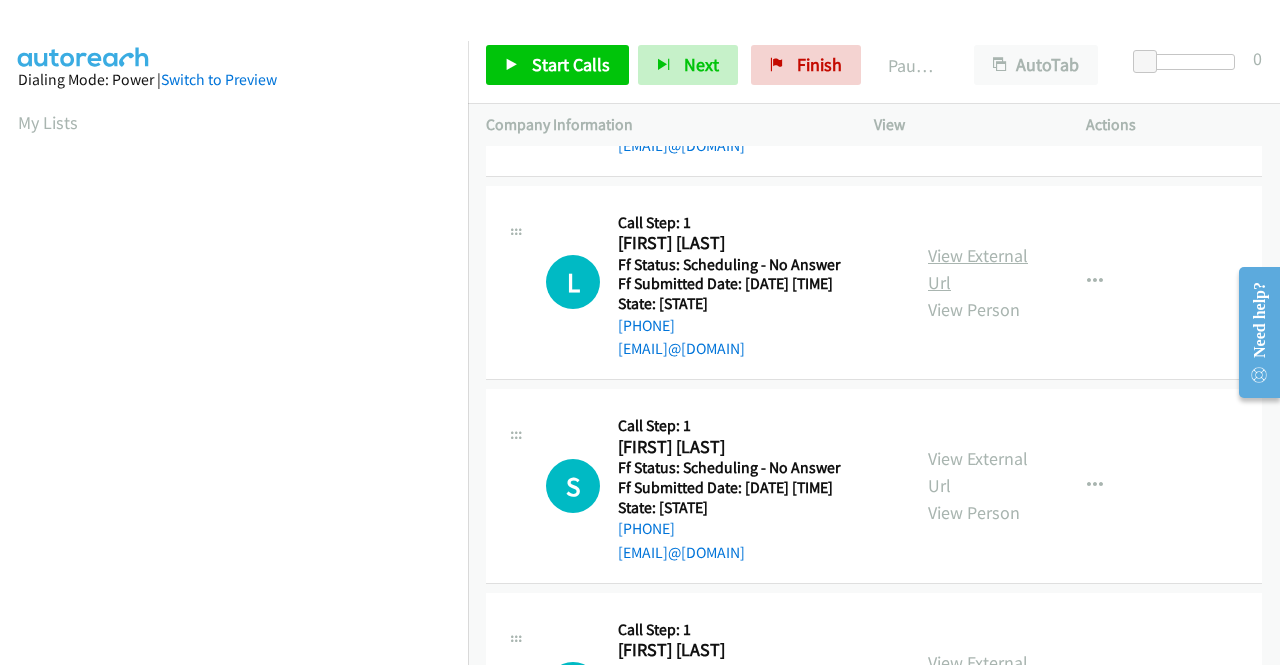 click on "View External Url" at bounding box center [978, 269] 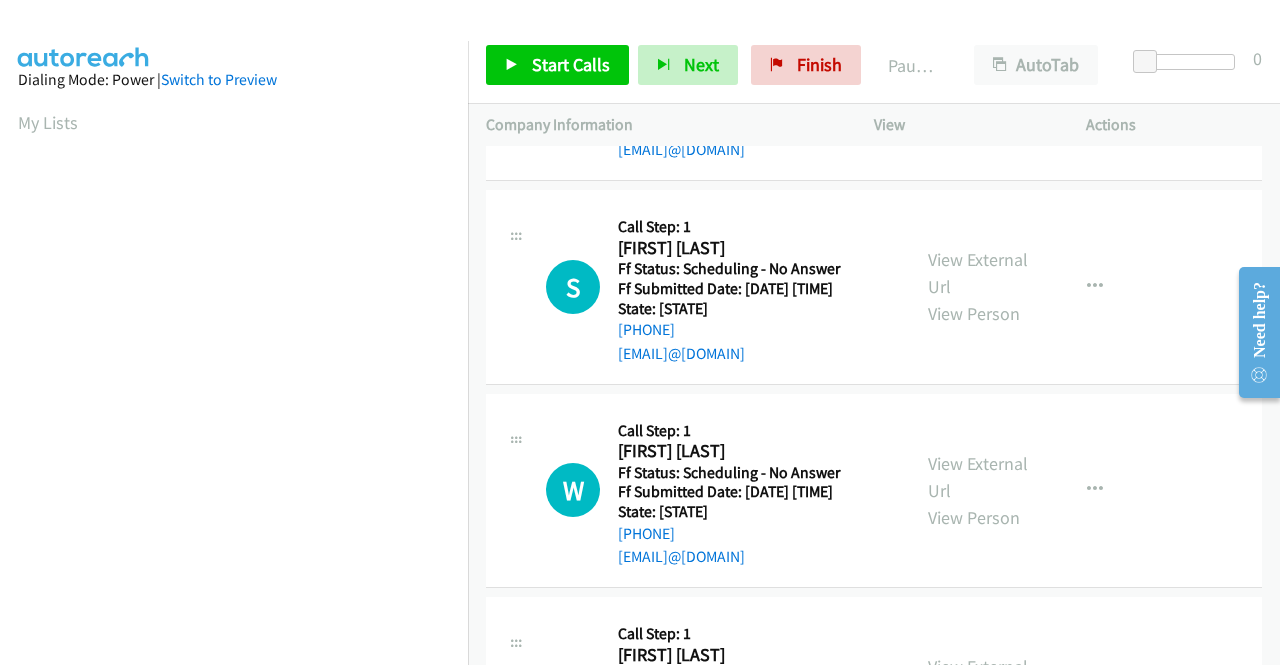 scroll, scrollTop: 2200, scrollLeft: 0, axis: vertical 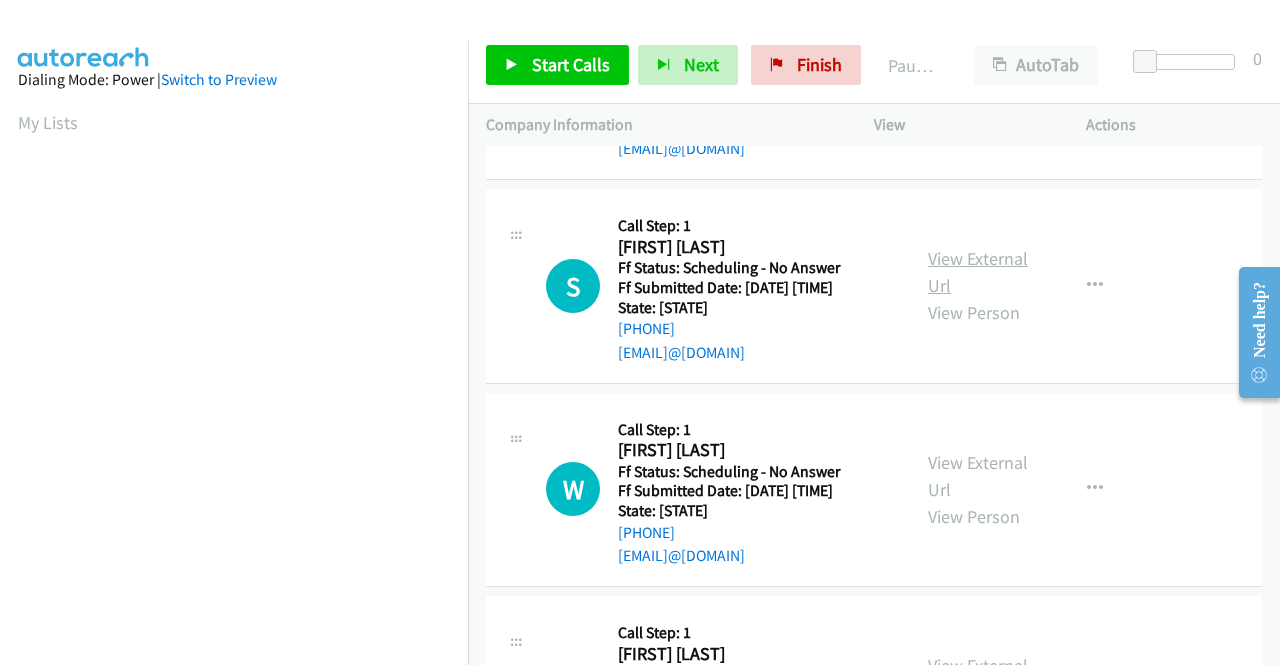 click on "View External Url" at bounding box center (978, 272) 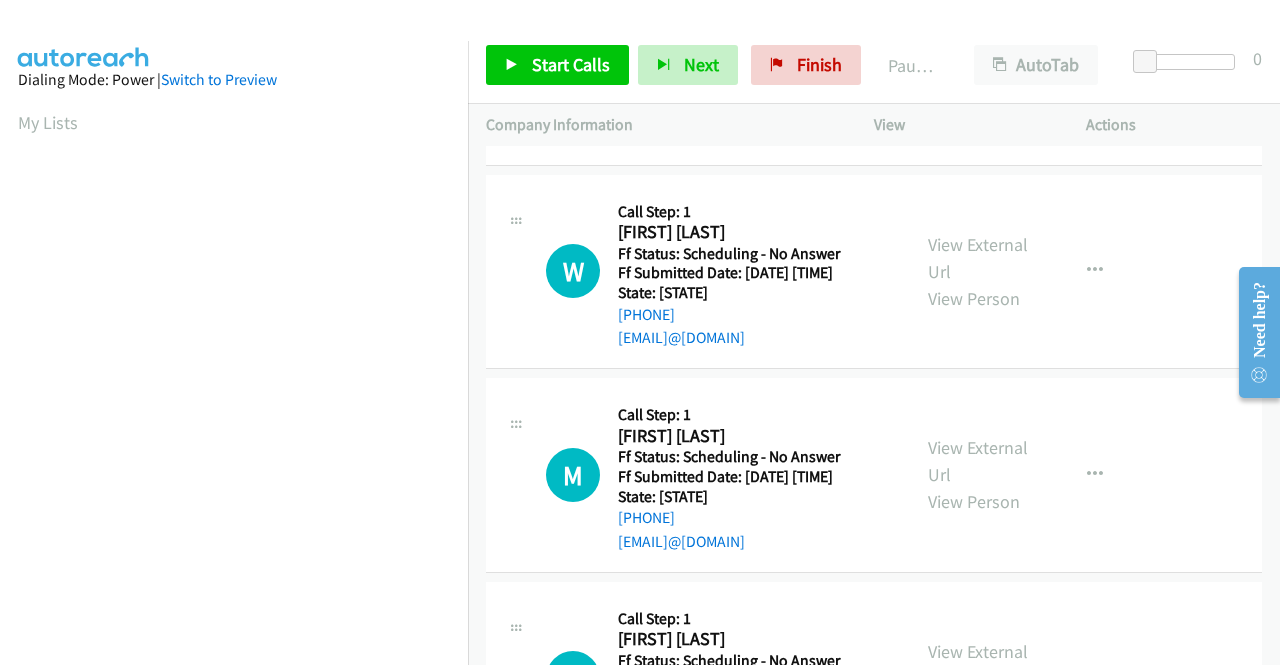 scroll, scrollTop: 2500, scrollLeft: 0, axis: vertical 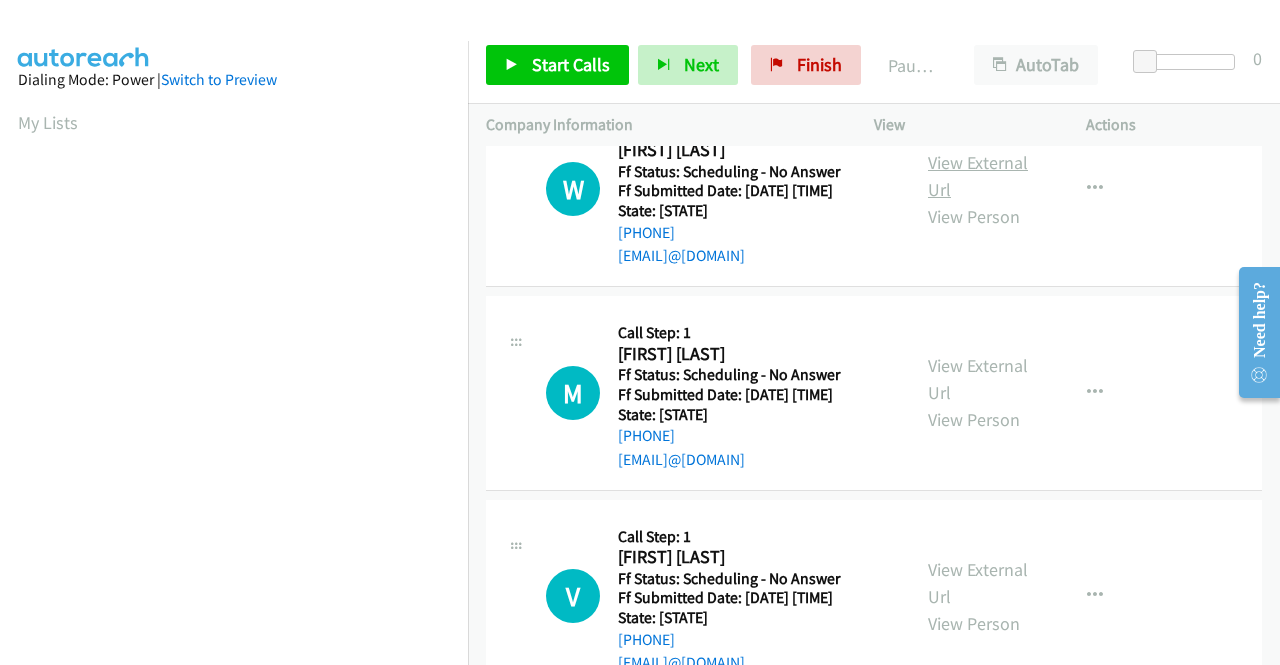 click on "View External Url" at bounding box center [978, 176] 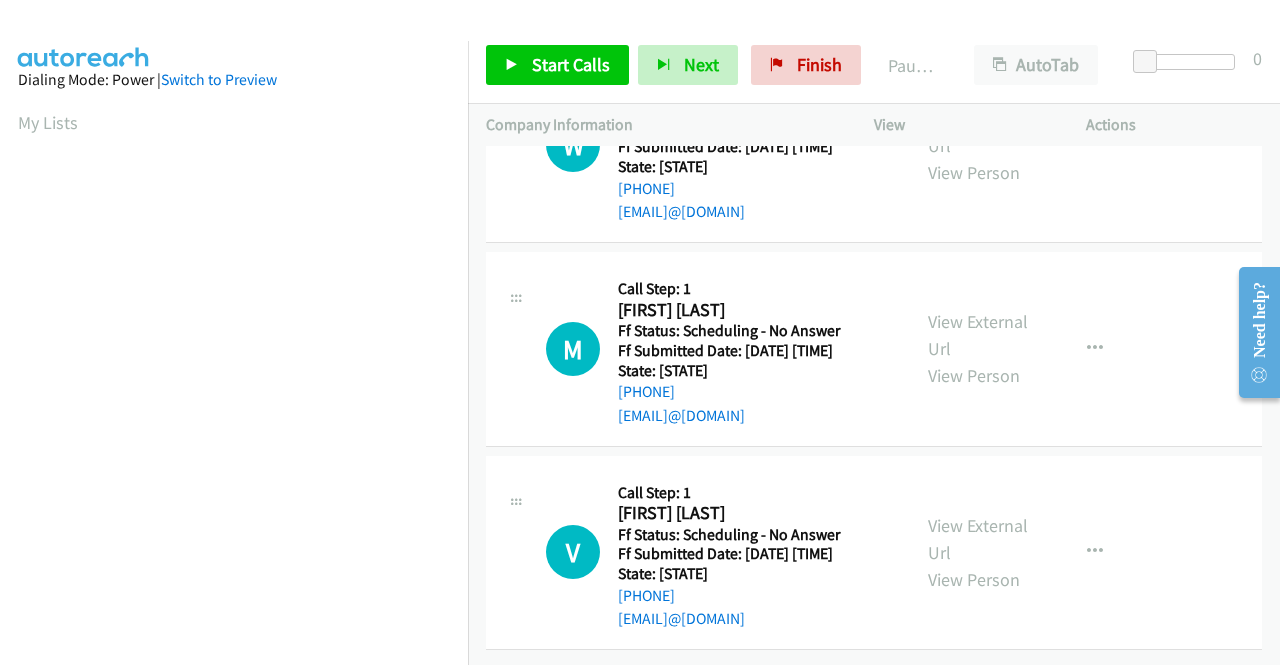 scroll, scrollTop: 2800, scrollLeft: 0, axis: vertical 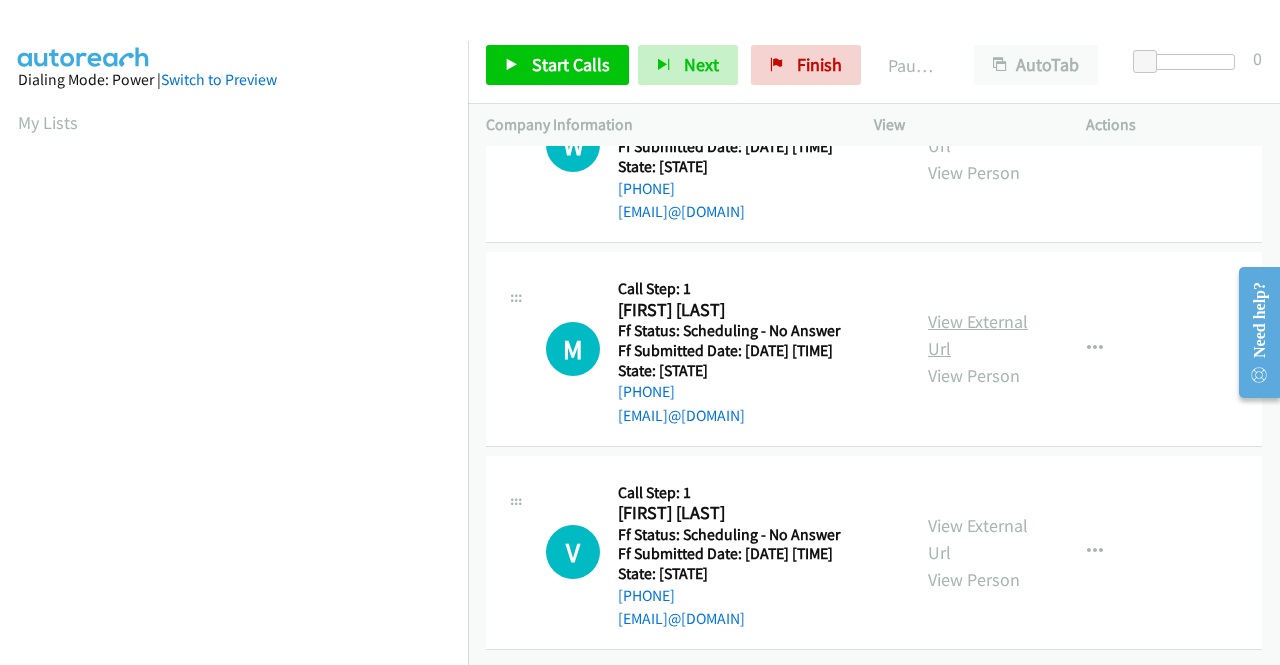 click on "View External Url" at bounding box center [978, 335] 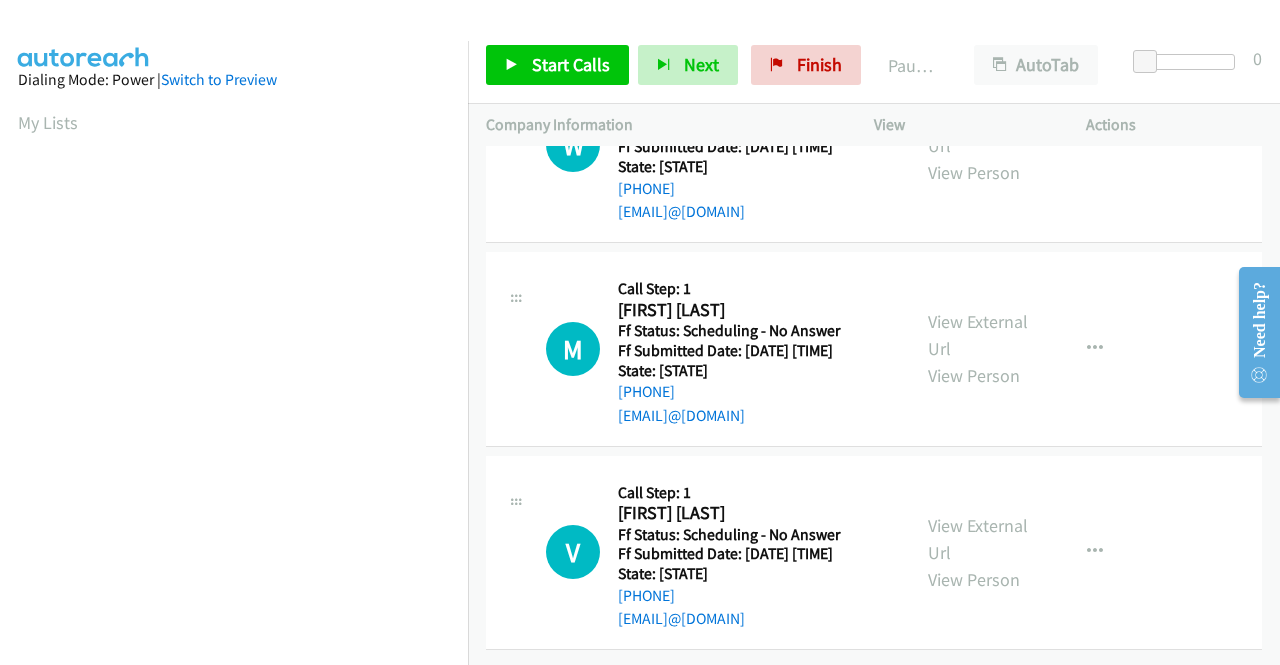 scroll, scrollTop: 2848, scrollLeft: 0, axis: vertical 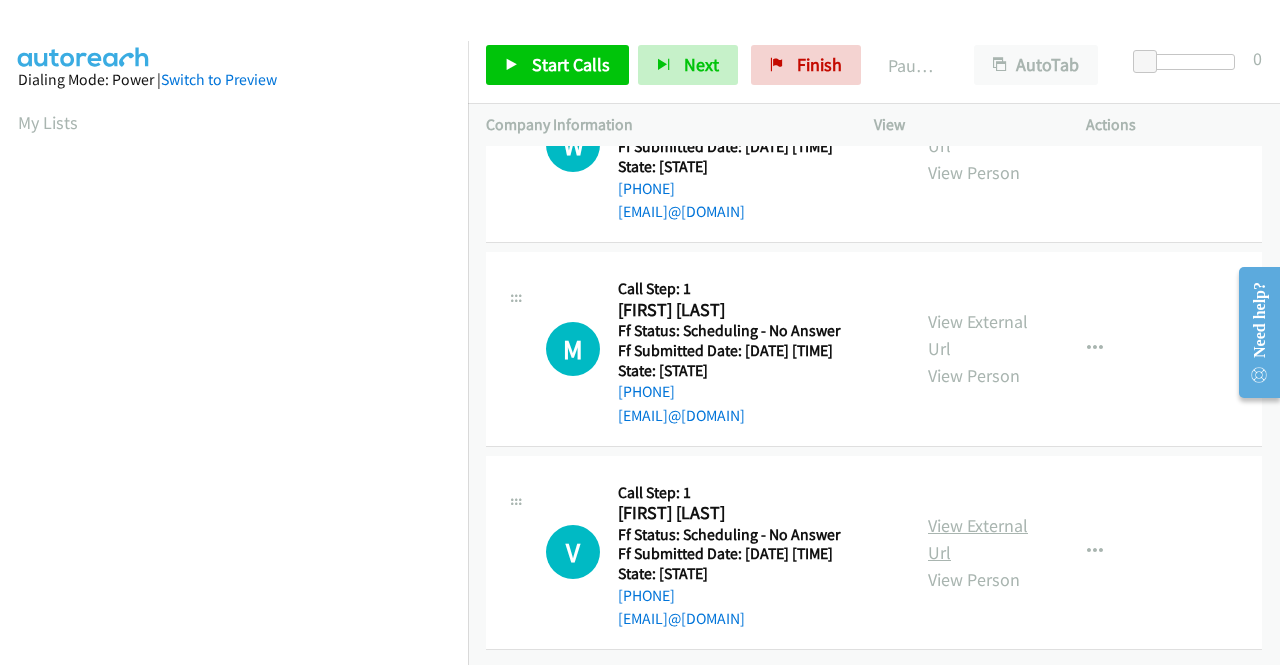 click on "View External Url" at bounding box center (978, 539) 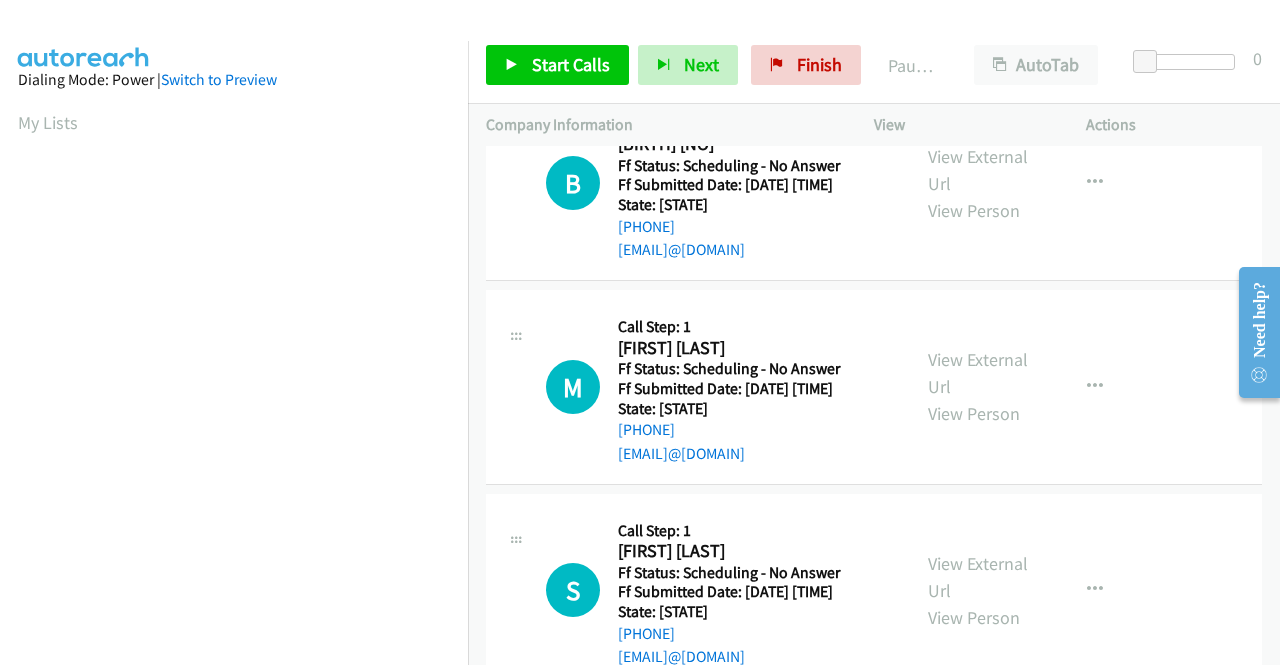 scroll, scrollTop: 0, scrollLeft: 0, axis: both 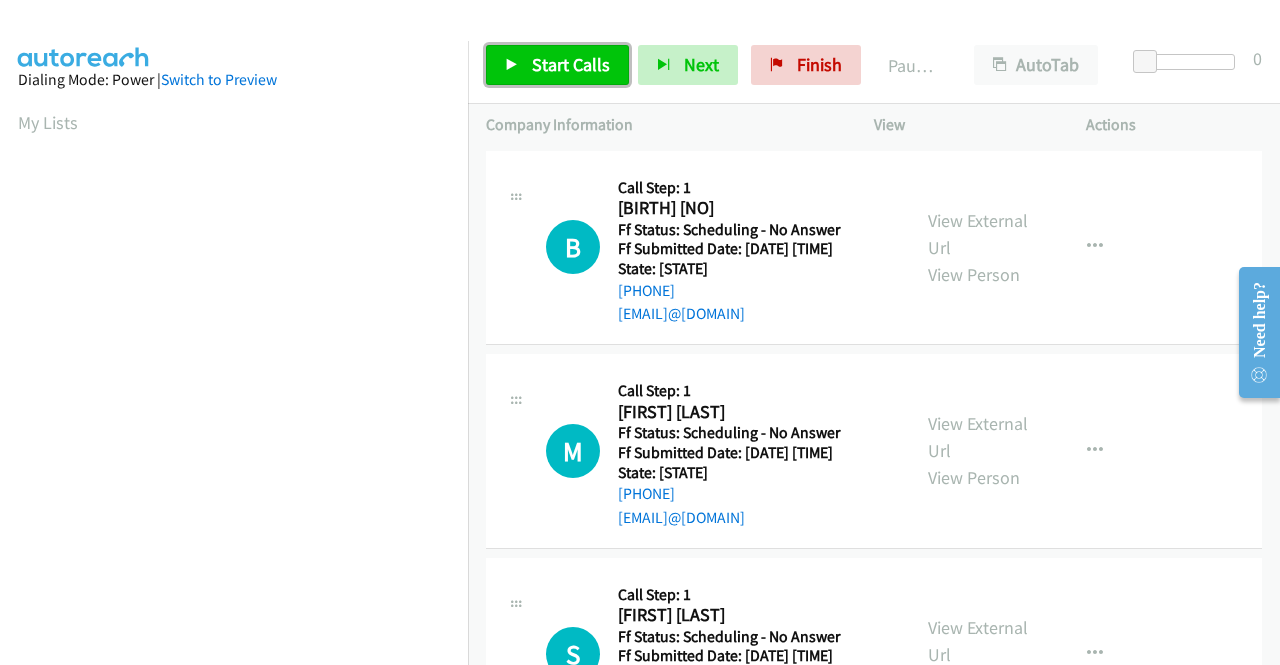 click on "Start Calls" at bounding box center (571, 64) 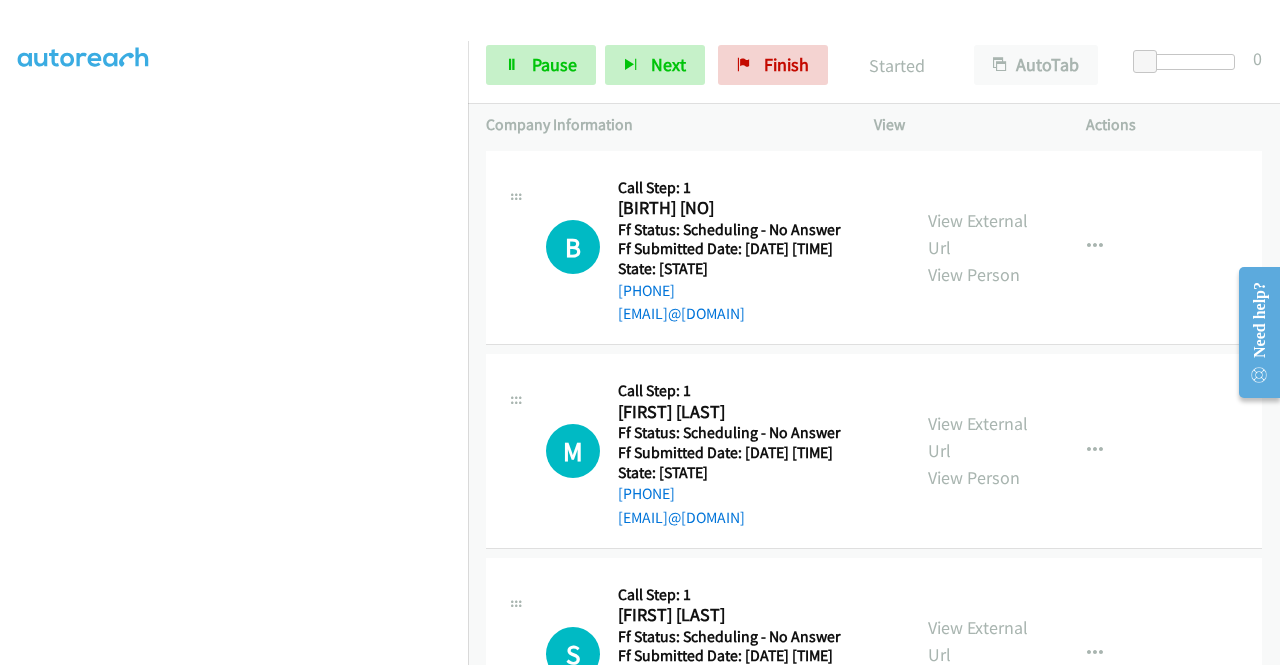 scroll, scrollTop: 456, scrollLeft: 0, axis: vertical 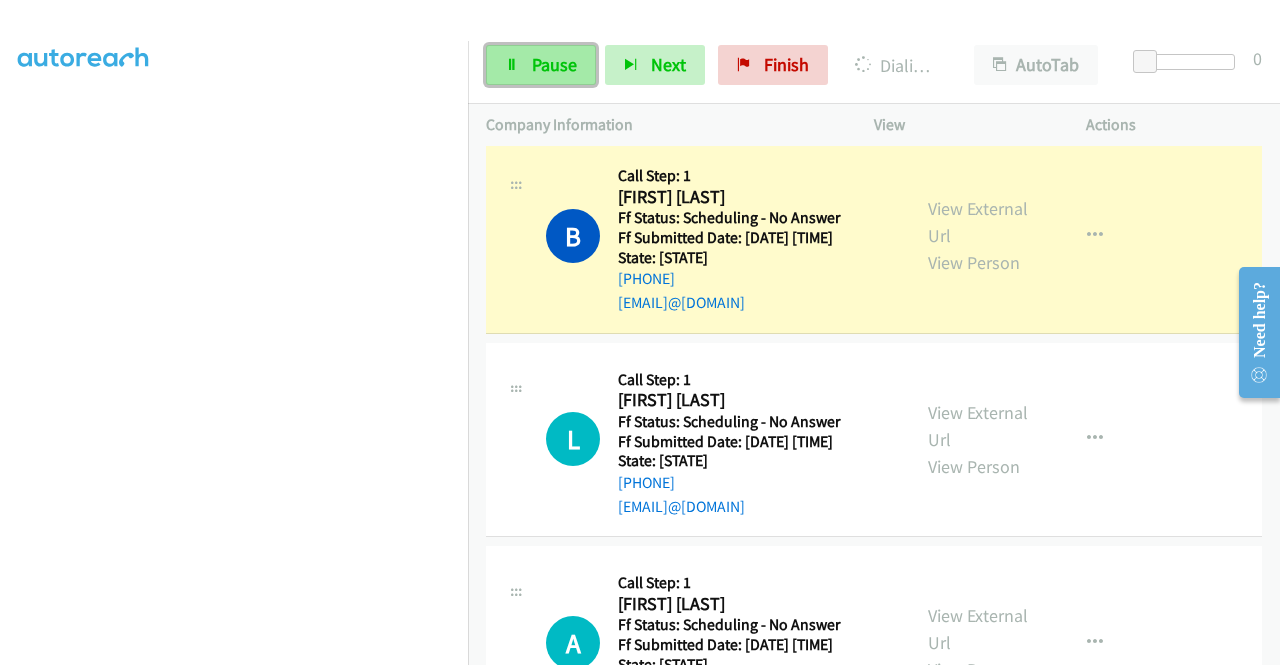 click on "Pause" at bounding box center [554, 64] 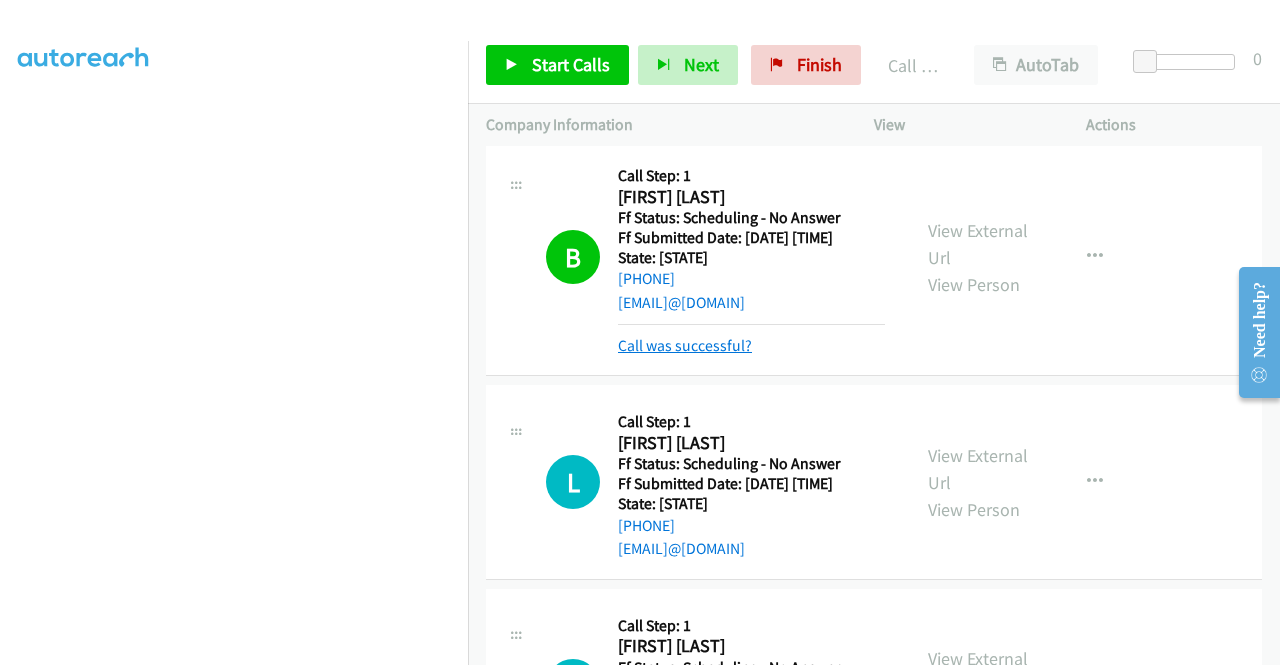 click on "Call was successful?" at bounding box center (685, 345) 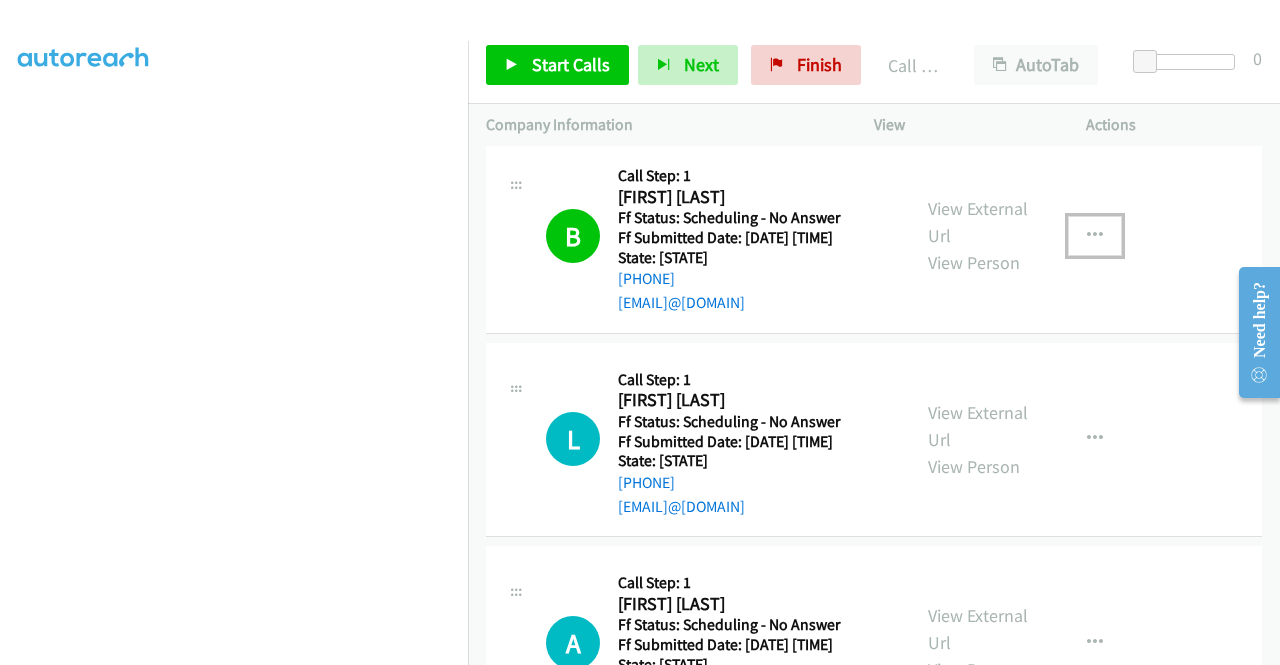 click at bounding box center (1095, 236) 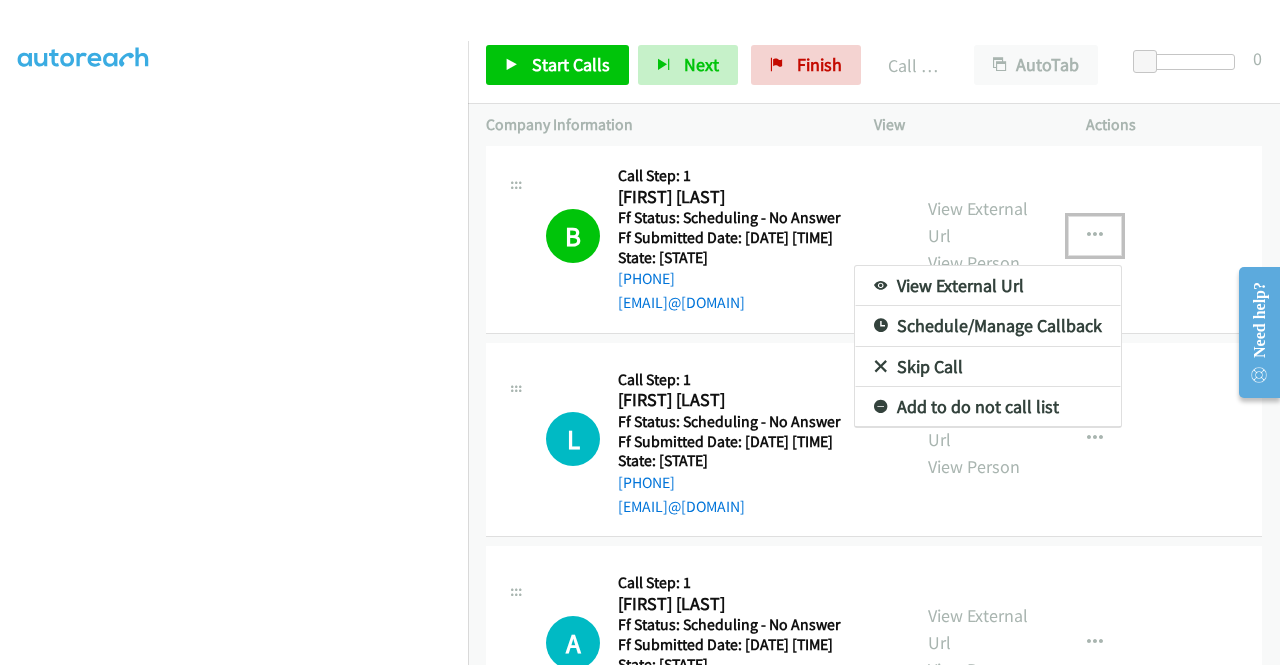 click on "Add to do not call list" at bounding box center (988, 407) 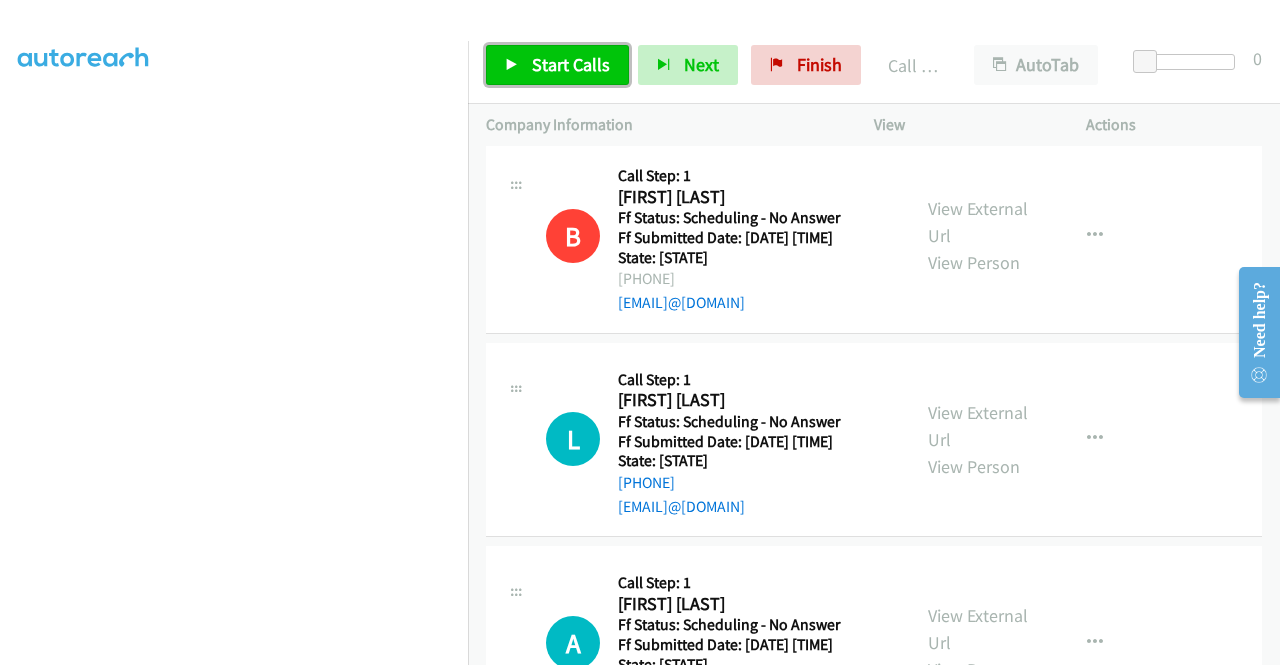 click on "Start Calls" at bounding box center [571, 64] 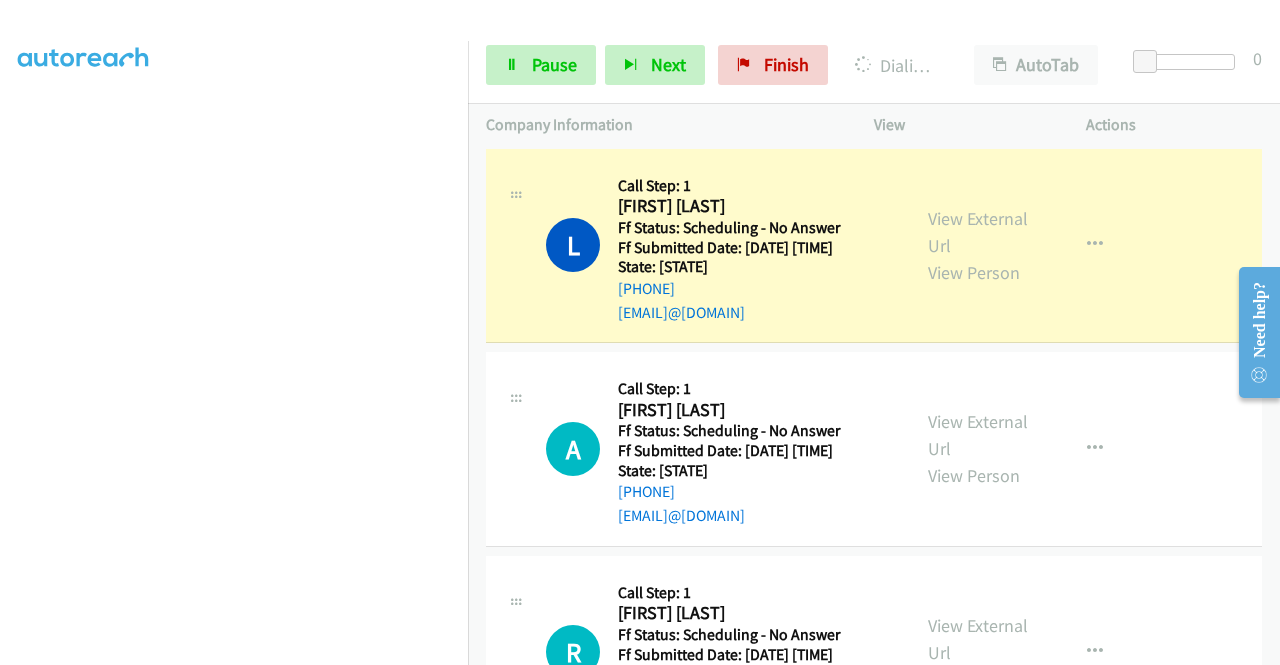 scroll, scrollTop: 1442, scrollLeft: 0, axis: vertical 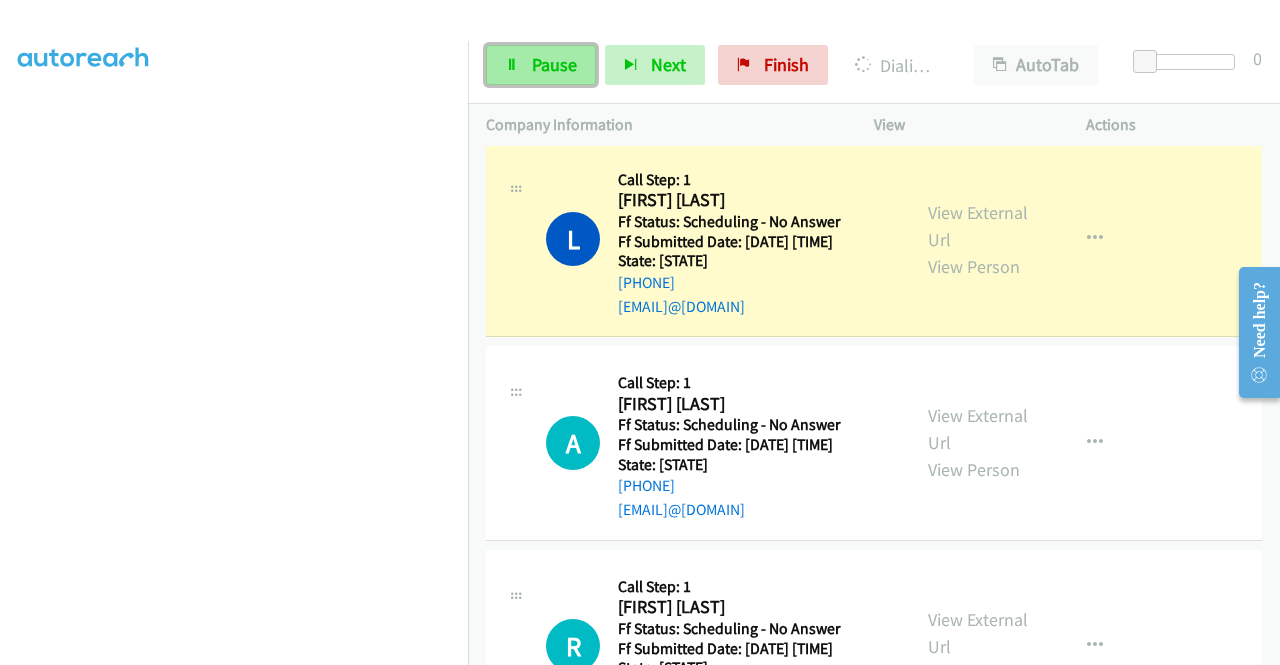 click on "Pause" at bounding box center (541, 65) 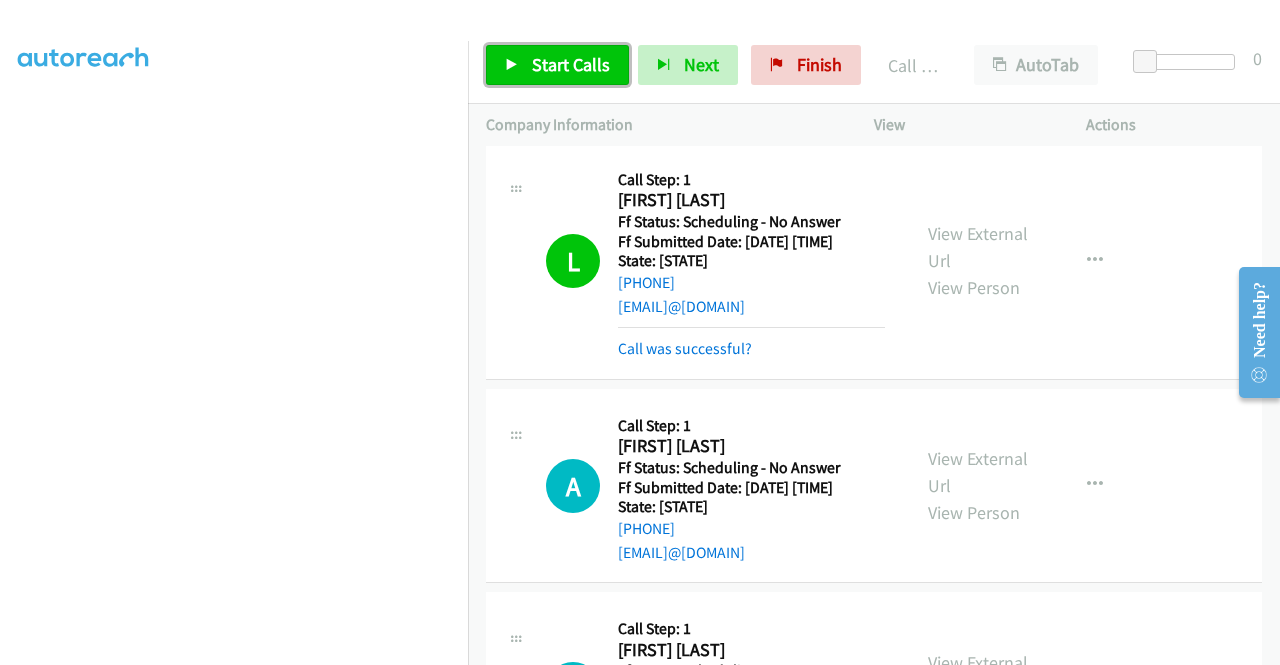 click on "Start Calls" at bounding box center (571, 64) 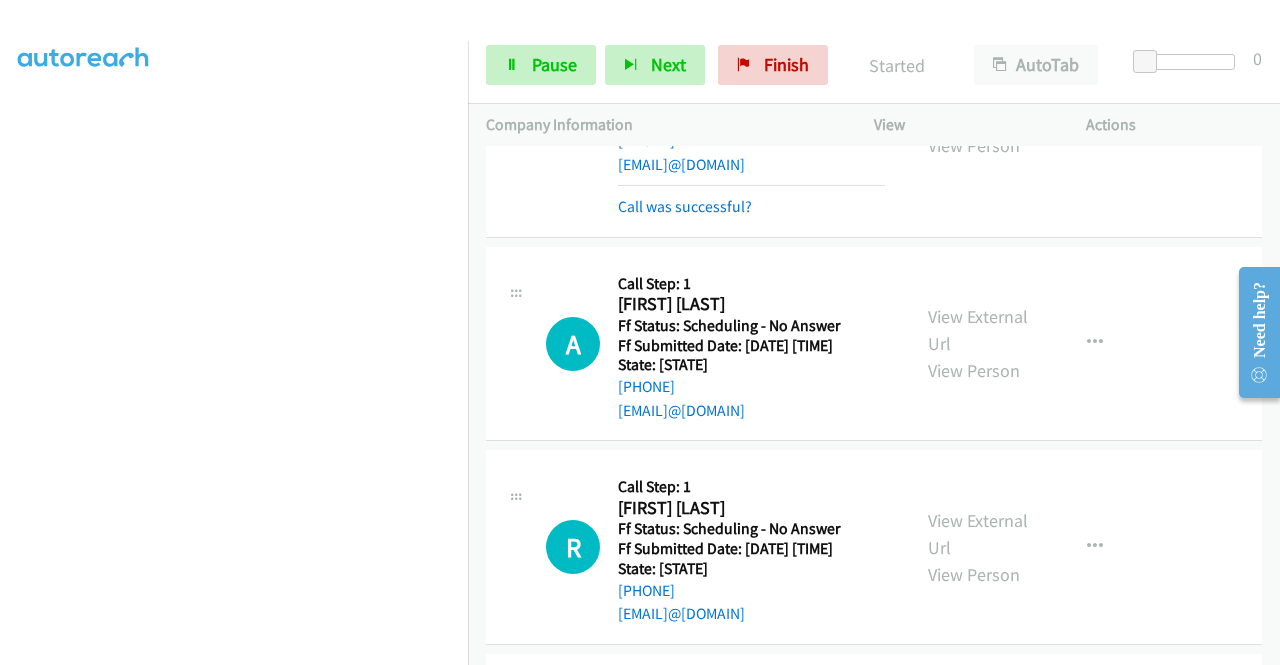 scroll, scrollTop: 1642, scrollLeft: 0, axis: vertical 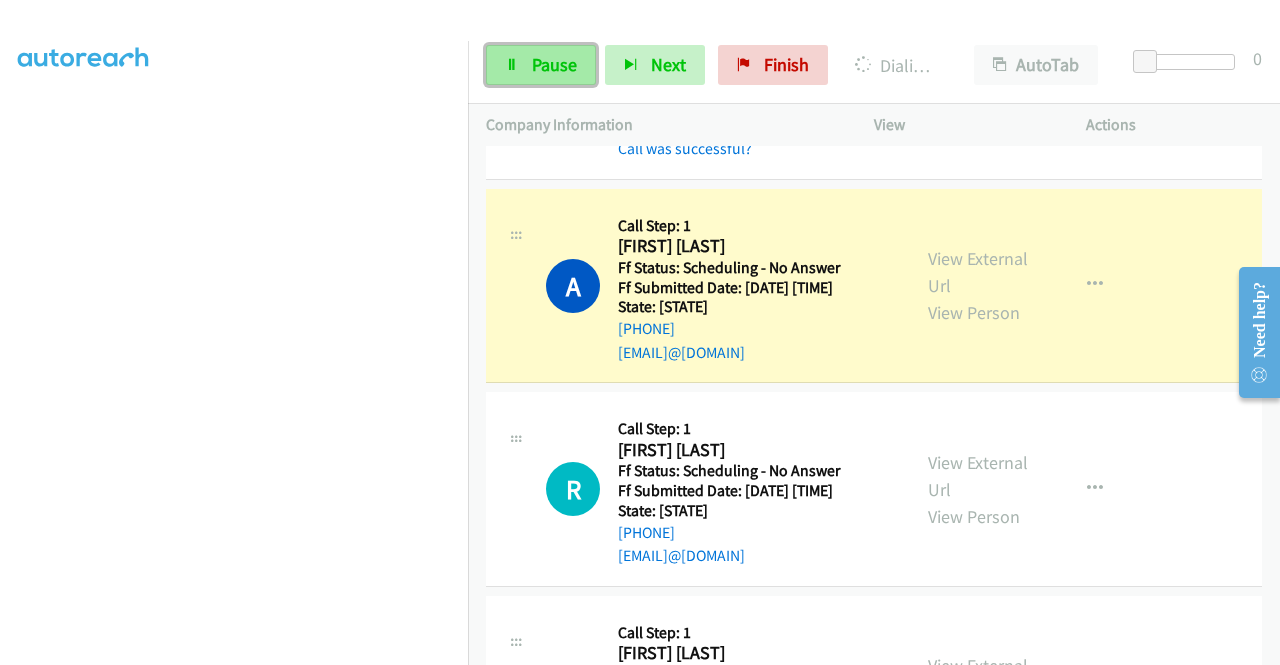 click on "Pause" at bounding box center [554, 64] 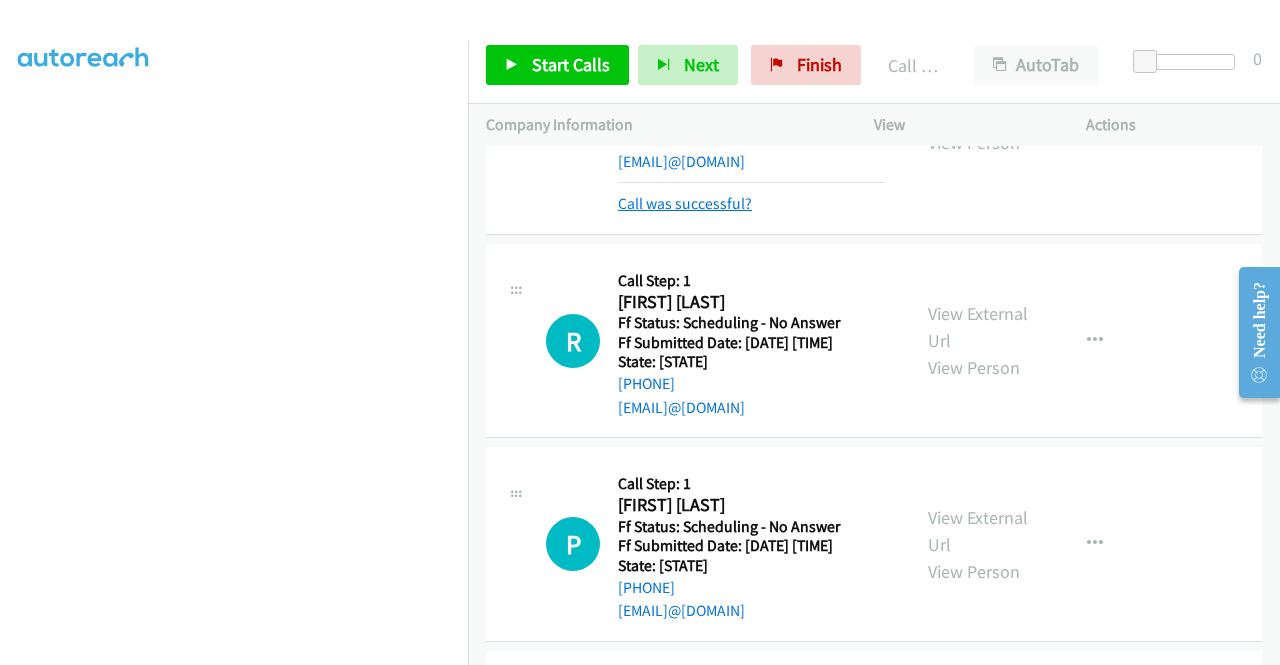 scroll, scrollTop: 1842, scrollLeft: 0, axis: vertical 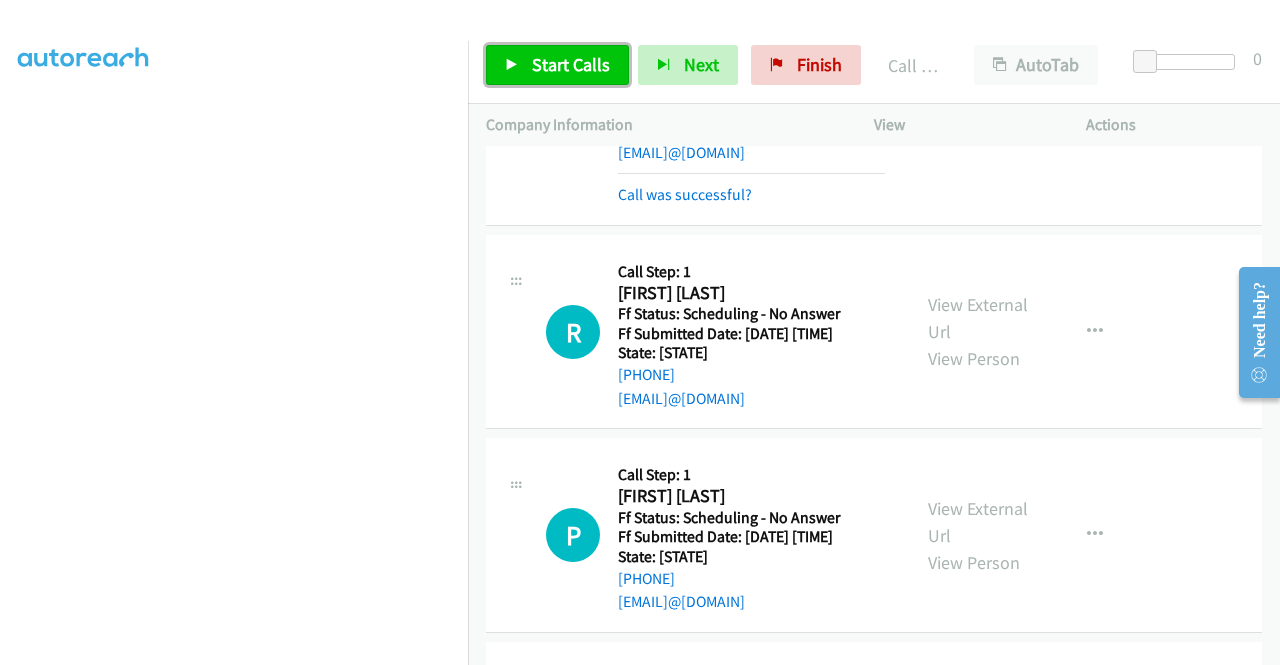 click on "Start Calls" at bounding box center (571, 64) 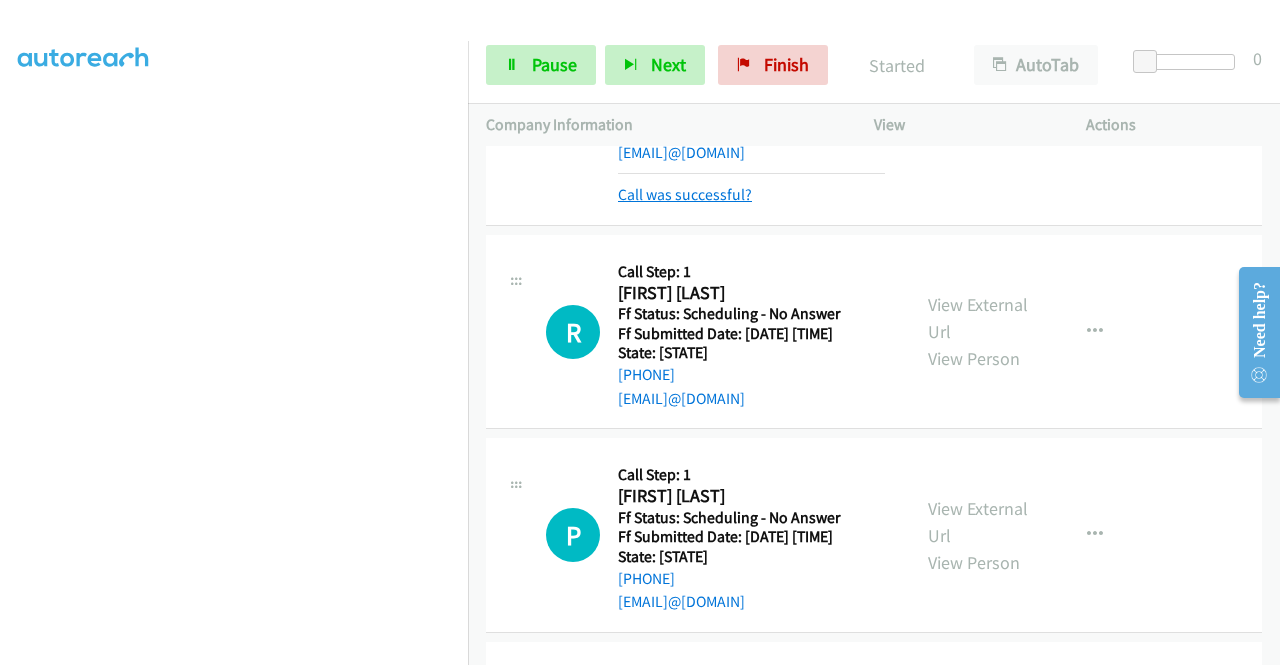 click on "Call was successful?" at bounding box center [685, 194] 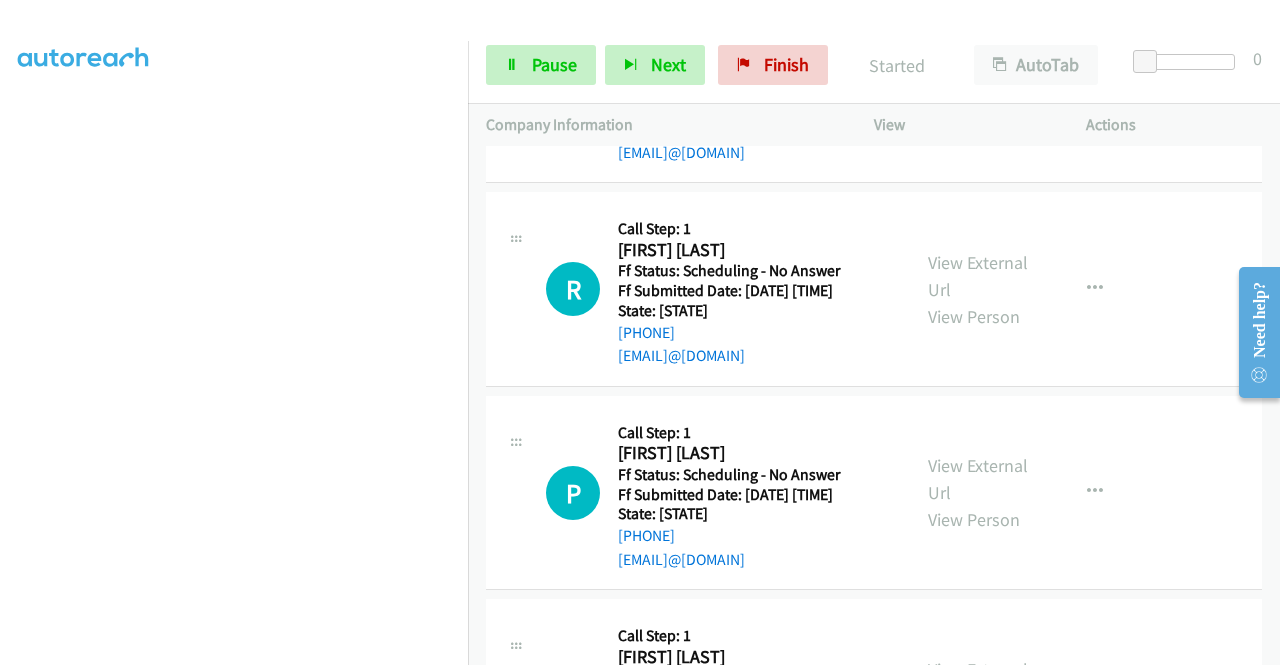 click at bounding box center [1095, 85] 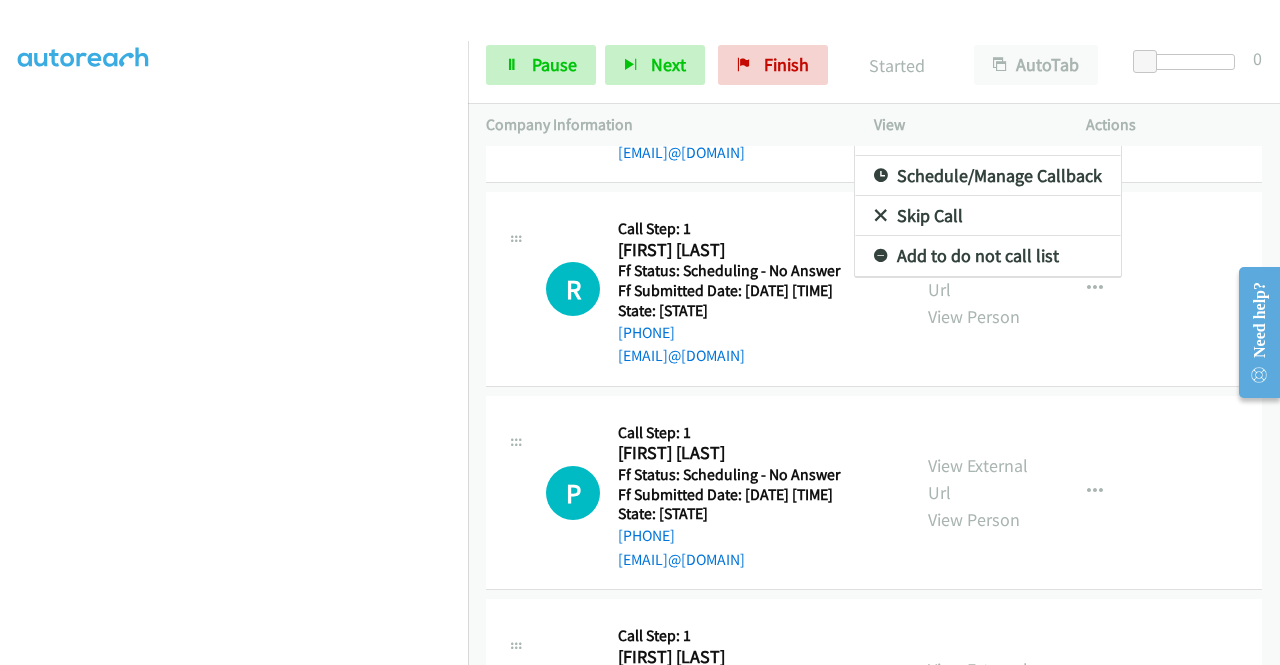 click on "Add to do not call list" at bounding box center [988, 256] 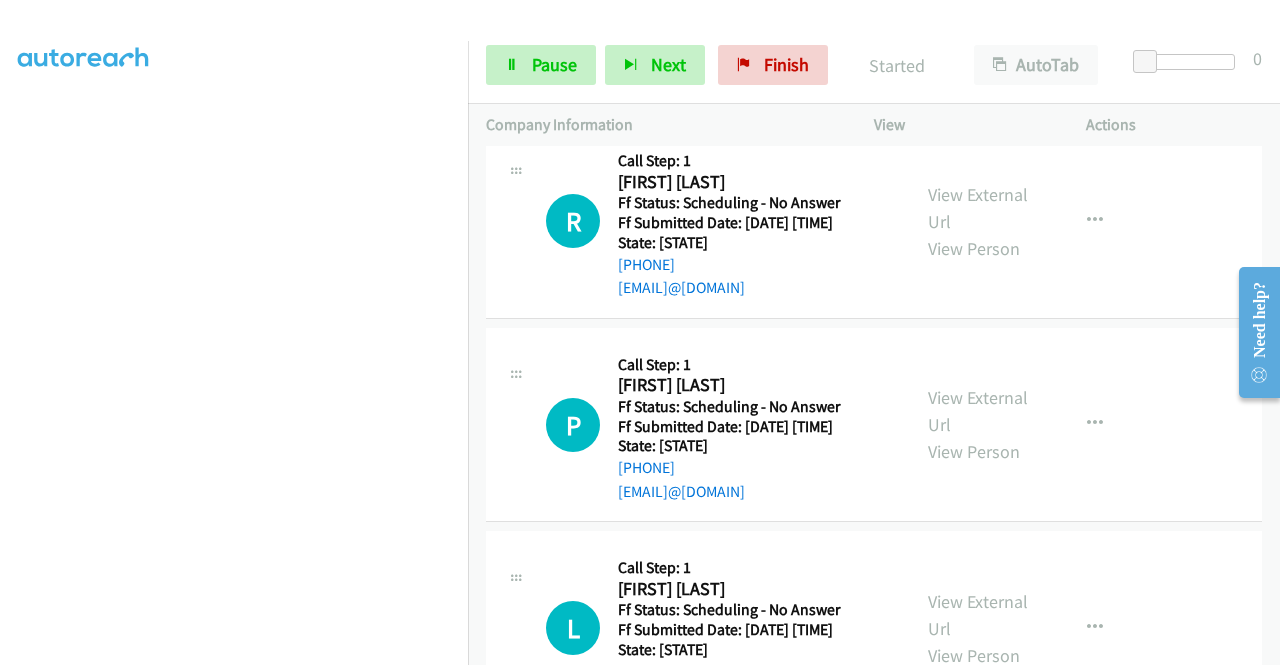 scroll, scrollTop: 1942, scrollLeft: 0, axis: vertical 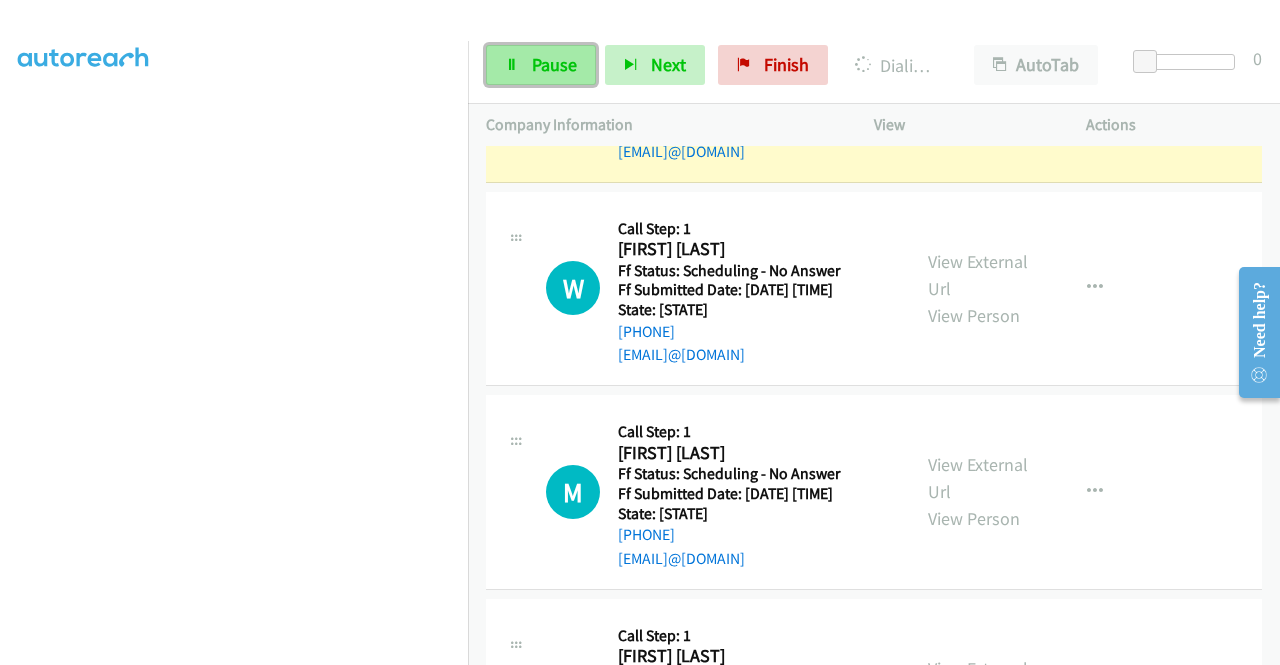 click on "Pause" at bounding box center [554, 64] 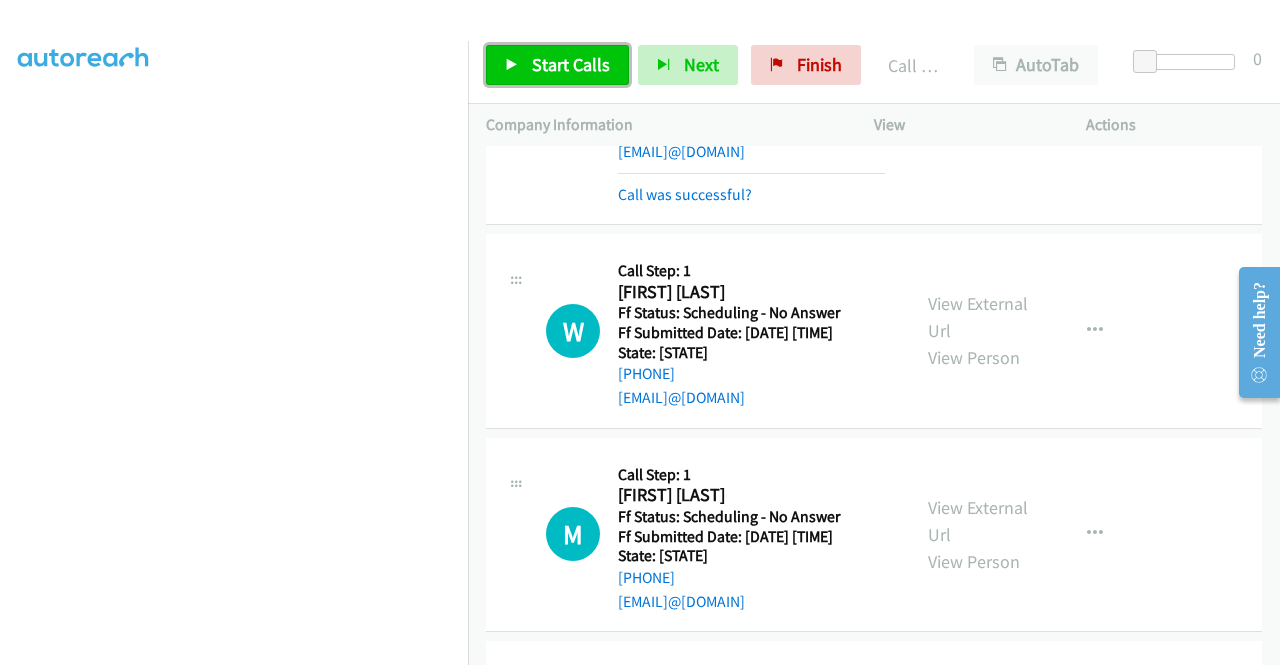 click on "Start Calls" at bounding box center [571, 64] 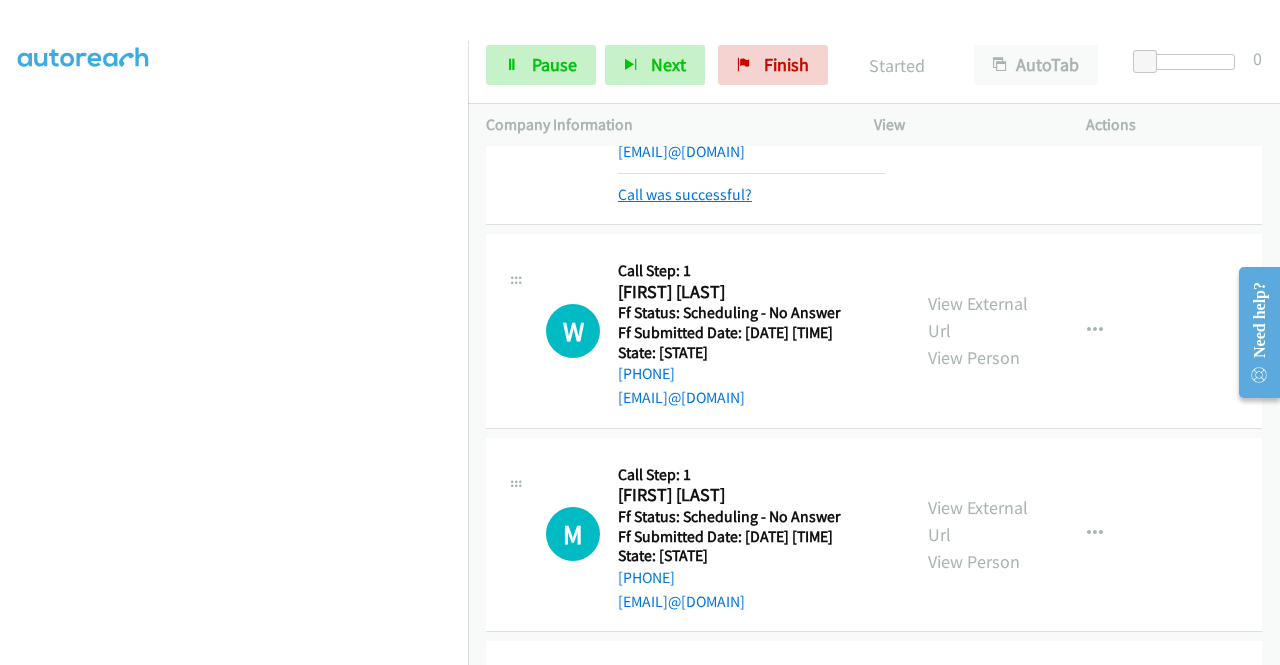 click on "Call was successful?" at bounding box center (685, 194) 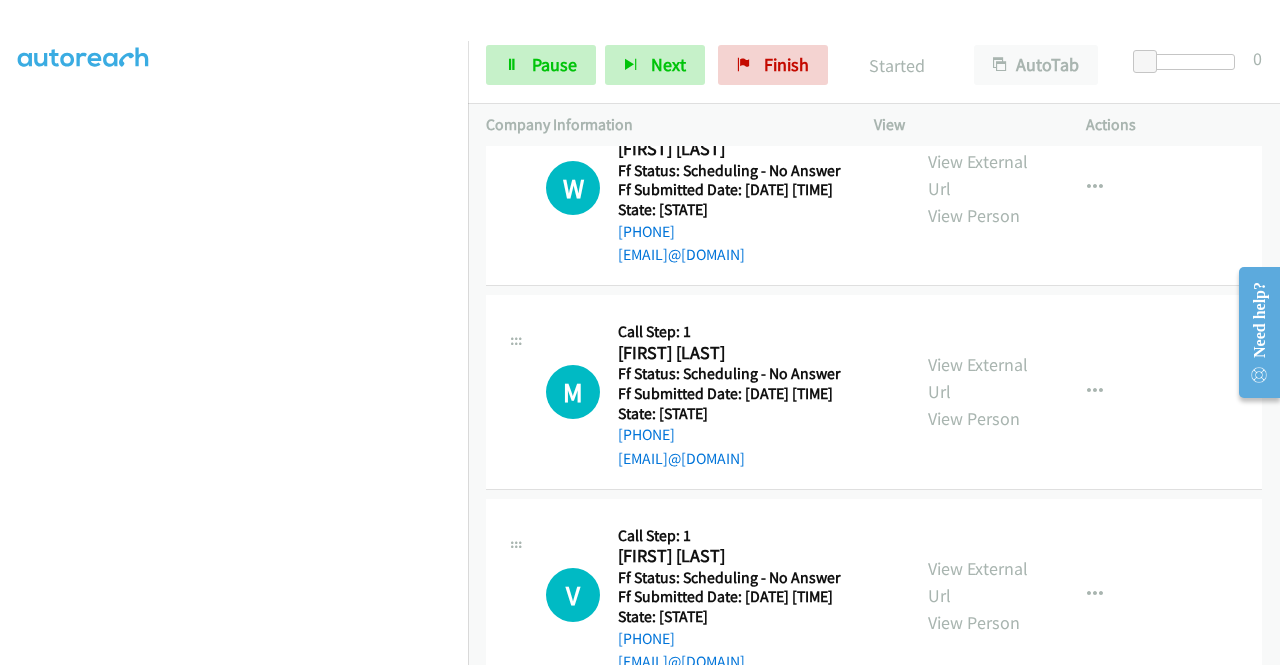 scroll, scrollTop: 2942, scrollLeft: 0, axis: vertical 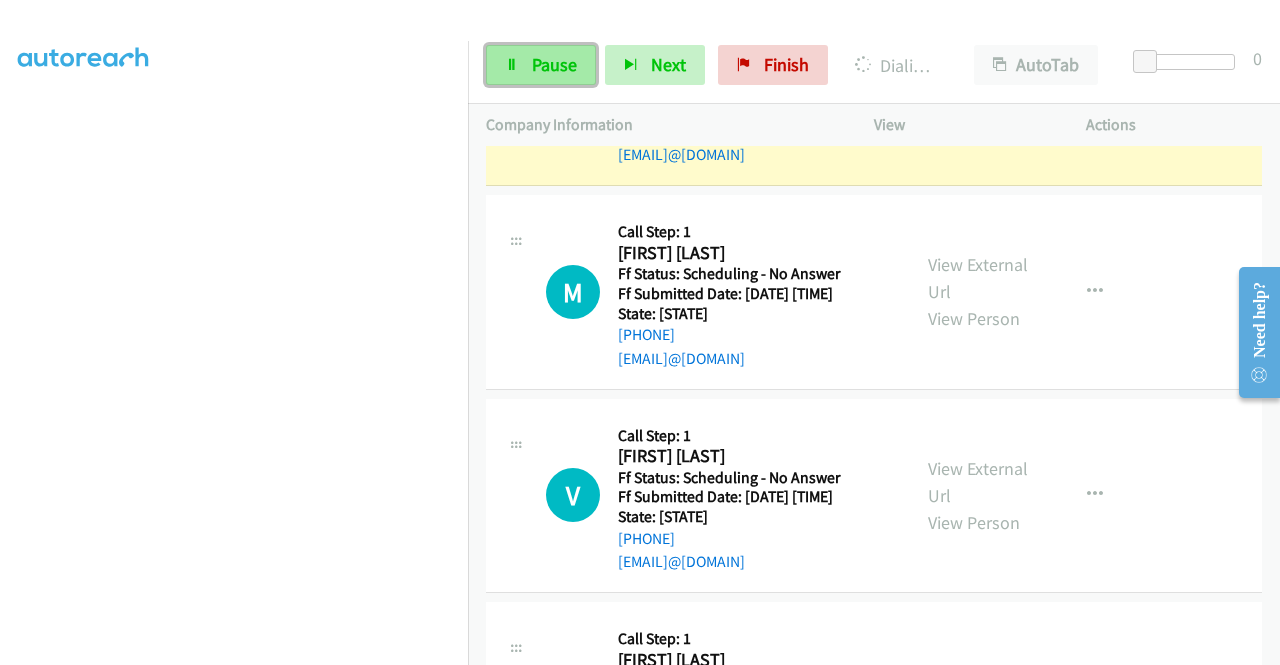 click on "Pause" at bounding box center [554, 64] 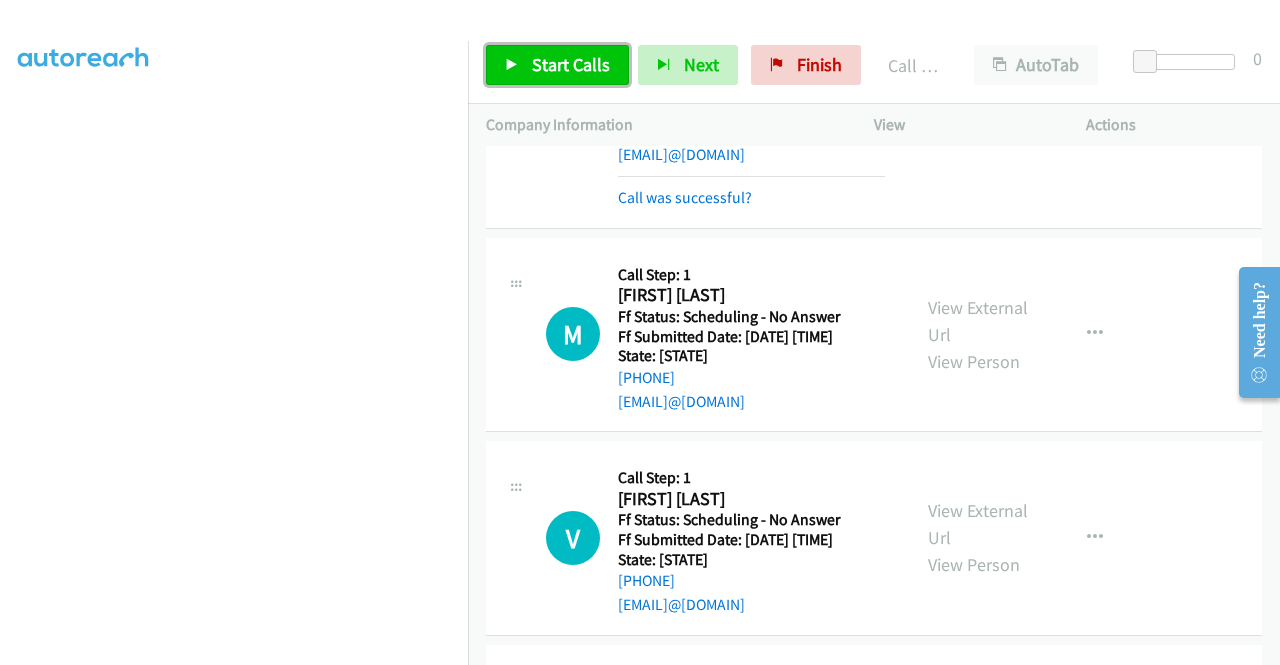 click on "Start Calls" at bounding box center (571, 64) 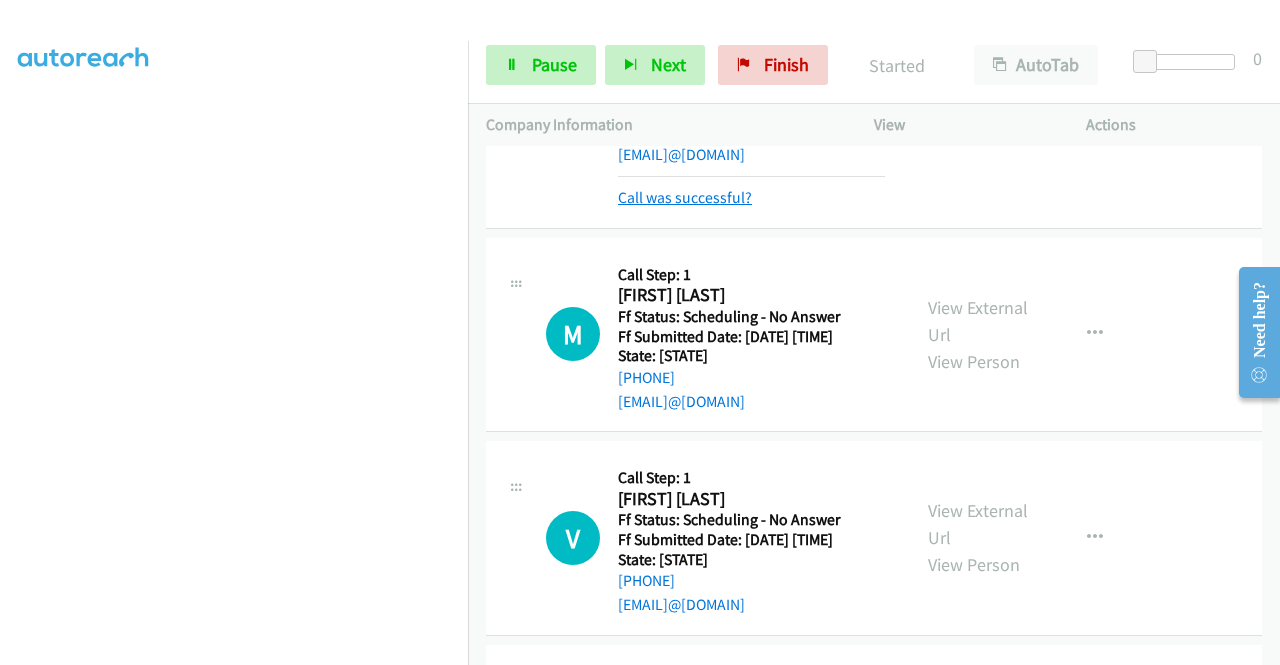 click on "Call was successful?" at bounding box center (685, 197) 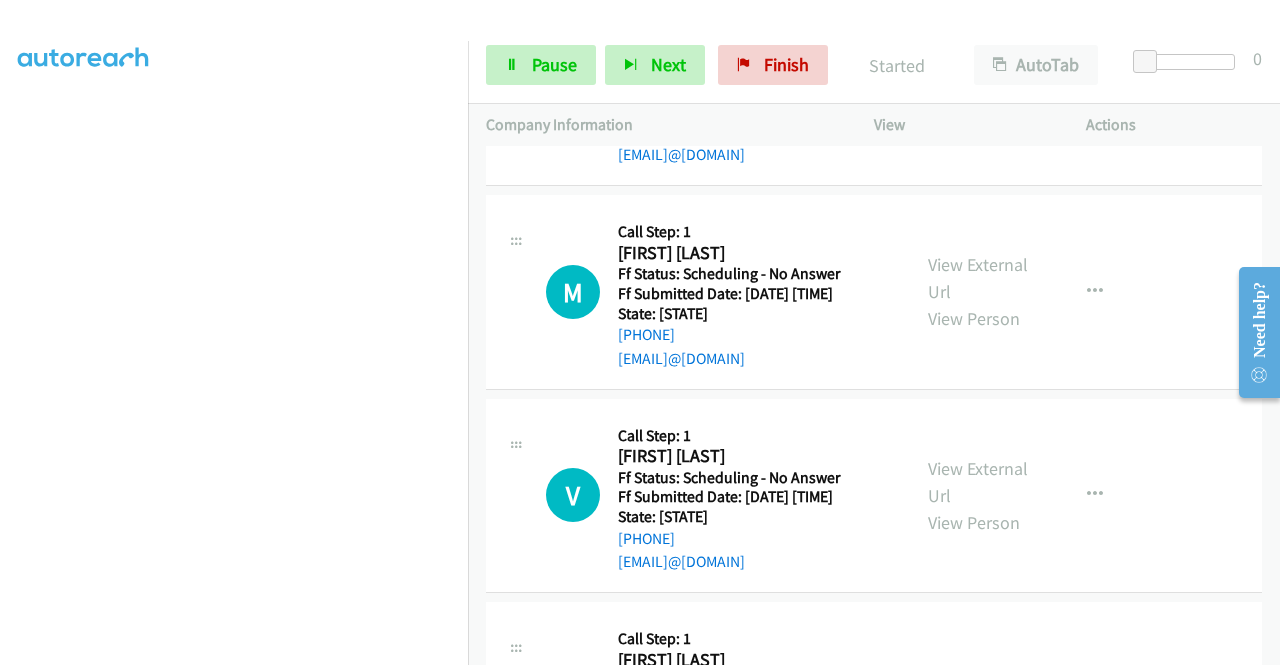 click at bounding box center (1095, 88) 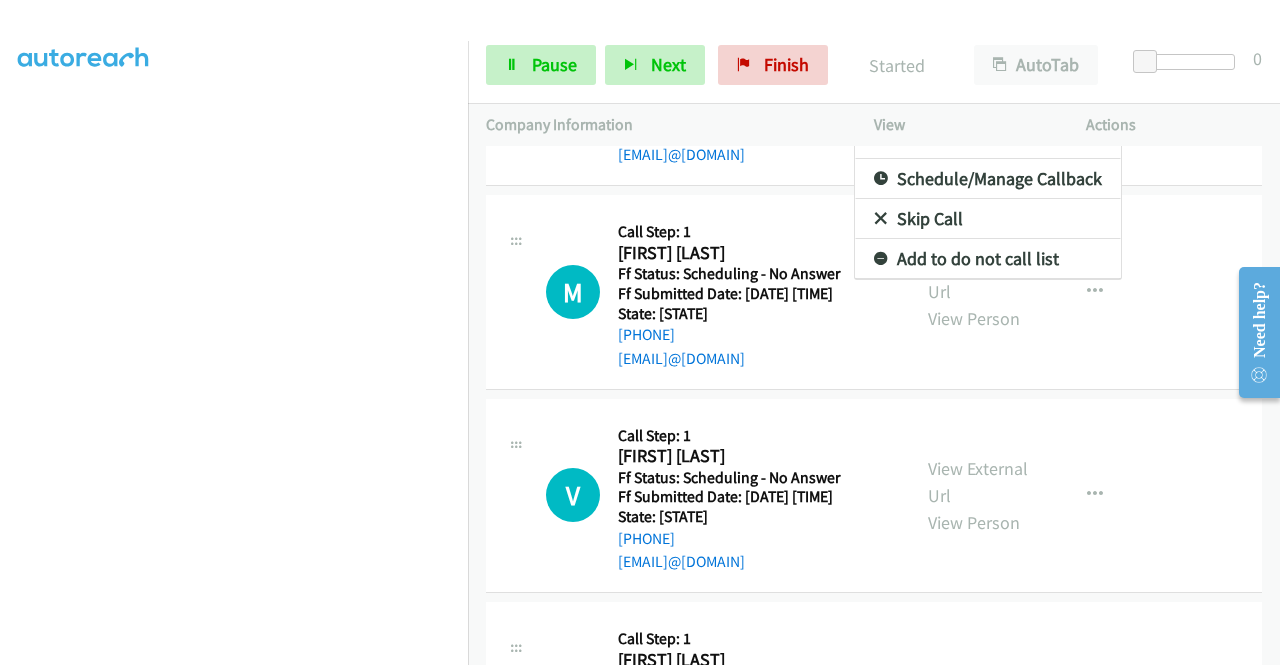 click on "Add to do not call list" at bounding box center (988, 259) 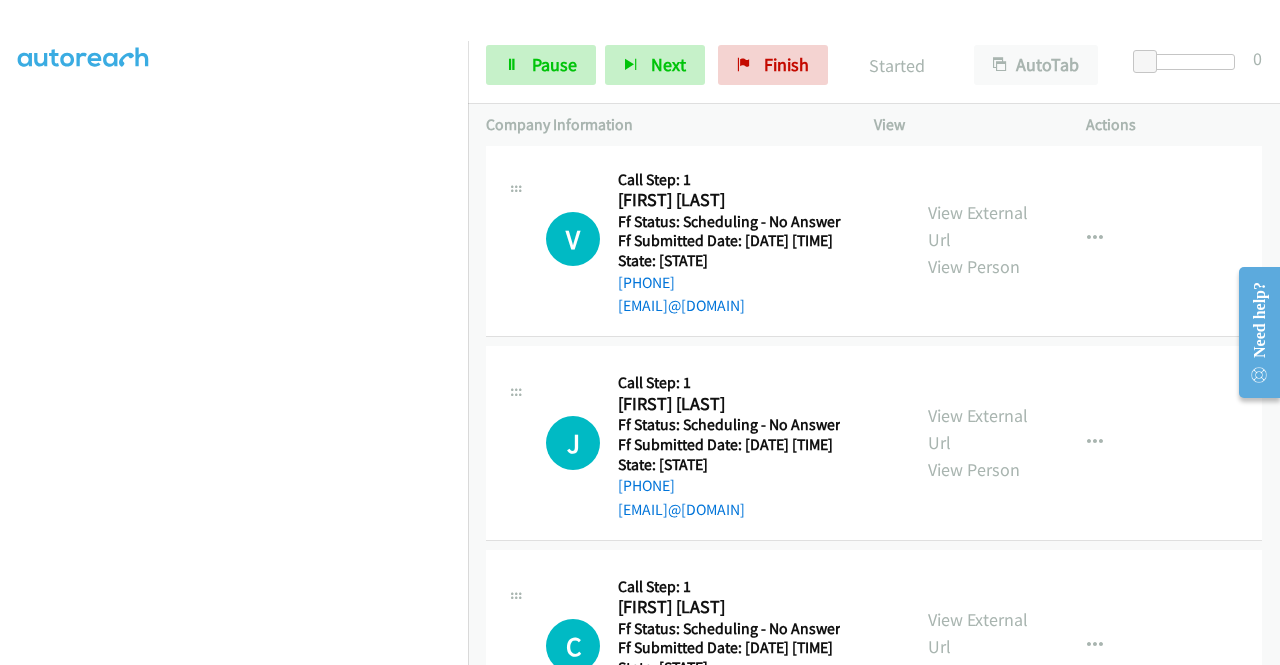 scroll, scrollTop: 3242, scrollLeft: 0, axis: vertical 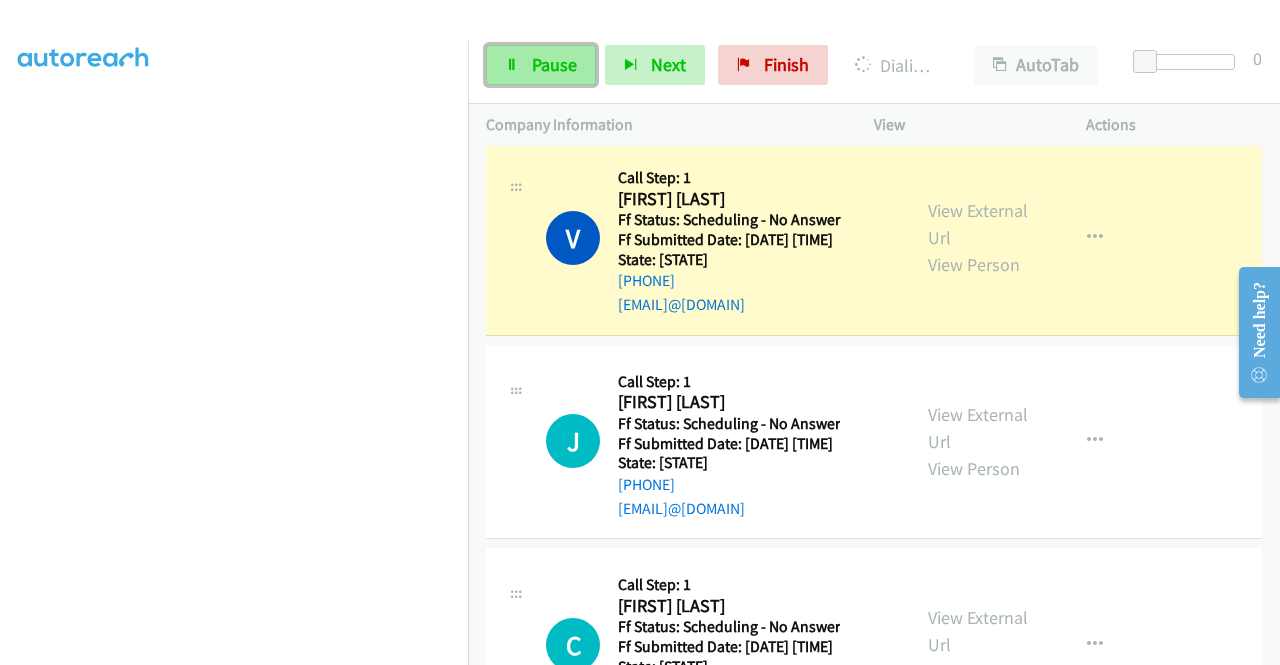 click on "Pause" at bounding box center [541, 65] 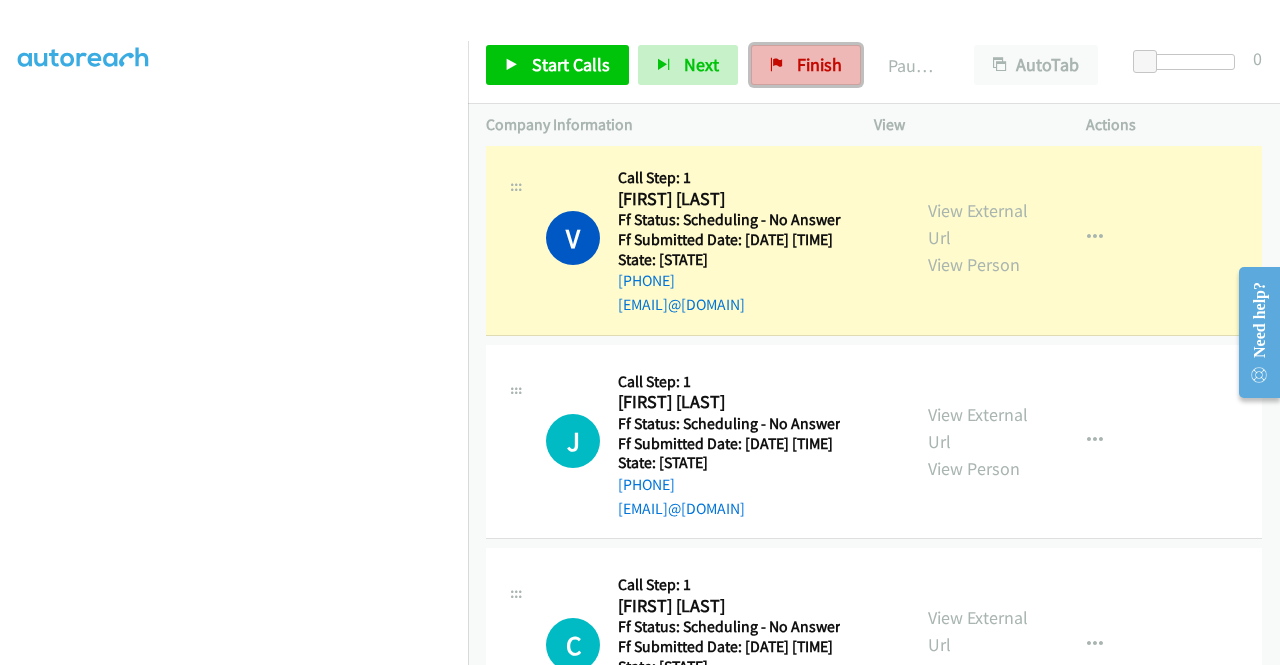 click on "Finish" at bounding box center (819, 64) 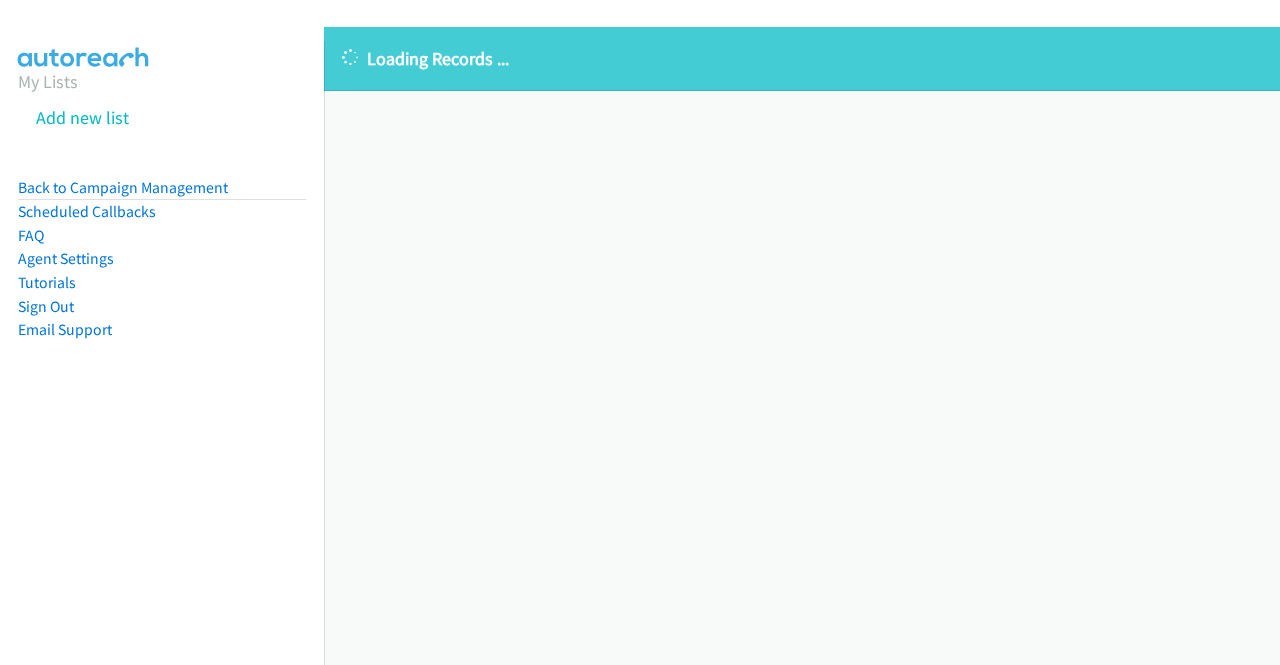 scroll, scrollTop: 0, scrollLeft: 0, axis: both 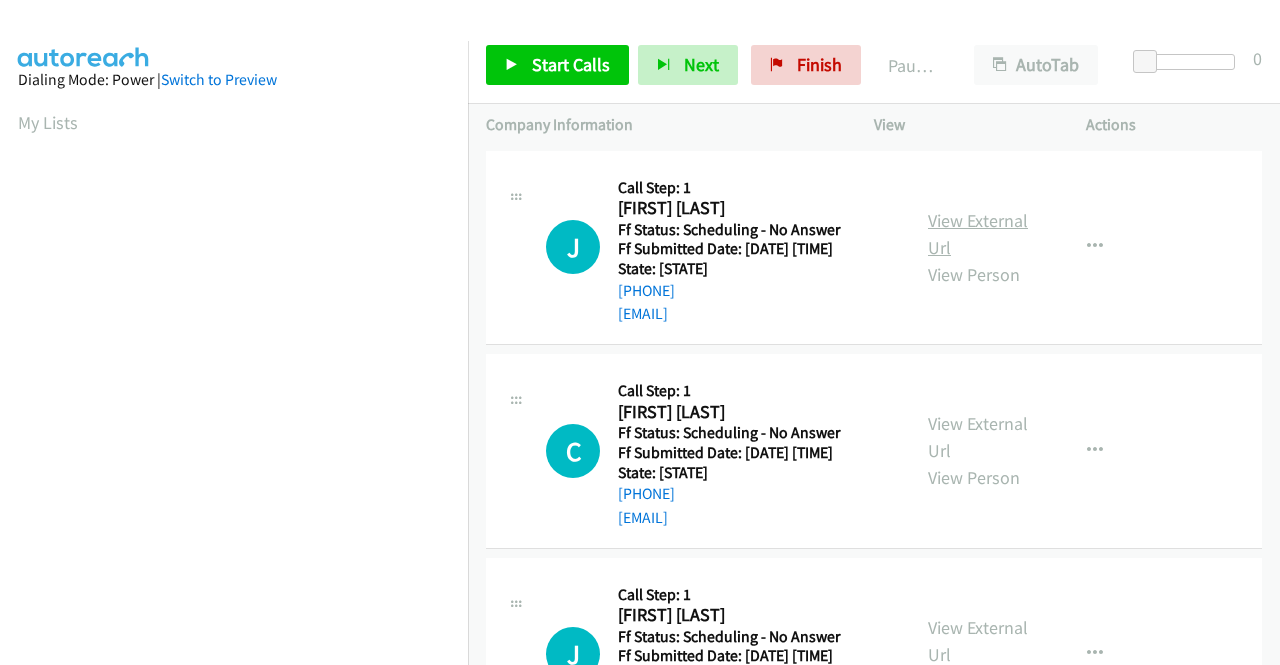 click on "View External Url" at bounding box center (978, 234) 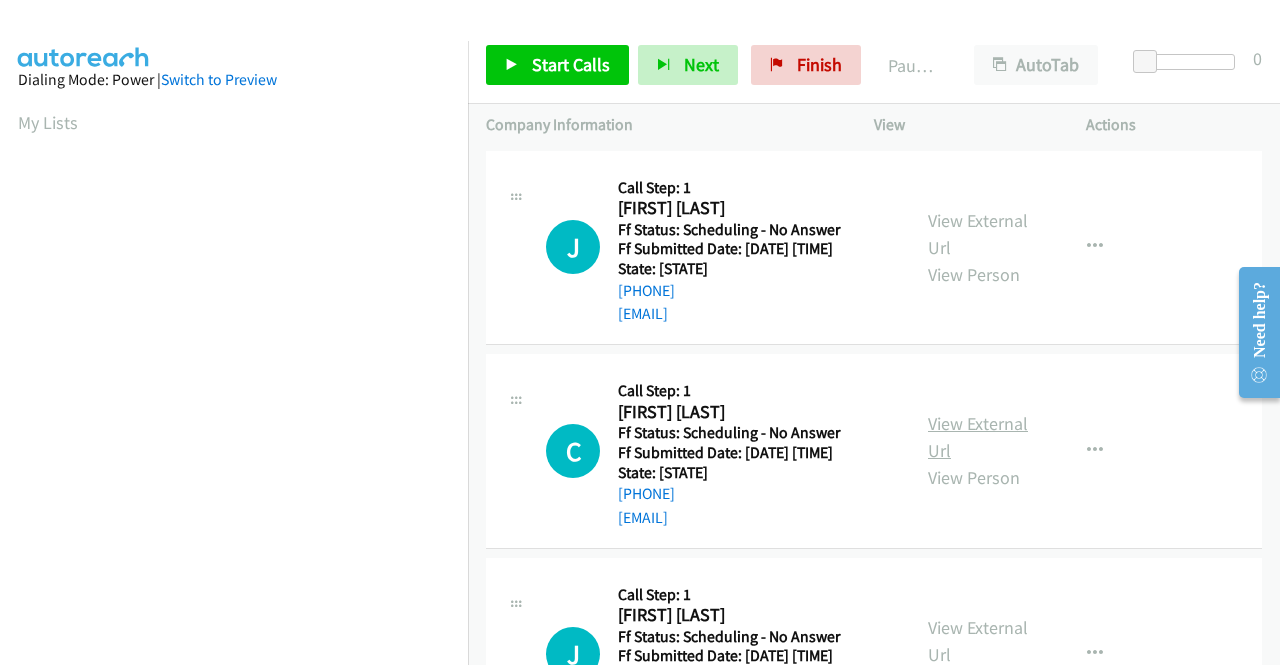 click on "View External Url" at bounding box center [978, 437] 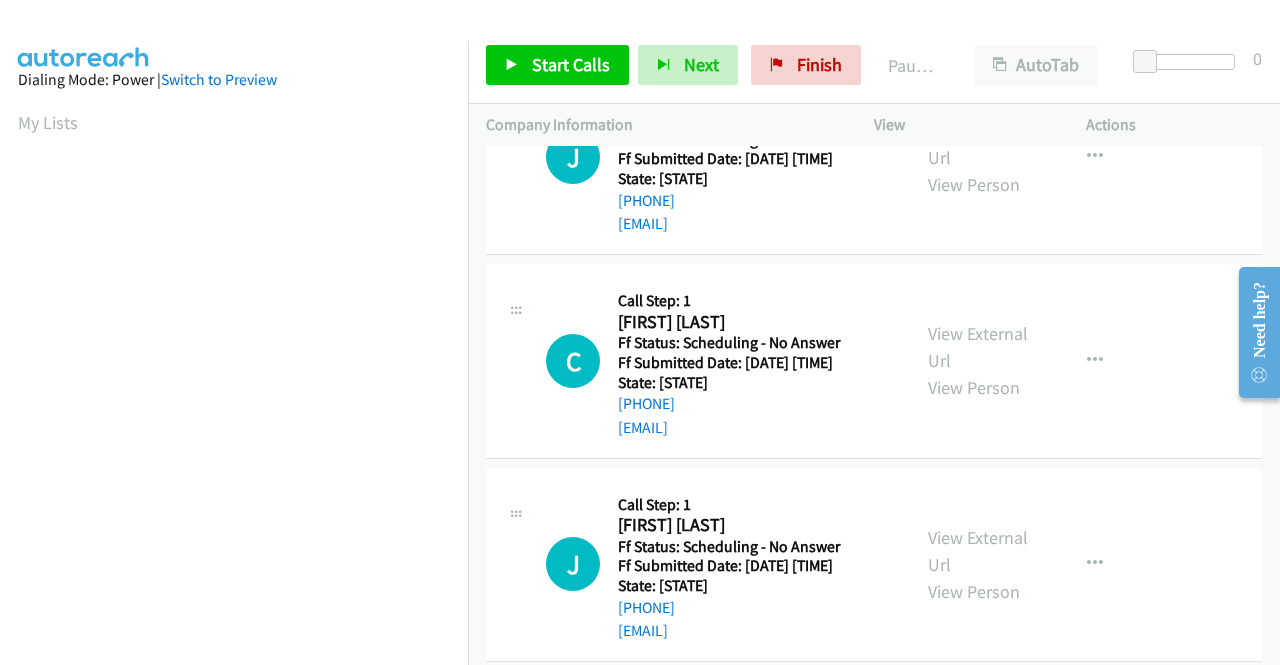 scroll, scrollTop: 200, scrollLeft: 0, axis: vertical 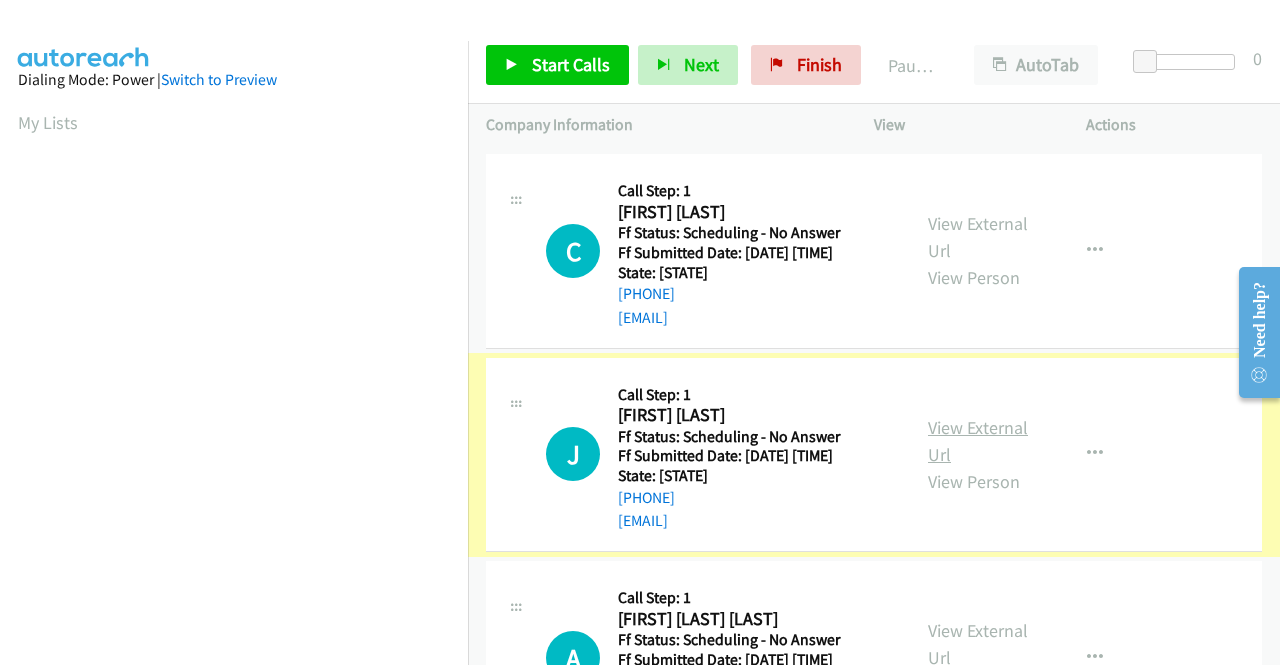 click on "View External Url" at bounding box center (978, 441) 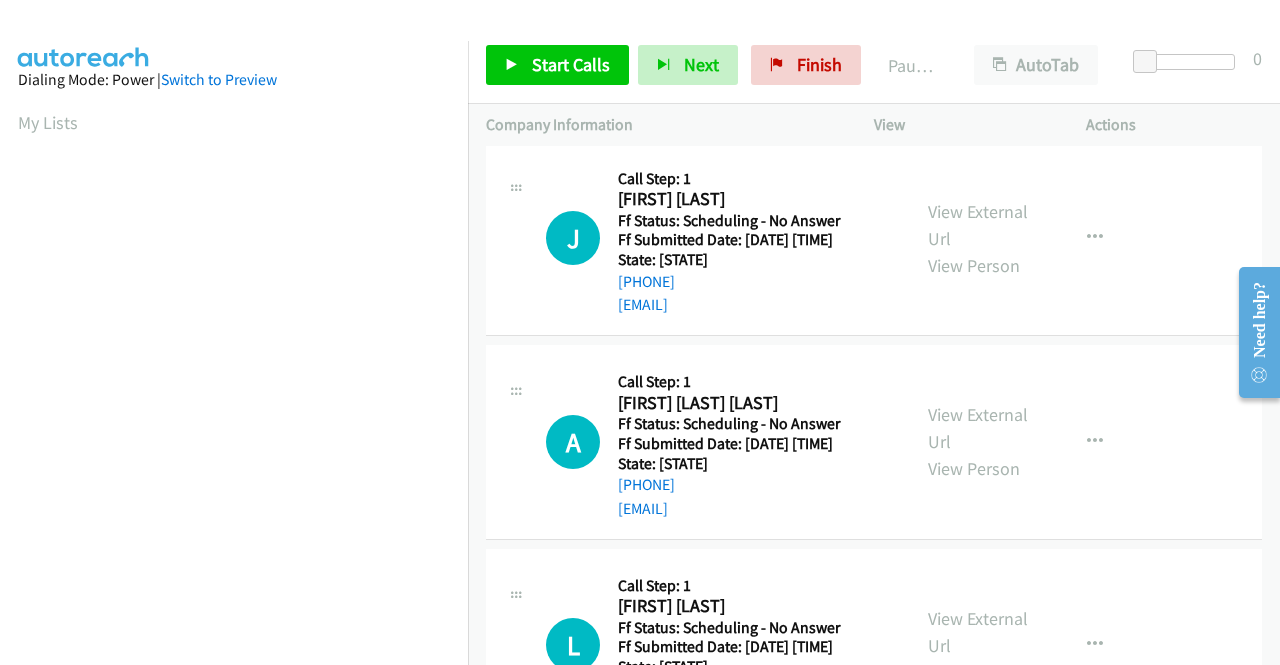 scroll, scrollTop: 500, scrollLeft: 0, axis: vertical 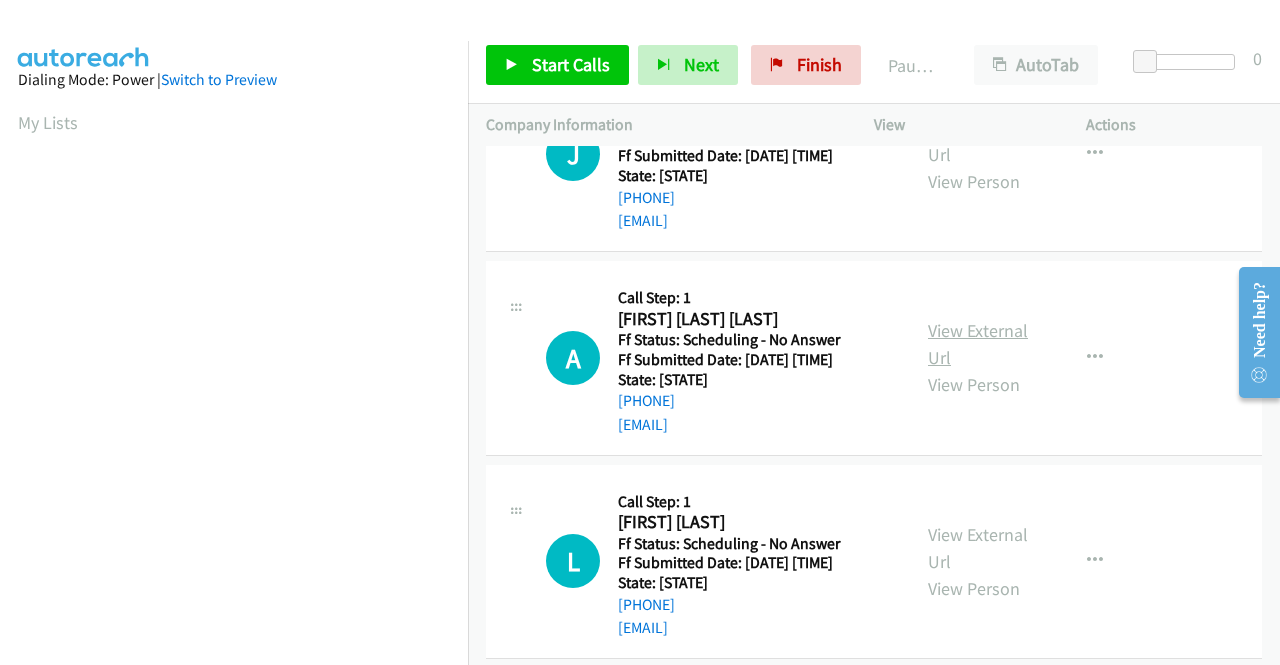 click on "View External Url" at bounding box center [978, 344] 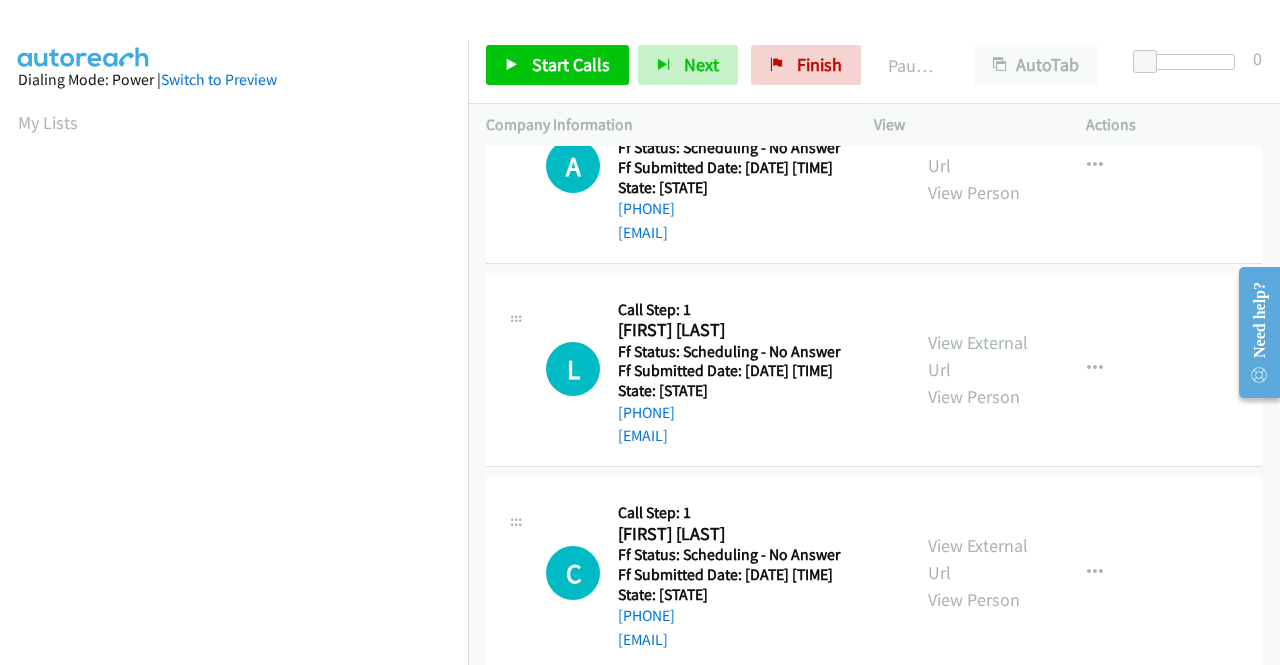 scroll, scrollTop: 700, scrollLeft: 0, axis: vertical 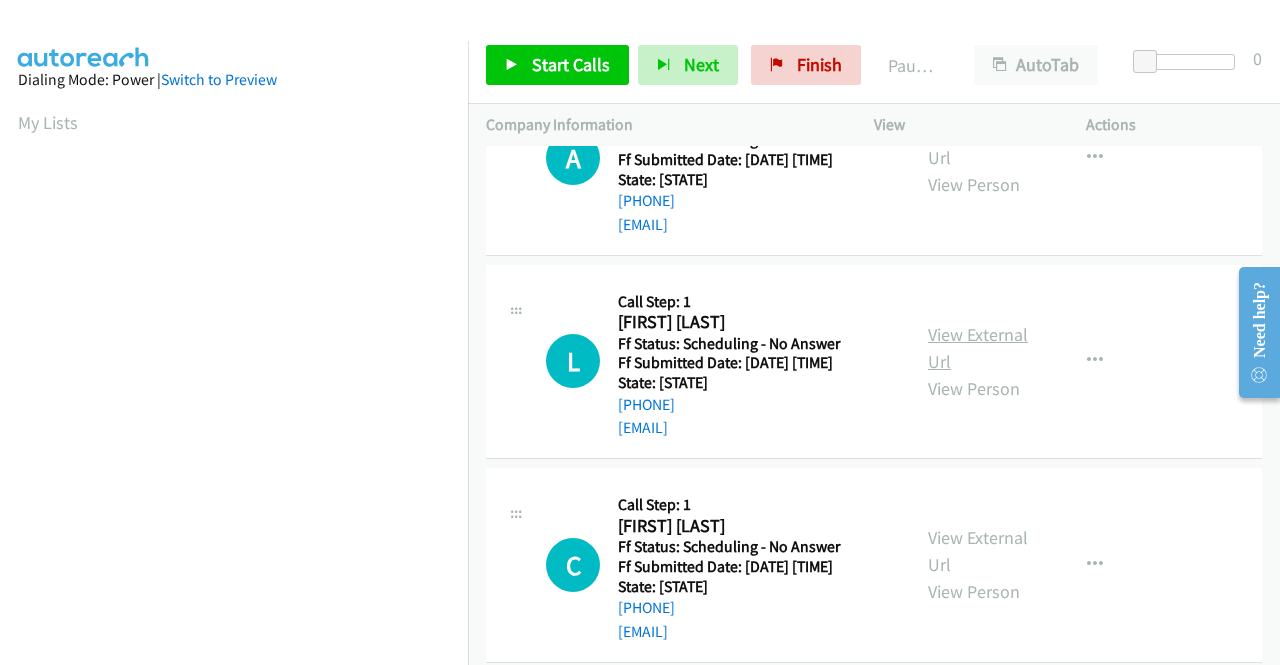 click on "View External Url" at bounding box center [978, 348] 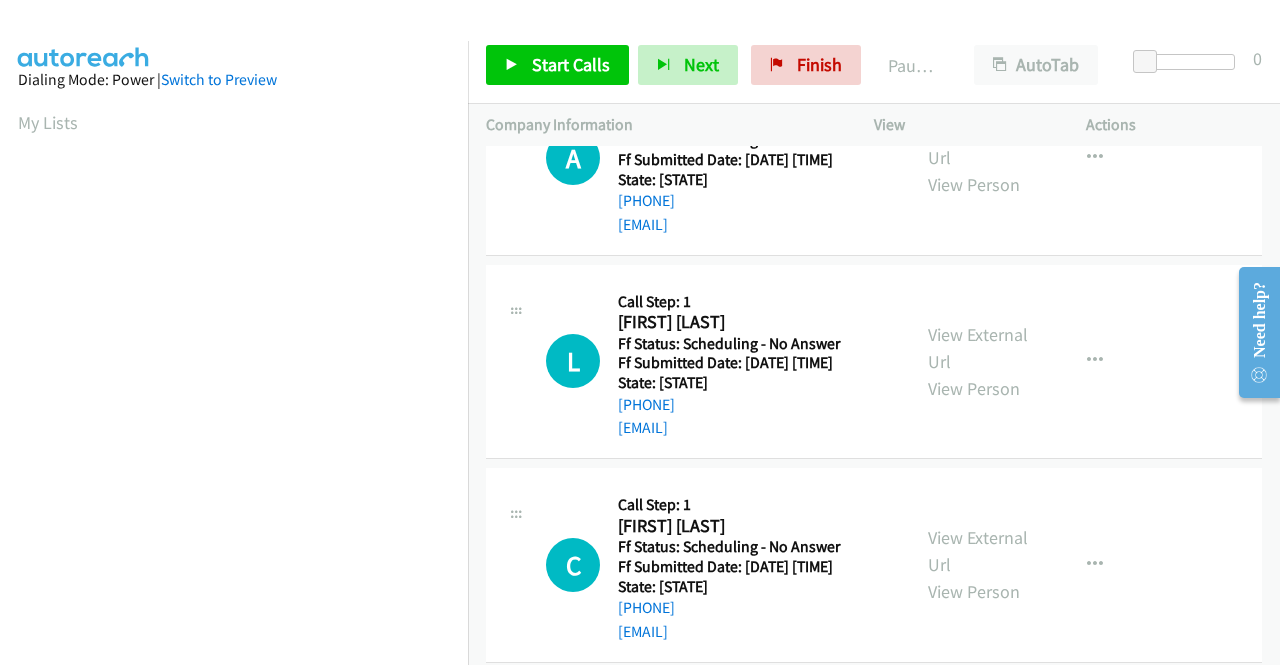 scroll, scrollTop: 900, scrollLeft: 0, axis: vertical 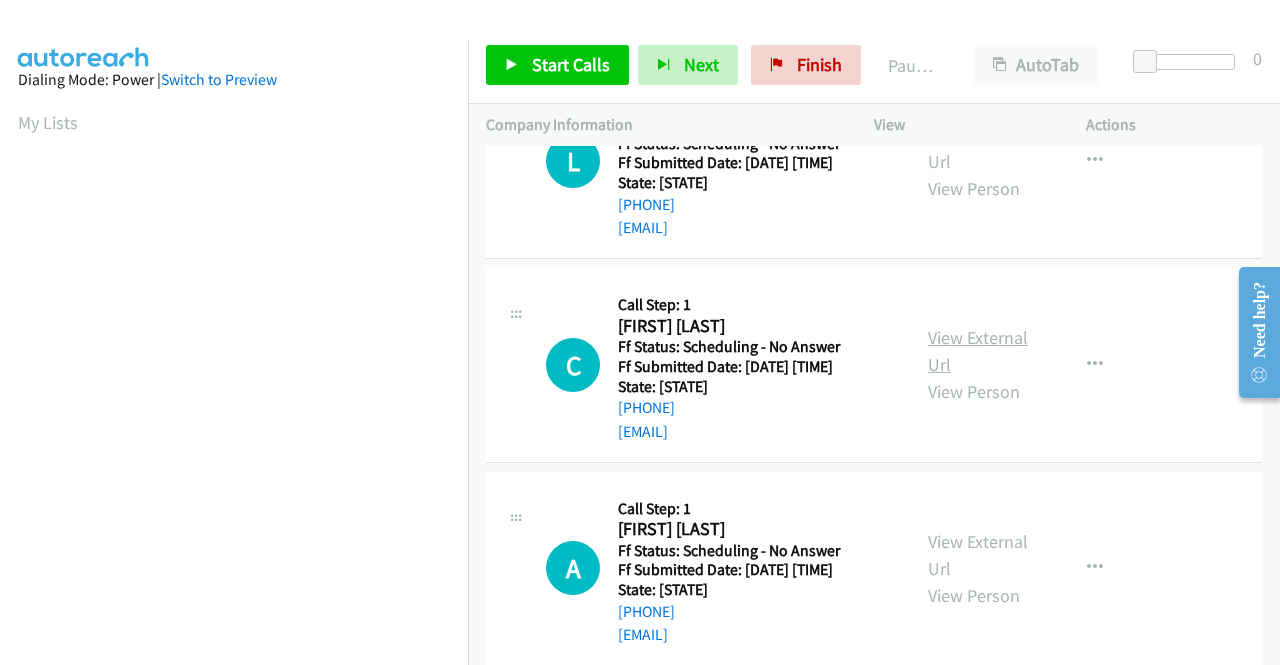 click on "View External Url" at bounding box center (978, 351) 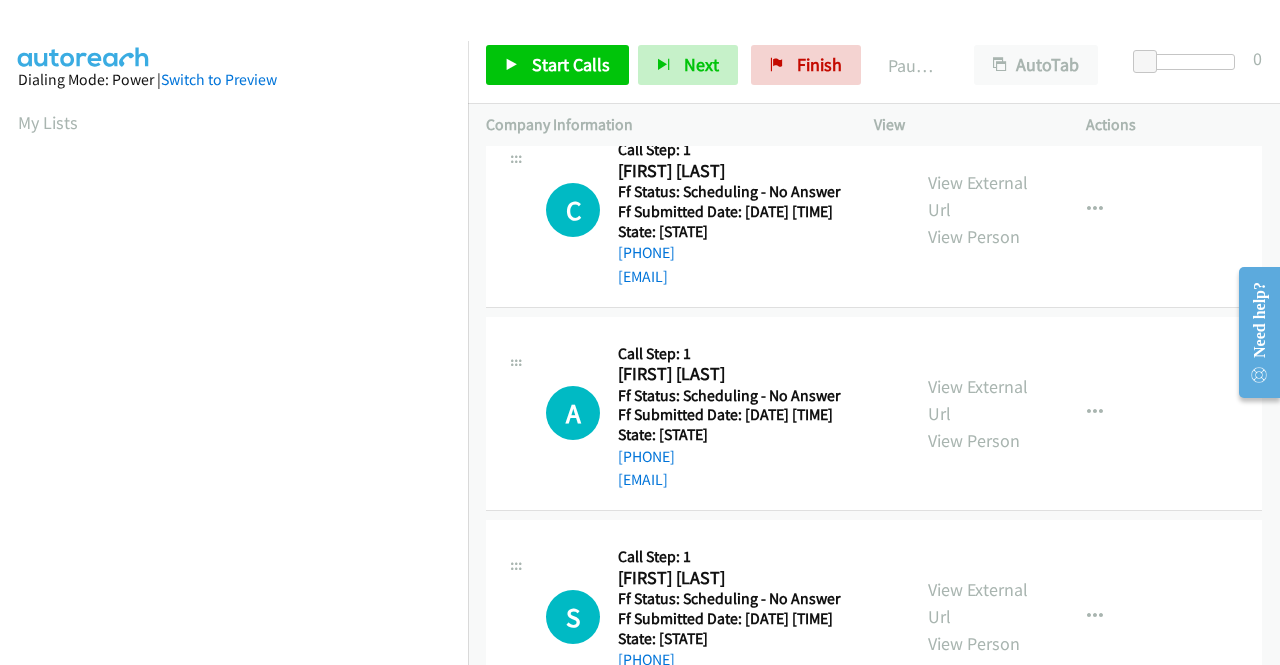 scroll, scrollTop: 1100, scrollLeft: 0, axis: vertical 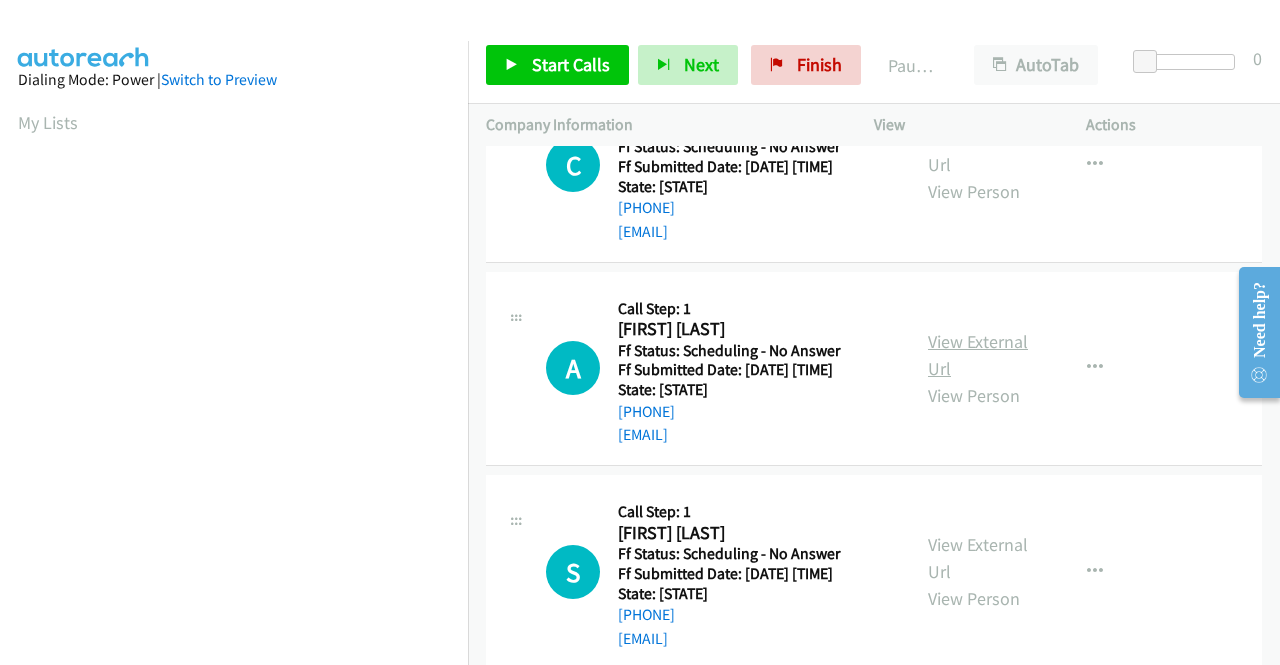 click on "View External Url" at bounding box center [978, 355] 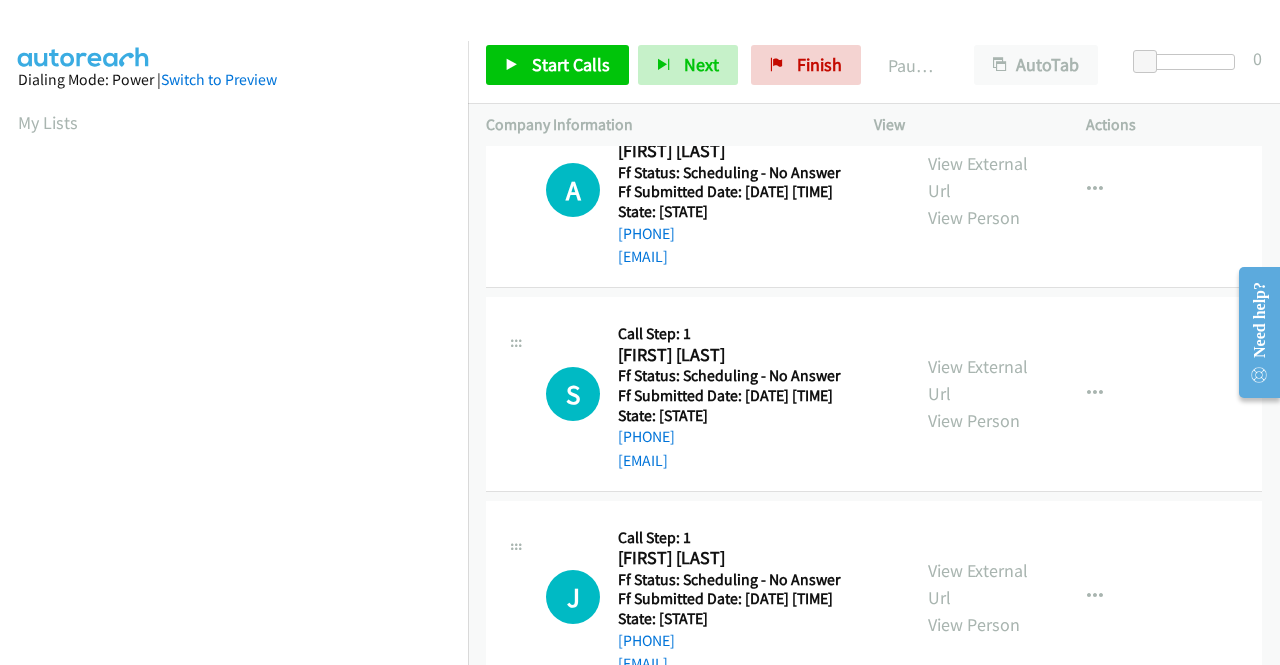 scroll, scrollTop: 1400, scrollLeft: 0, axis: vertical 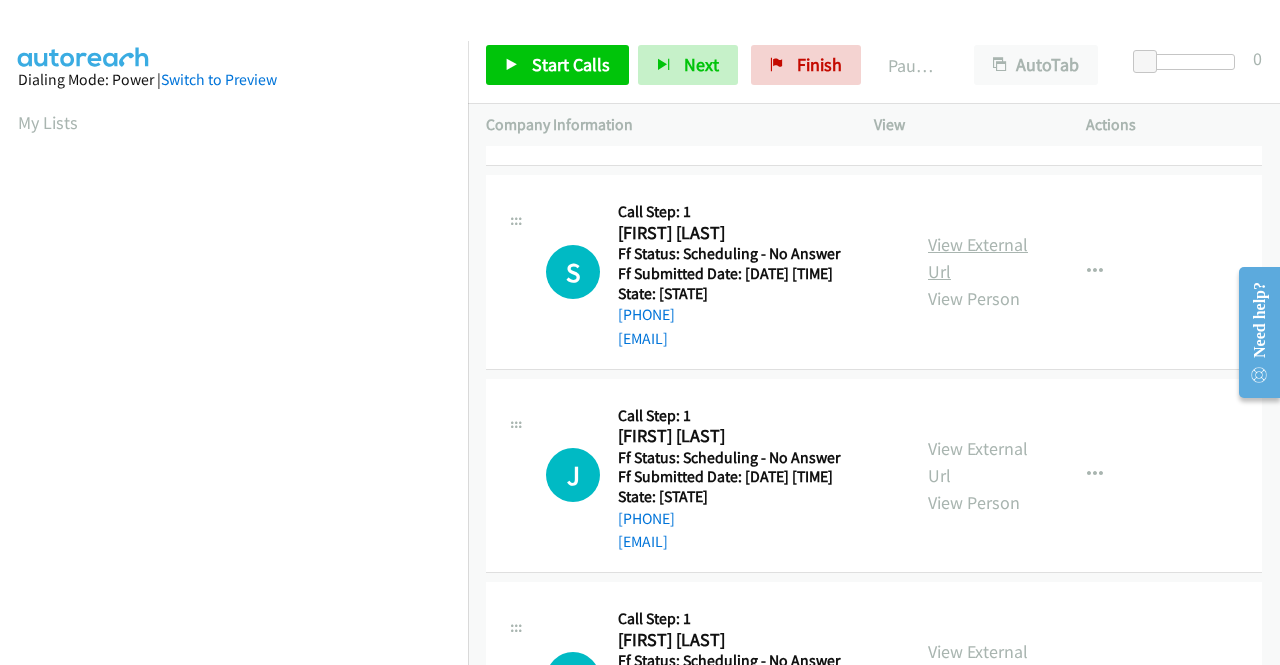 click on "View External Url" at bounding box center (978, 258) 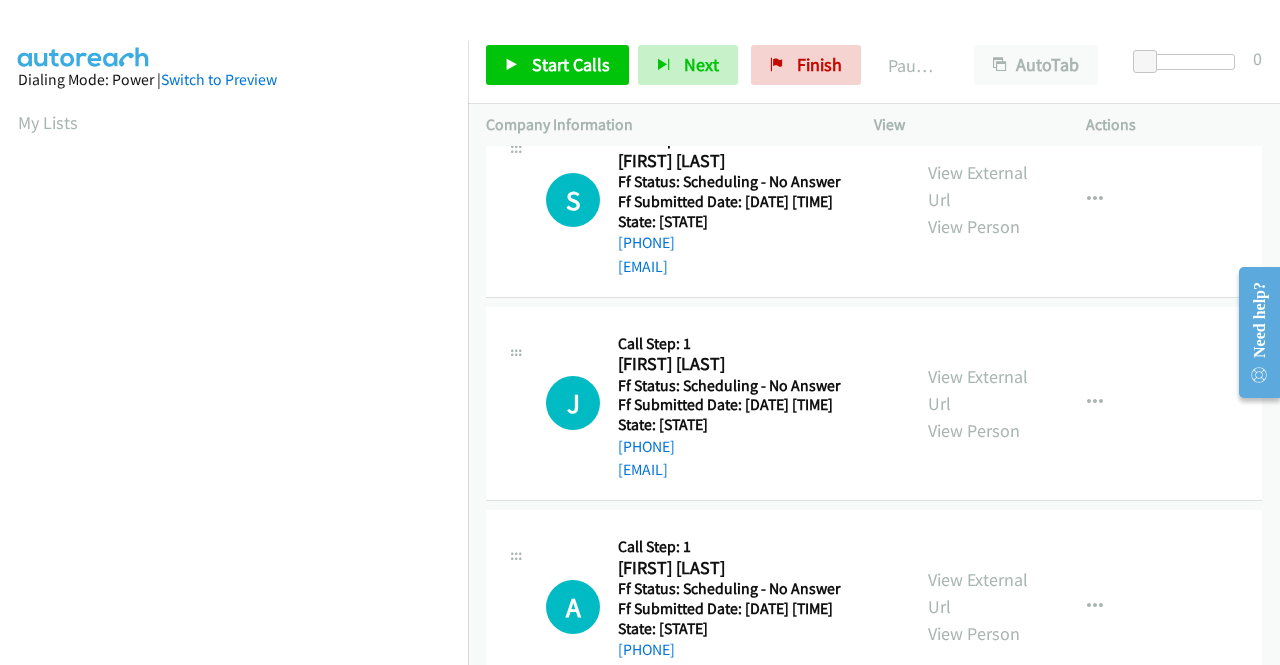 scroll, scrollTop: 1600, scrollLeft: 0, axis: vertical 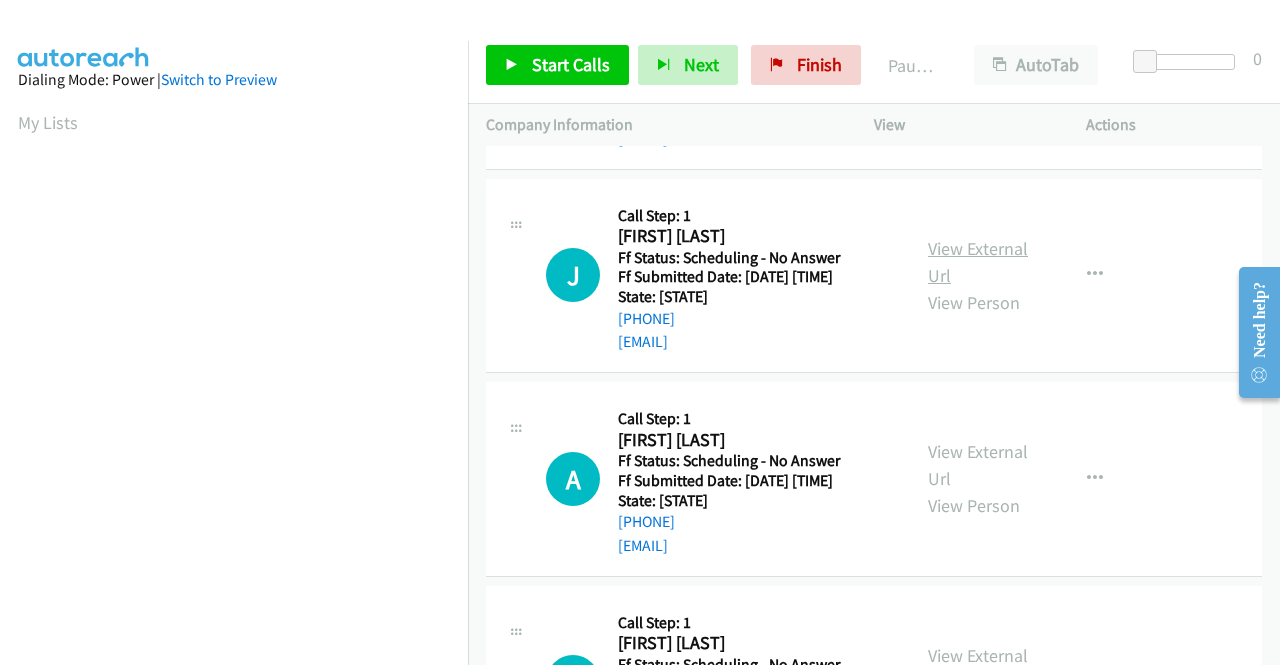 click on "View External Url" at bounding box center [978, 262] 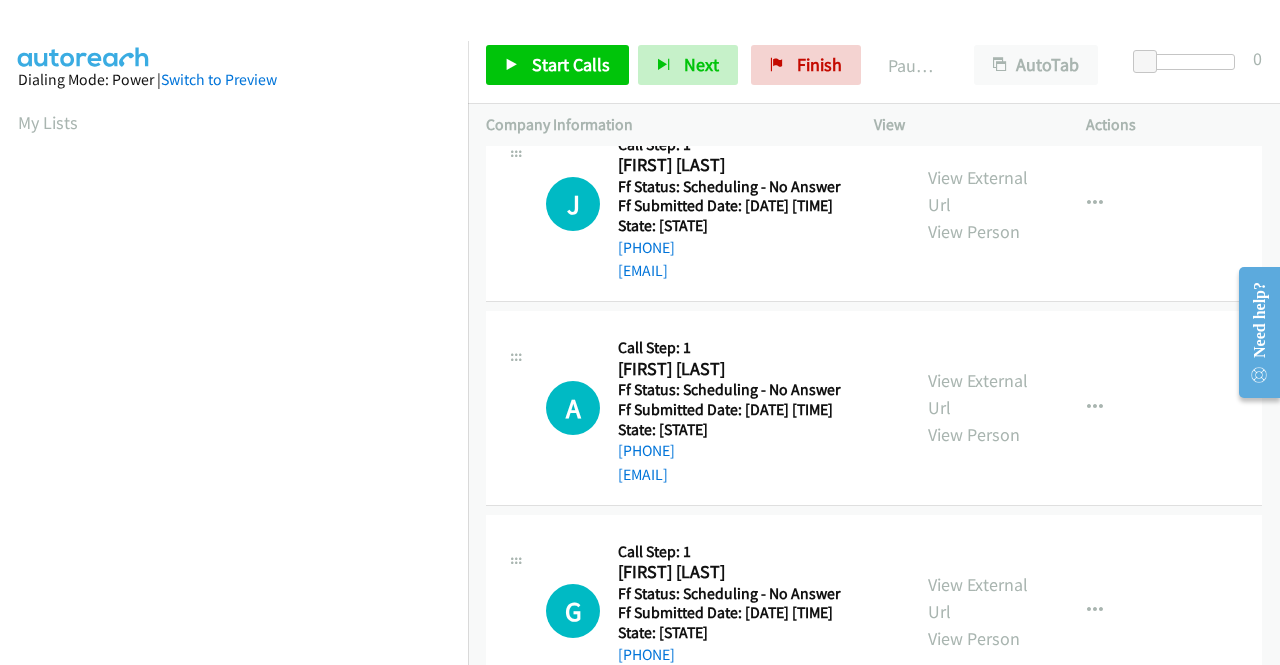 scroll, scrollTop: 1700, scrollLeft: 0, axis: vertical 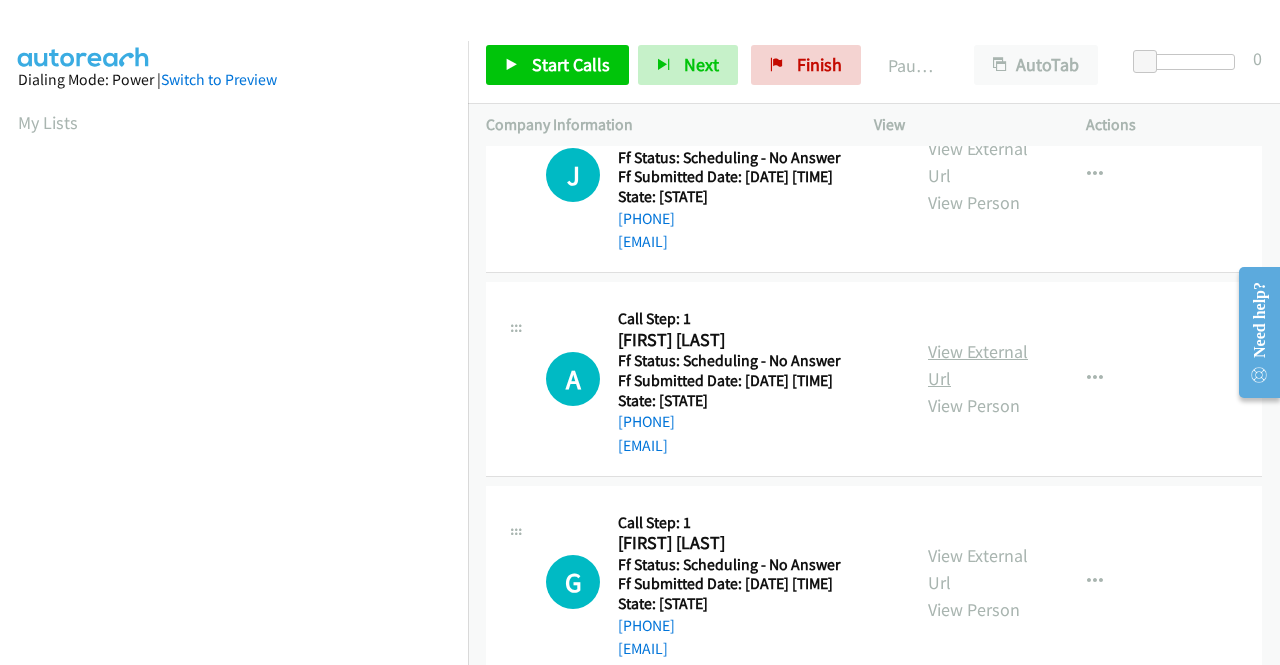 click on "View External Url" at bounding box center (978, 365) 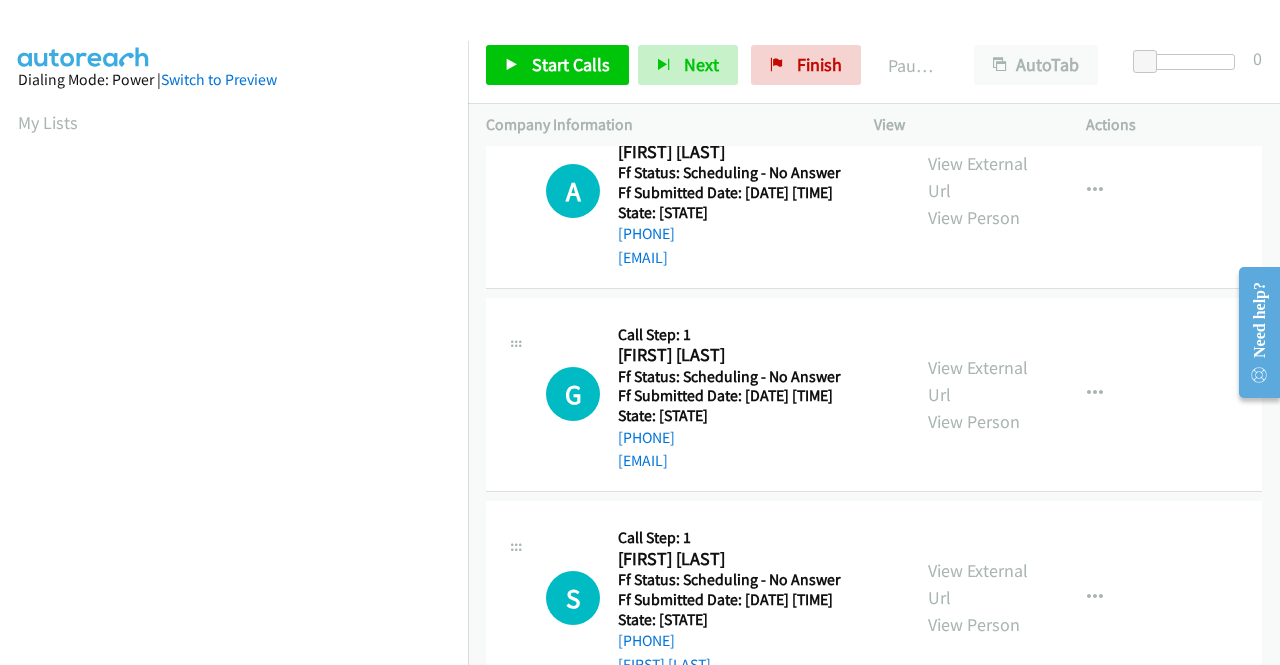 scroll, scrollTop: 2000, scrollLeft: 0, axis: vertical 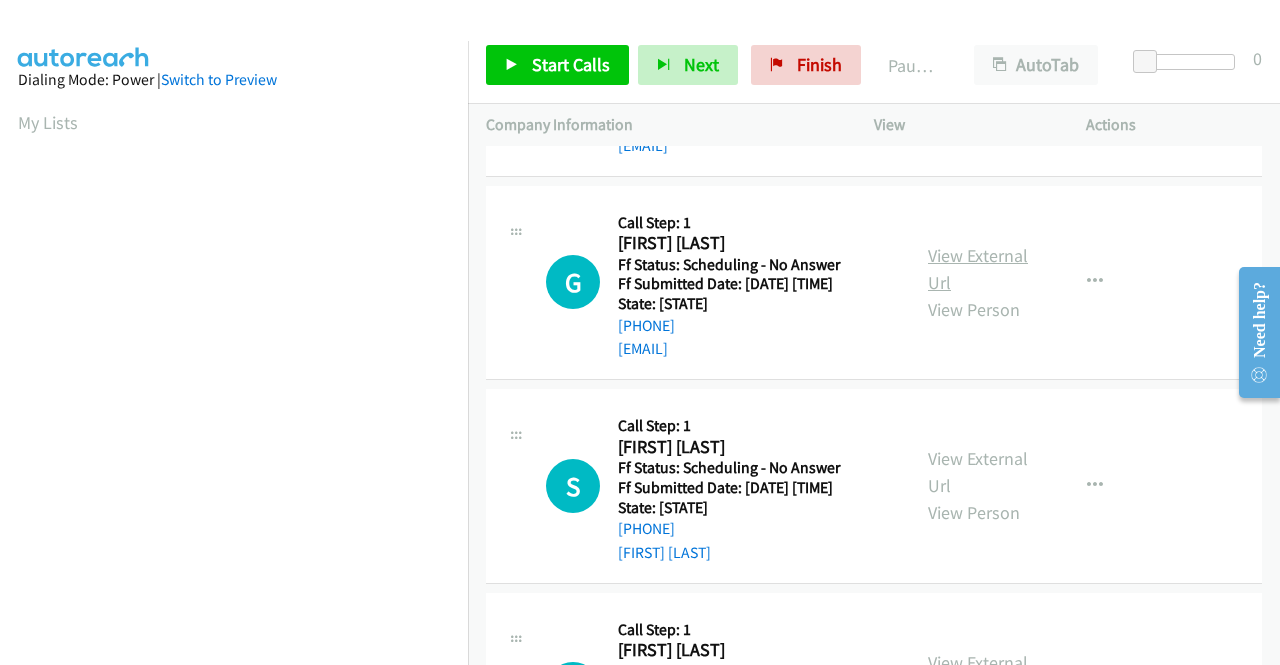 click on "View External Url" at bounding box center [978, 269] 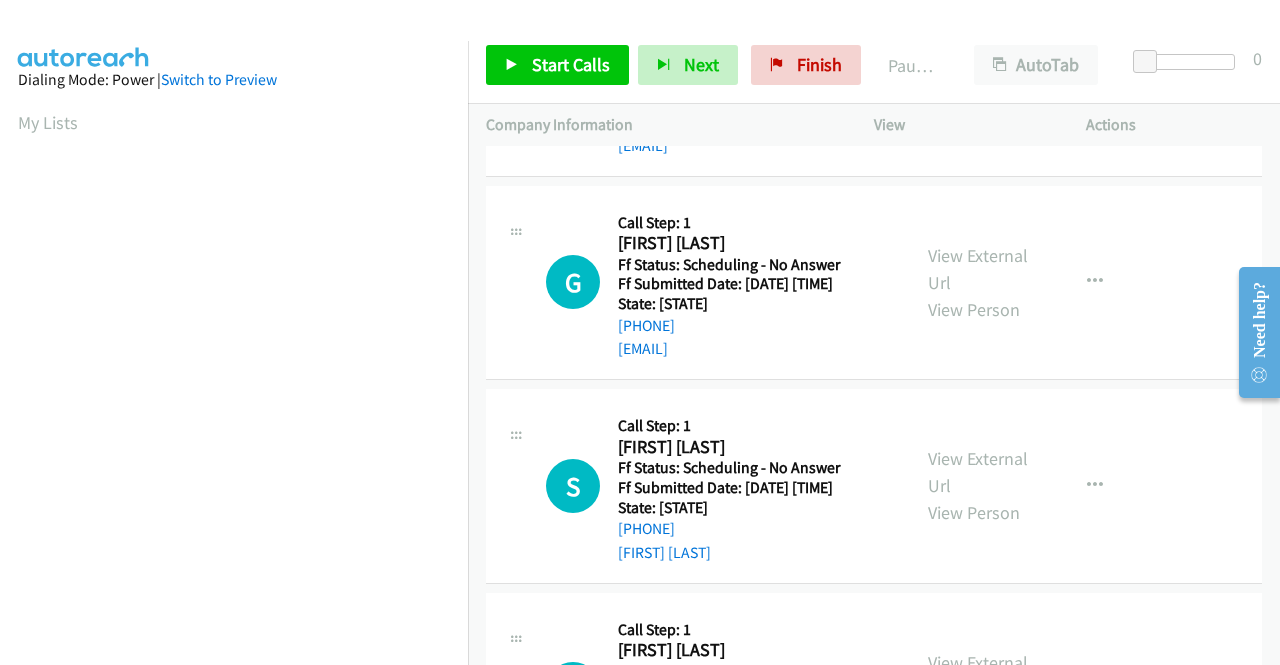 scroll, scrollTop: 2200, scrollLeft: 0, axis: vertical 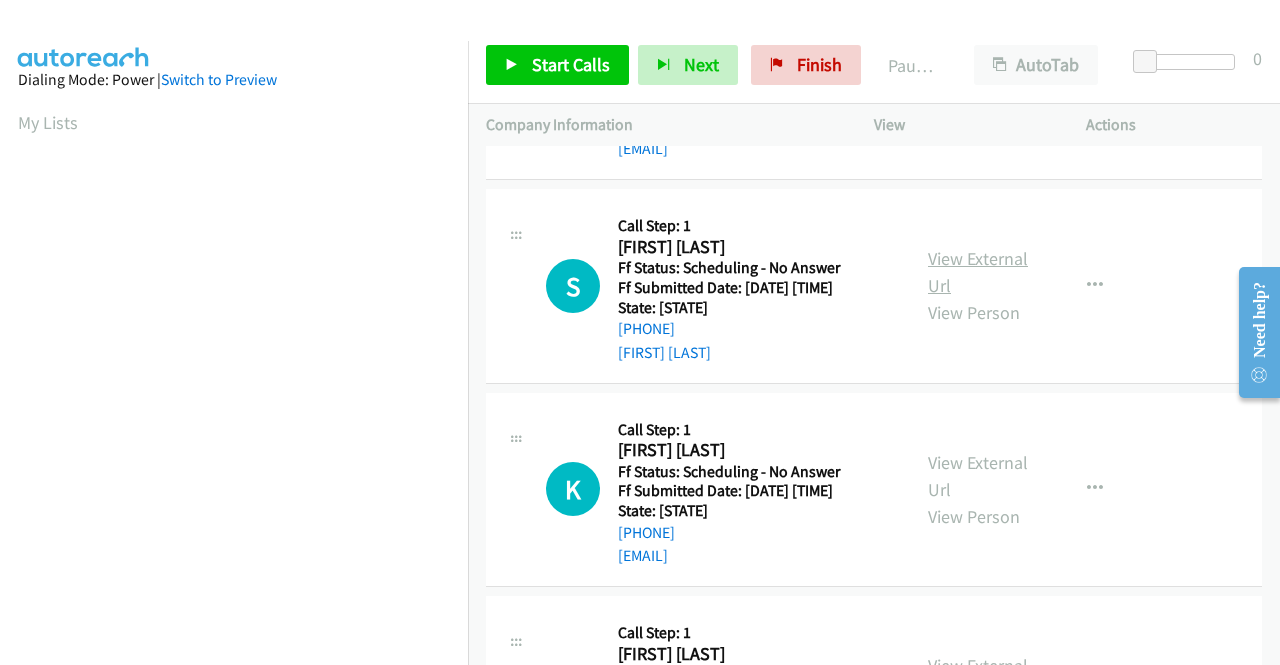 click on "View External Url" at bounding box center (978, 272) 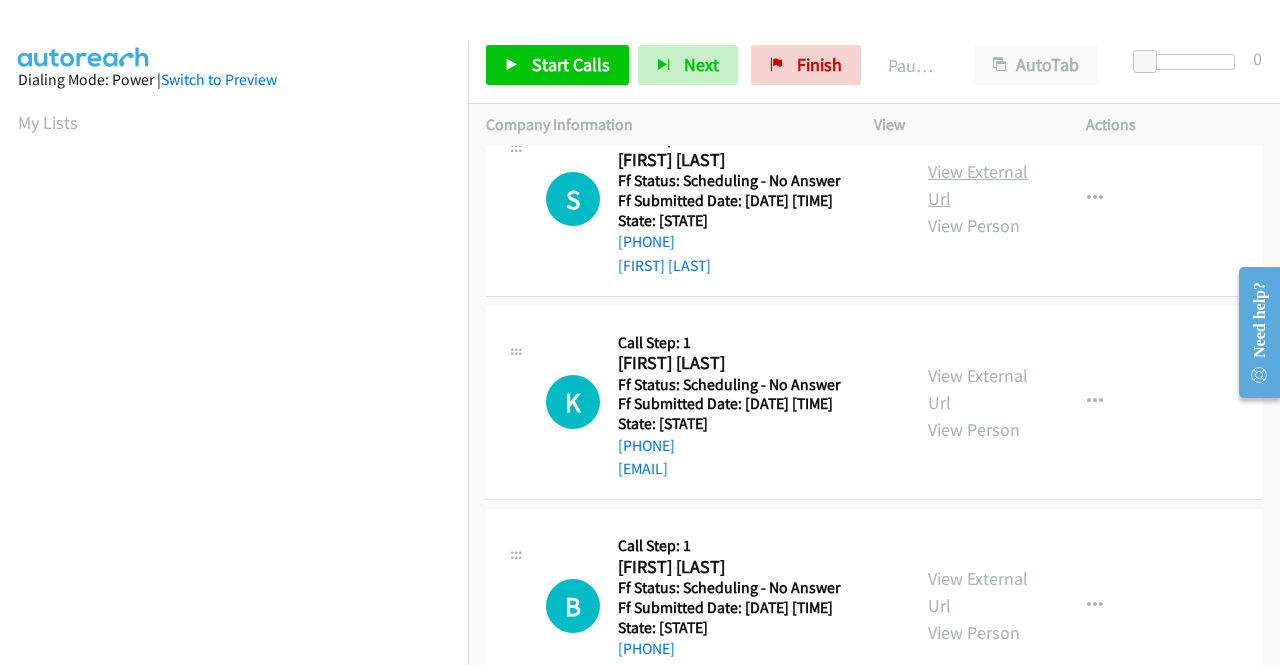 scroll, scrollTop: 2400, scrollLeft: 0, axis: vertical 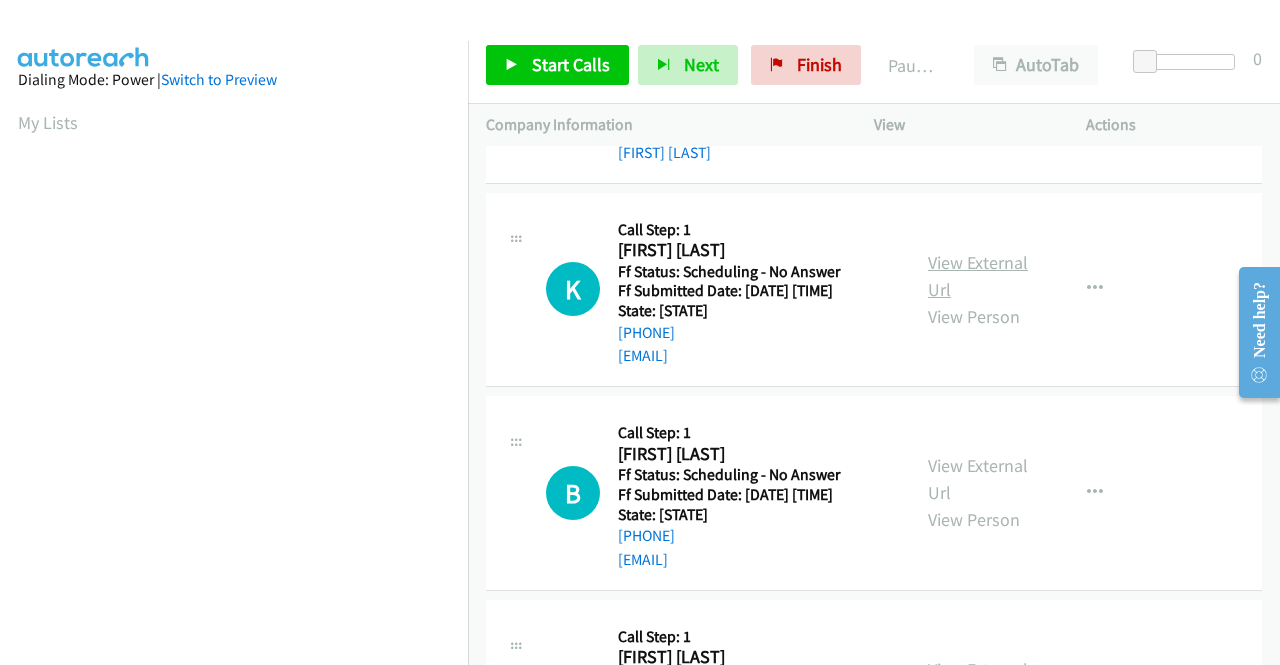 click on "View External Url" at bounding box center (978, 276) 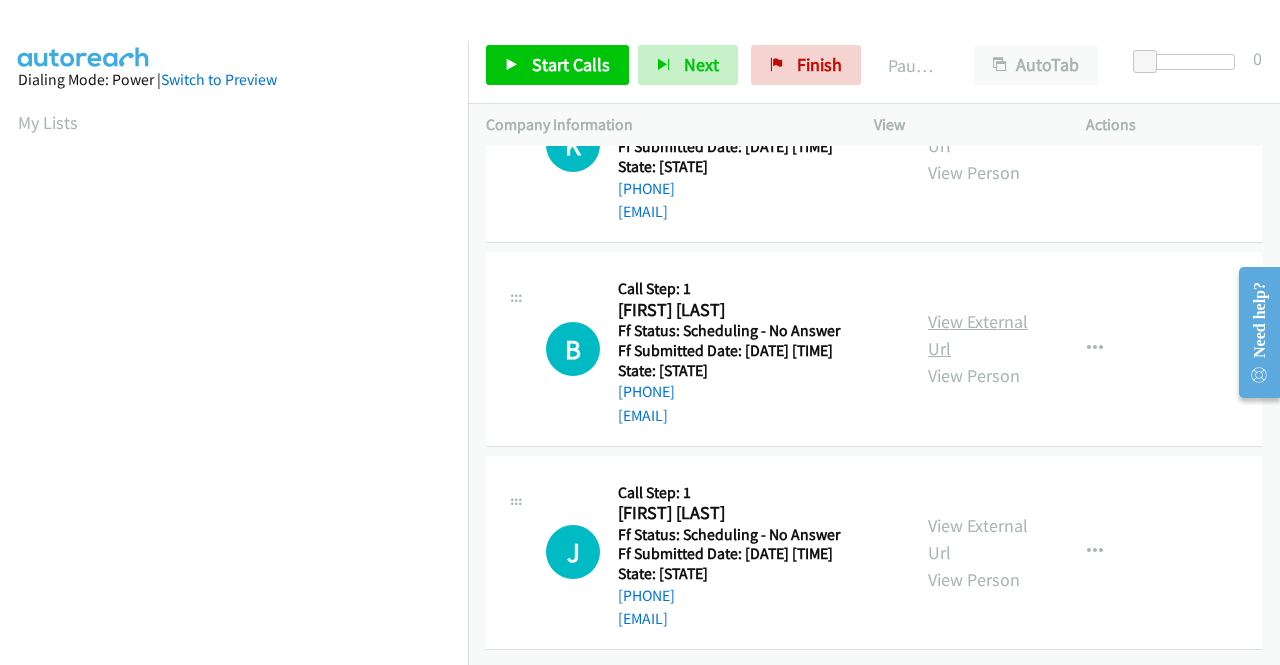scroll, scrollTop: 2800, scrollLeft: 0, axis: vertical 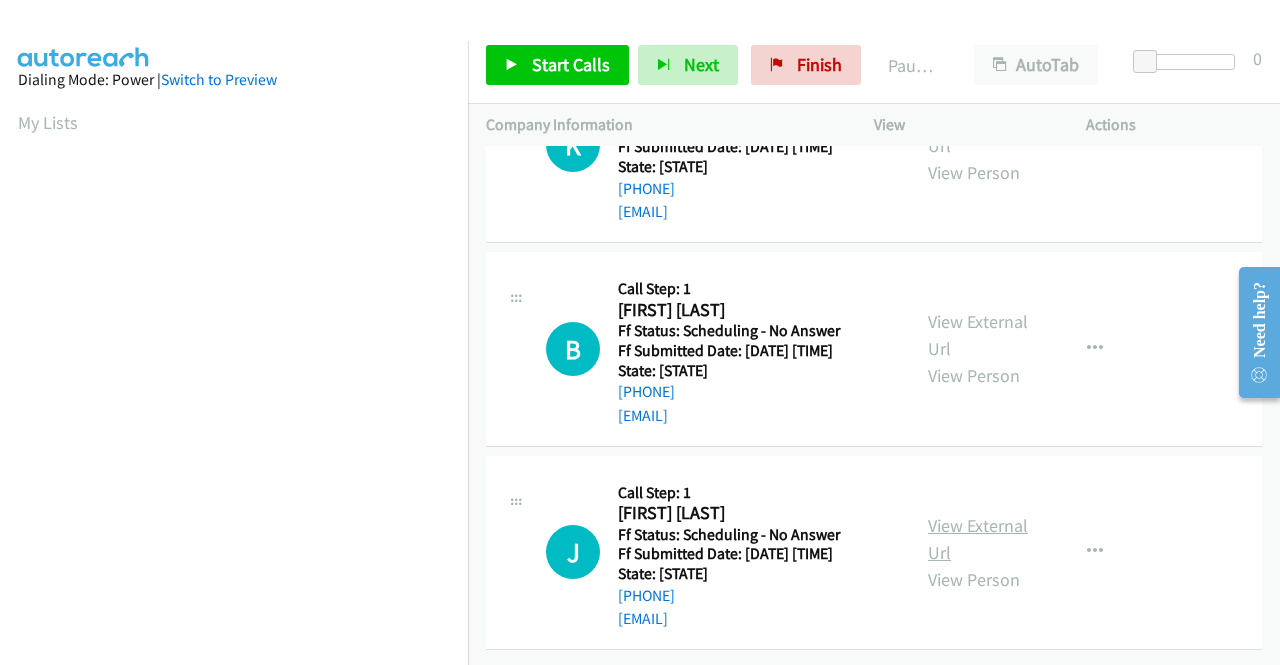click on "View External Url" at bounding box center (978, 539) 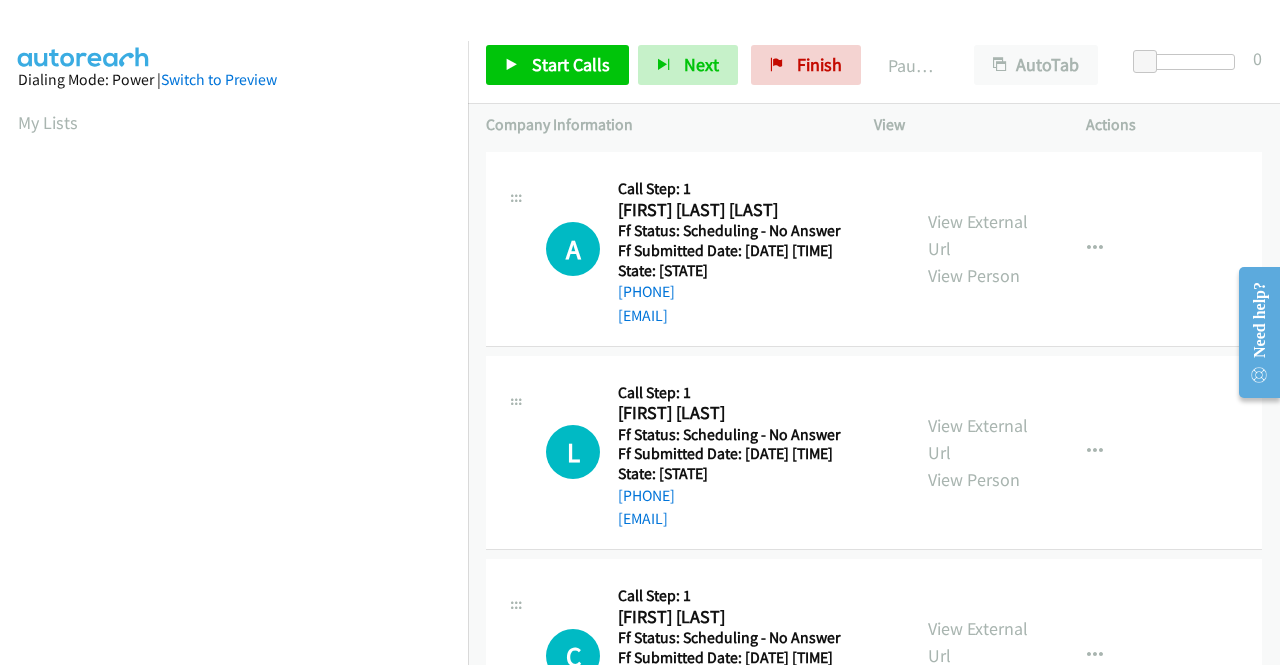 scroll, scrollTop: 0, scrollLeft: 0, axis: both 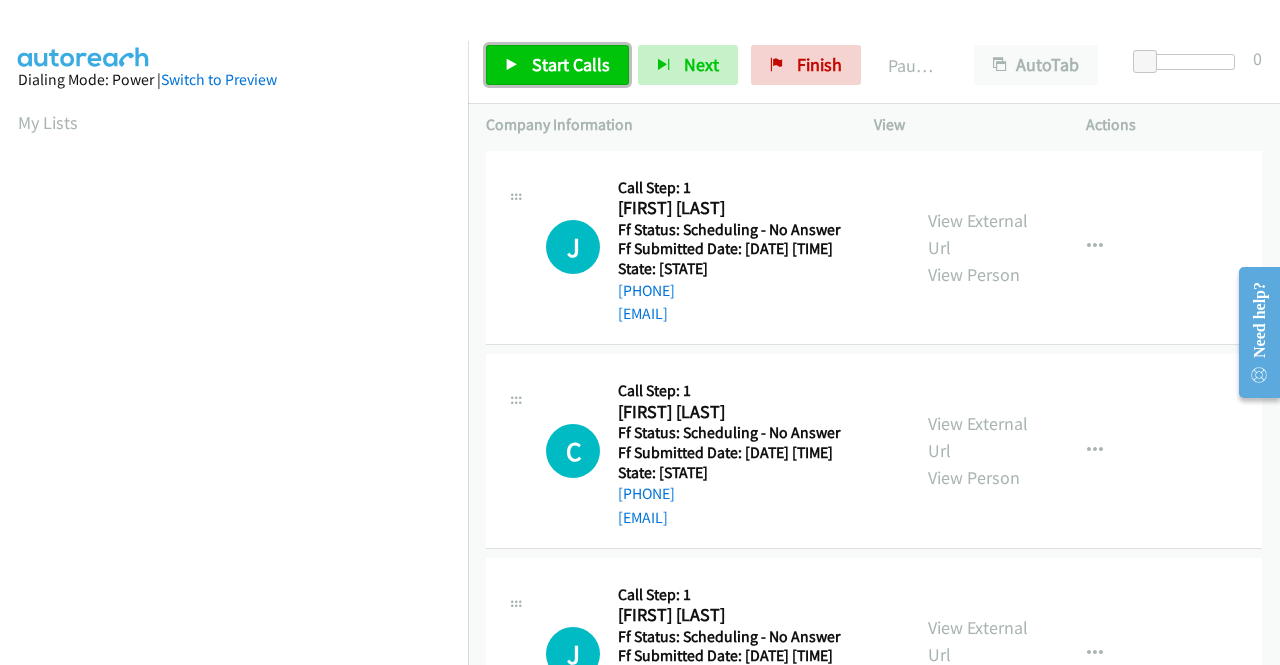 click on "Start Calls" at bounding box center [571, 64] 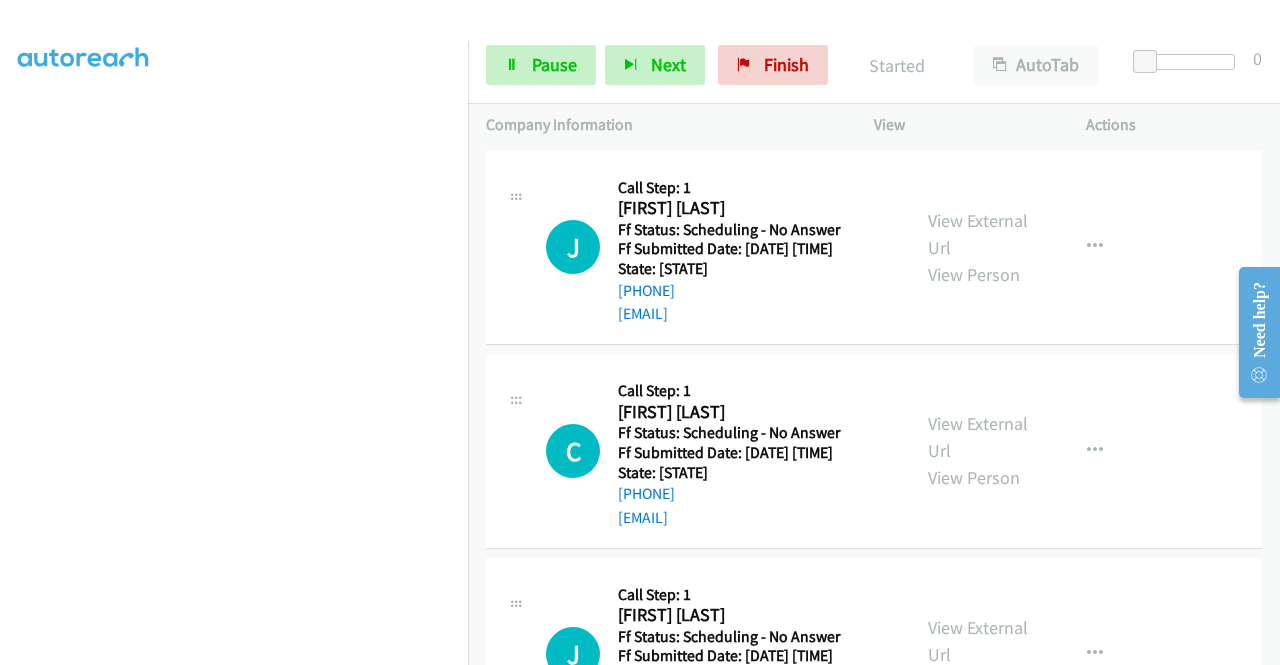scroll, scrollTop: 456, scrollLeft: 0, axis: vertical 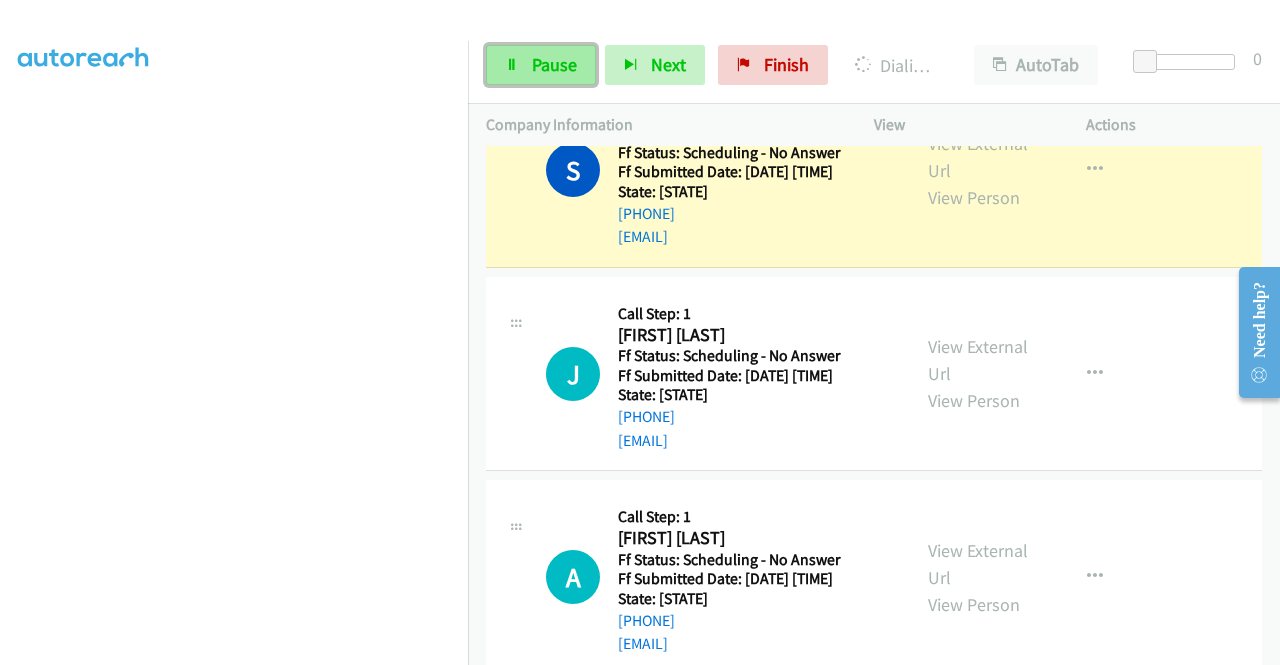 click on "Pause" at bounding box center (554, 64) 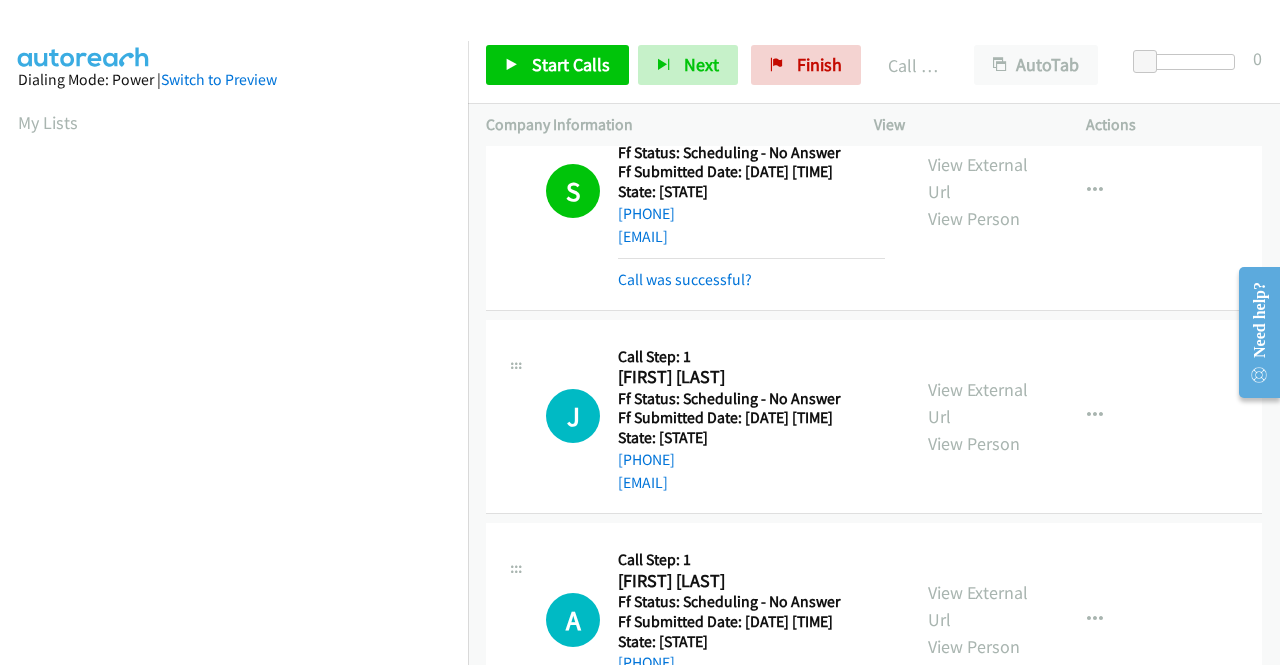 scroll, scrollTop: 456, scrollLeft: 0, axis: vertical 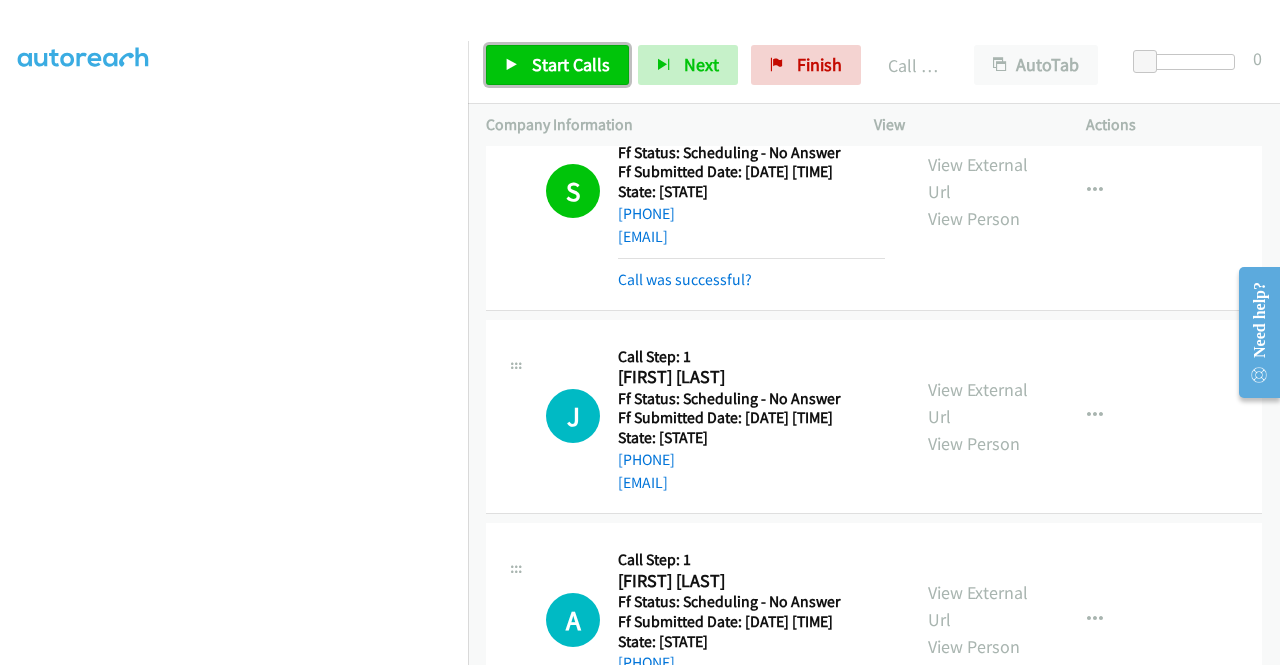 click on "Start Calls" at bounding box center [571, 64] 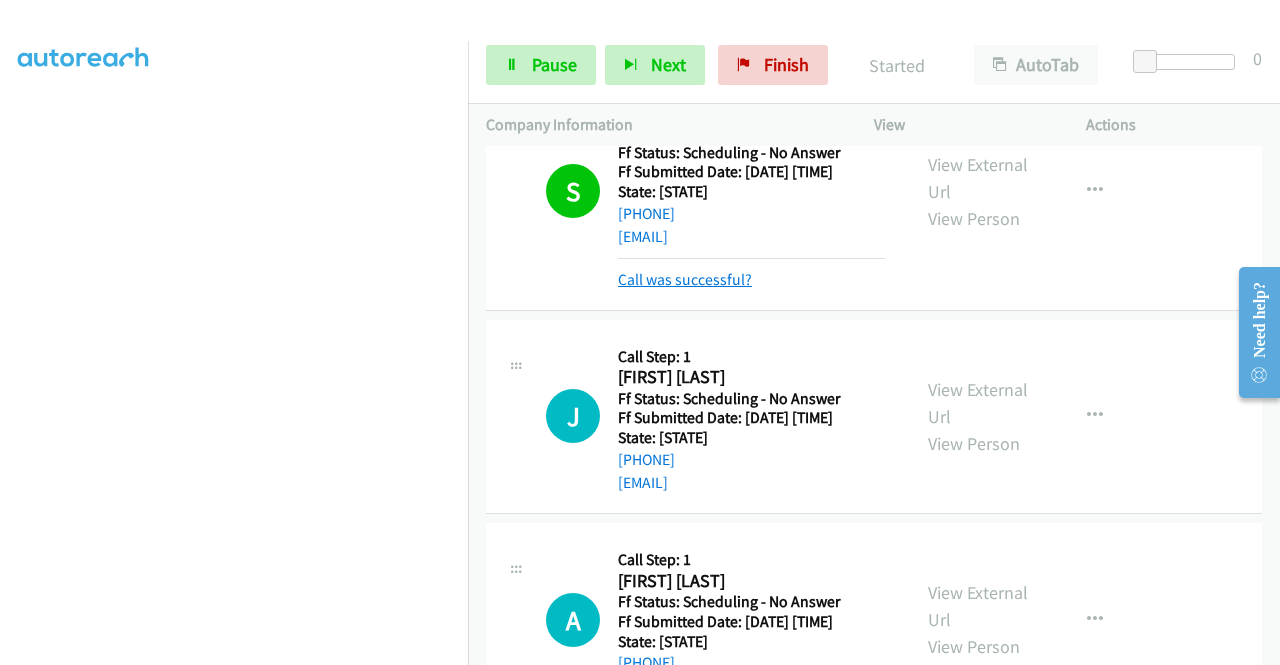click on "Call was successful?" at bounding box center [685, 279] 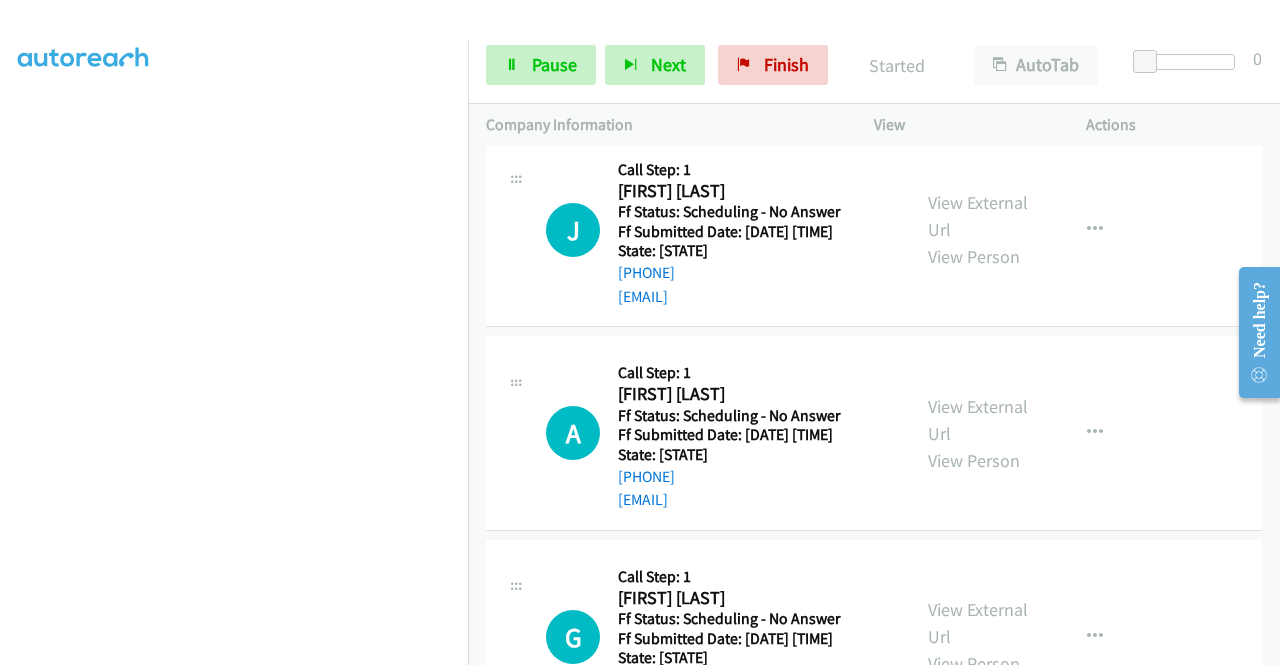 scroll, scrollTop: 2000, scrollLeft: 0, axis: vertical 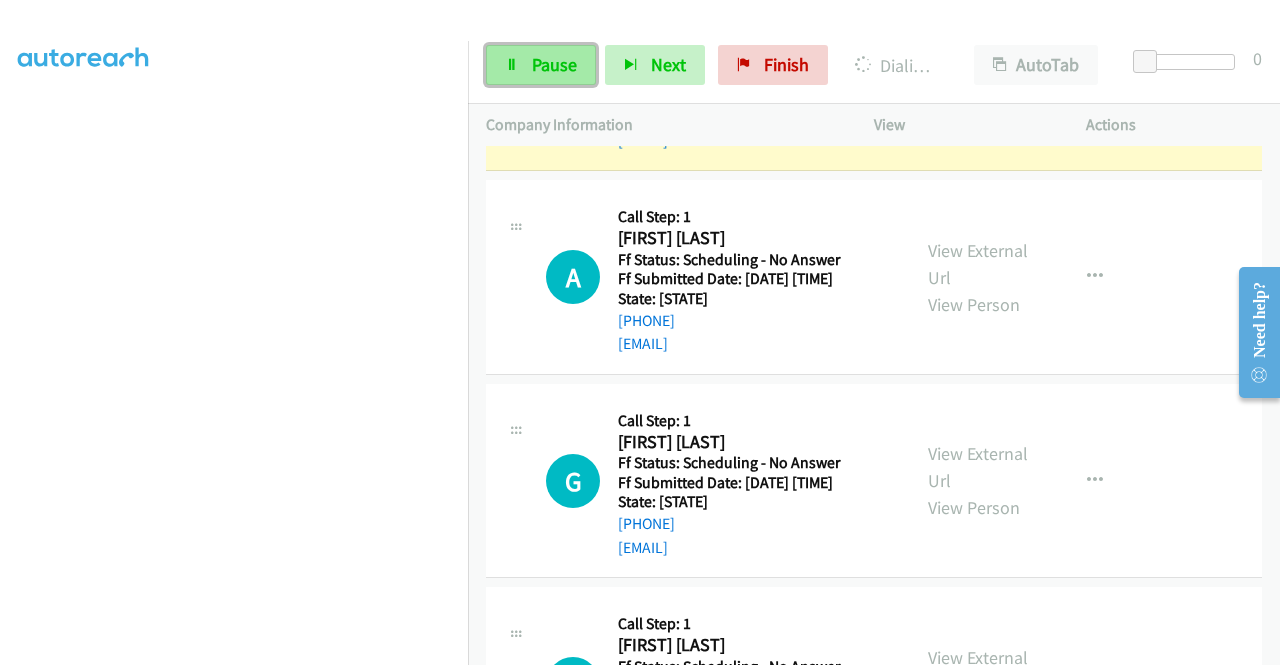 click on "Pause" at bounding box center [554, 64] 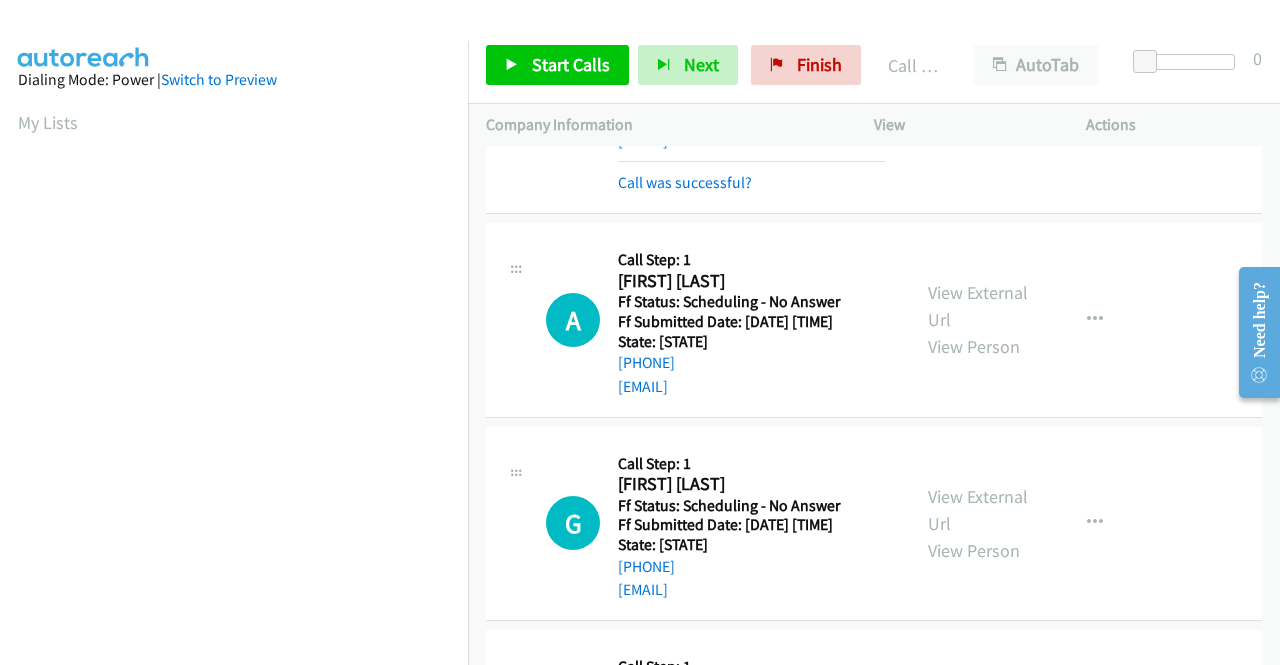 scroll, scrollTop: 456, scrollLeft: 0, axis: vertical 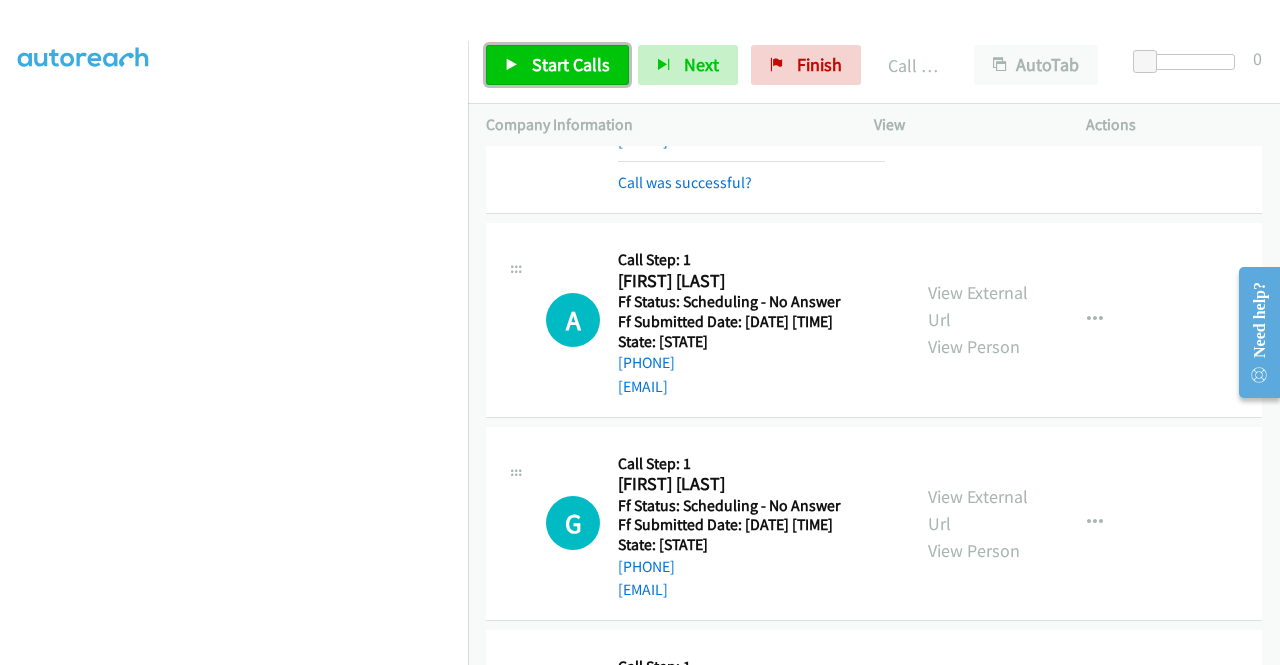click on "Start Calls" at bounding box center (571, 64) 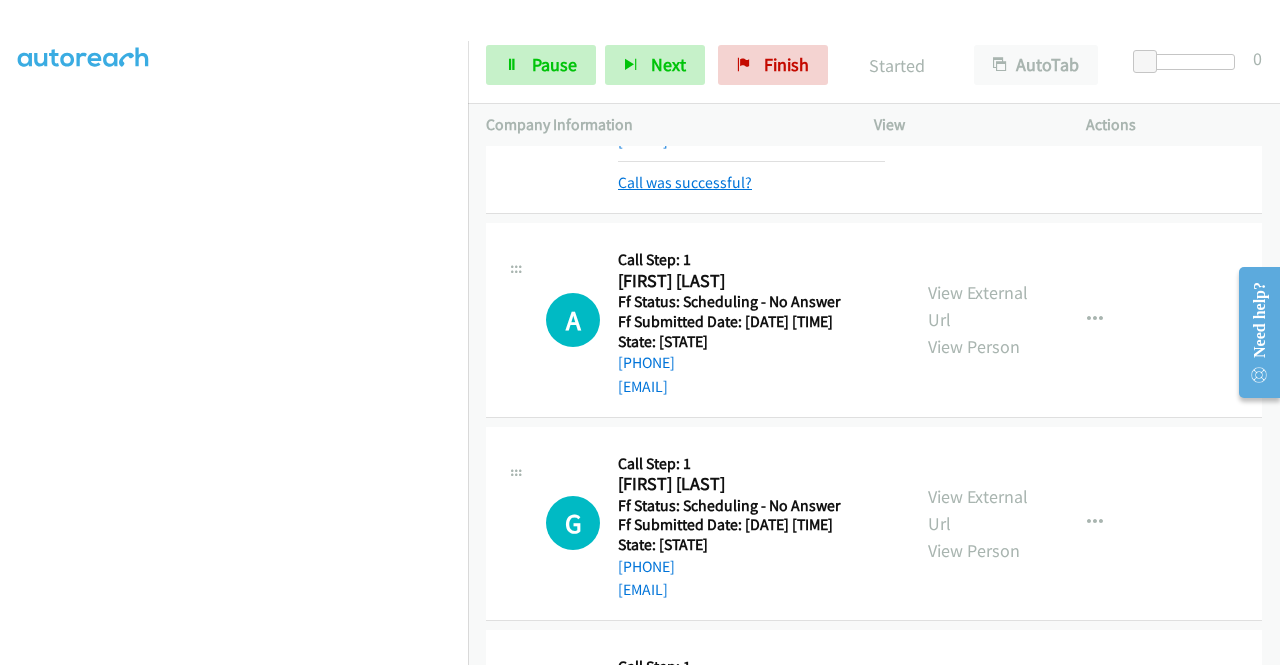 click on "Call was successful?" at bounding box center (685, 182) 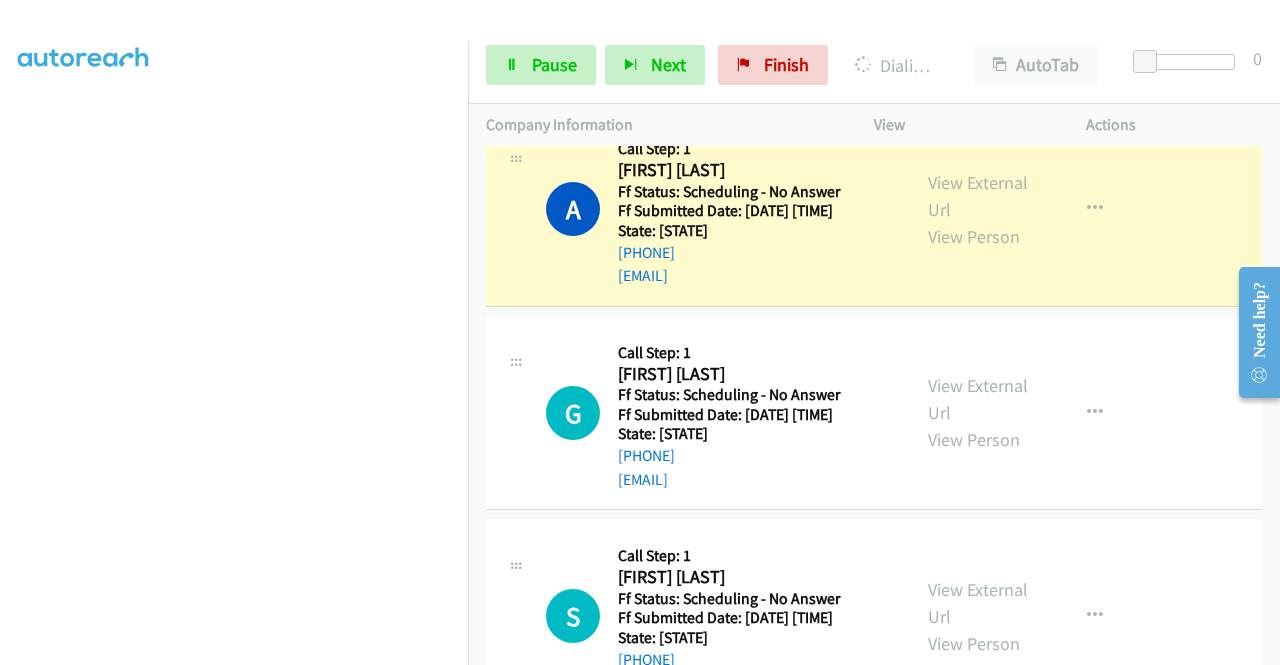 scroll, scrollTop: 2200, scrollLeft: 0, axis: vertical 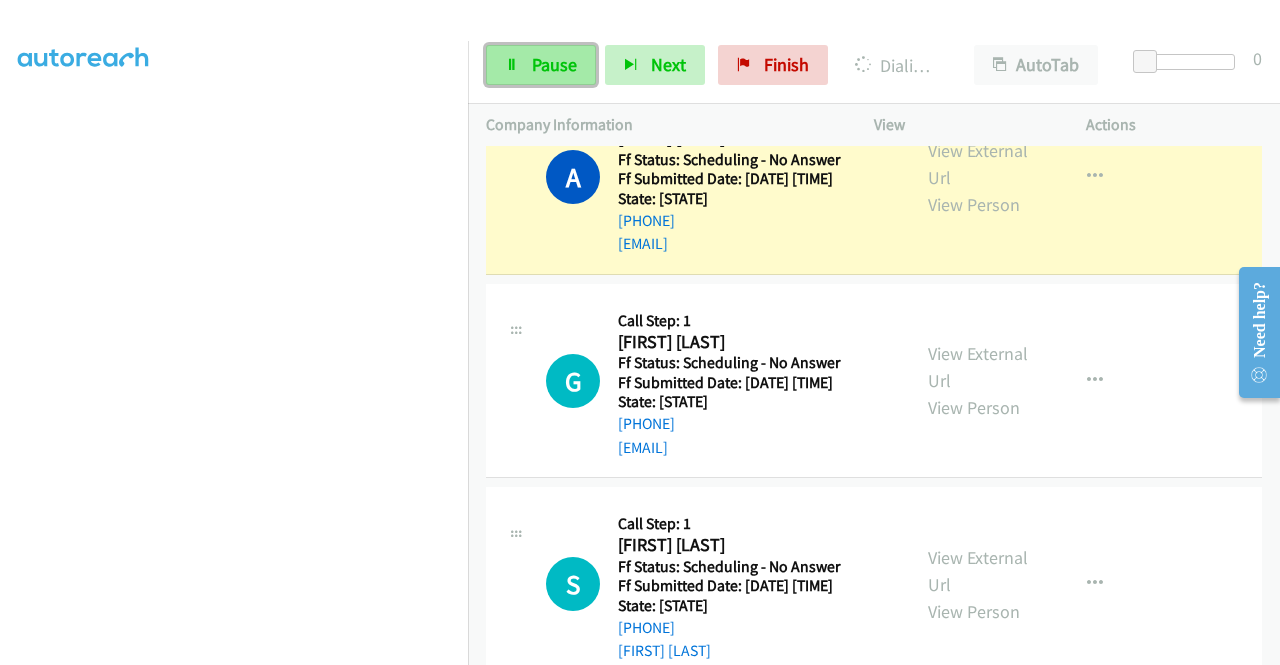 click on "Pause" at bounding box center (554, 64) 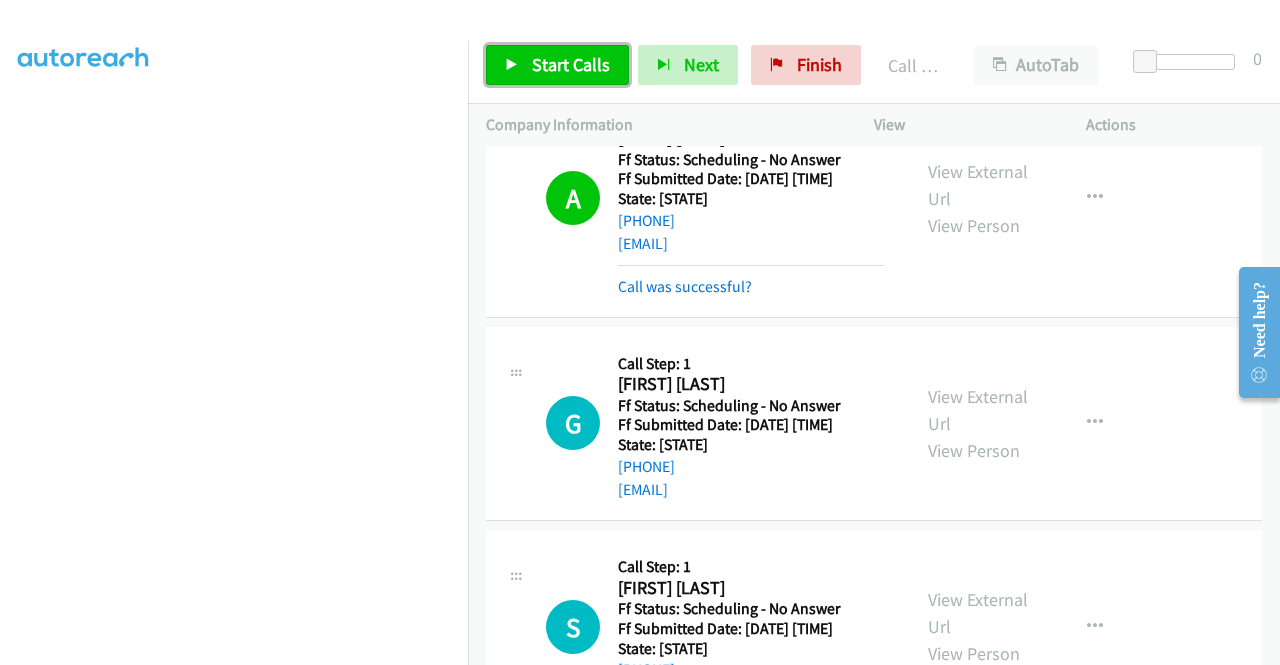click on "Start Calls" at bounding box center (557, 65) 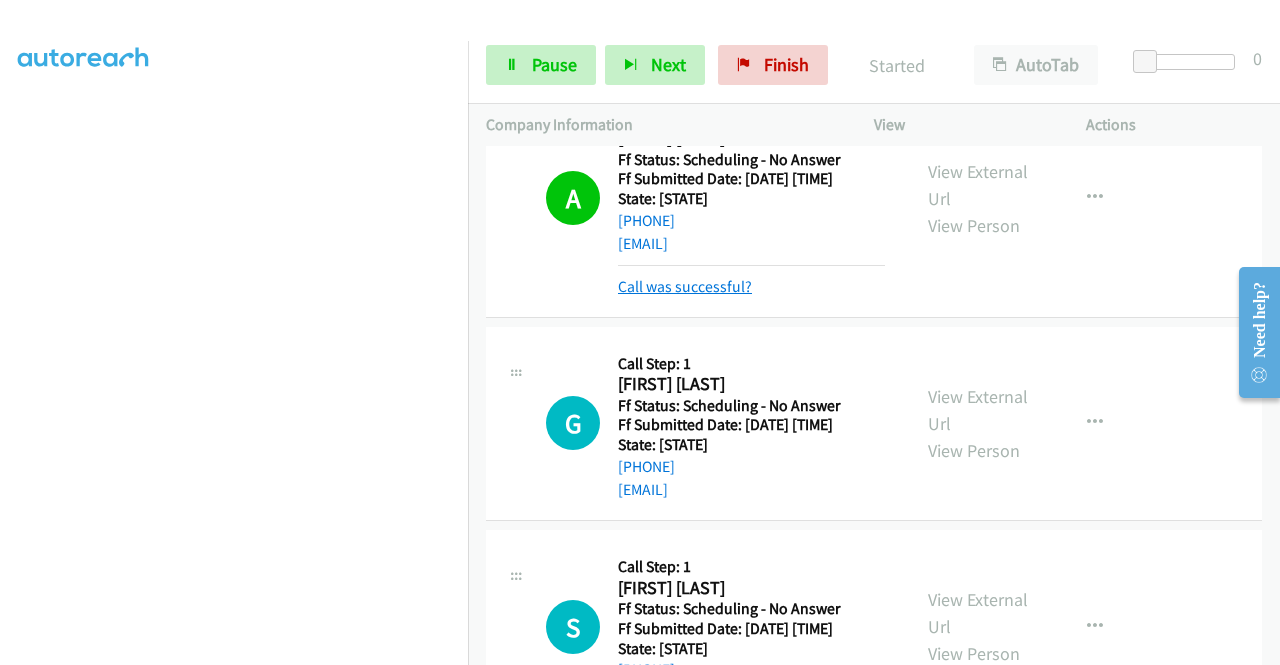click on "Call was successful?" at bounding box center [685, 286] 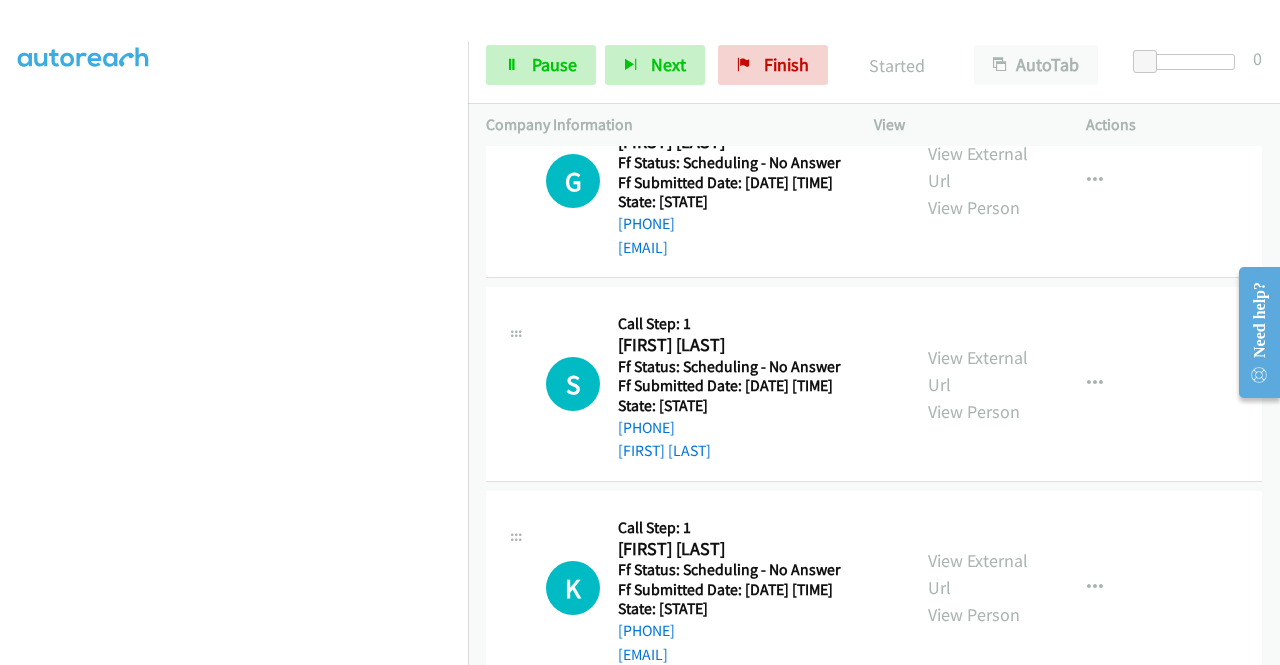 scroll, scrollTop: 2500, scrollLeft: 0, axis: vertical 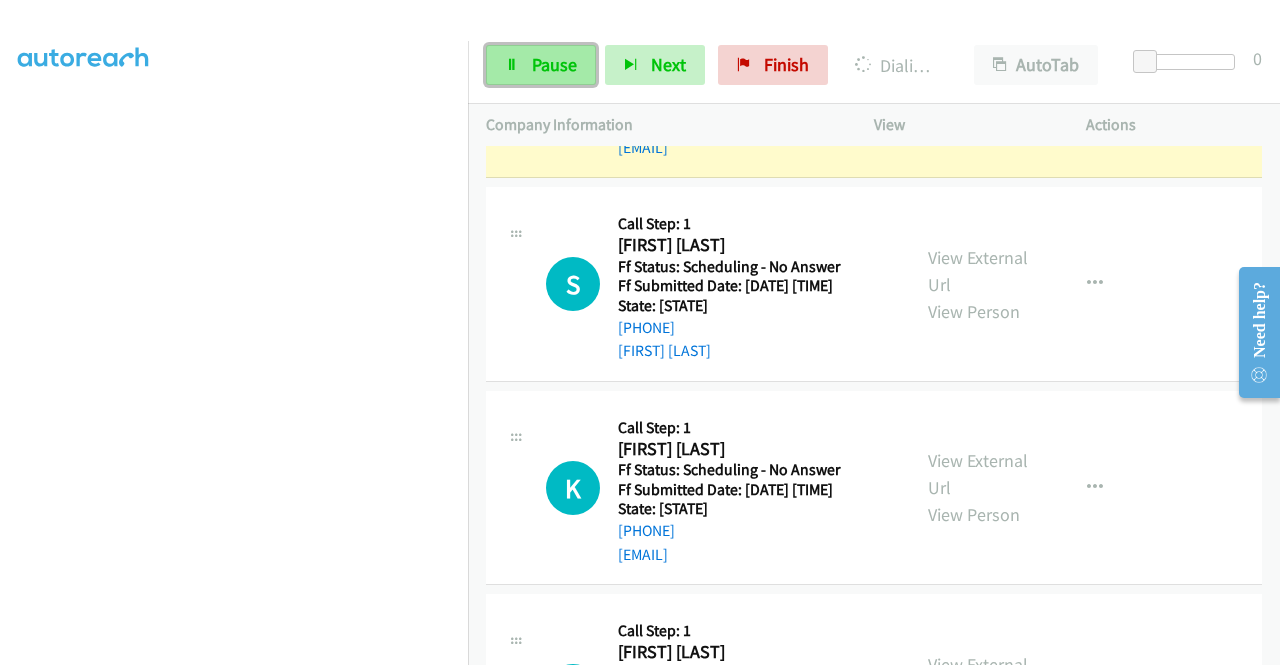 click on "Pause" at bounding box center (541, 65) 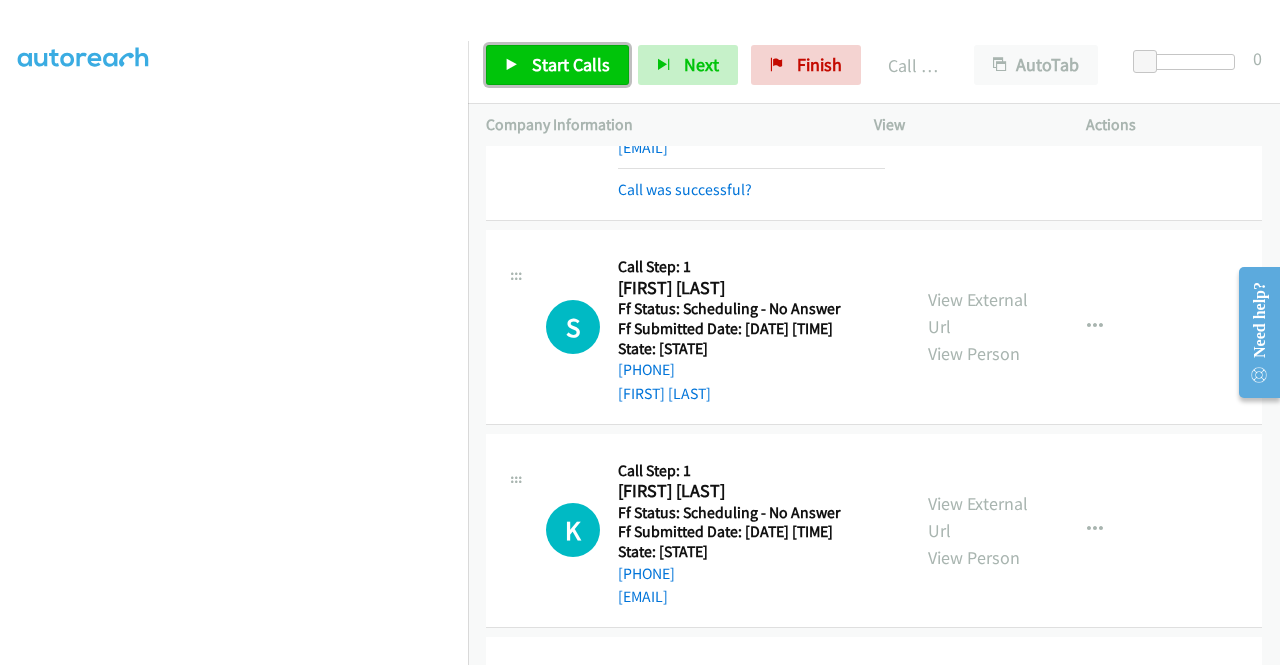 click on "Start Calls" at bounding box center [571, 64] 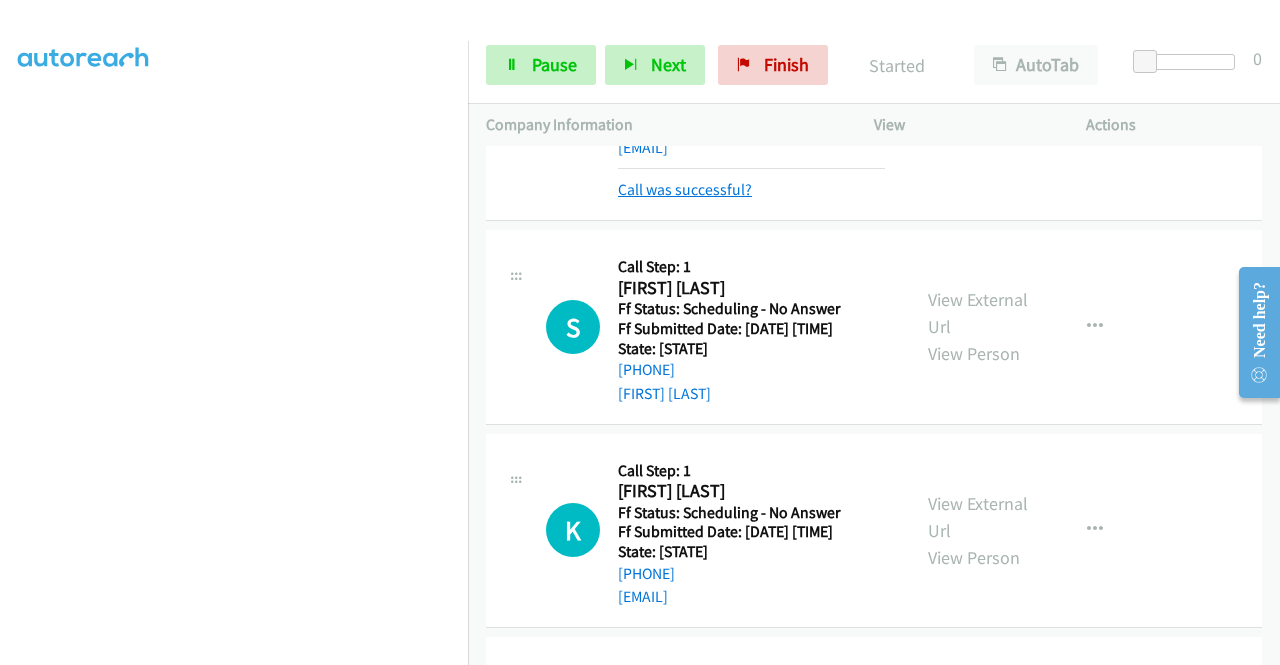 click on "Call was successful?" at bounding box center (685, 189) 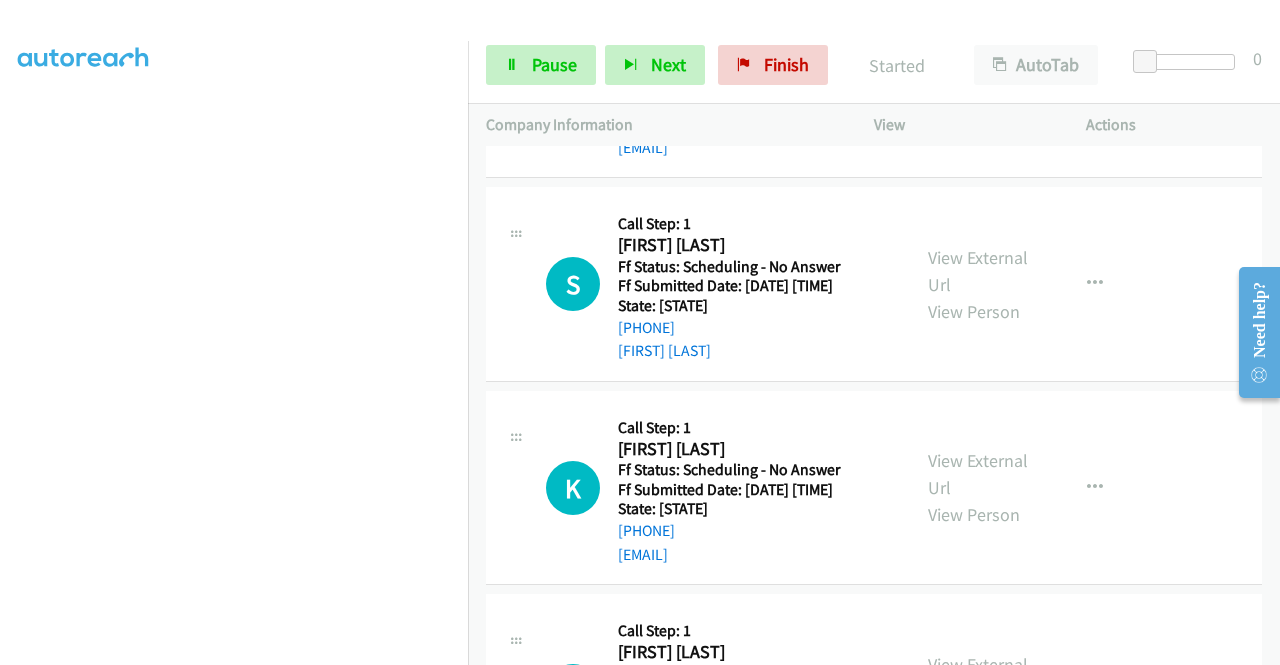 click at bounding box center (1095, 81) 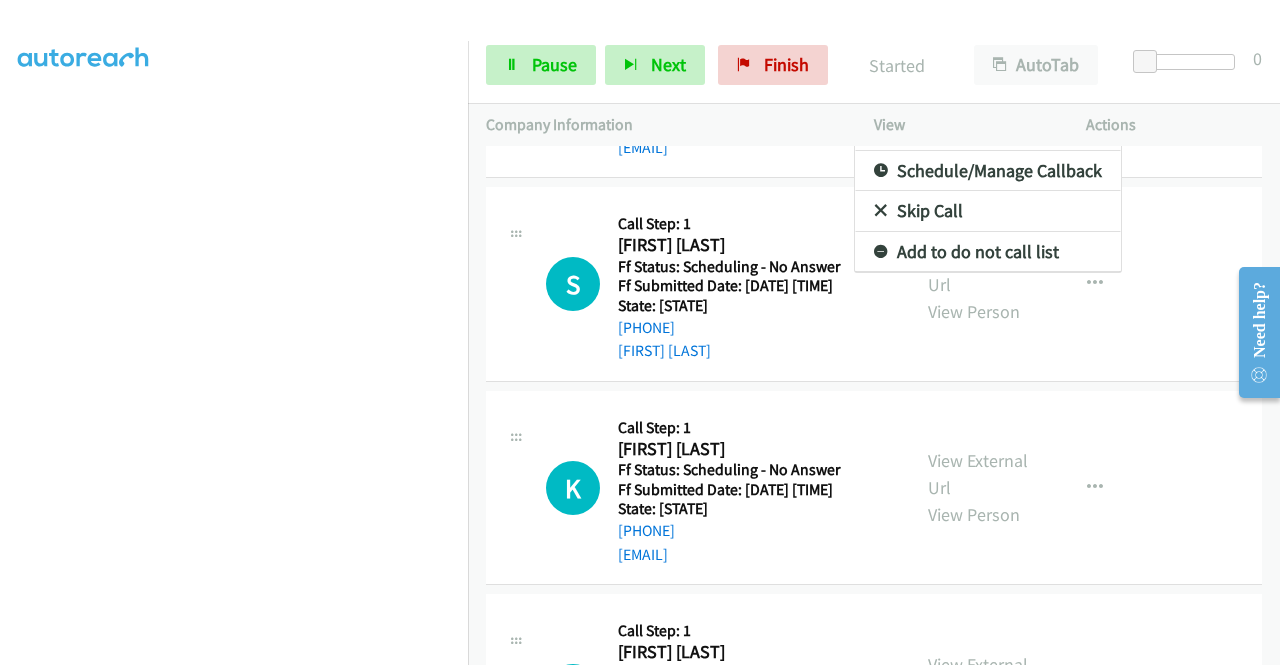 click on "Add to do not call list" at bounding box center [988, 252] 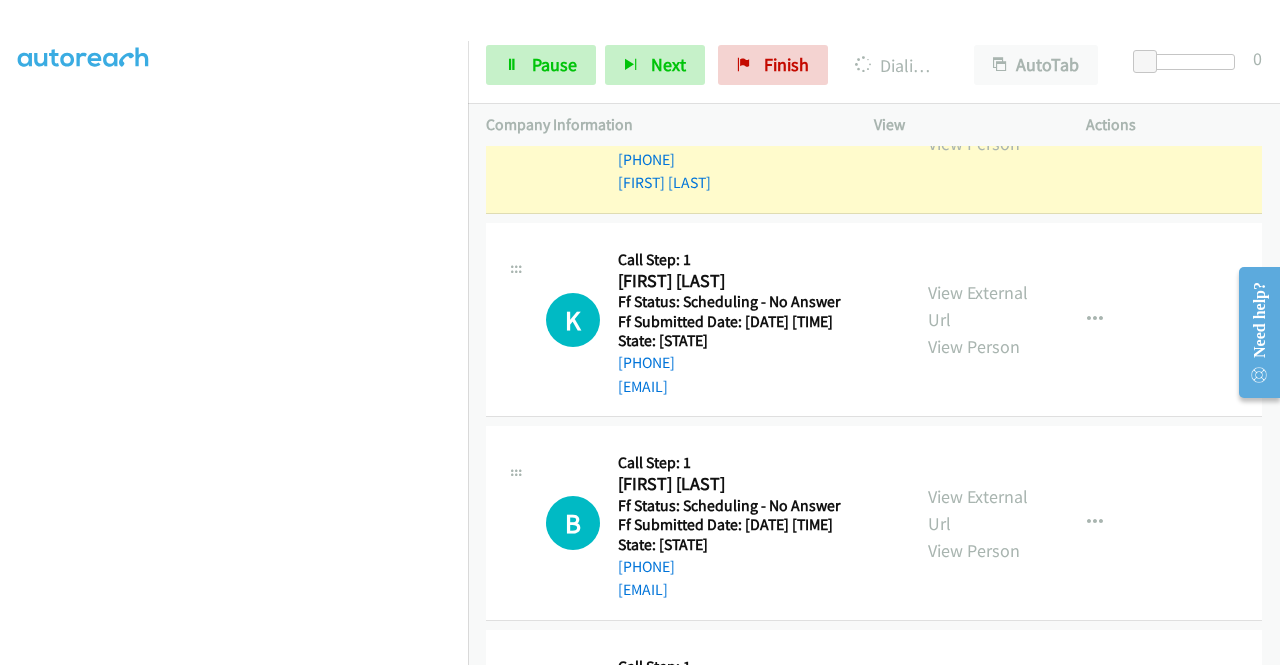 scroll, scrollTop: 2700, scrollLeft: 0, axis: vertical 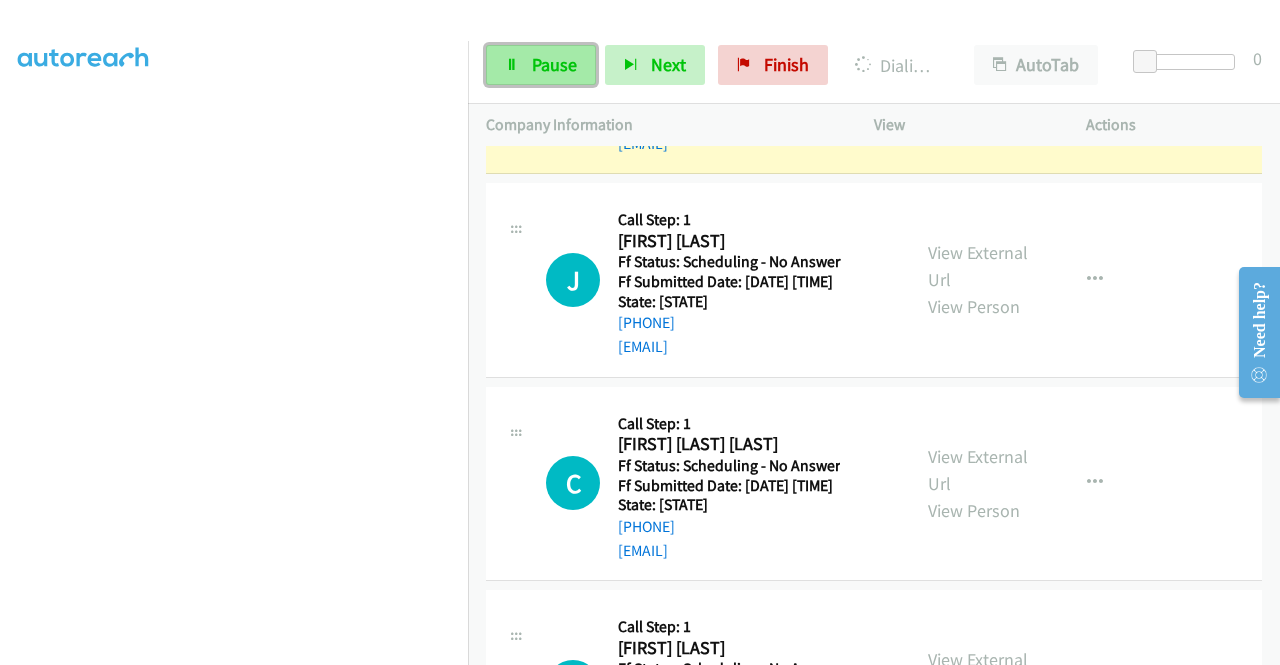 click on "Pause" at bounding box center (541, 65) 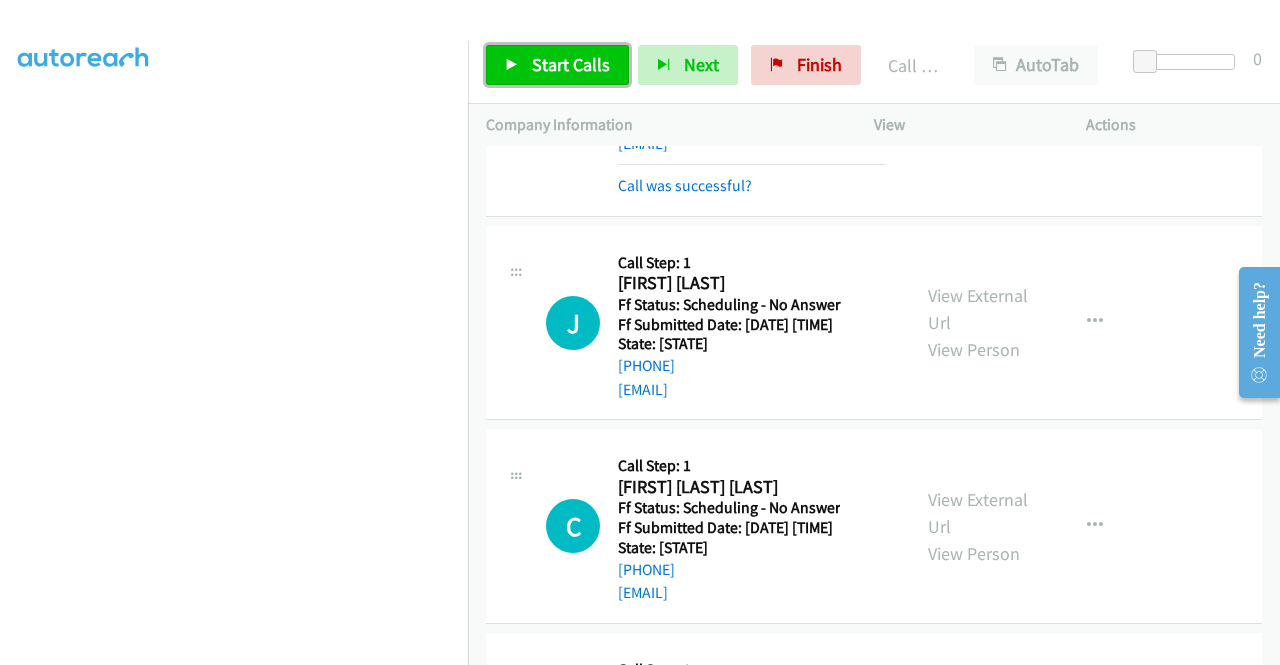 click on "Start Calls" at bounding box center (571, 64) 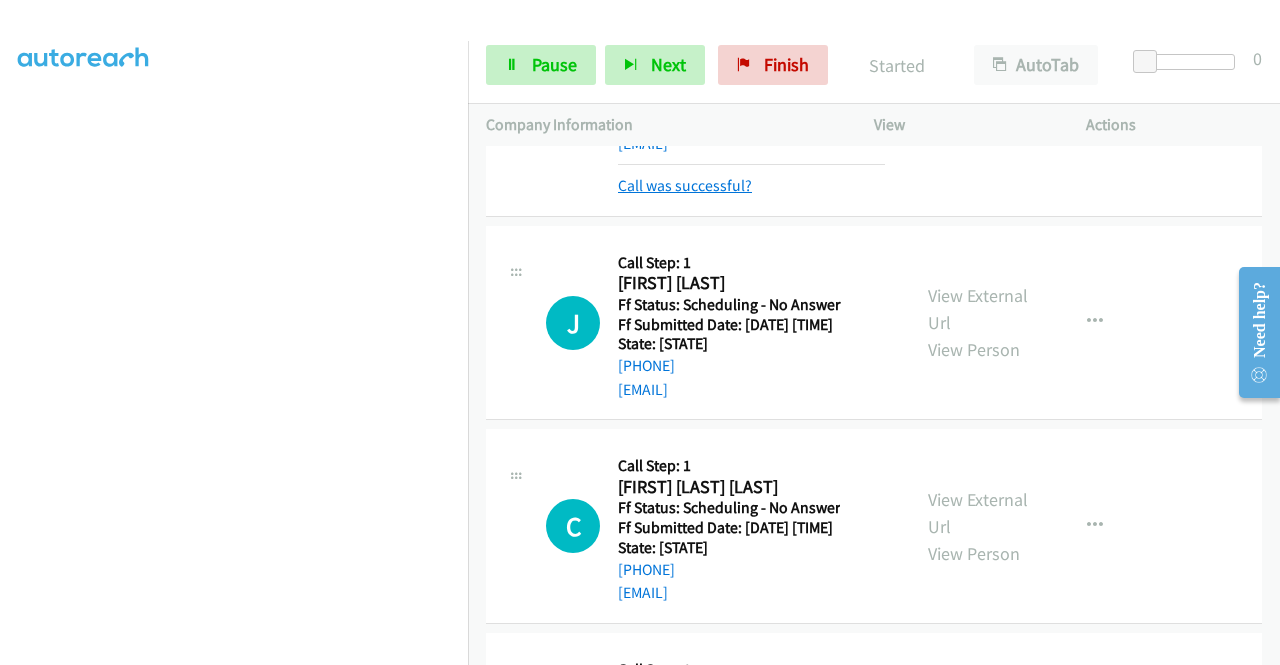 click on "Call was successful?" at bounding box center [685, 185] 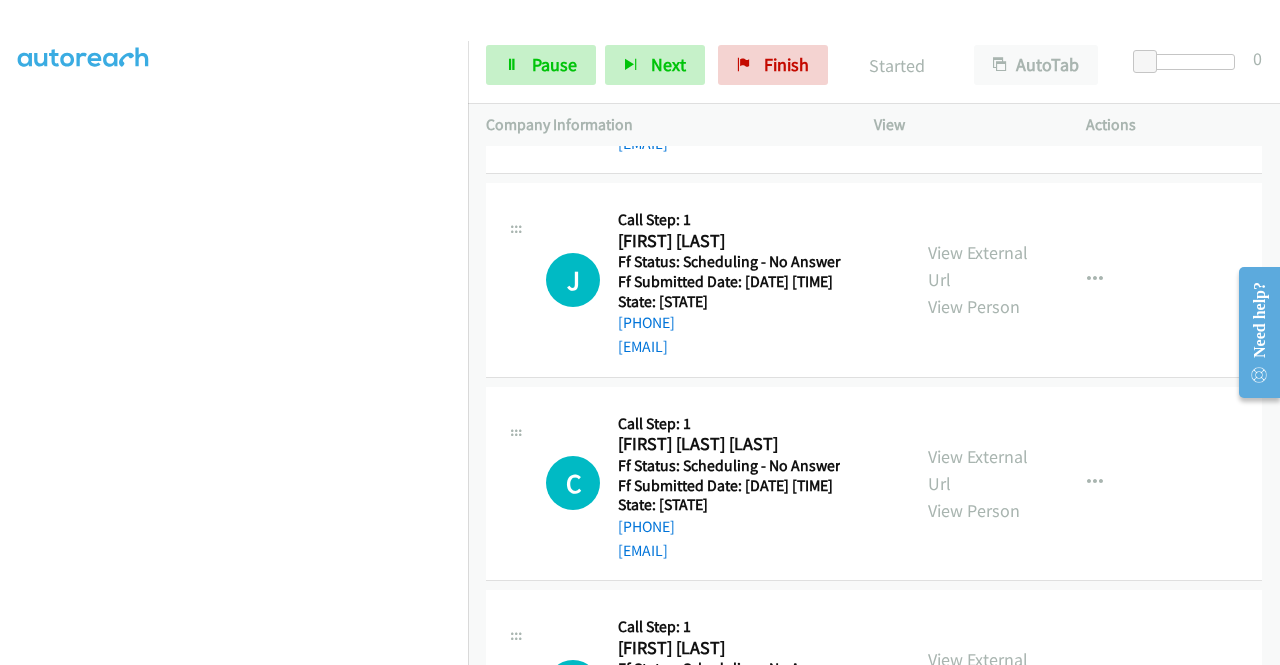 click at bounding box center [1095, 76] 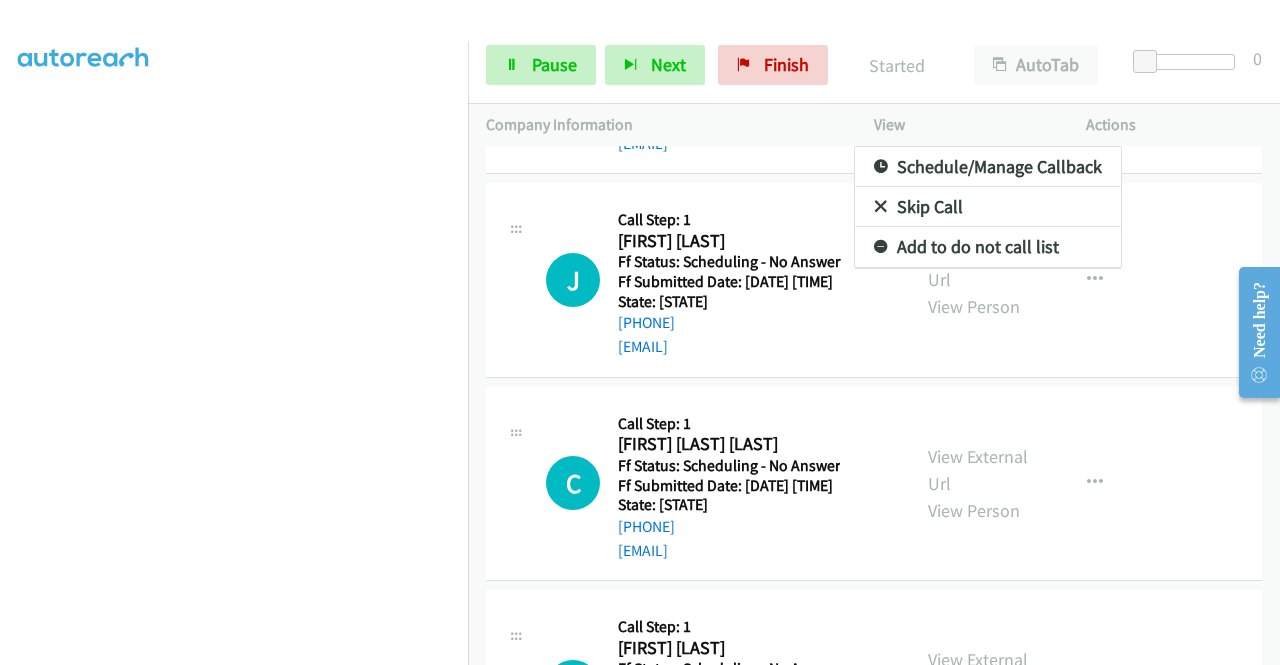 click on "Add to do not call list" at bounding box center [988, 247] 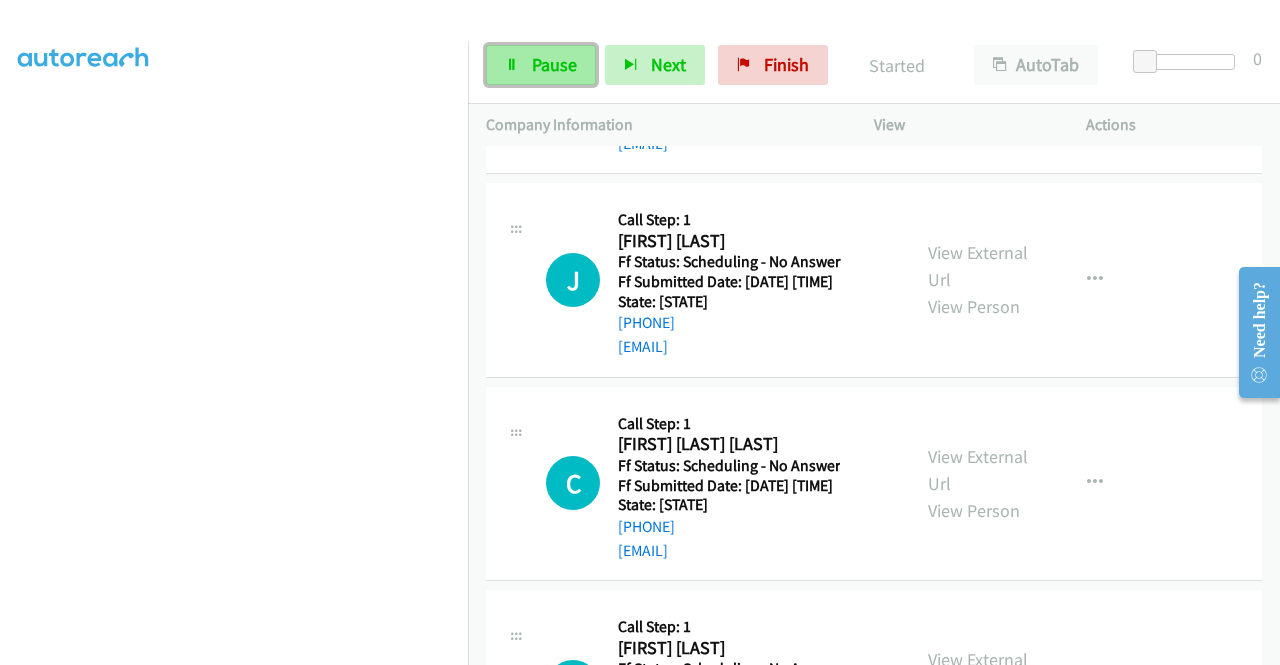 click on "Pause" at bounding box center (554, 64) 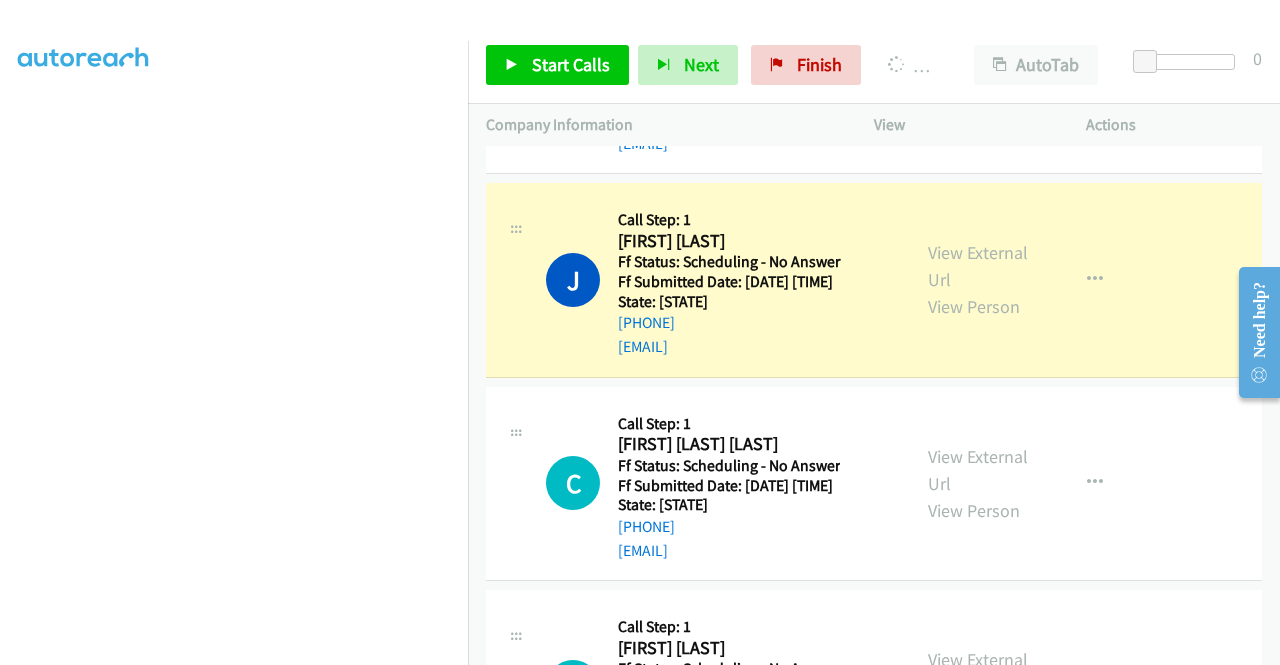 scroll, scrollTop: 3300, scrollLeft: 0, axis: vertical 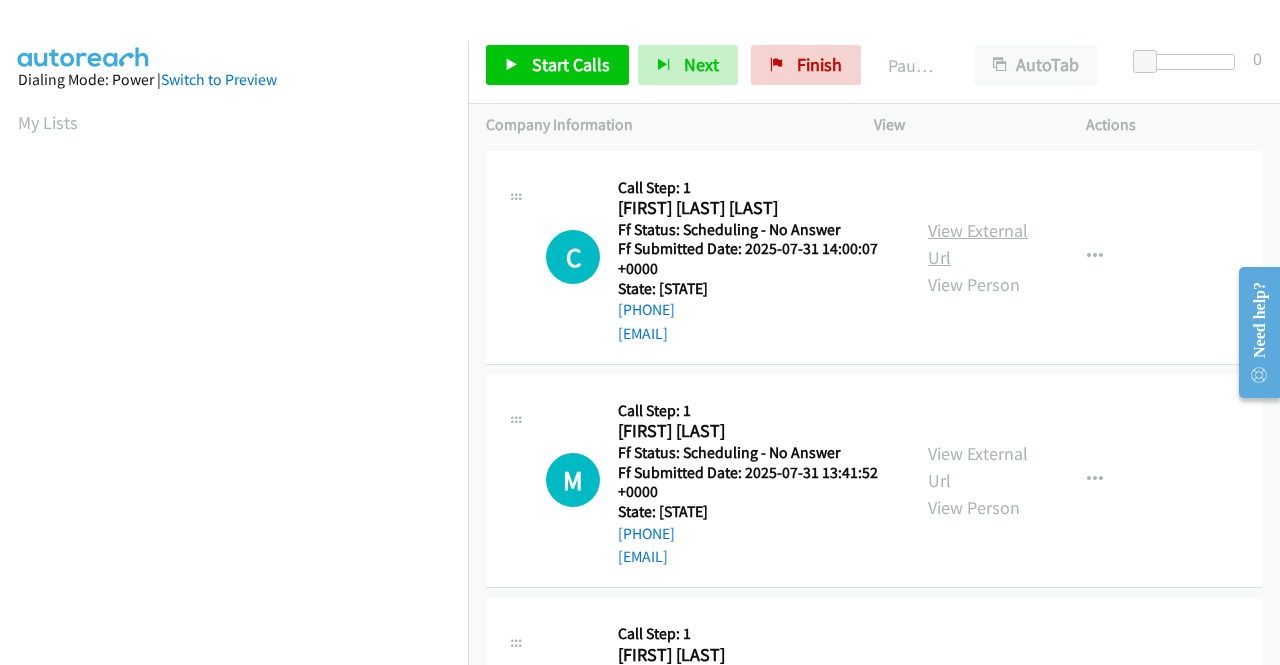 click on "View External Url" at bounding box center [978, 244] 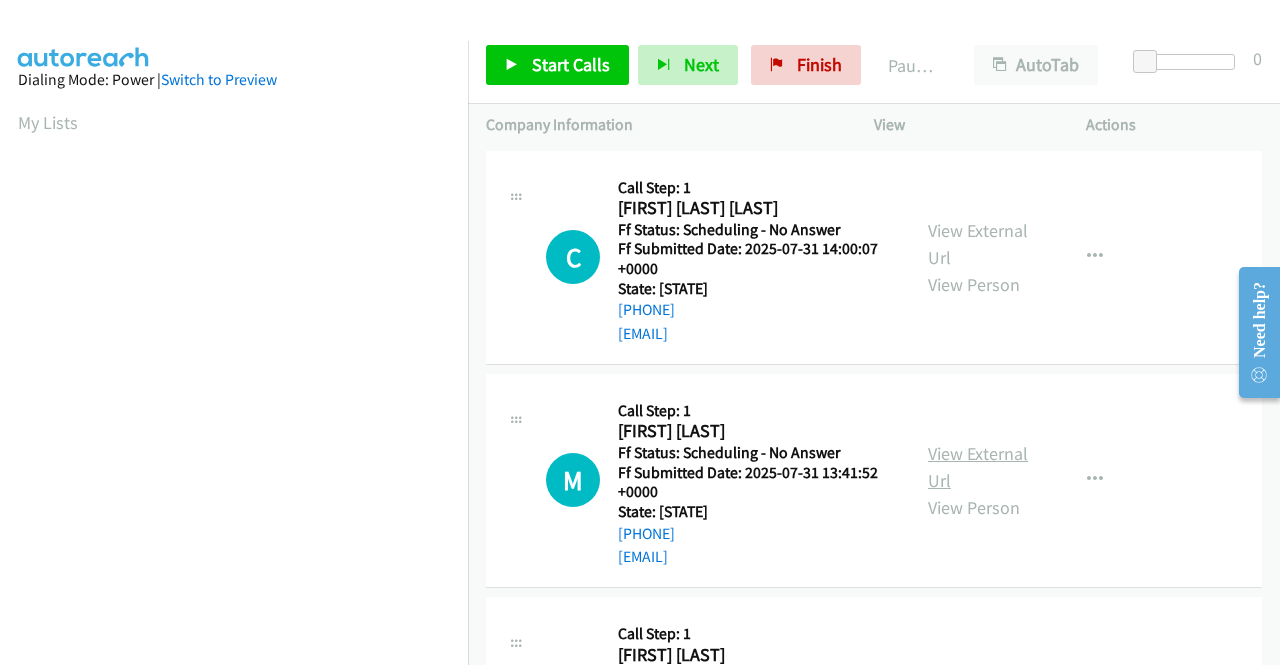 click on "View External Url" at bounding box center (978, 467) 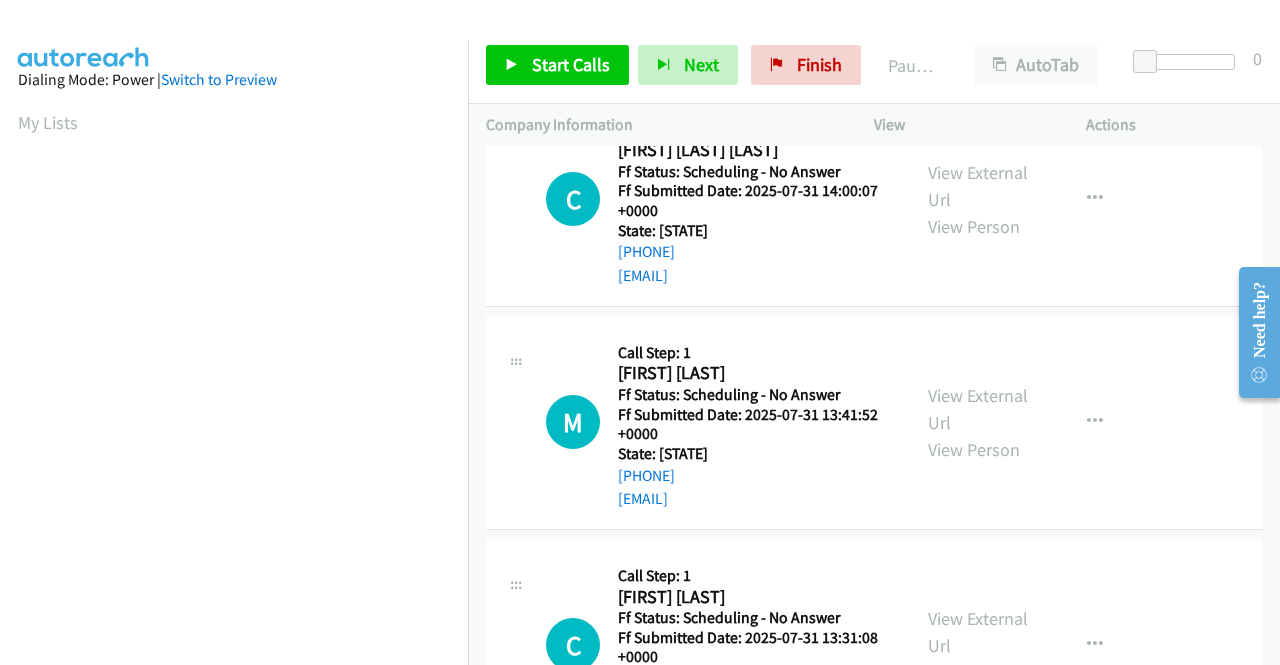 scroll, scrollTop: 100, scrollLeft: 0, axis: vertical 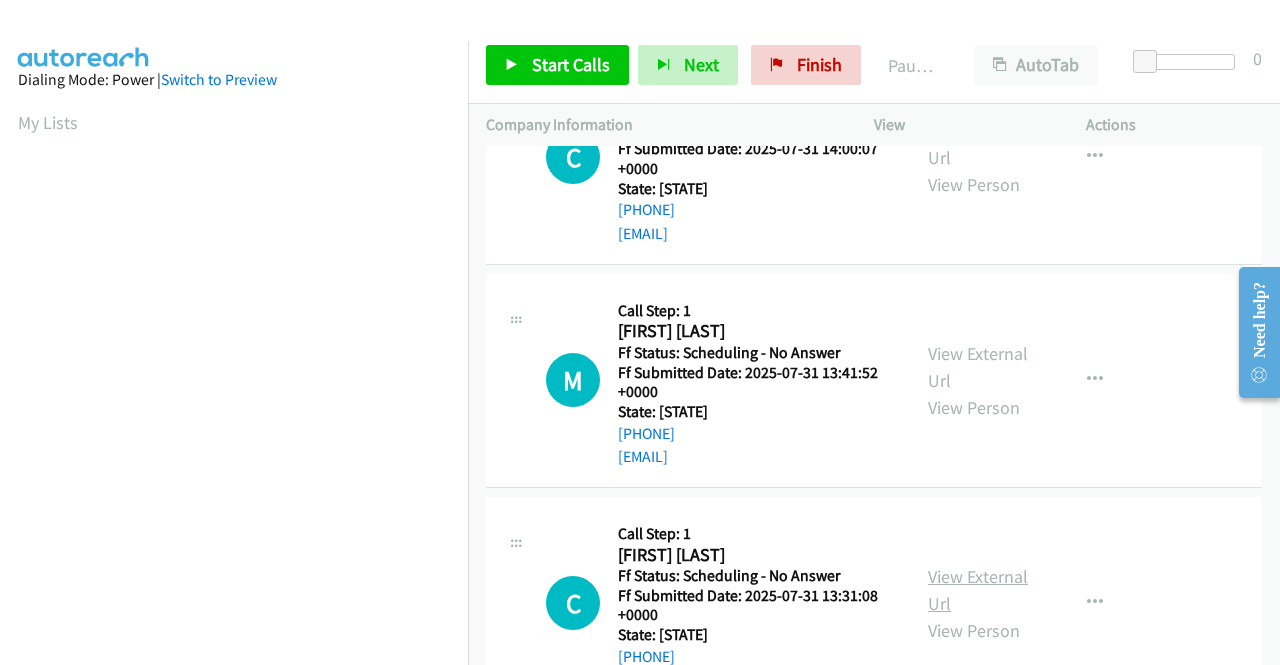 click on "View External Url" at bounding box center (978, 590) 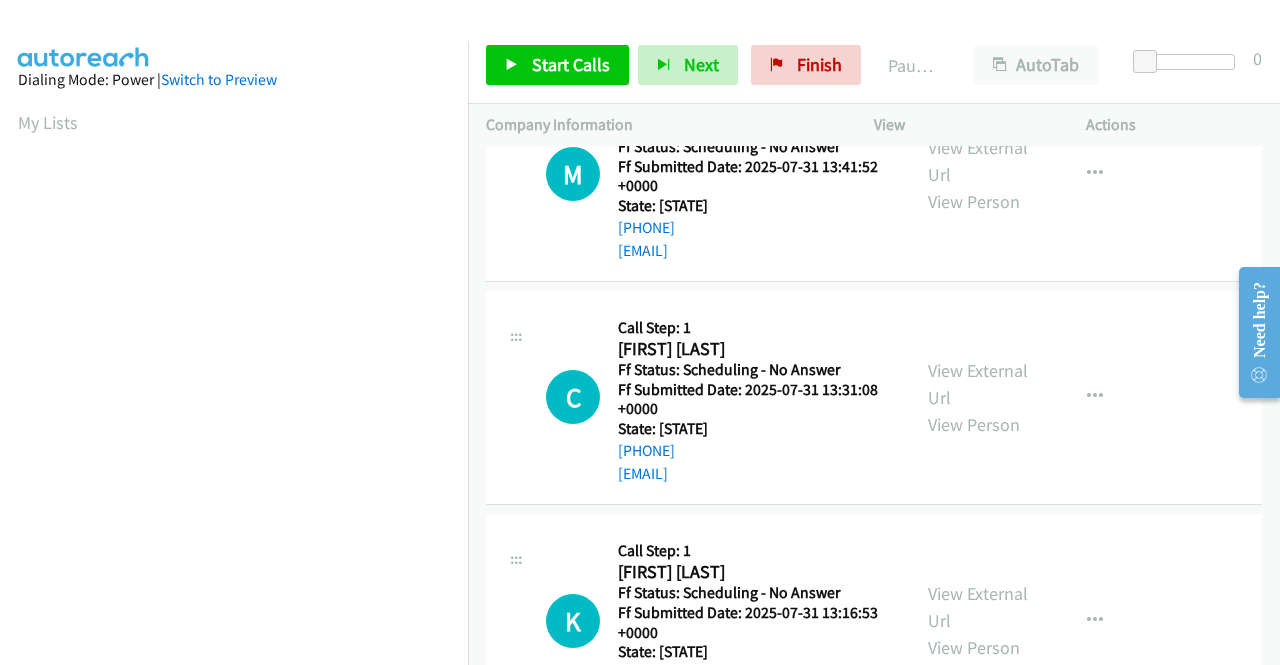 scroll, scrollTop: 400, scrollLeft: 0, axis: vertical 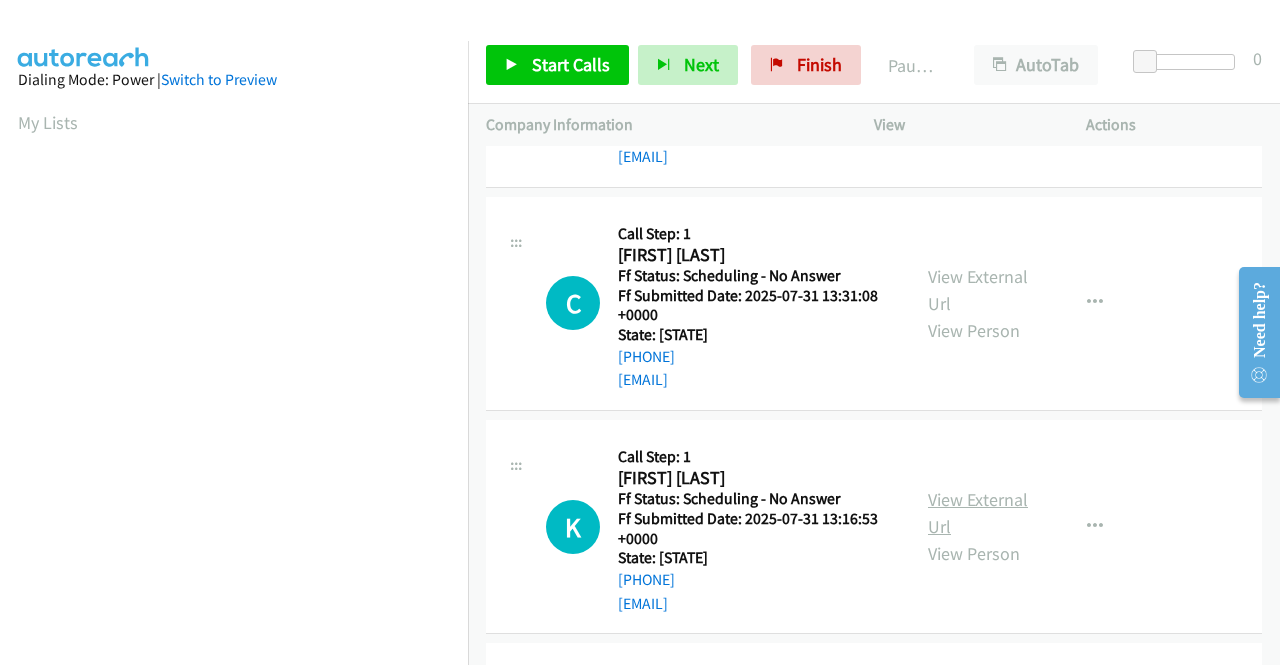 click on "View External Url" at bounding box center (978, 513) 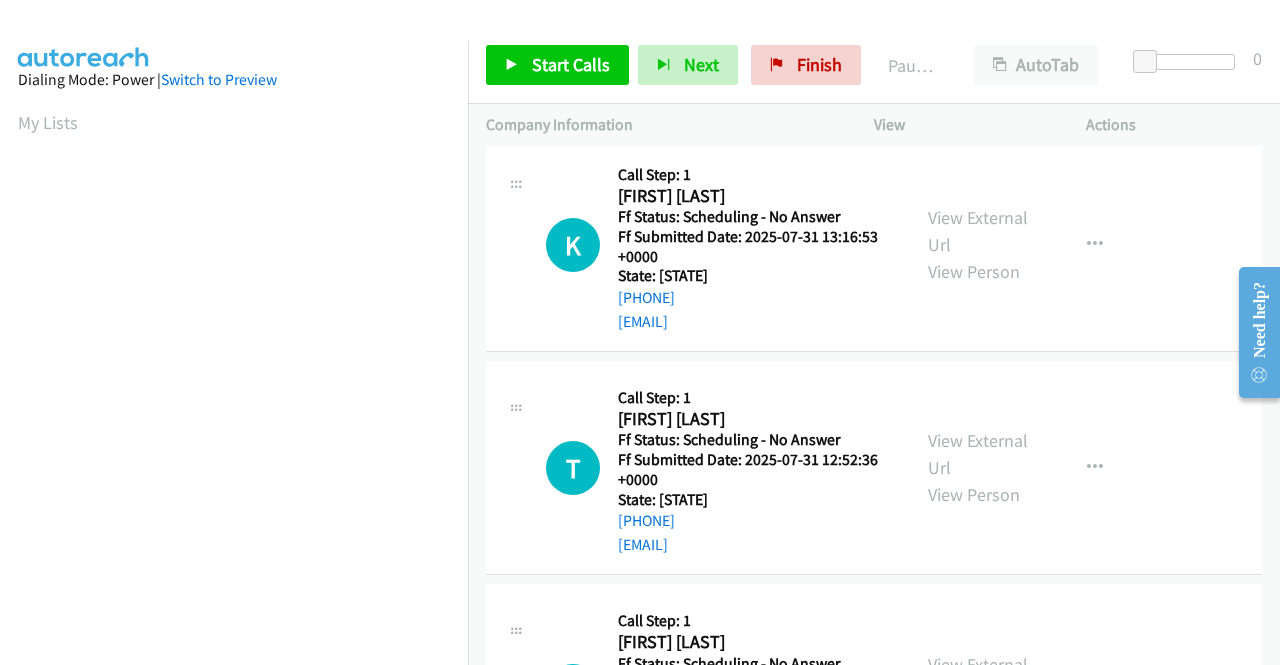 scroll, scrollTop: 700, scrollLeft: 0, axis: vertical 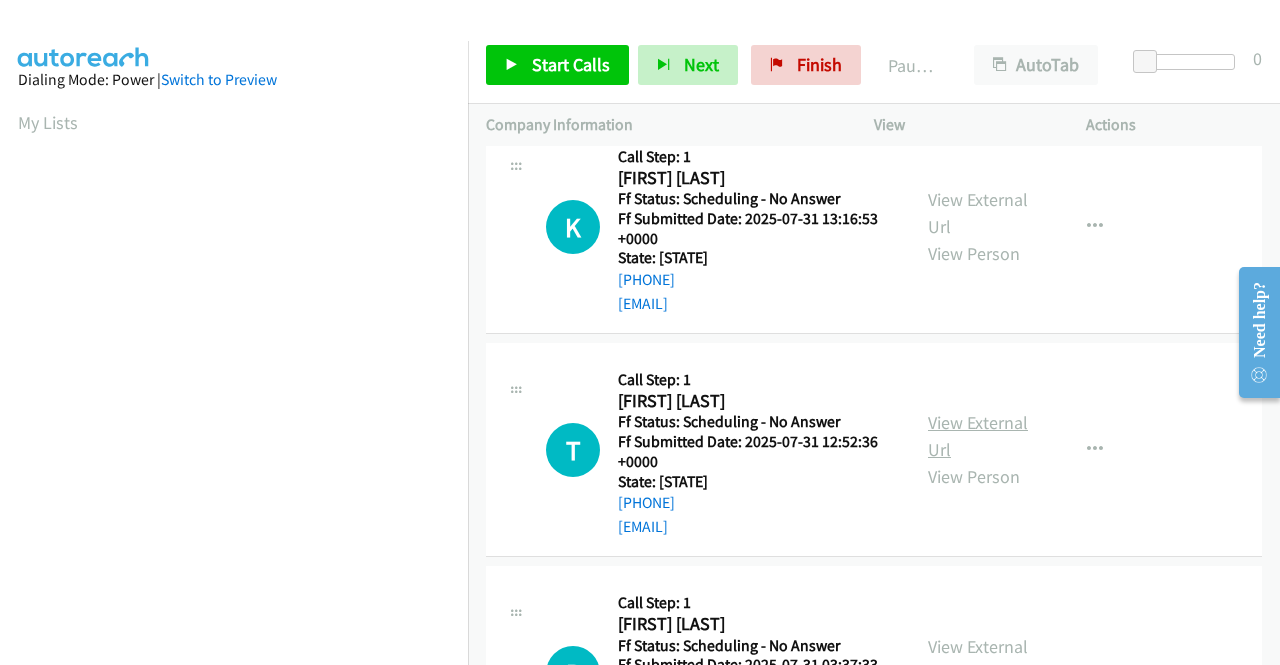 click on "View External Url" at bounding box center (978, 436) 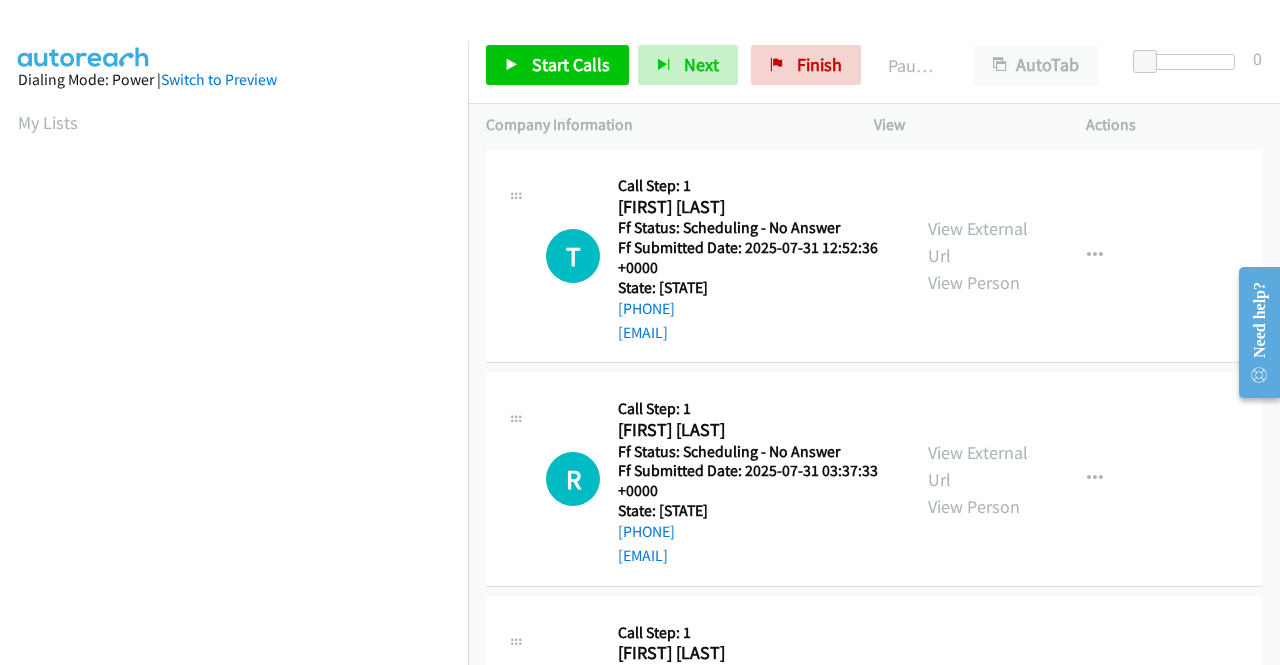 scroll, scrollTop: 900, scrollLeft: 0, axis: vertical 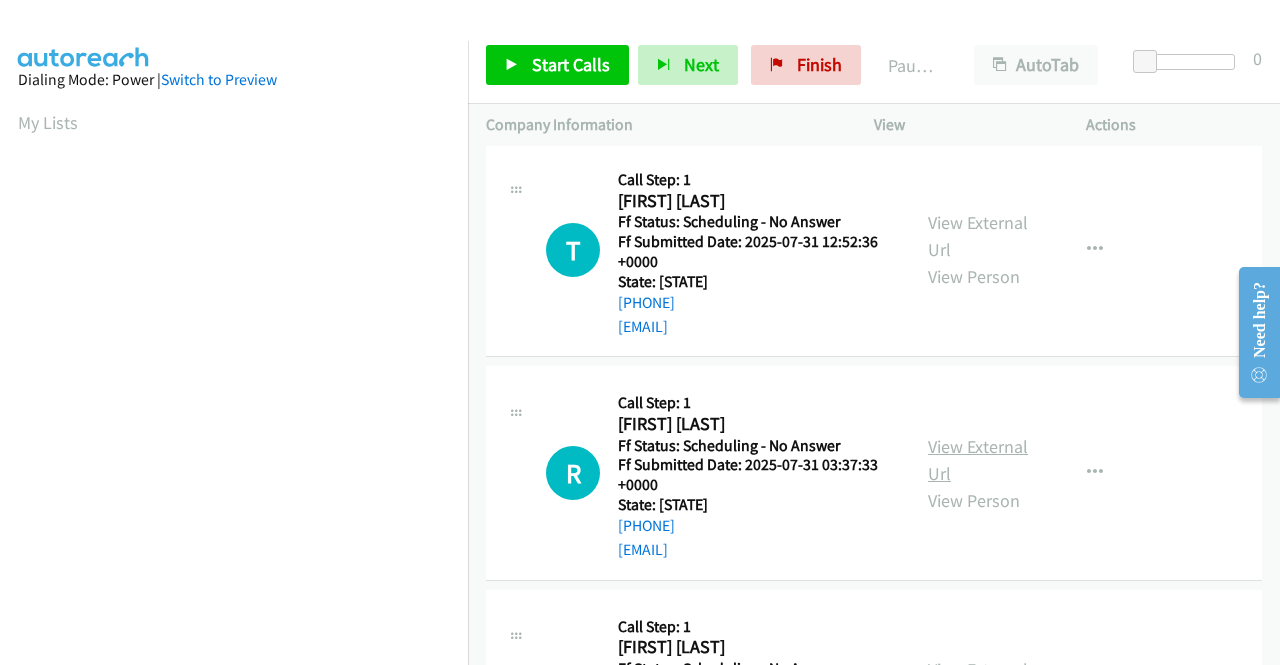 click on "View External Url" at bounding box center (978, 460) 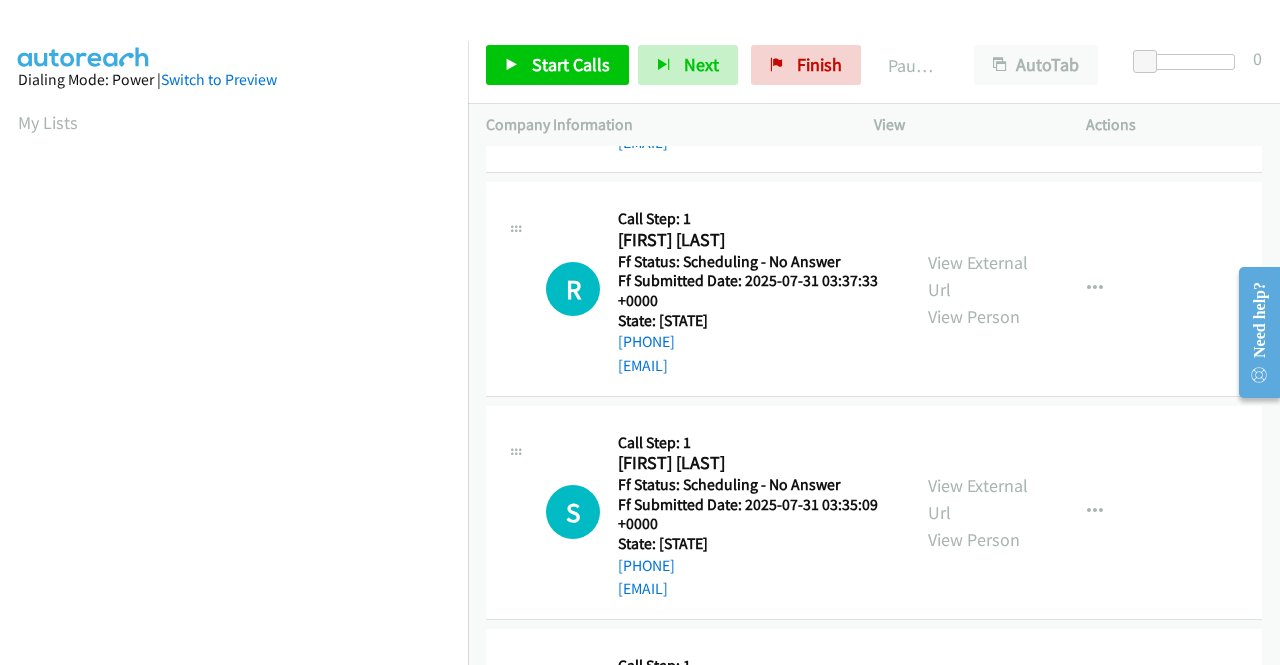 scroll, scrollTop: 1100, scrollLeft: 0, axis: vertical 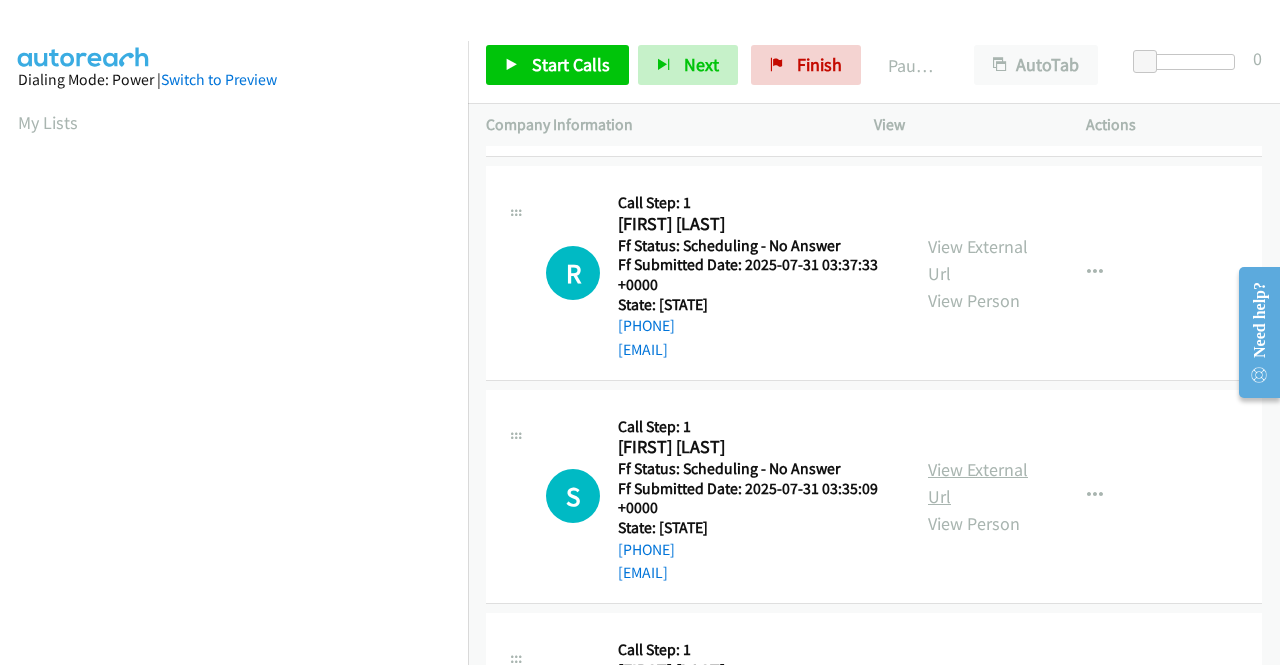 click on "View External Url" at bounding box center [978, 483] 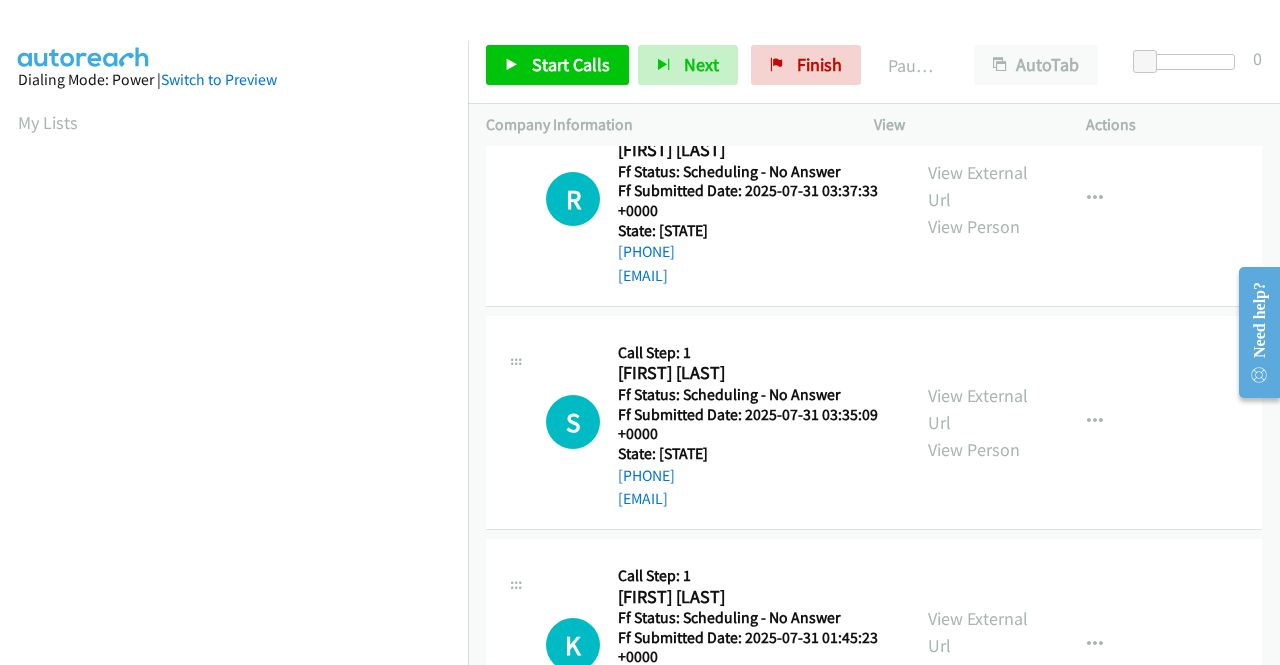scroll, scrollTop: 1288, scrollLeft: 0, axis: vertical 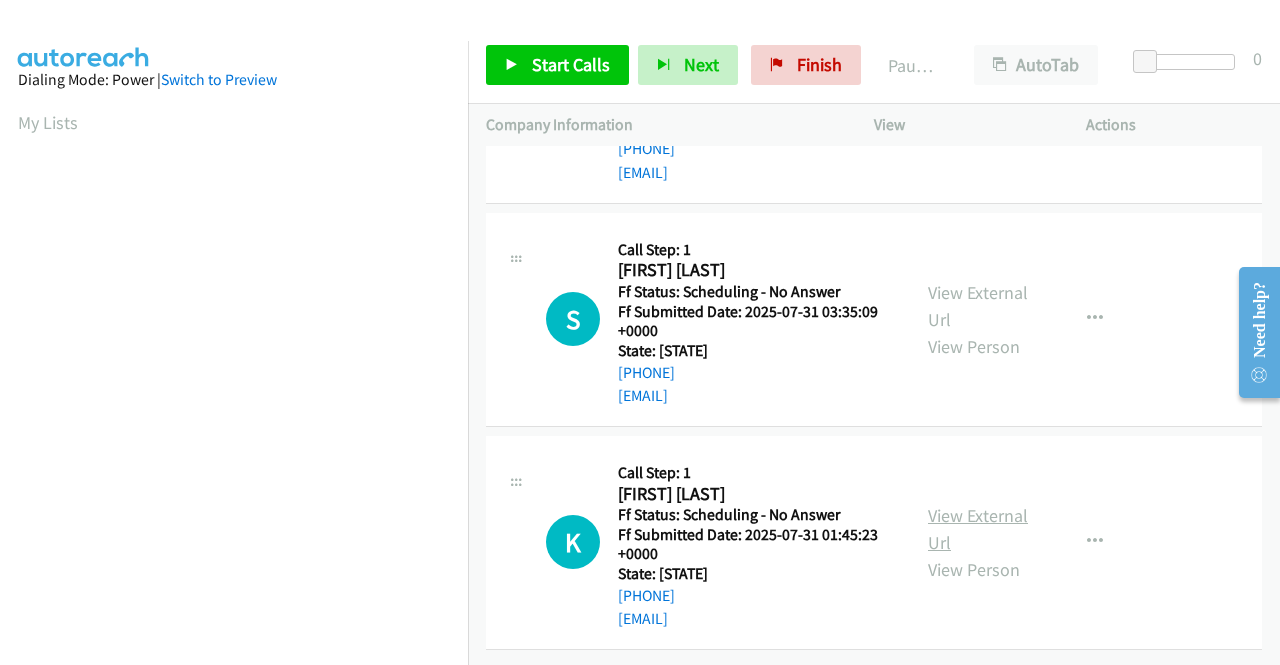 click on "View External Url" at bounding box center [978, 529] 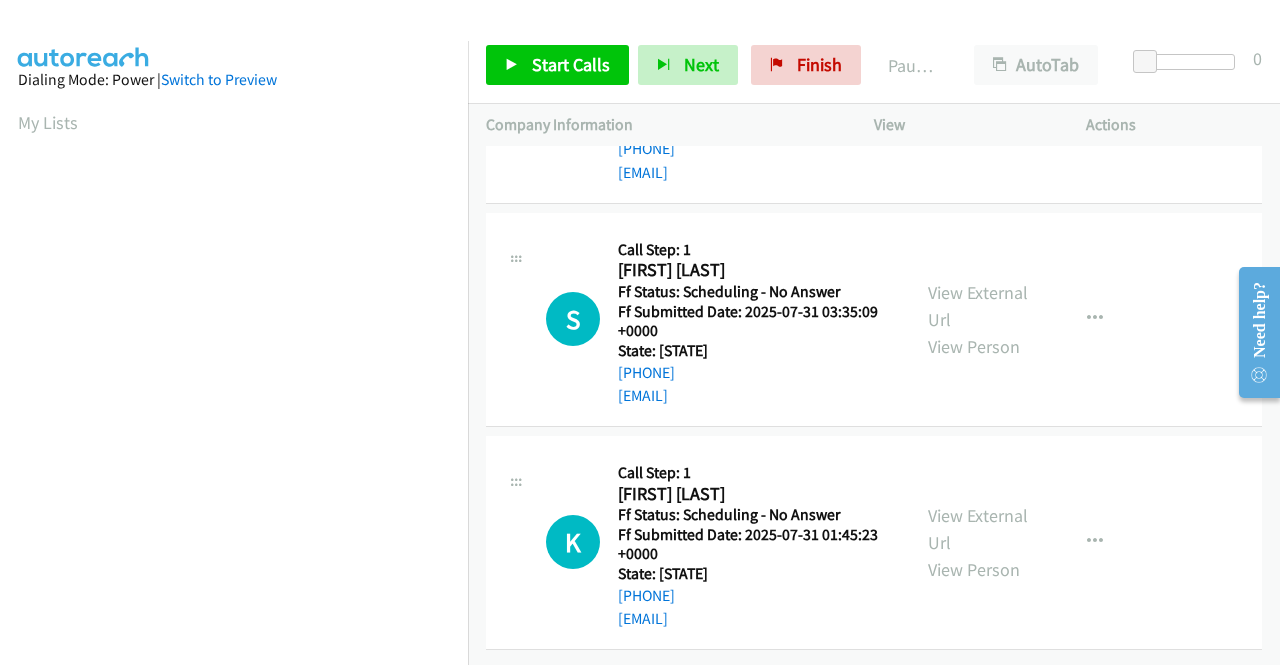 scroll, scrollTop: 0, scrollLeft: 0, axis: both 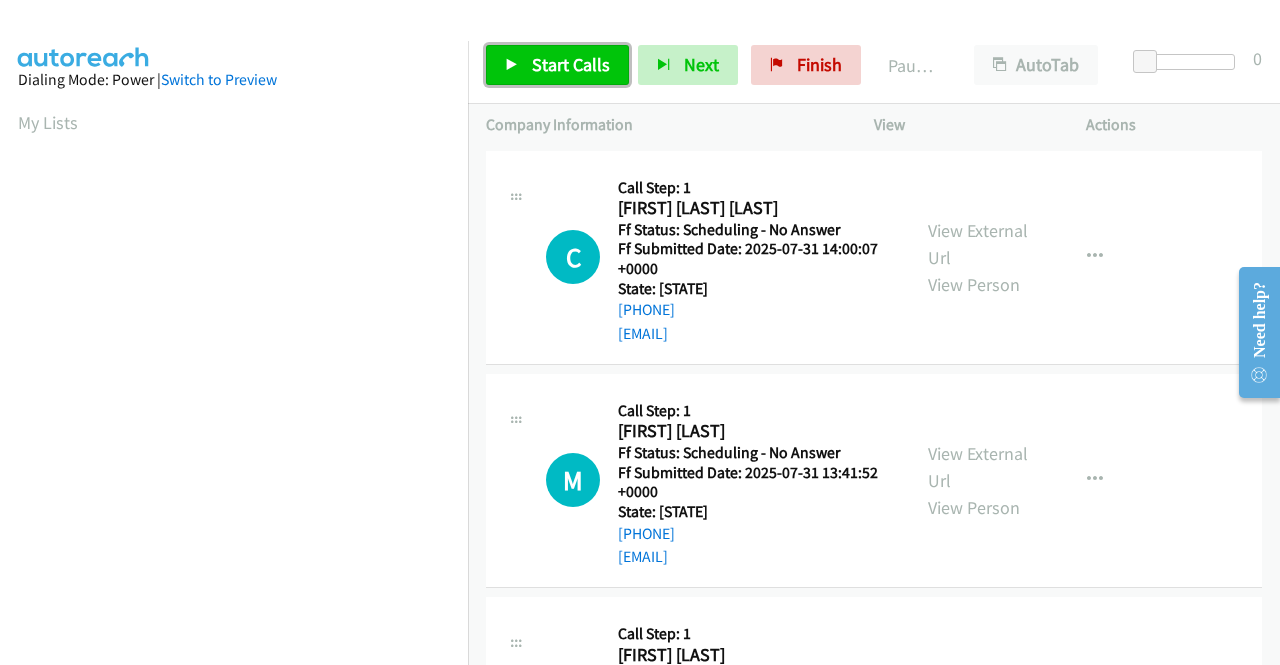 click on "Start Calls" at bounding box center (557, 65) 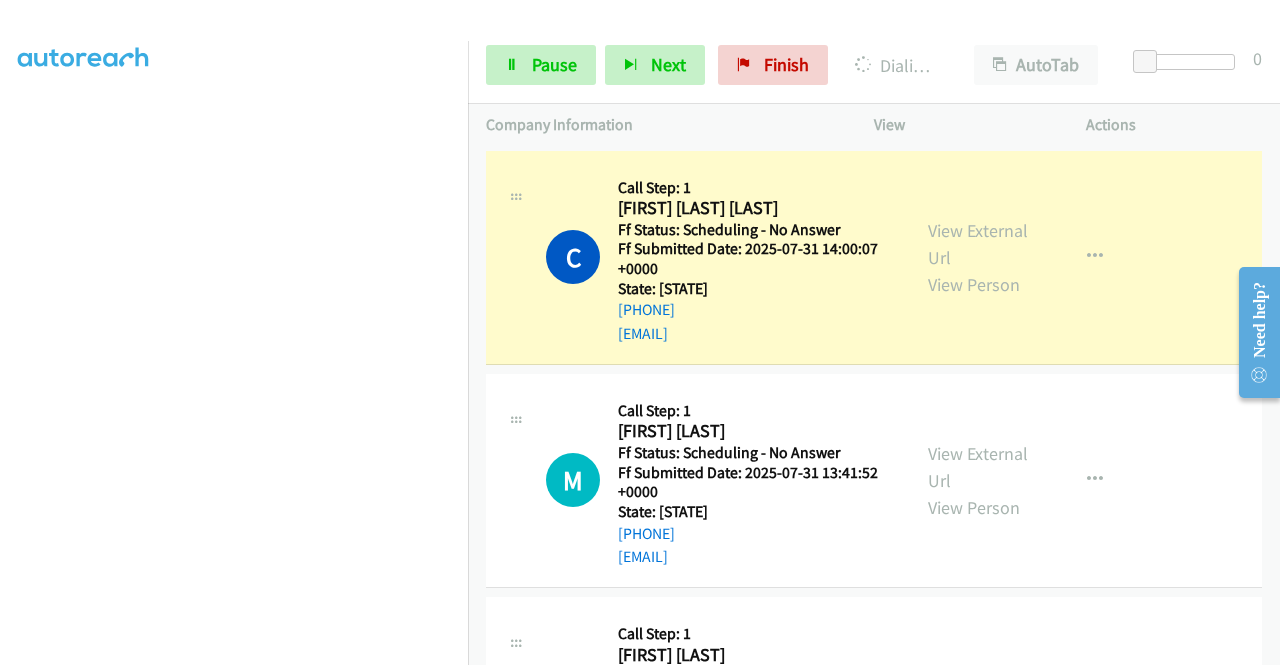 scroll, scrollTop: 456, scrollLeft: 0, axis: vertical 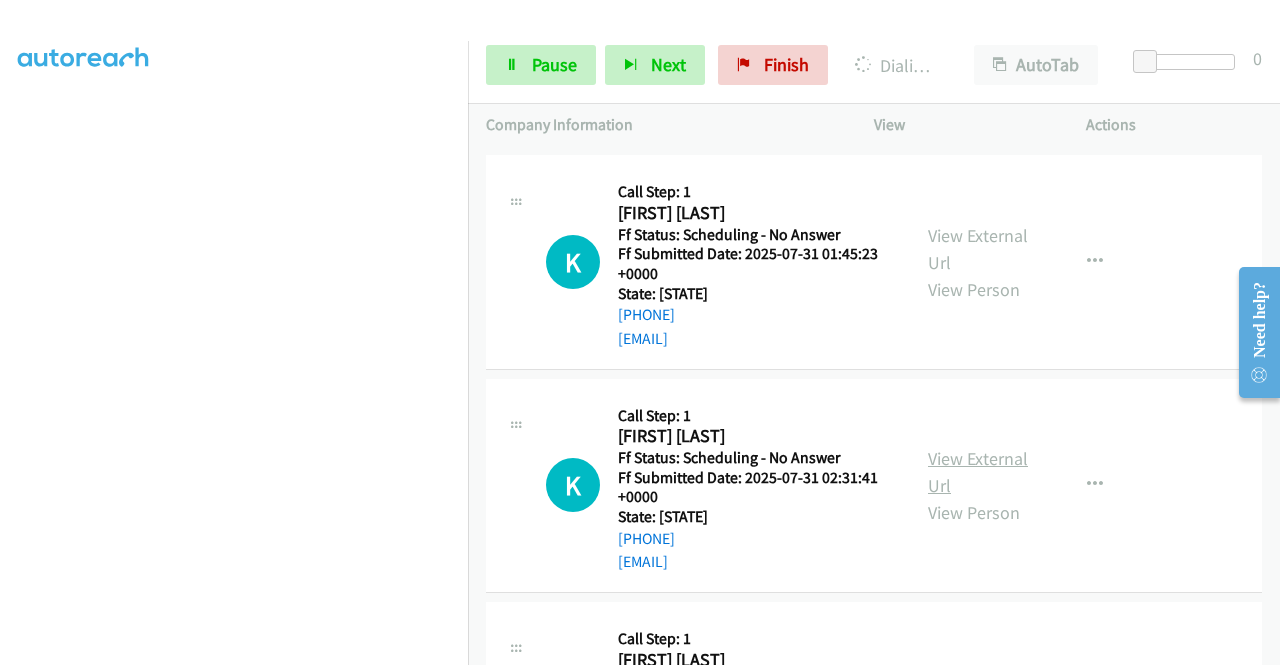 click on "View External Url" at bounding box center [978, 472] 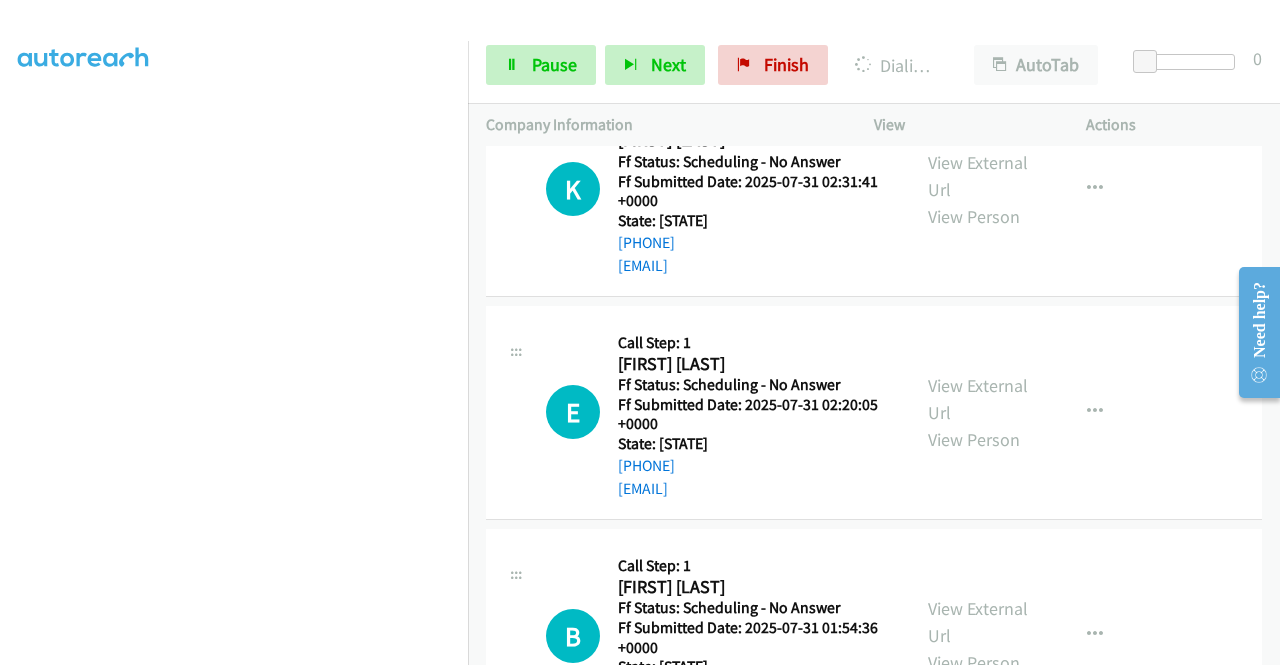 scroll, scrollTop: 1900, scrollLeft: 0, axis: vertical 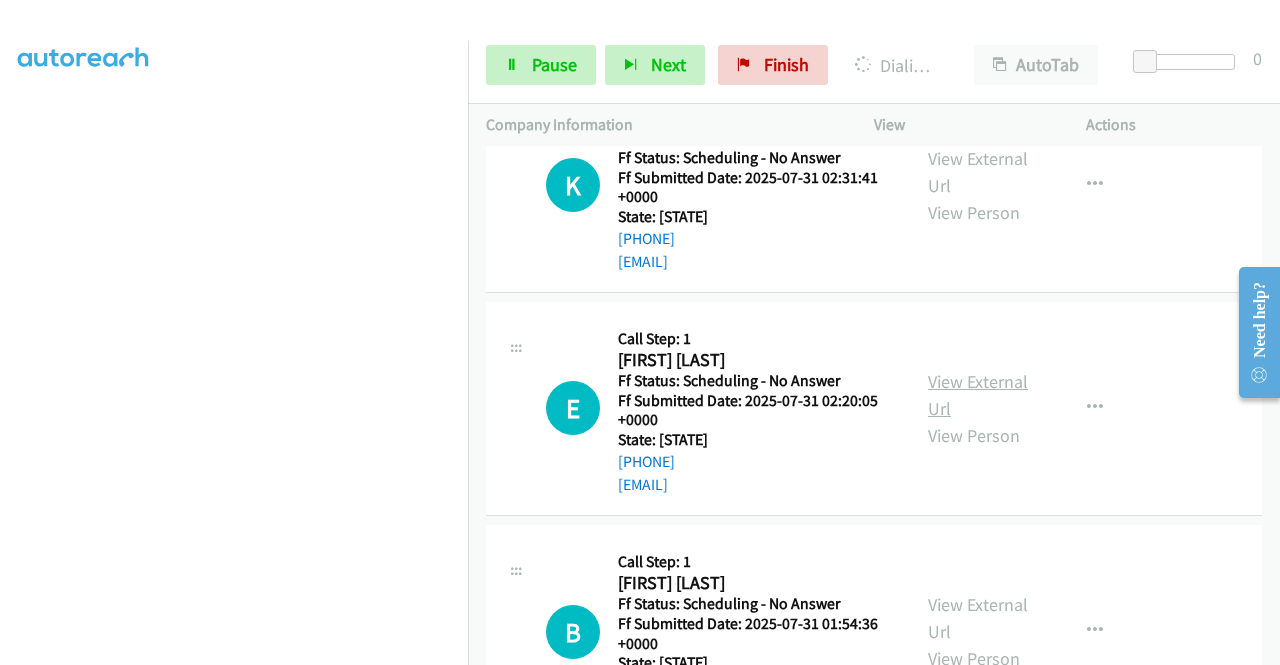 click on "View External Url" at bounding box center [978, 395] 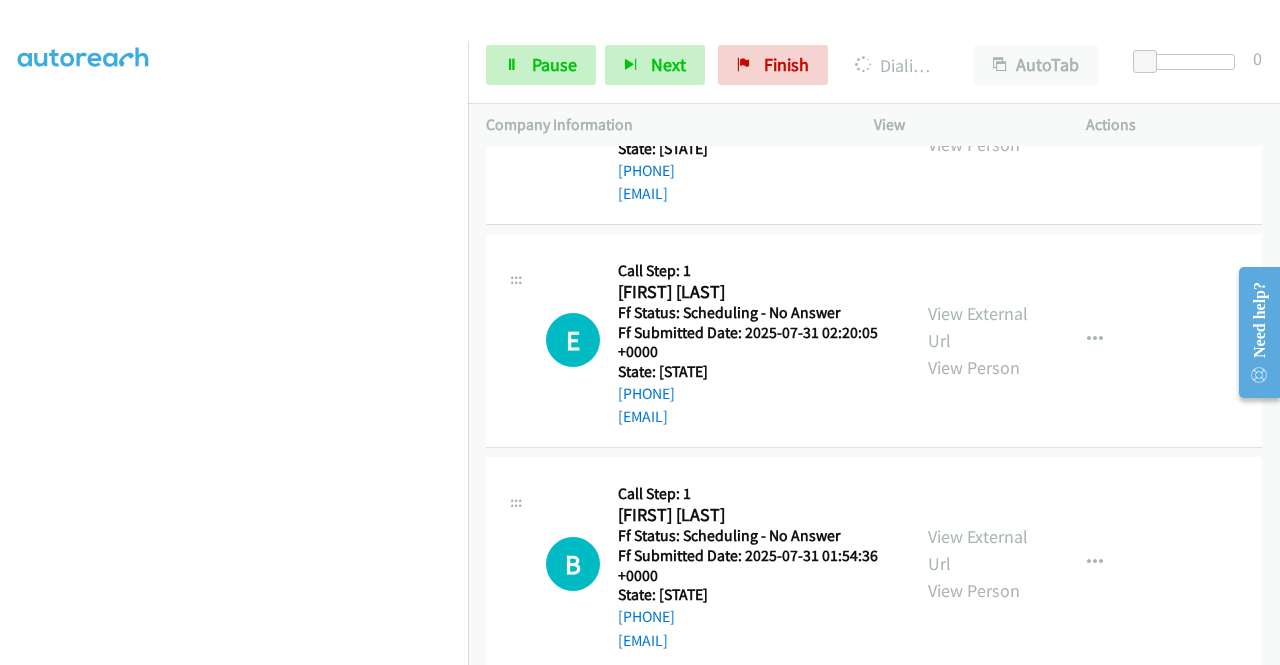 scroll, scrollTop: 2100, scrollLeft: 0, axis: vertical 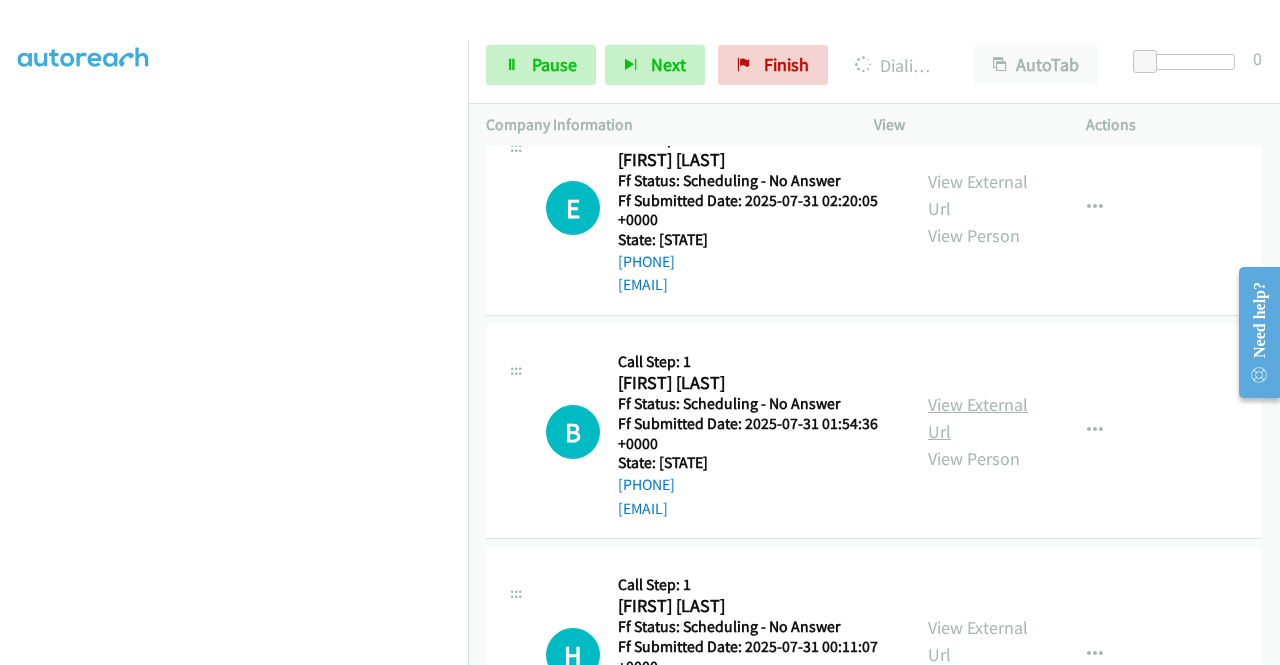 click on "View External Url" at bounding box center [978, 418] 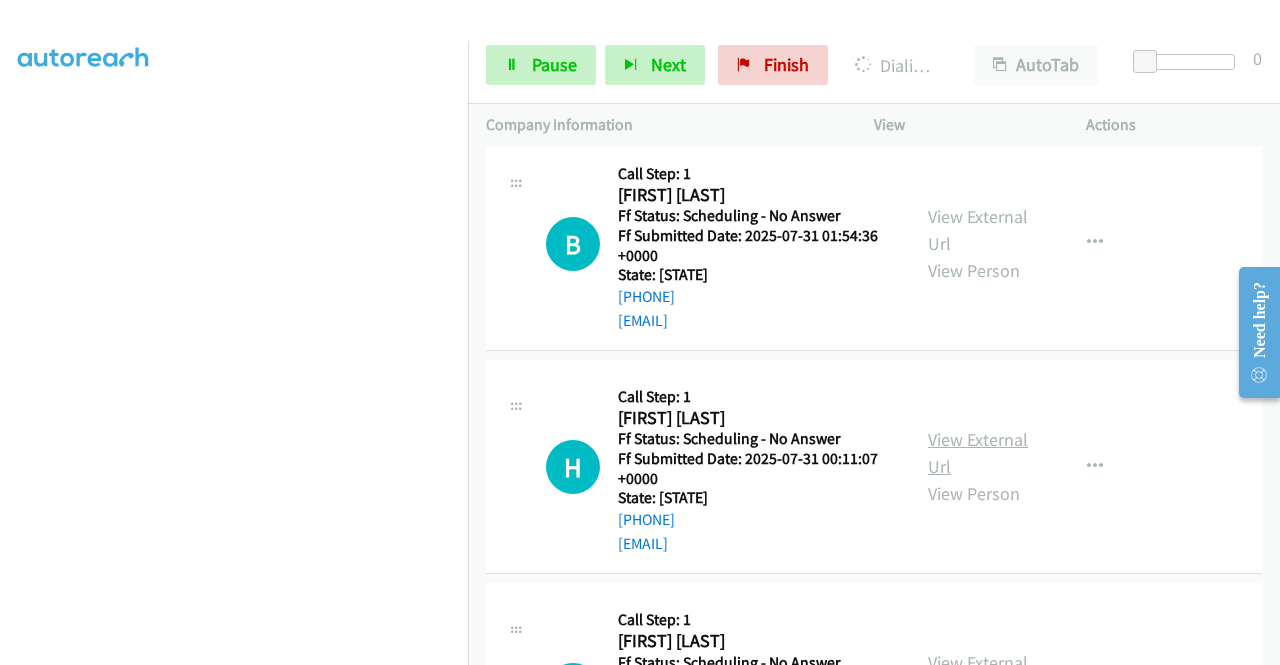 scroll, scrollTop: 2300, scrollLeft: 0, axis: vertical 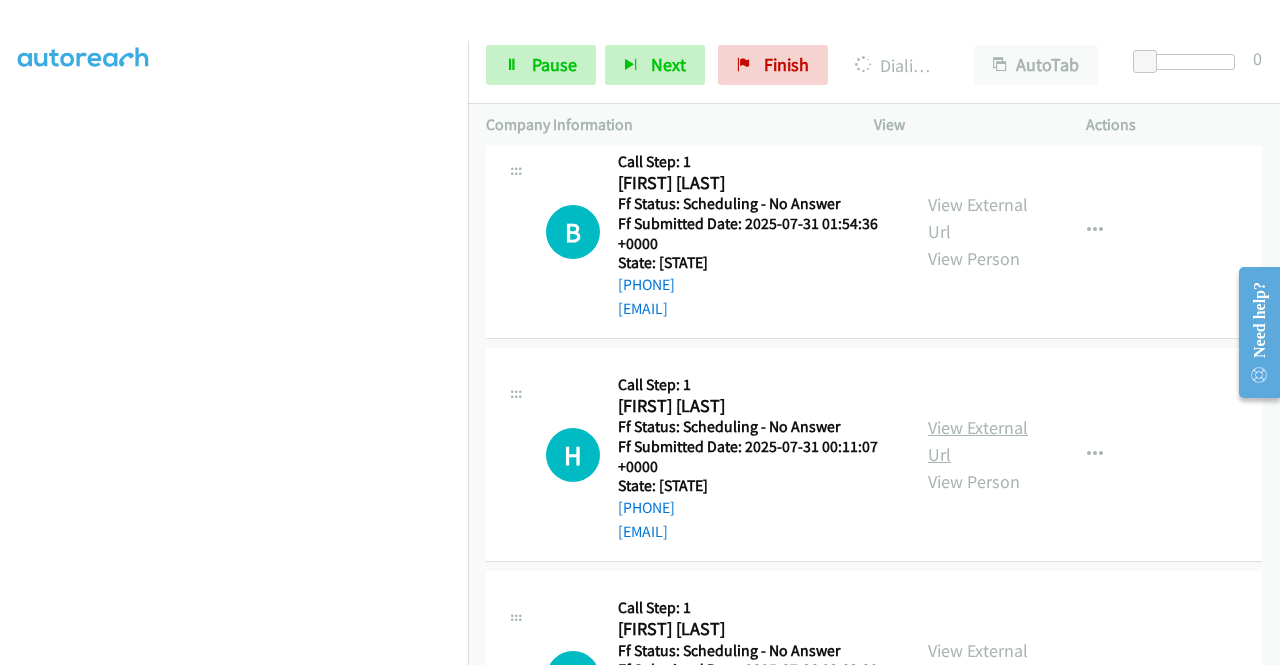 click on "View External Url" at bounding box center [978, 441] 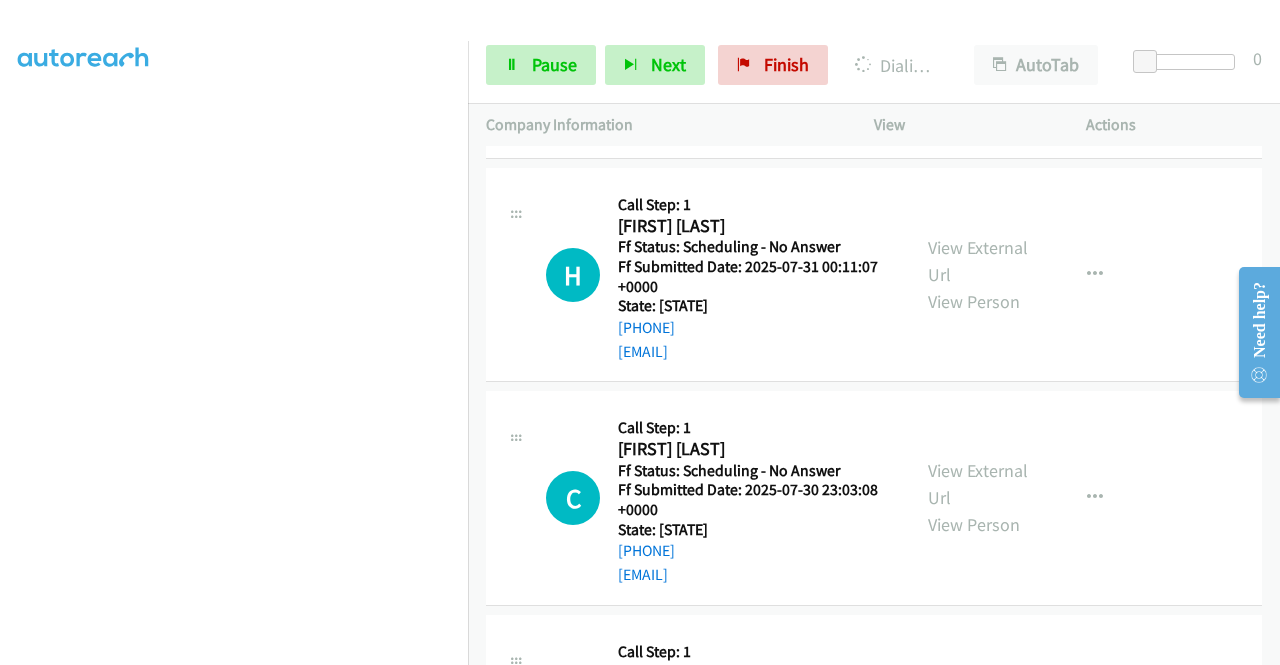 scroll, scrollTop: 2500, scrollLeft: 0, axis: vertical 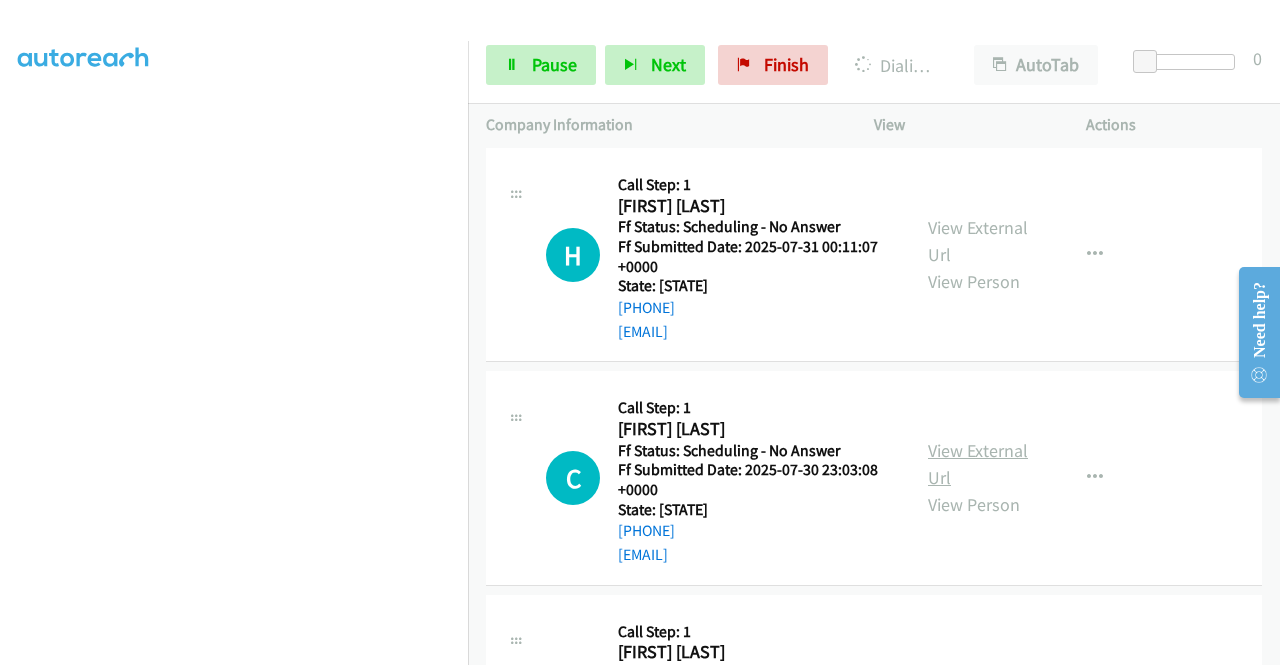 click on "View External Url" at bounding box center (978, 464) 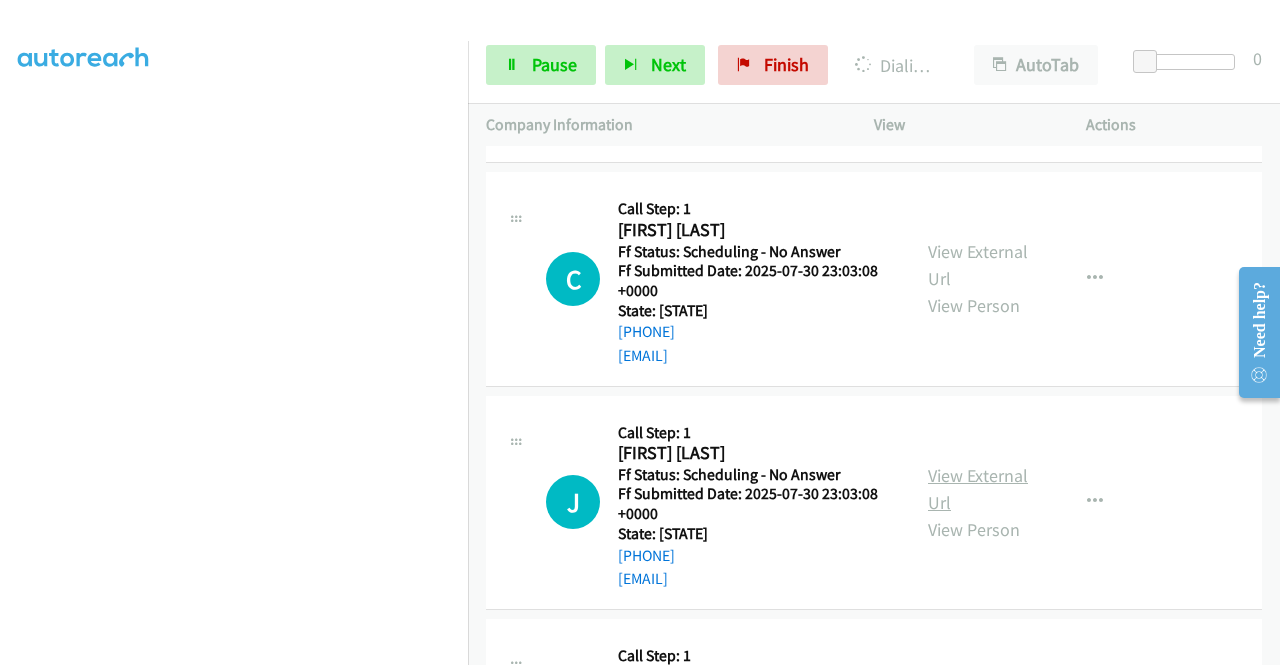 scroll, scrollTop: 2700, scrollLeft: 0, axis: vertical 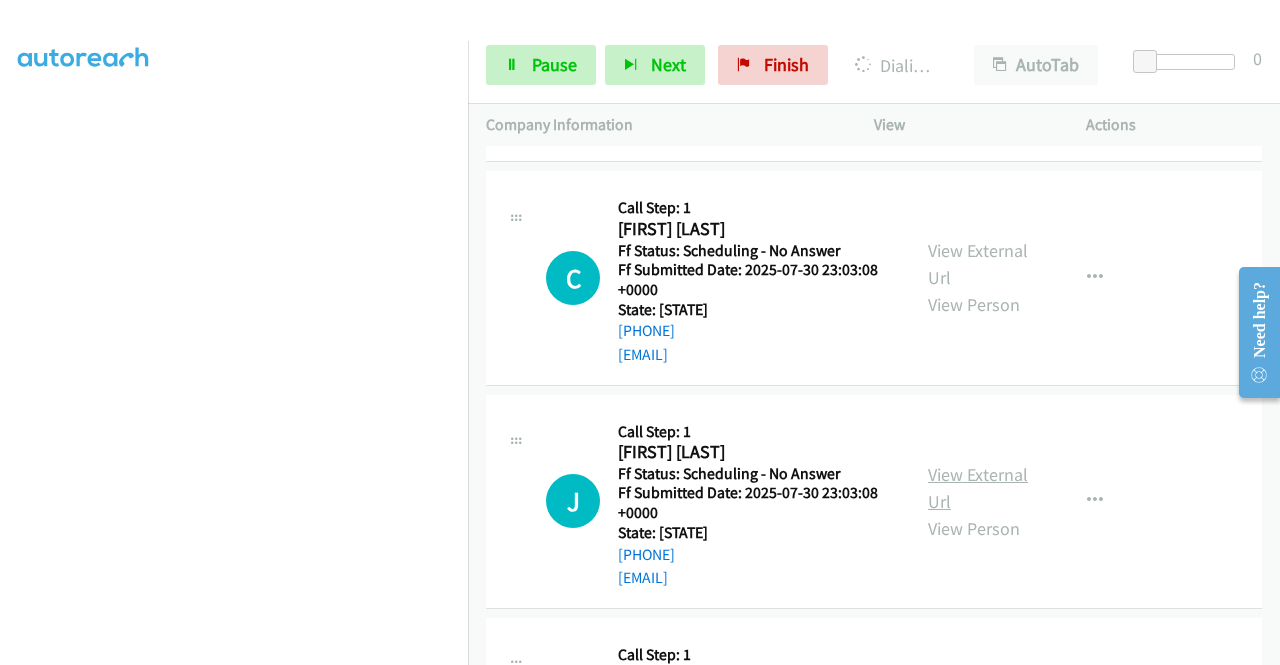 click on "View External Url" at bounding box center (978, 488) 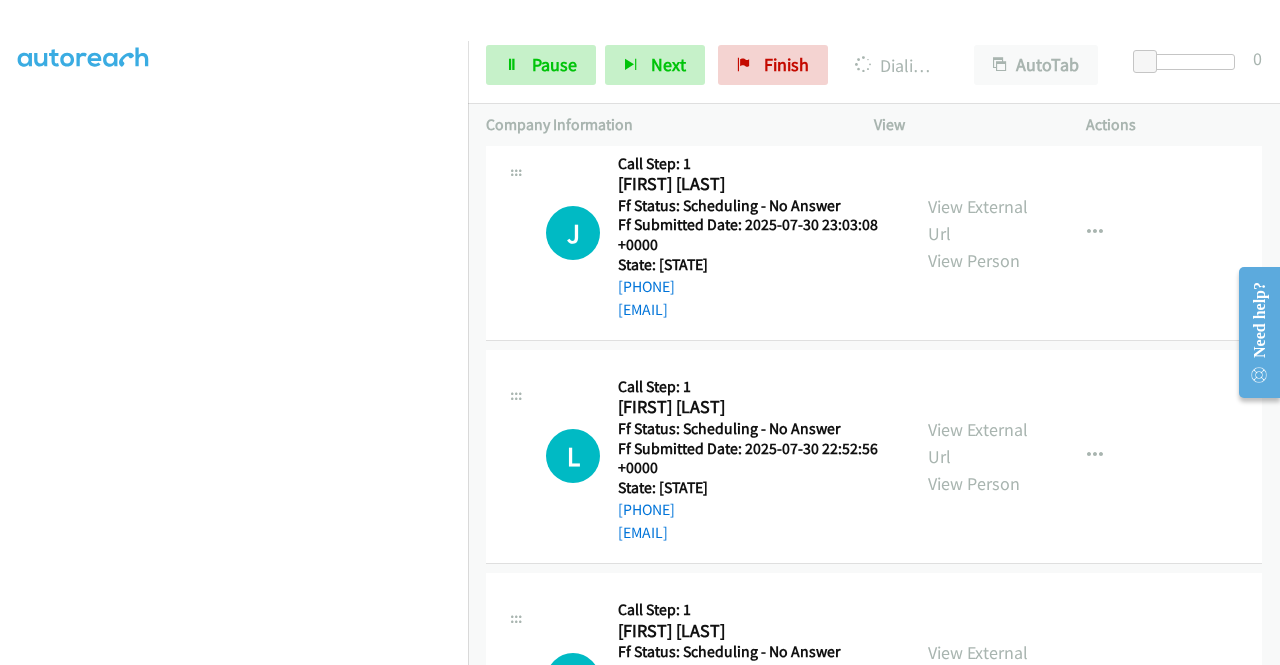 scroll, scrollTop: 3000, scrollLeft: 0, axis: vertical 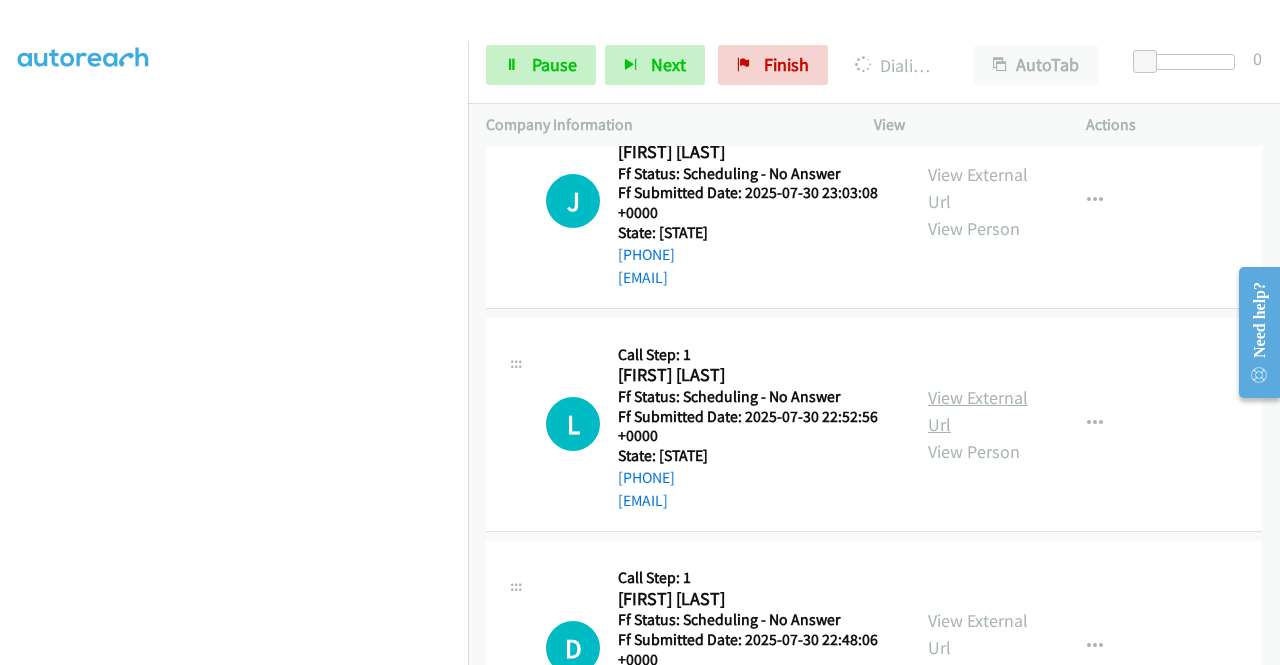 click on "View External Url" at bounding box center [978, 411] 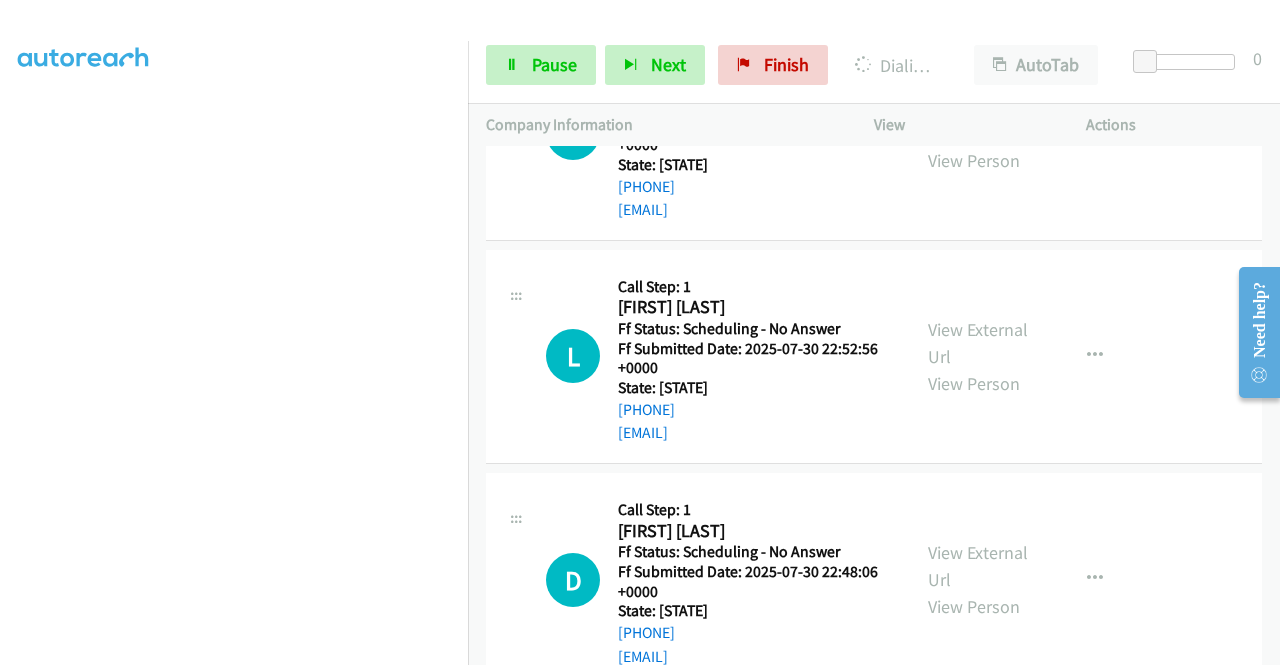scroll, scrollTop: 3100, scrollLeft: 0, axis: vertical 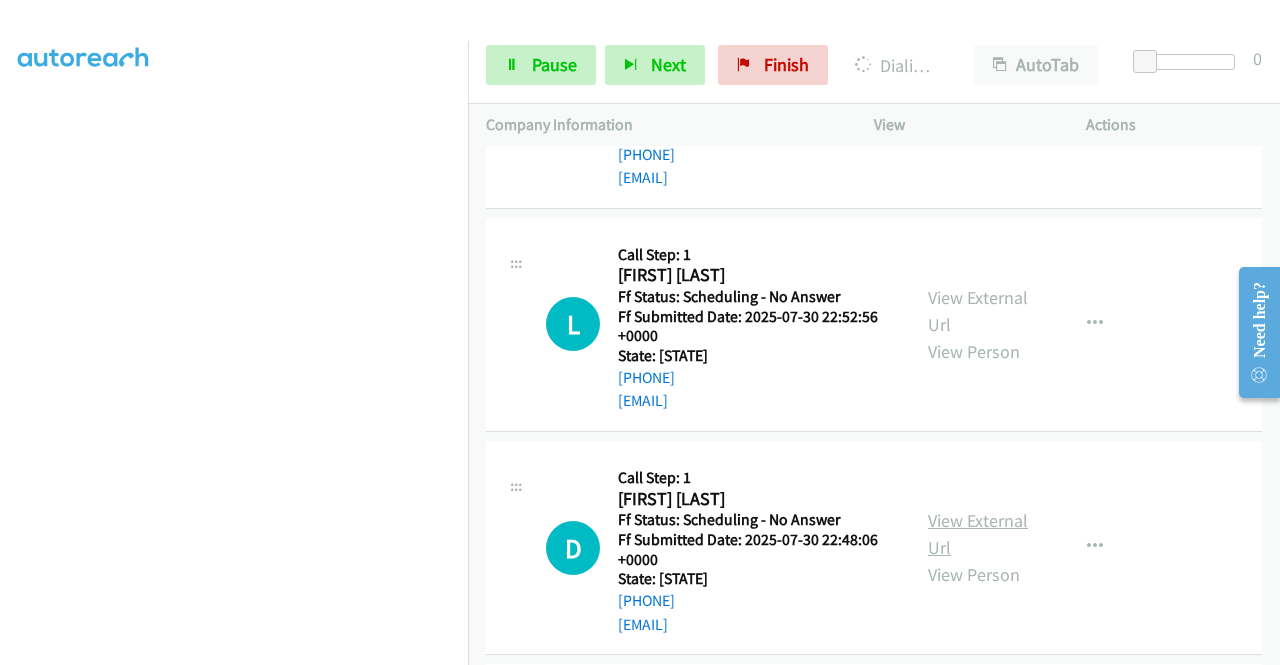 click on "View External Url" at bounding box center (978, 534) 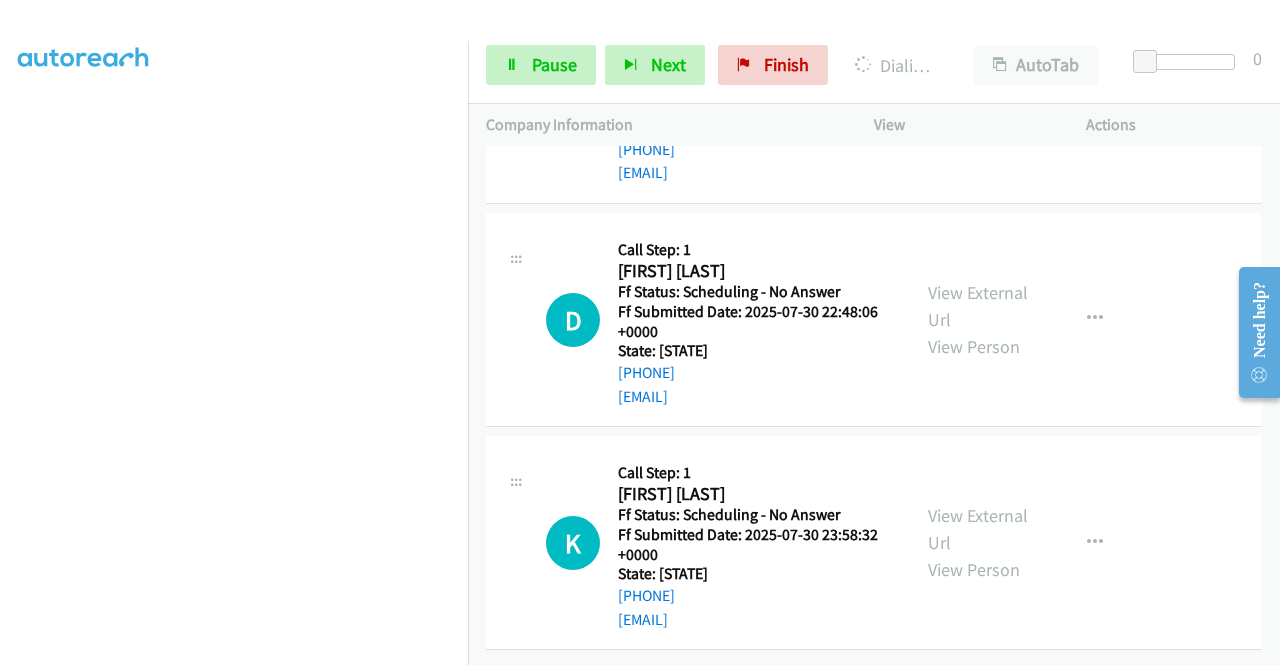 scroll, scrollTop: 3336, scrollLeft: 0, axis: vertical 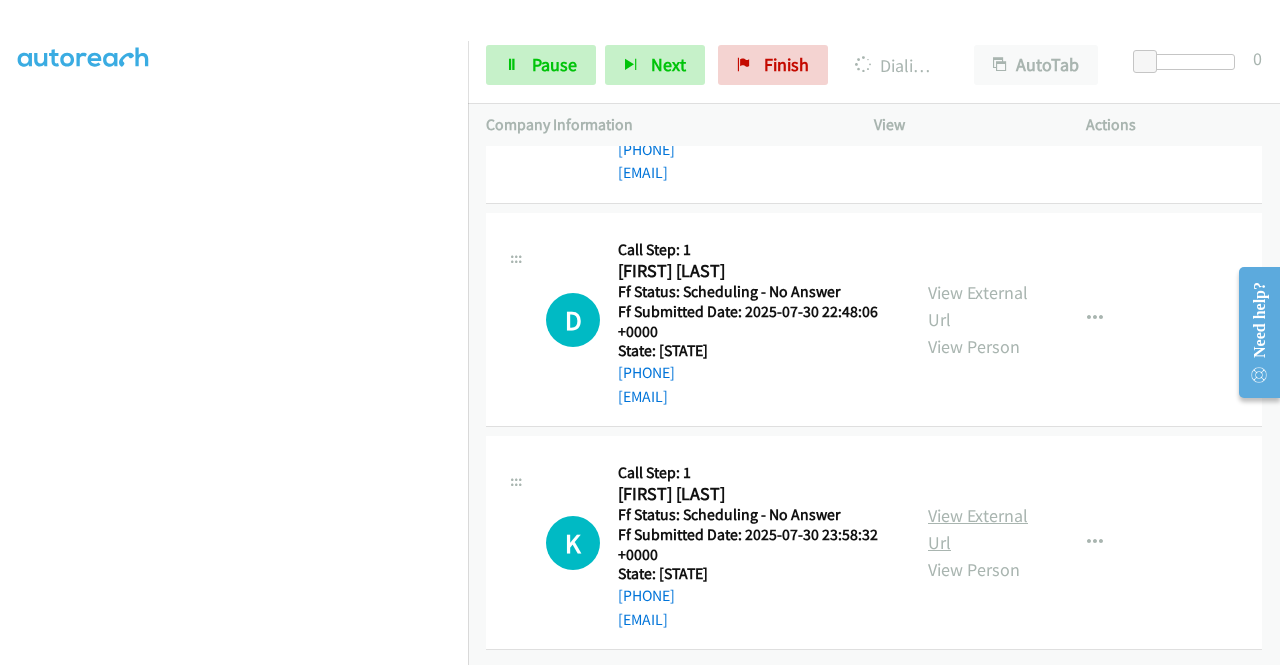 click on "View External Url" at bounding box center [978, 529] 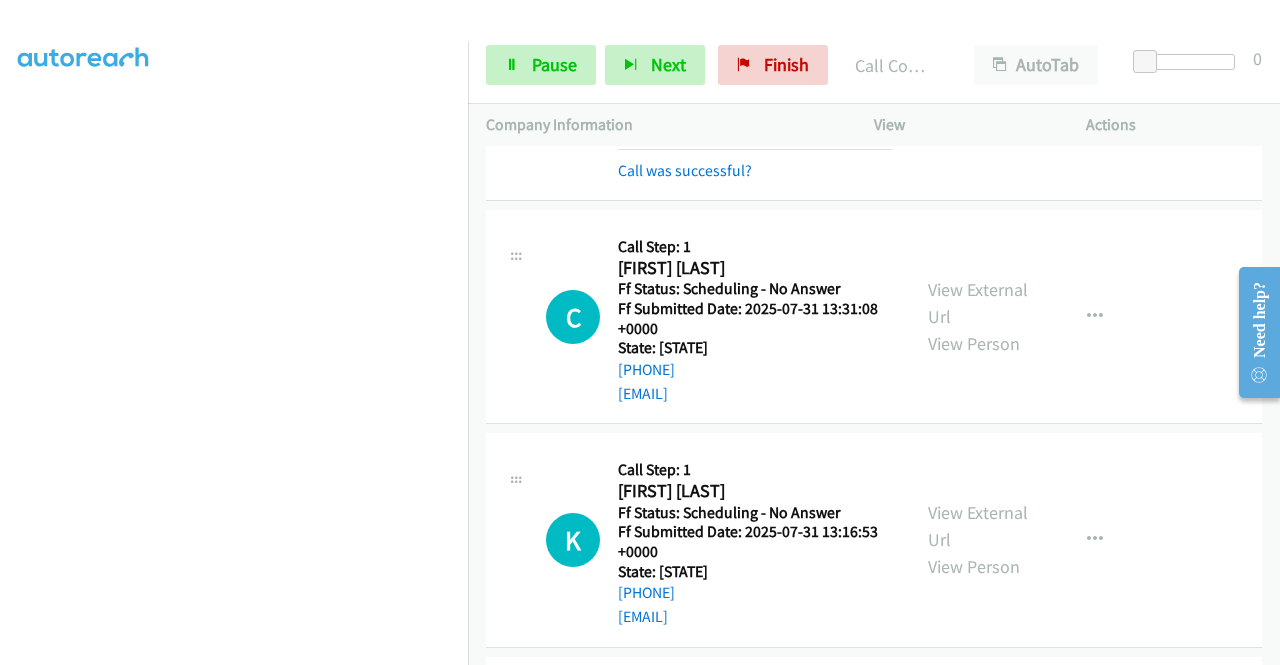scroll, scrollTop: 500, scrollLeft: 0, axis: vertical 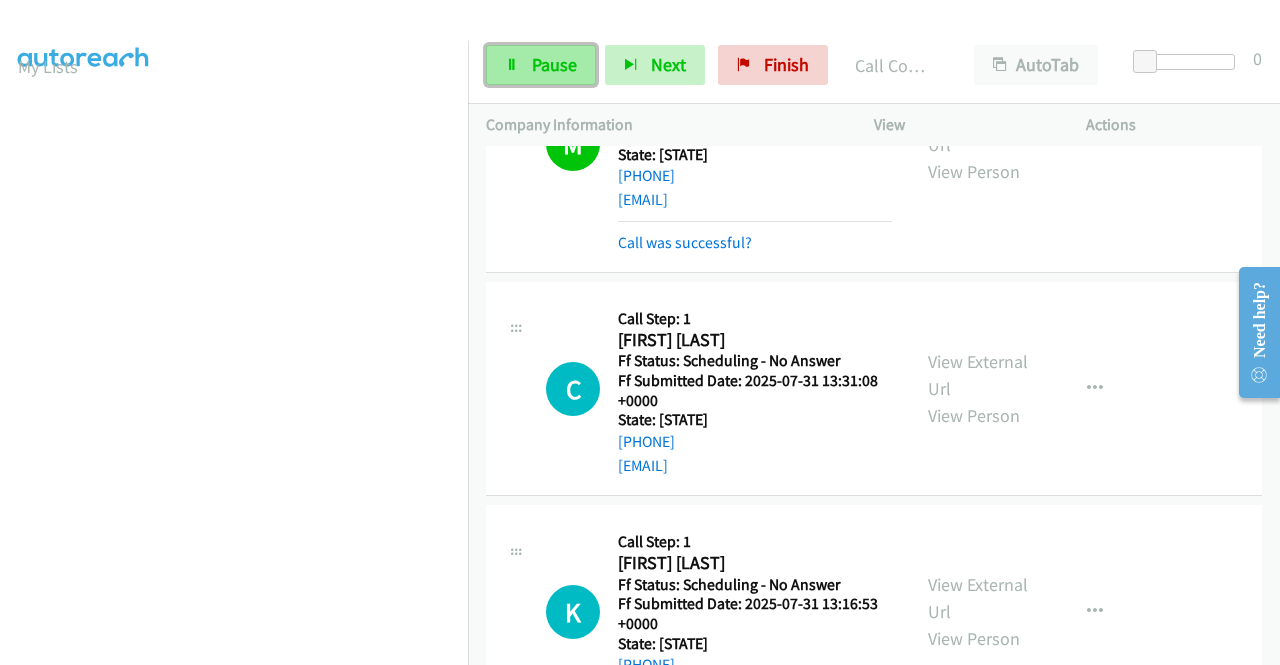 click on "Pause" at bounding box center [554, 64] 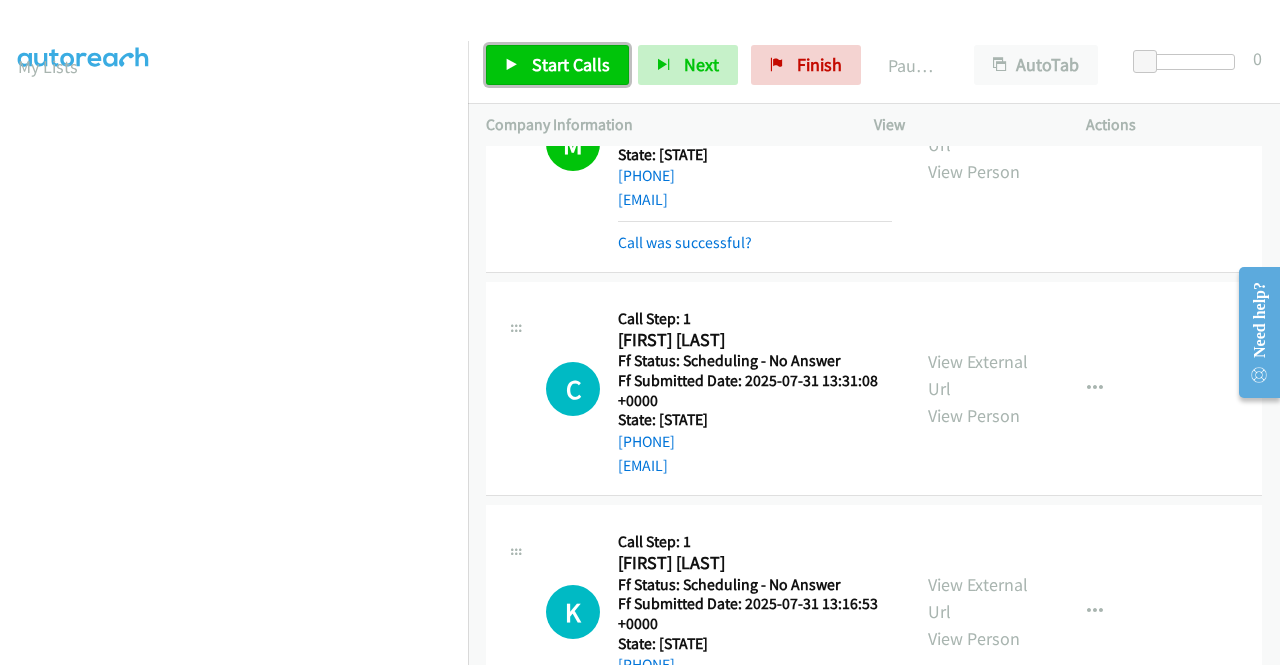 click on "Start Calls" at bounding box center [571, 64] 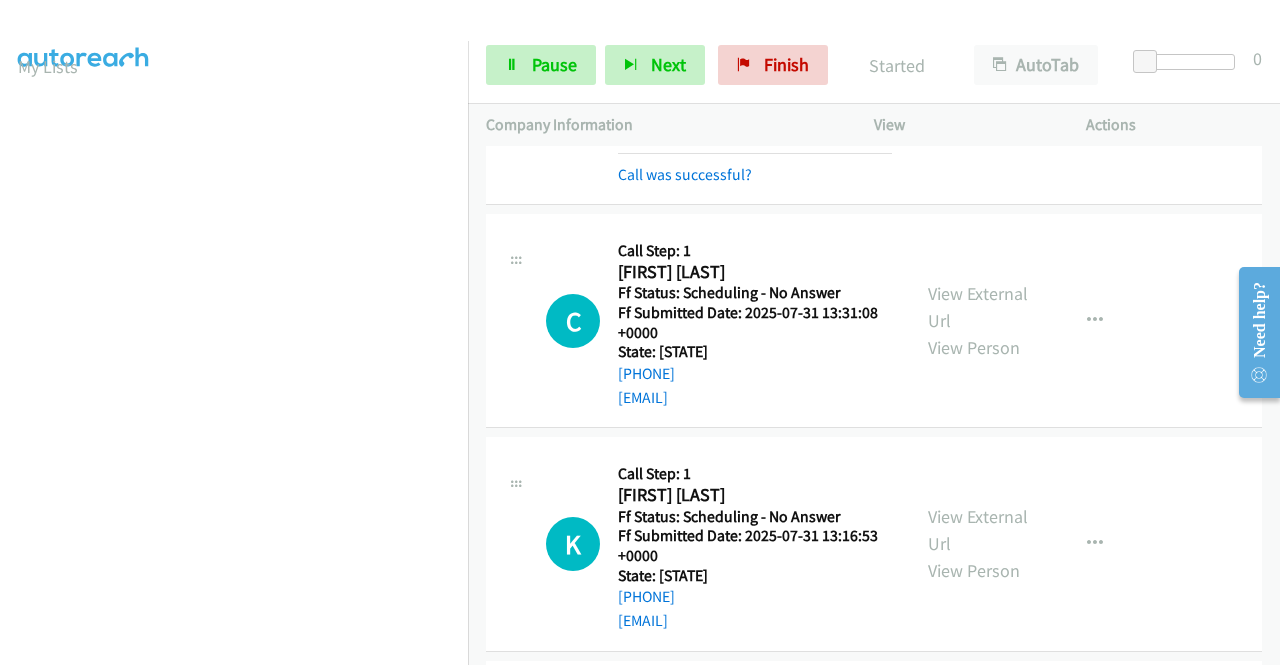 scroll, scrollTop: 500, scrollLeft: 0, axis: vertical 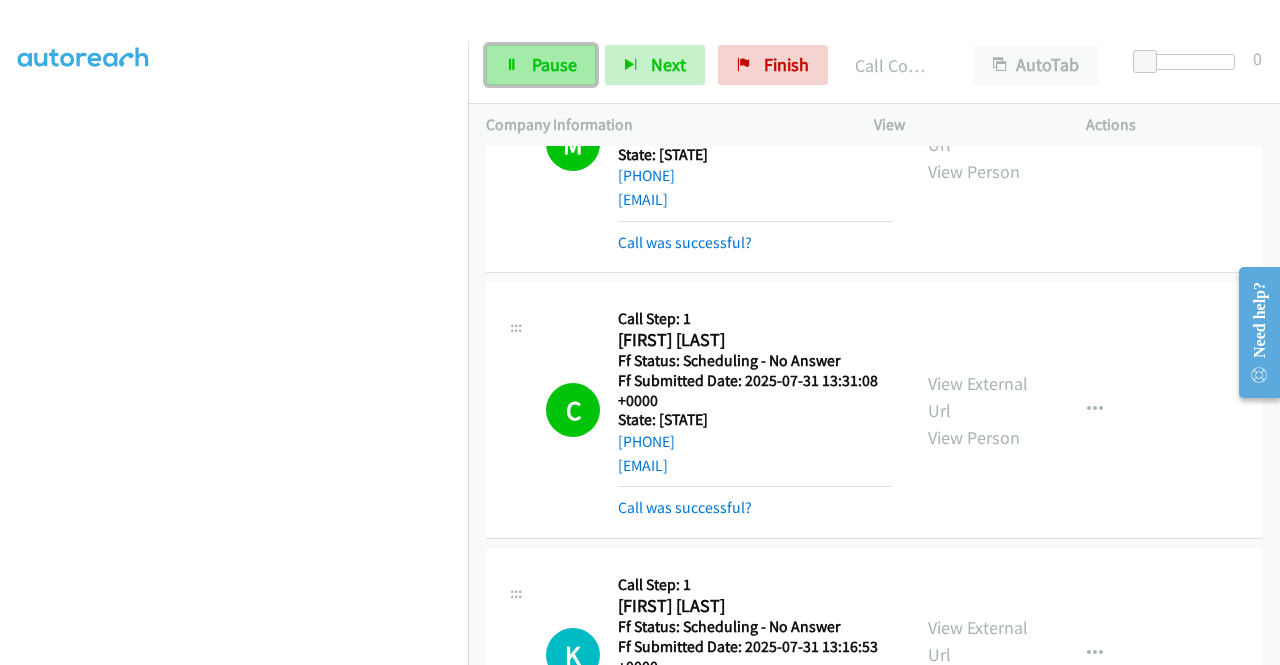 click on "Pause" at bounding box center [541, 65] 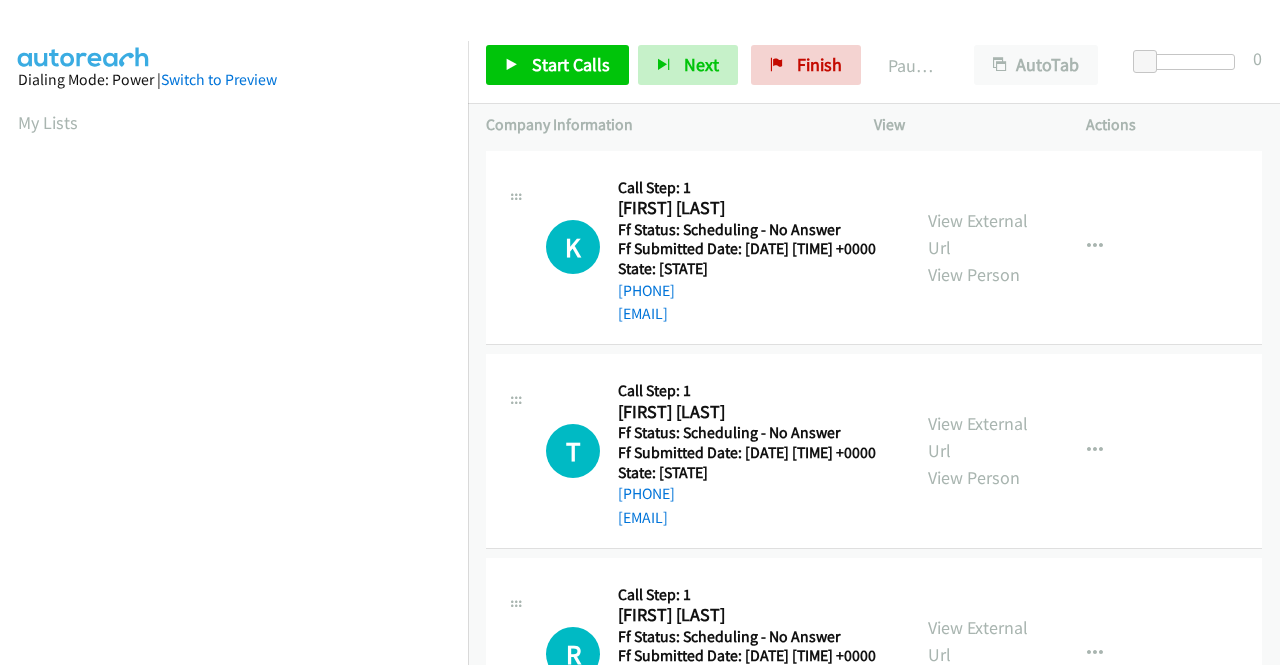 scroll, scrollTop: 0, scrollLeft: 0, axis: both 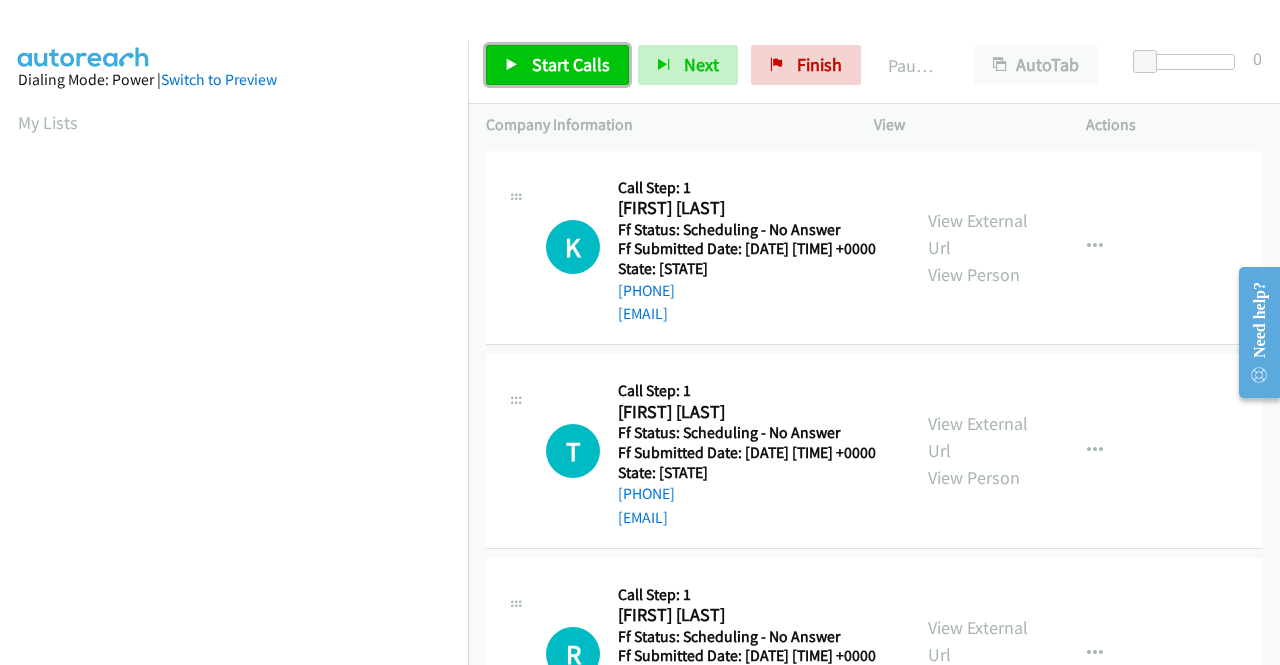 click on "Start Calls" at bounding box center (571, 64) 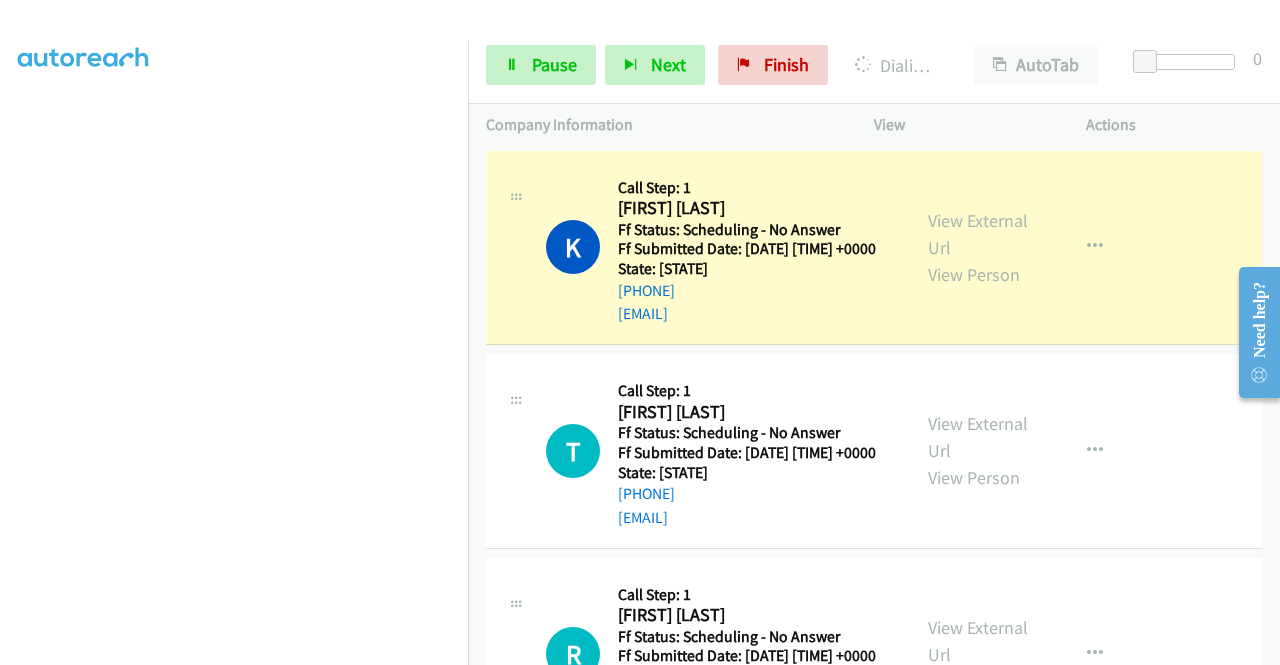 scroll, scrollTop: 400, scrollLeft: 0, axis: vertical 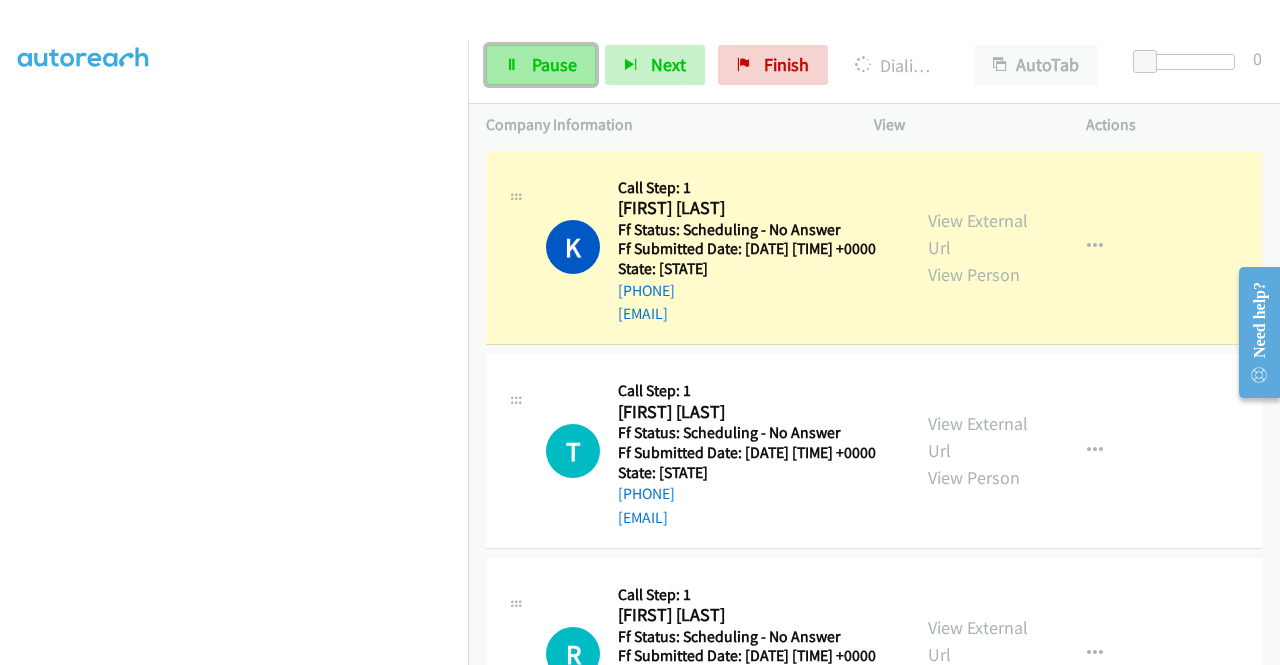 click at bounding box center [512, 66] 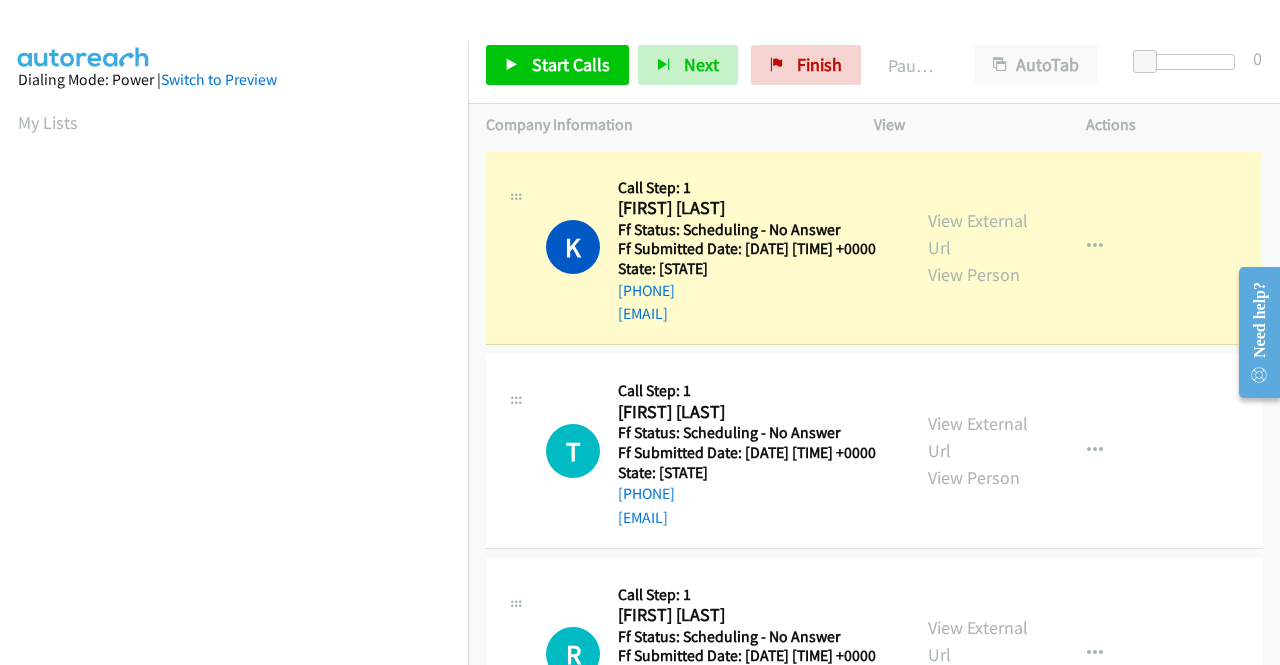 scroll, scrollTop: 456, scrollLeft: 0, axis: vertical 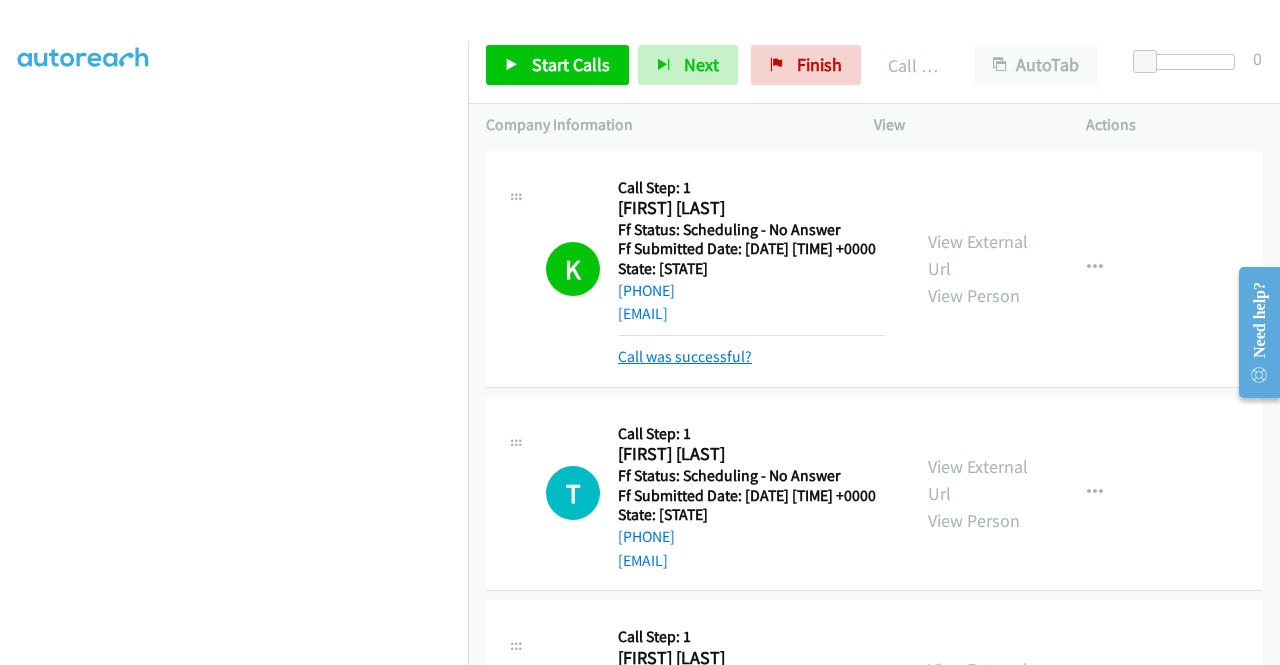click on "Call was successful?" at bounding box center (685, 356) 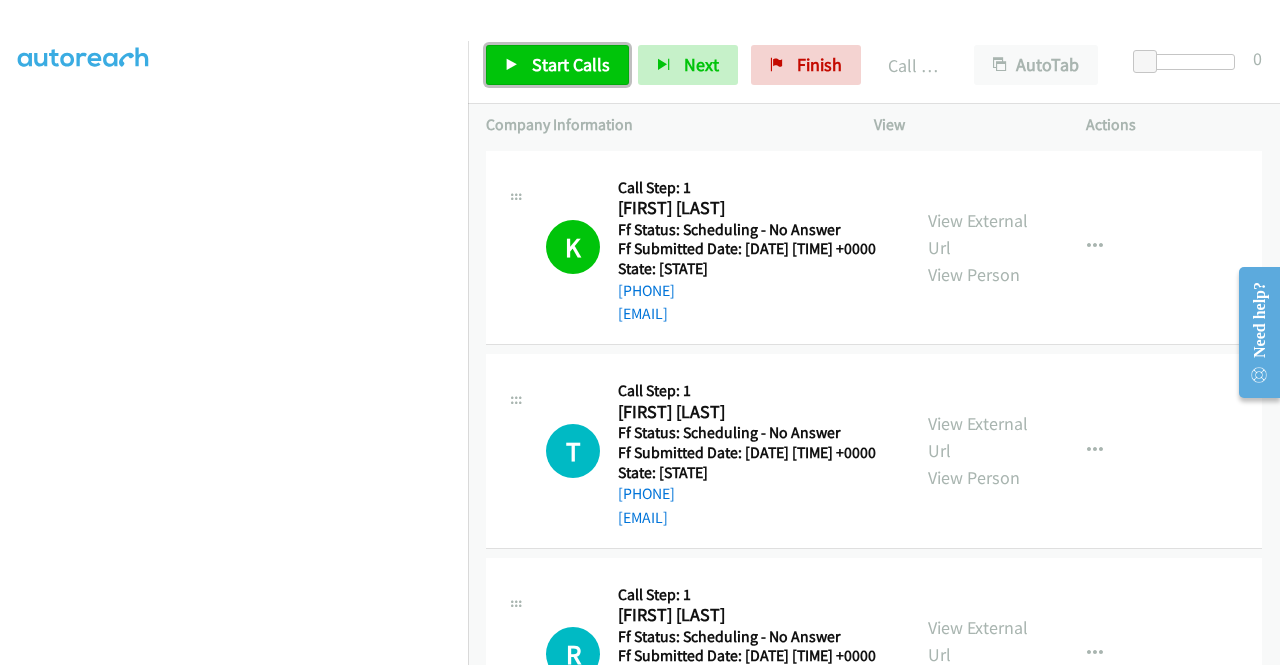 click on "Start Calls" at bounding box center (557, 65) 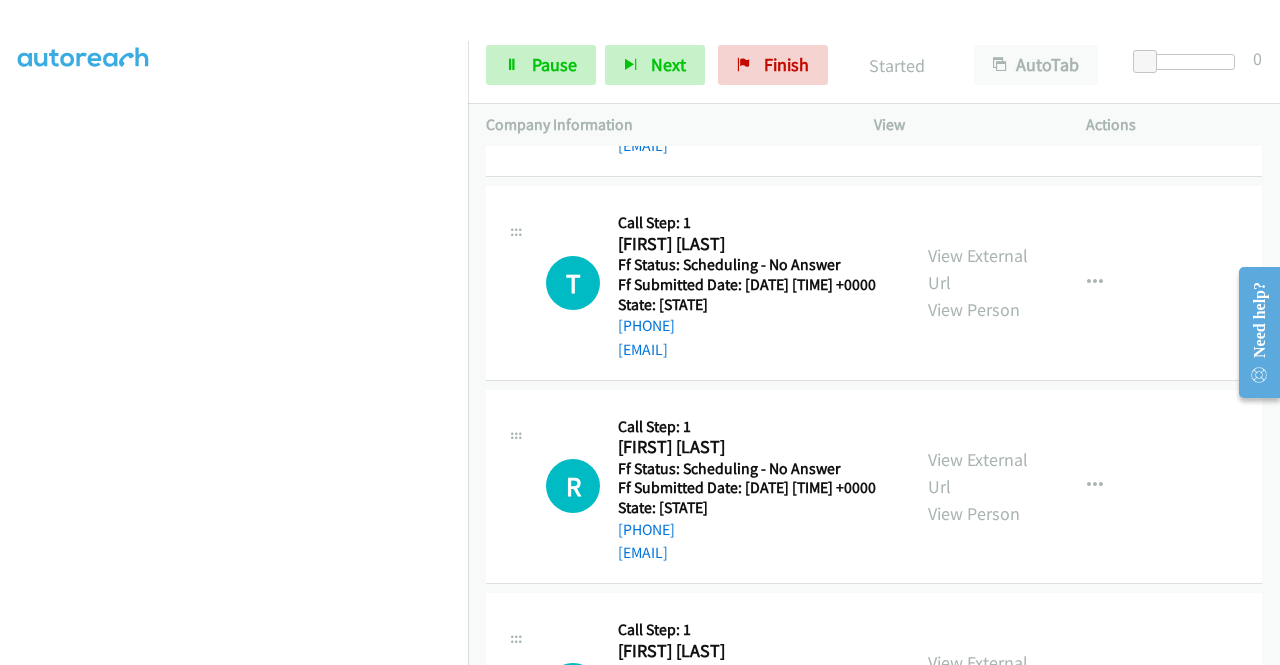 scroll, scrollTop: 200, scrollLeft: 0, axis: vertical 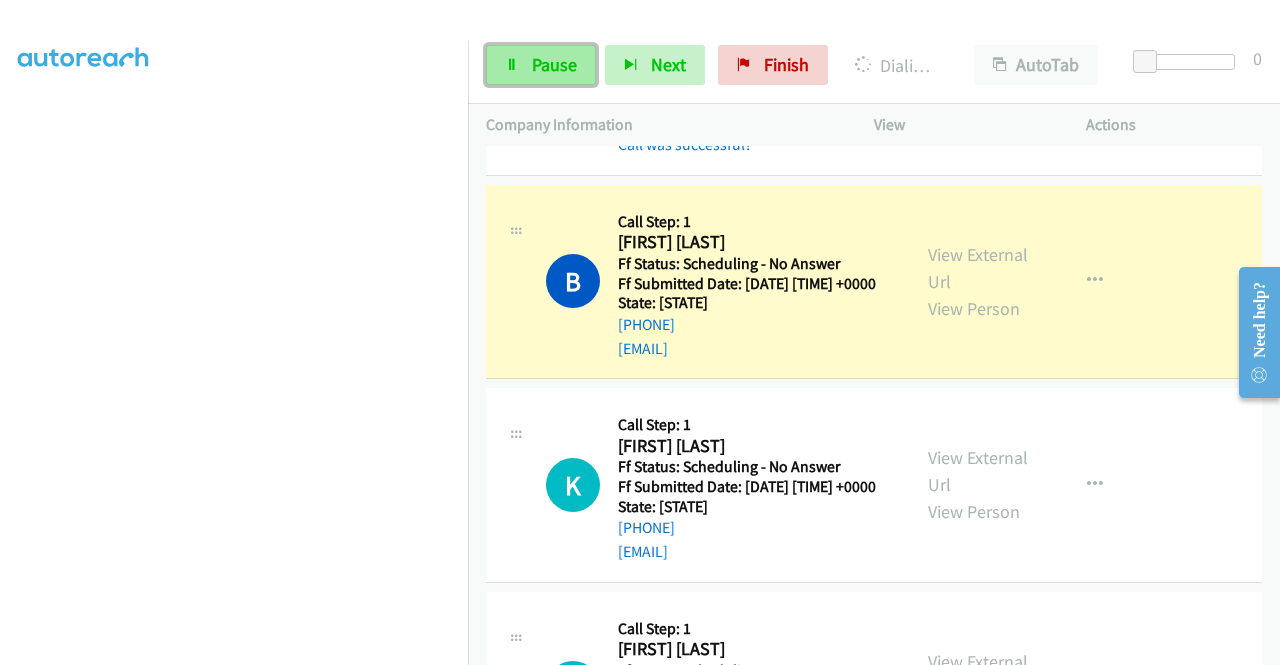 click on "Pause" at bounding box center [554, 64] 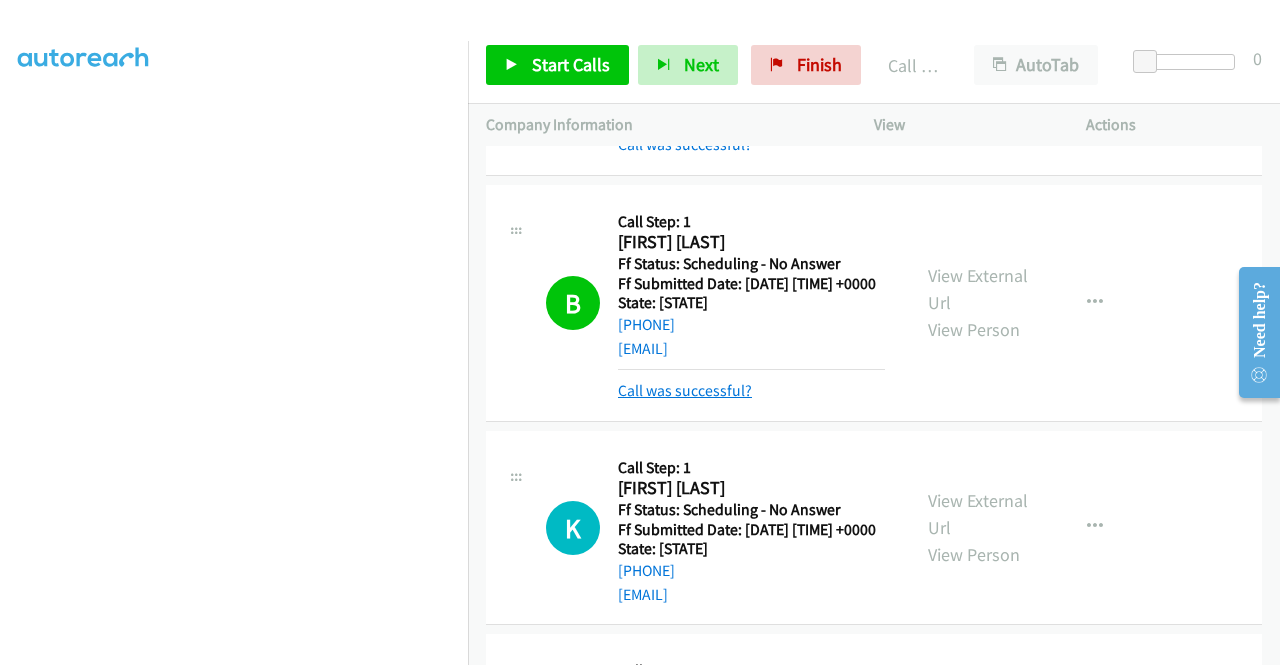click on "Call was successful?" at bounding box center [685, 390] 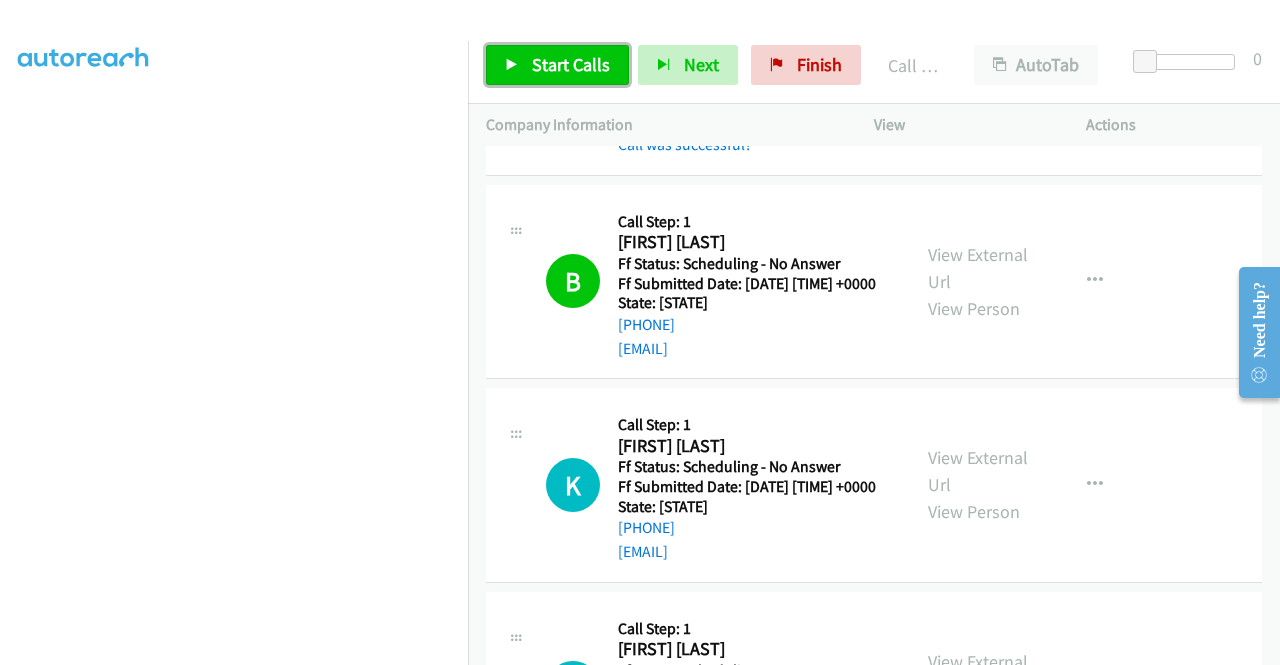 click on "Start Calls" at bounding box center (571, 64) 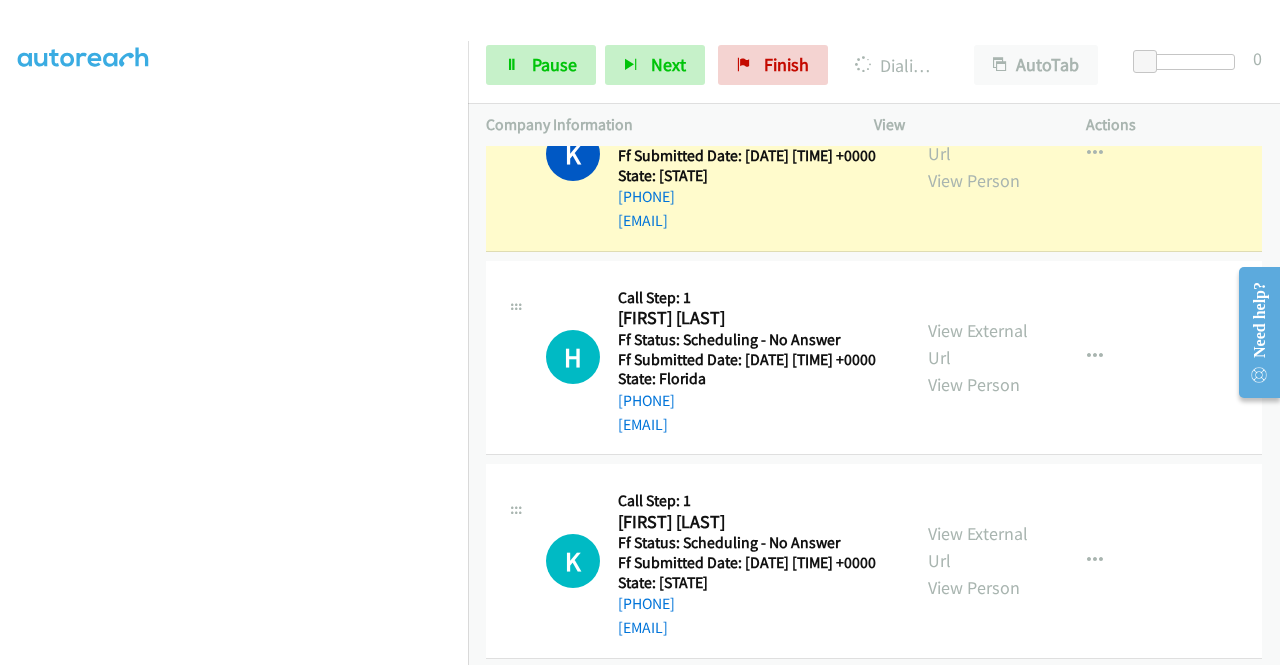 scroll, scrollTop: 1700, scrollLeft: 0, axis: vertical 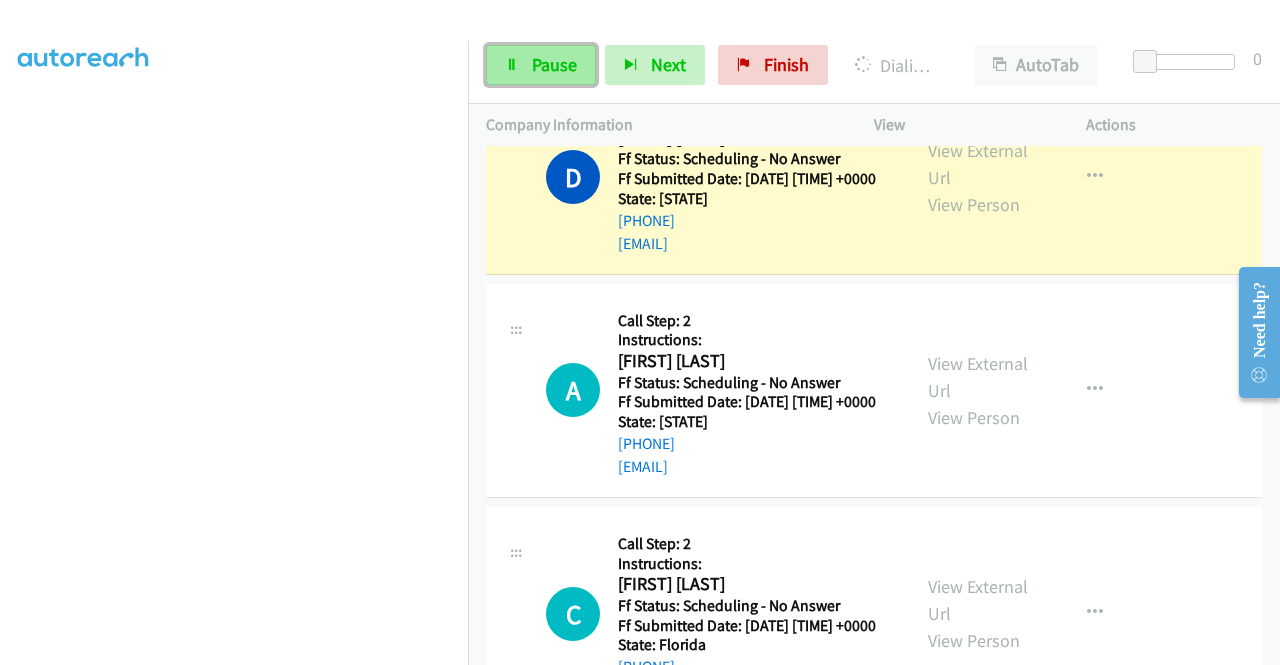 click on "Pause" at bounding box center [541, 65] 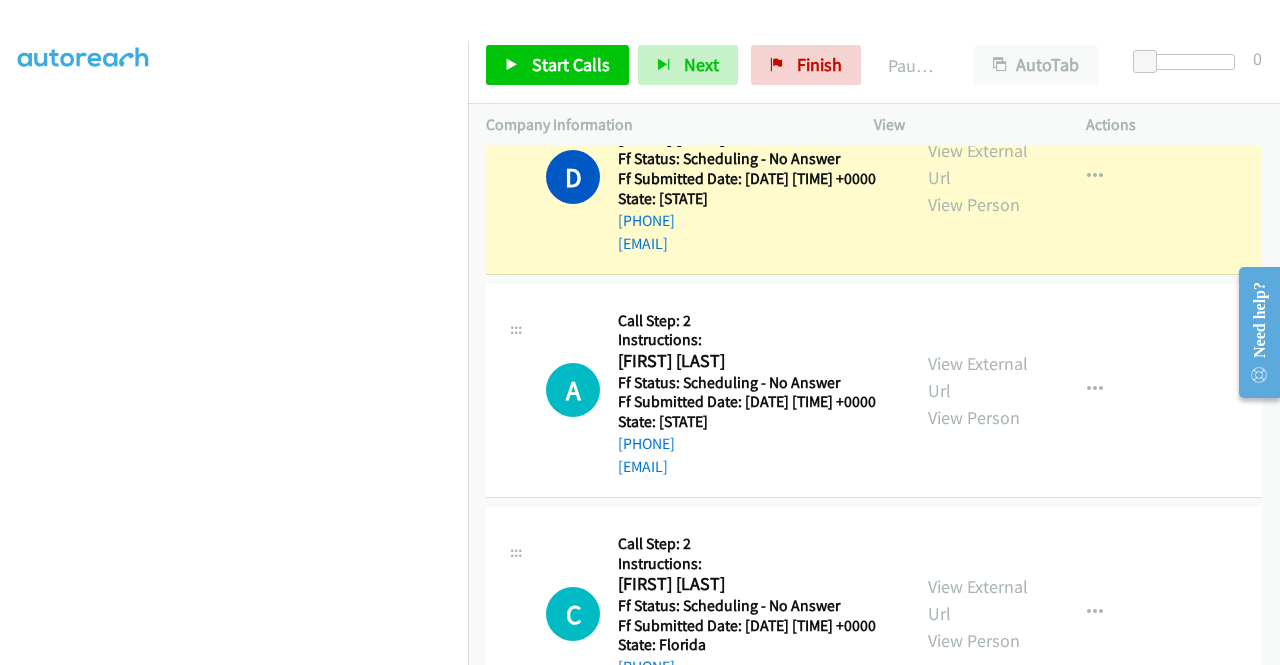 scroll, scrollTop: 456, scrollLeft: 0, axis: vertical 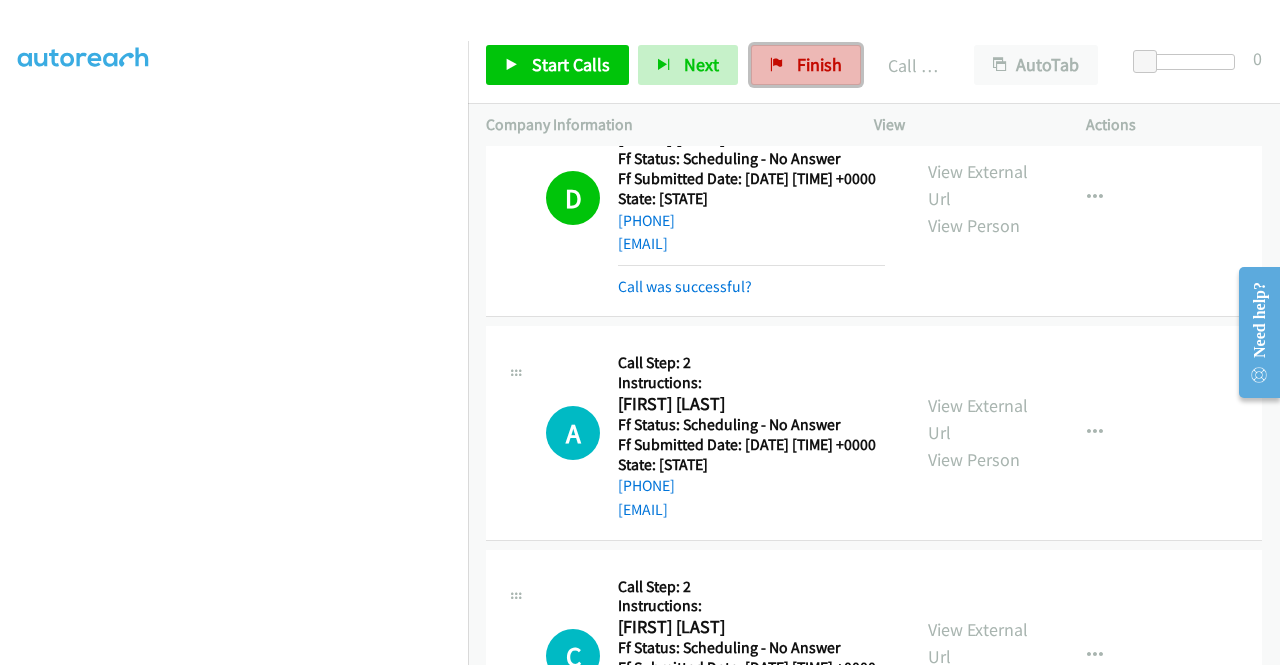click on "Finish" at bounding box center (819, 64) 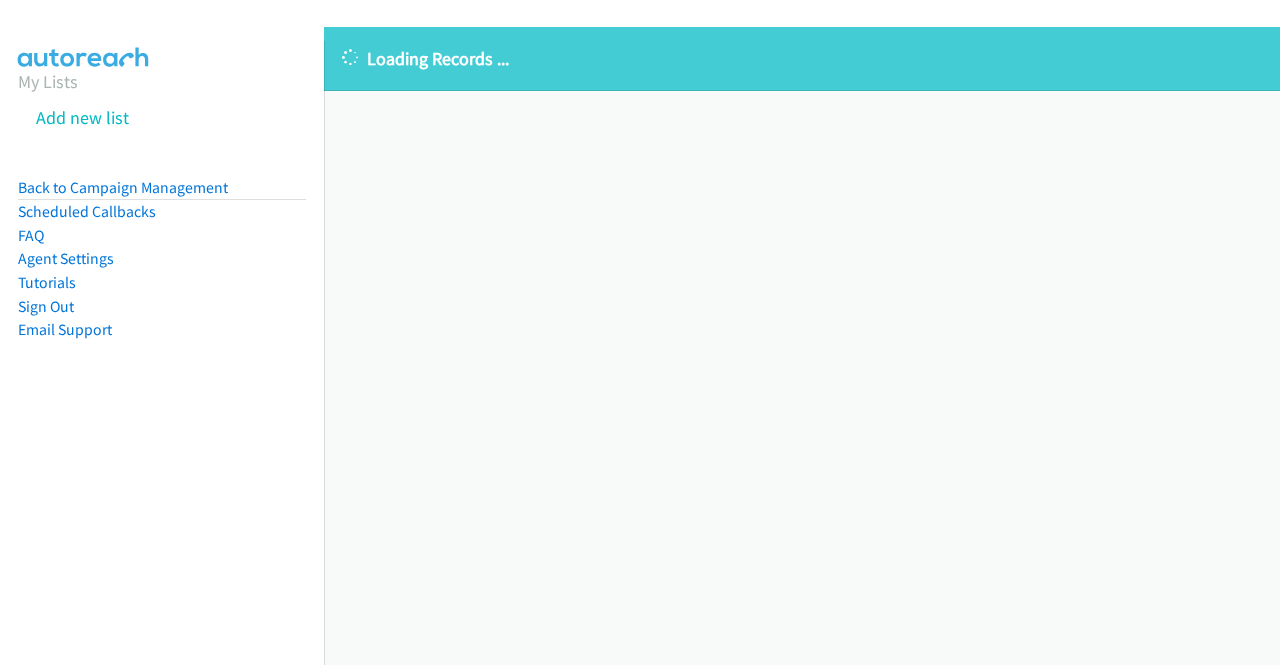 scroll, scrollTop: 0, scrollLeft: 0, axis: both 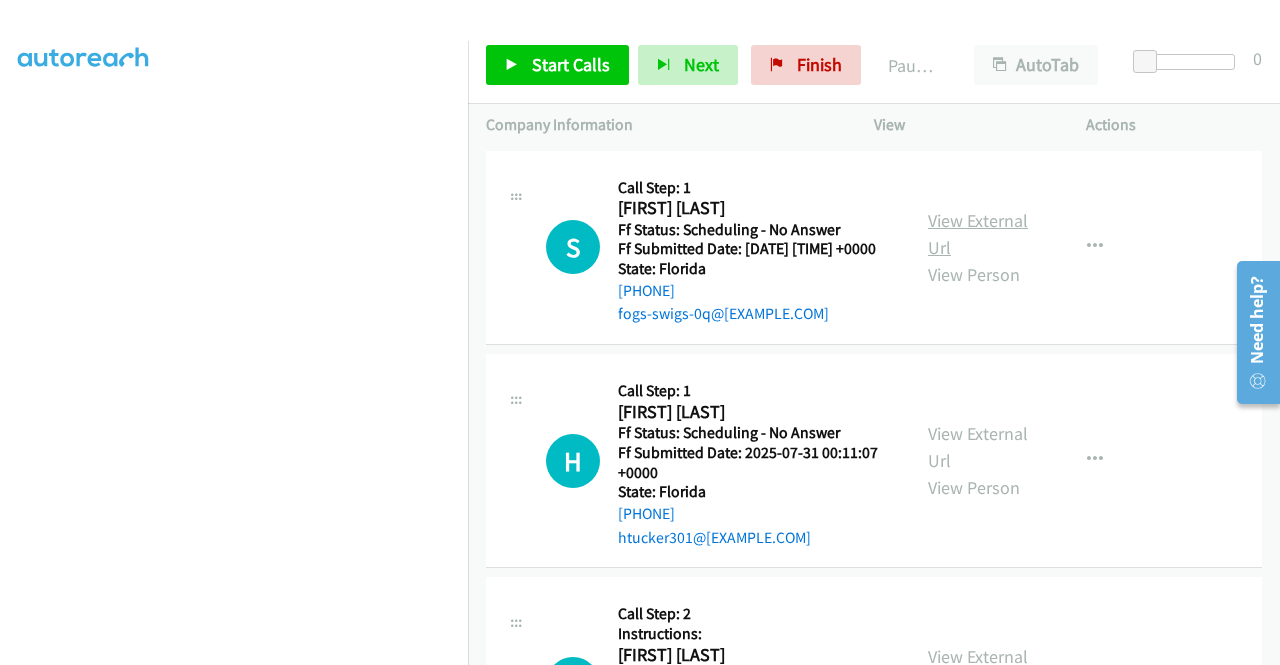 click on "View External Url" at bounding box center (978, 234) 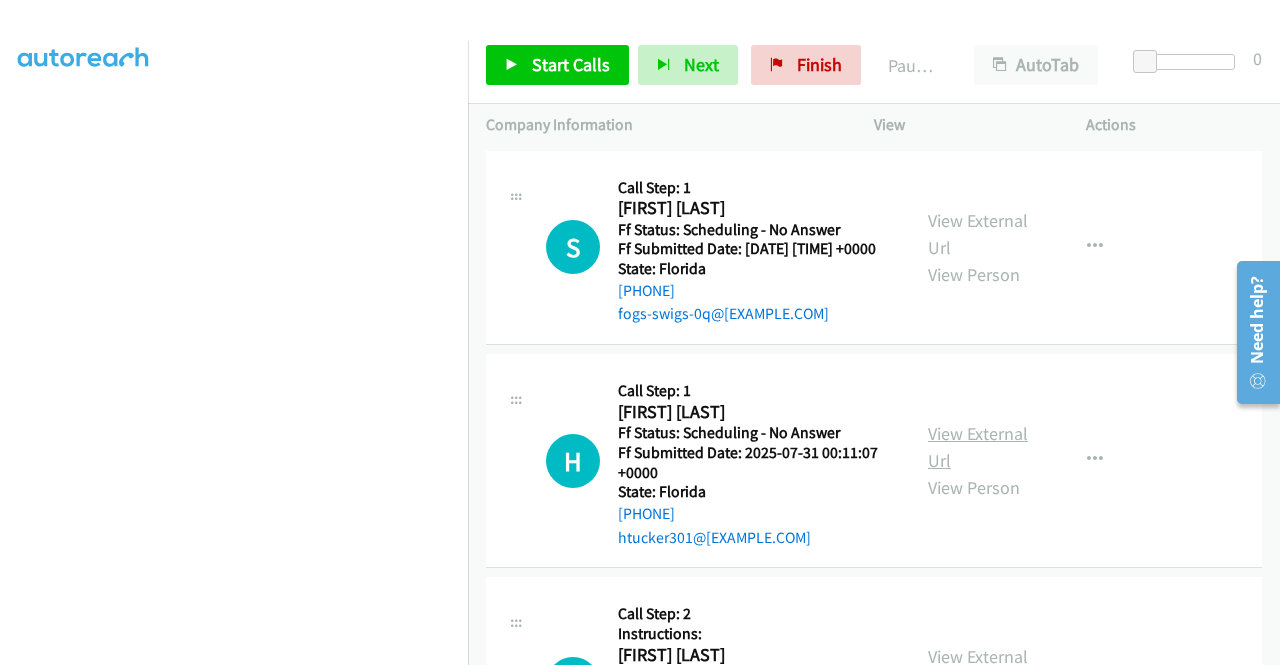 click on "View External Url" at bounding box center [978, 447] 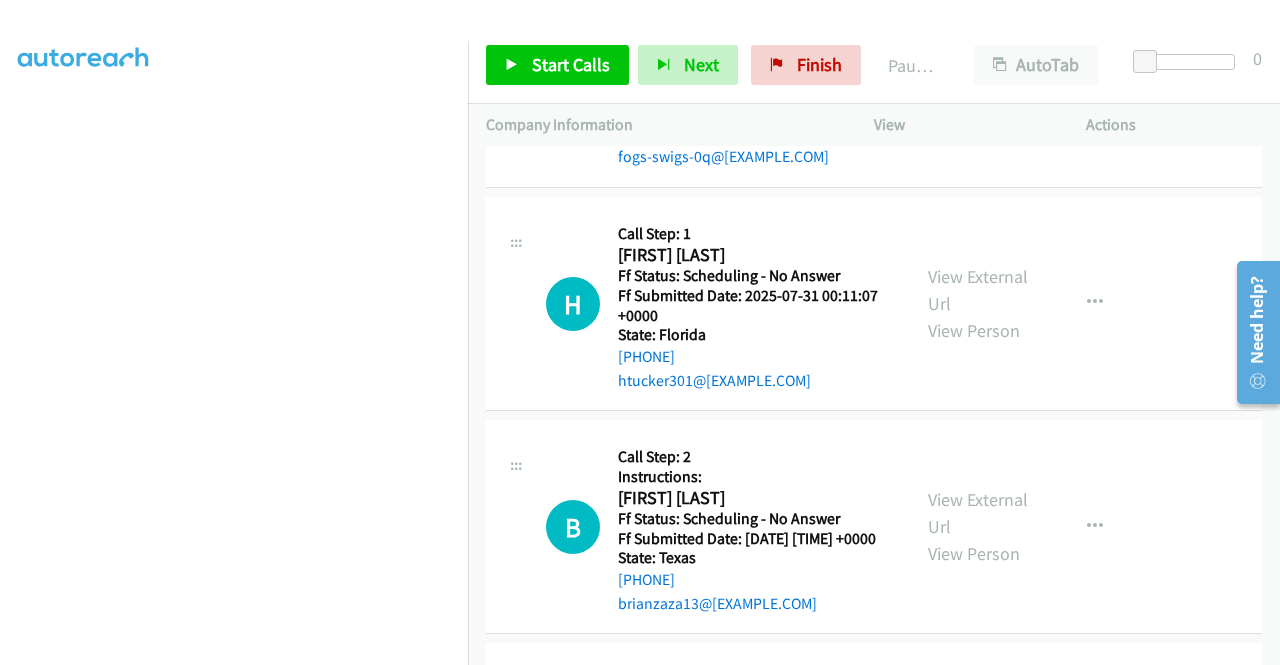 scroll, scrollTop: 200, scrollLeft: 0, axis: vertical 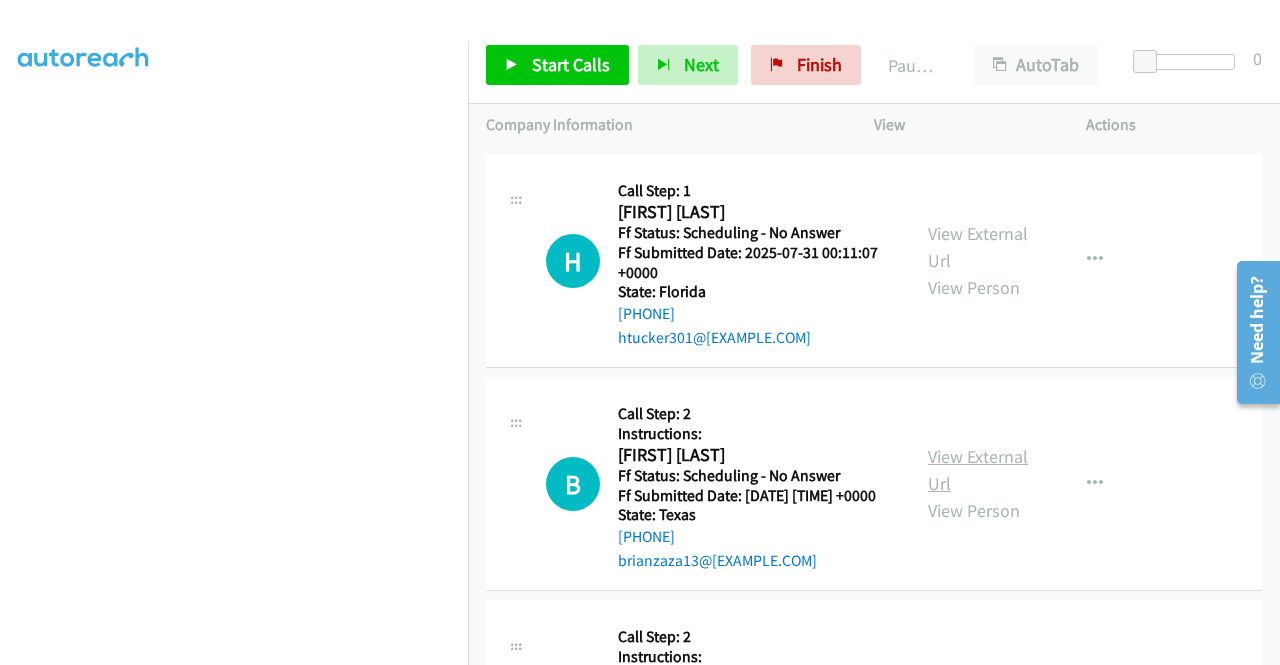 click on "View External Url" at bounding box center [978, 470] 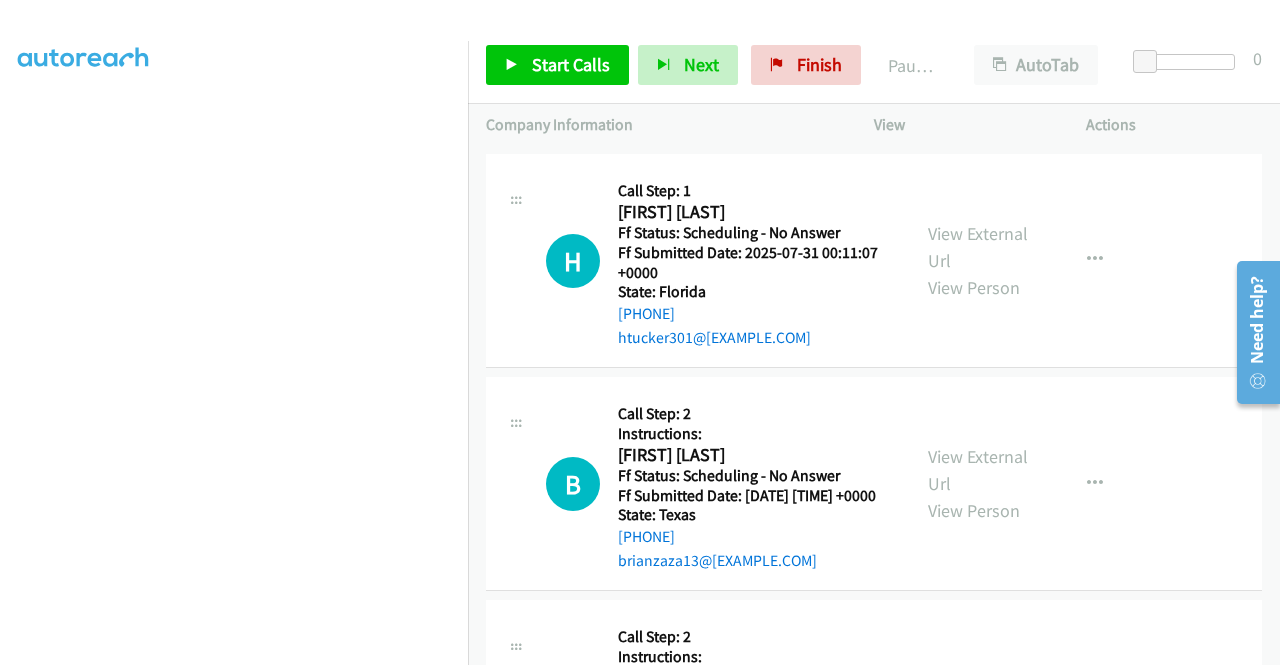 scroll, scrollTop: 400, scrollLeft: 0, axis: vertical 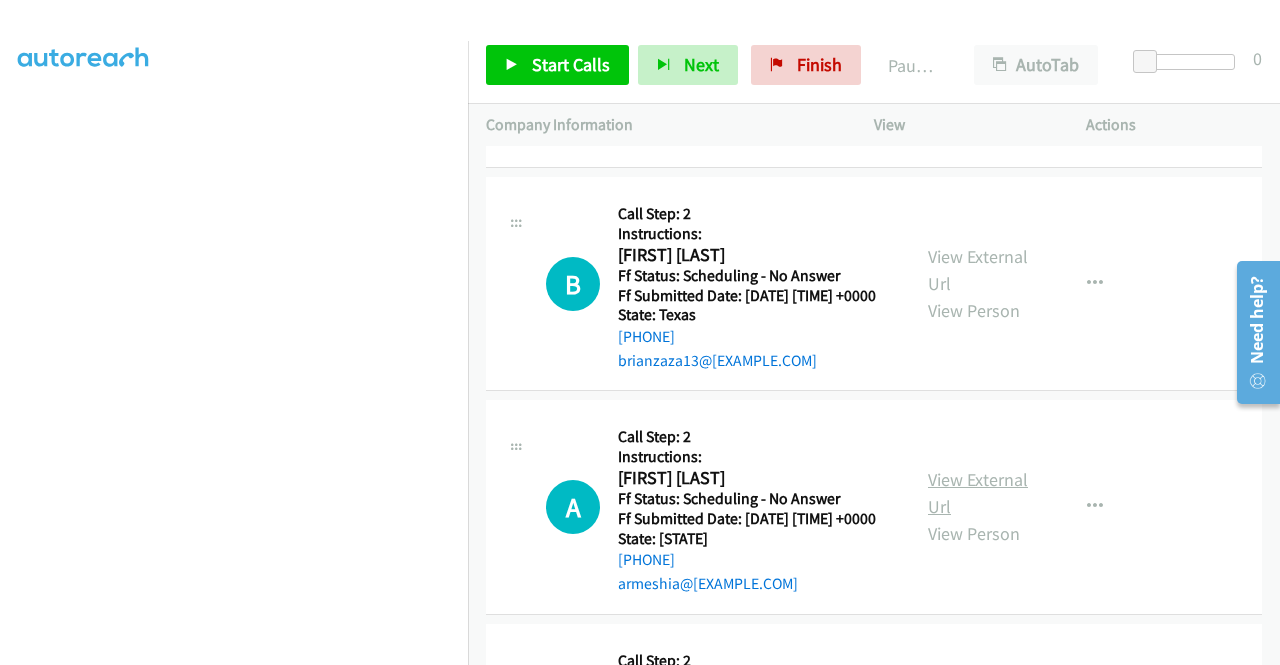 click on "View External Url" at bounding box center (978, 493) 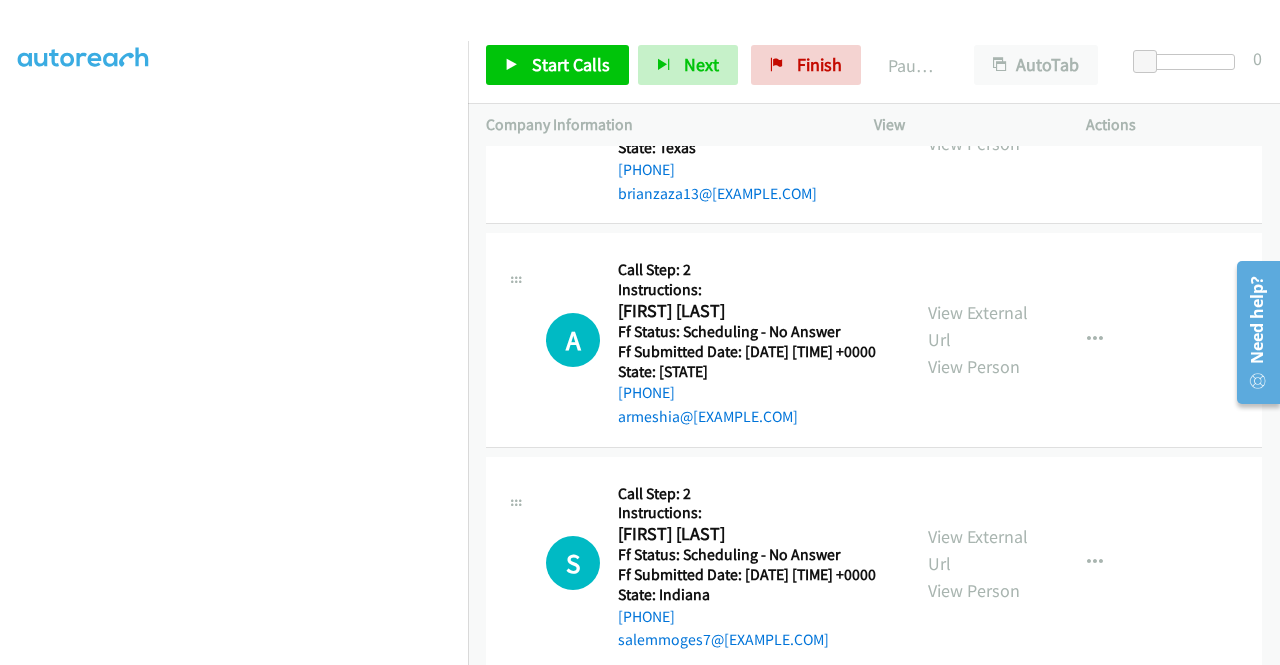 scroll, scrollTop: 600, scrollLeft: 0, axis: vertical 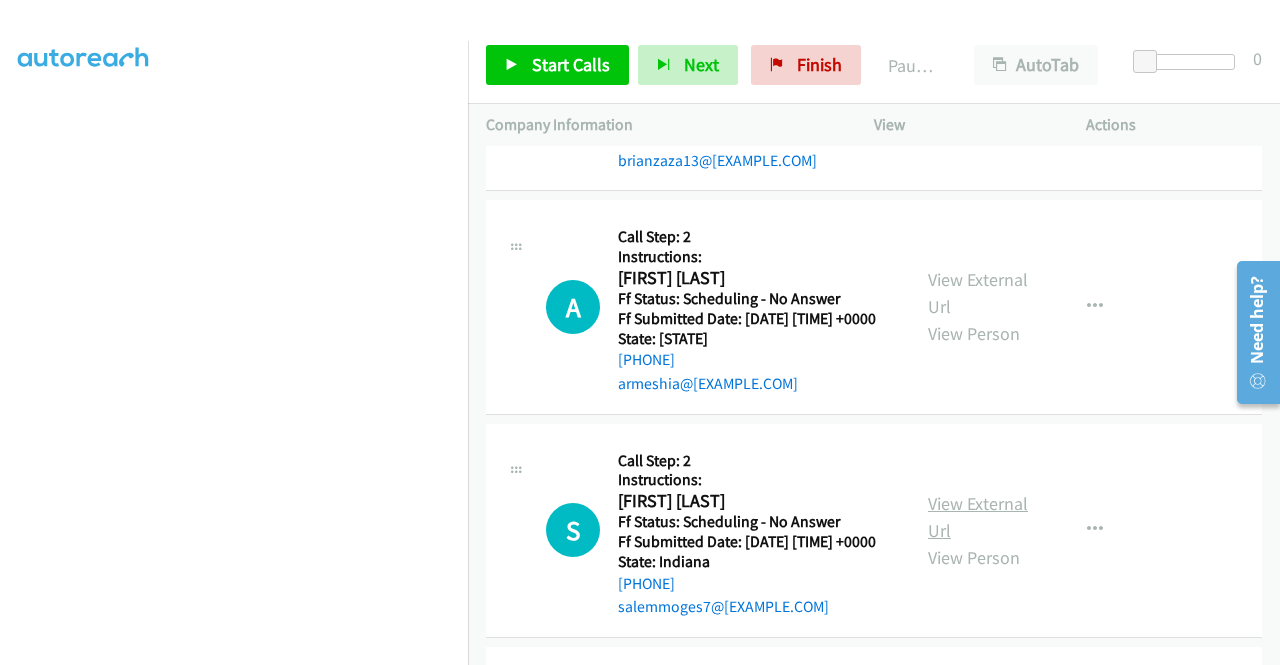 click on "View External Url" at bounding box center [978, 517] 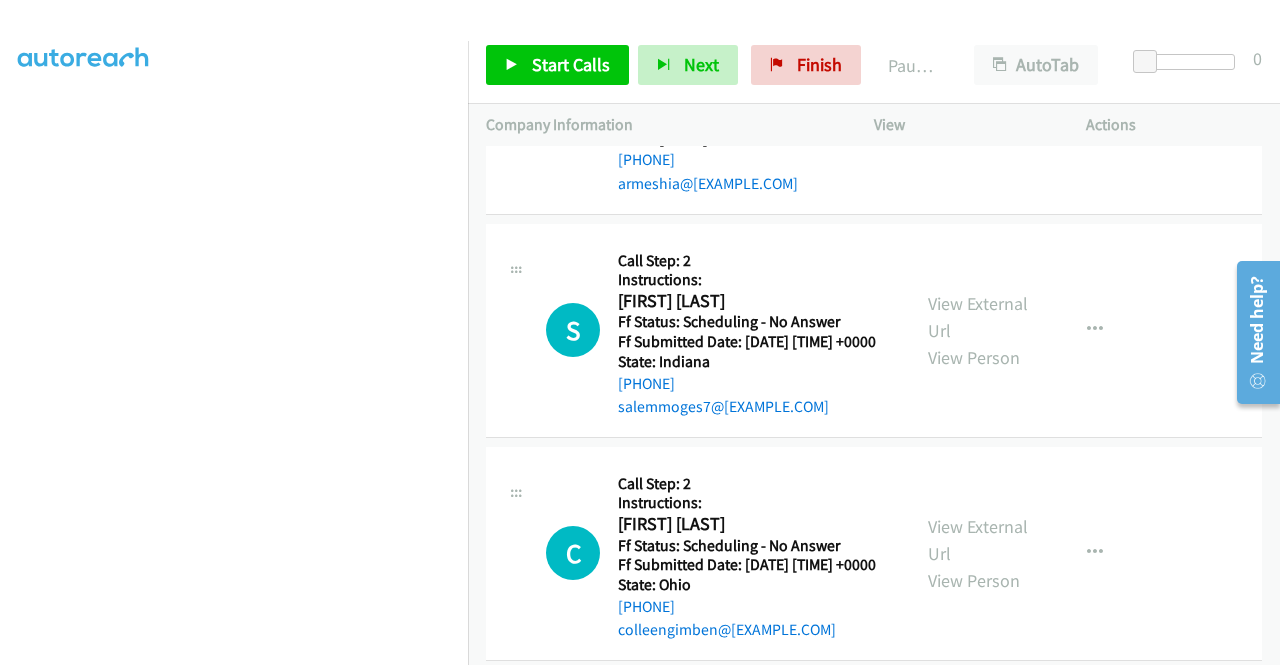 scroll, scrollTop: 900, scrollLeft: 0, axis: vertical 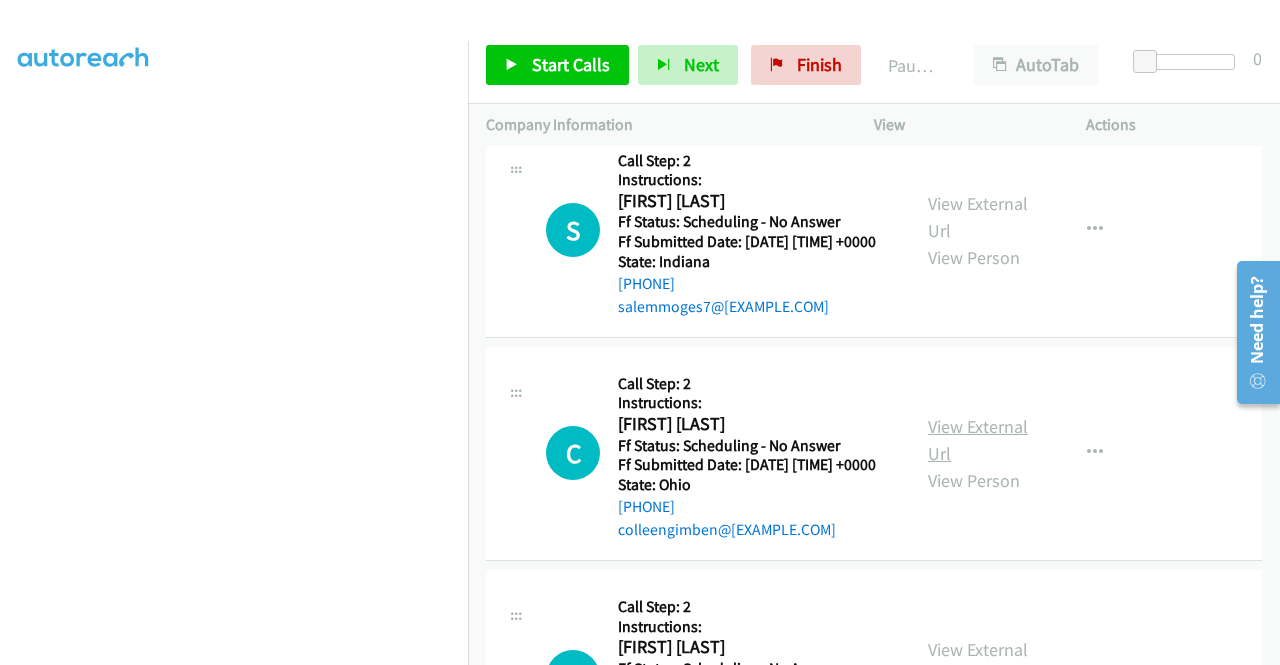 click on "View External Url" at bounding box center (978, 440) 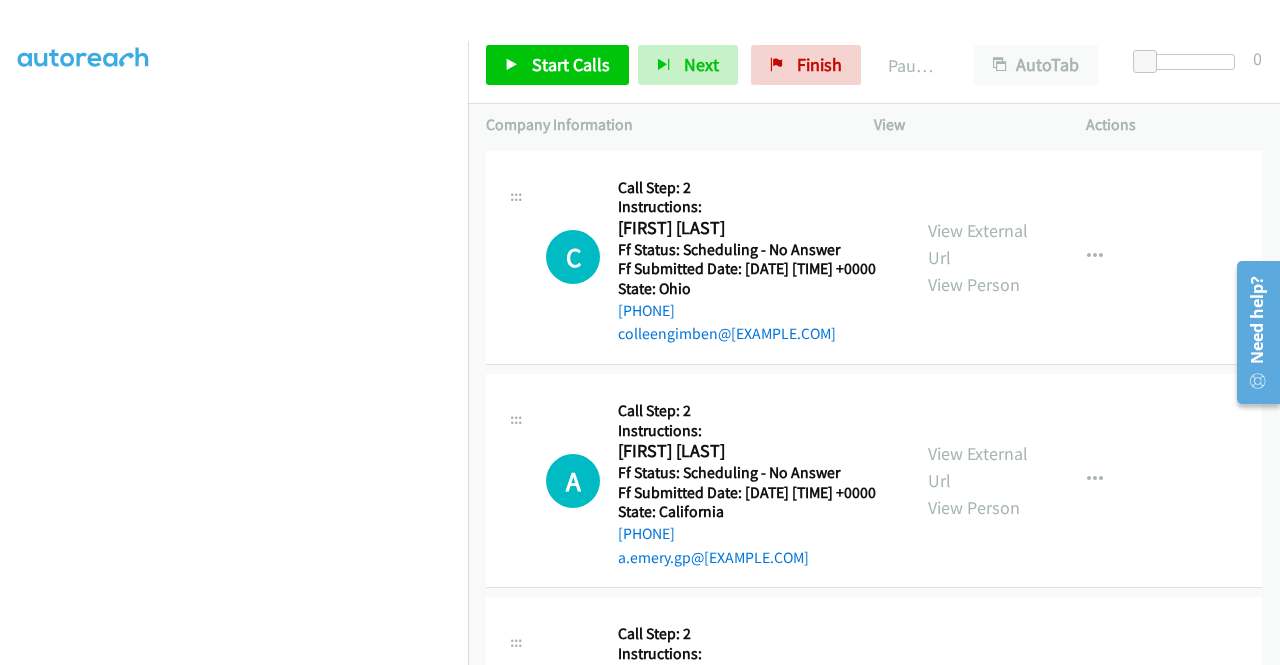 scroll, scrollTop: 1100, scrollLeft: 0, axis: vertical 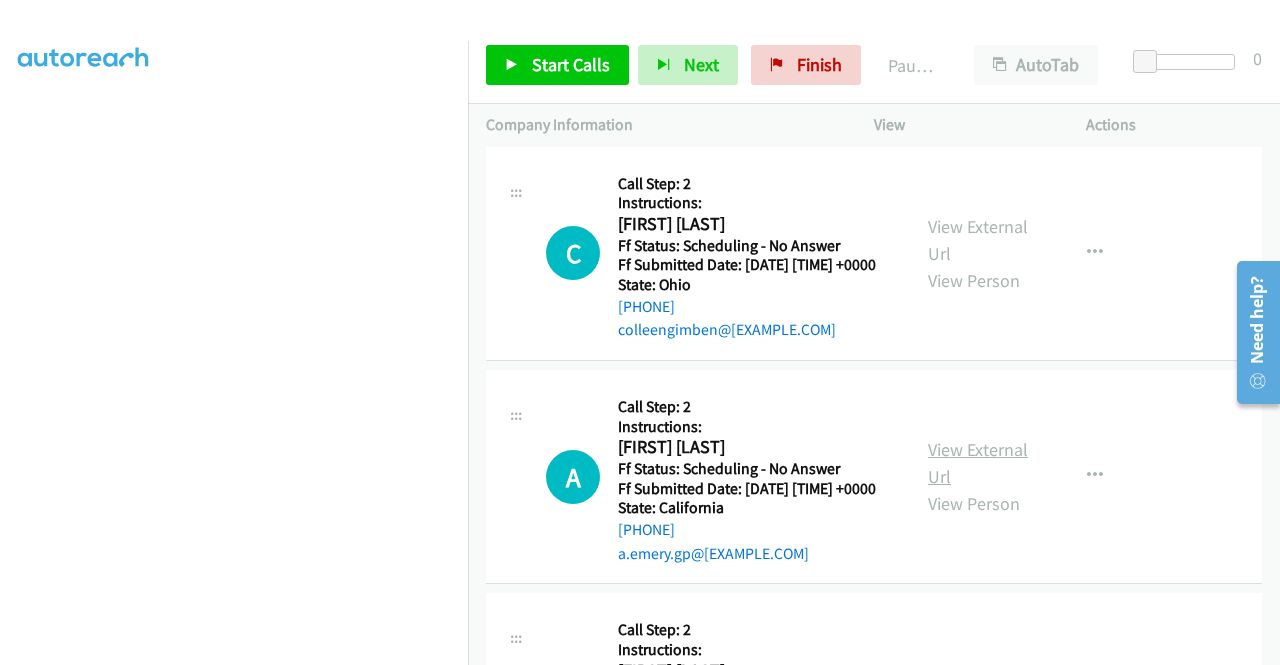 click on "View External Url" at bounding box center (978, 463) 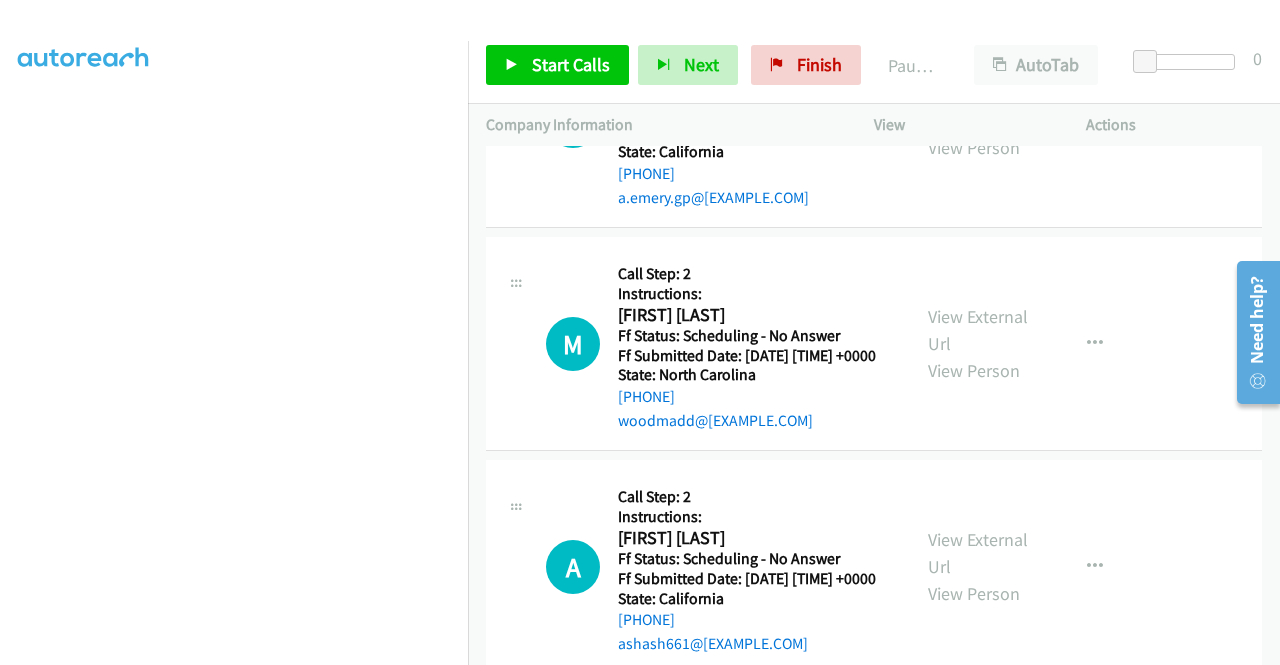 scroll, scrollTop: 1500, scrollLeft: 0, axis: vertical 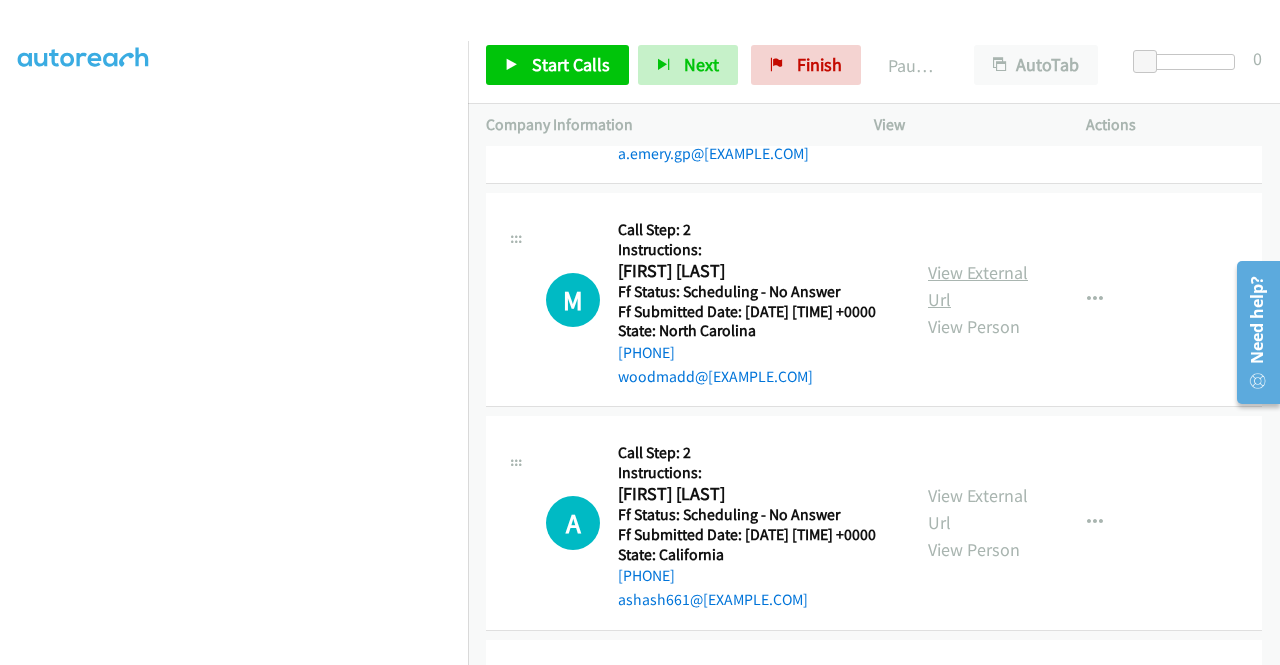 click on "View External Url" at bounding box center (978, 286) 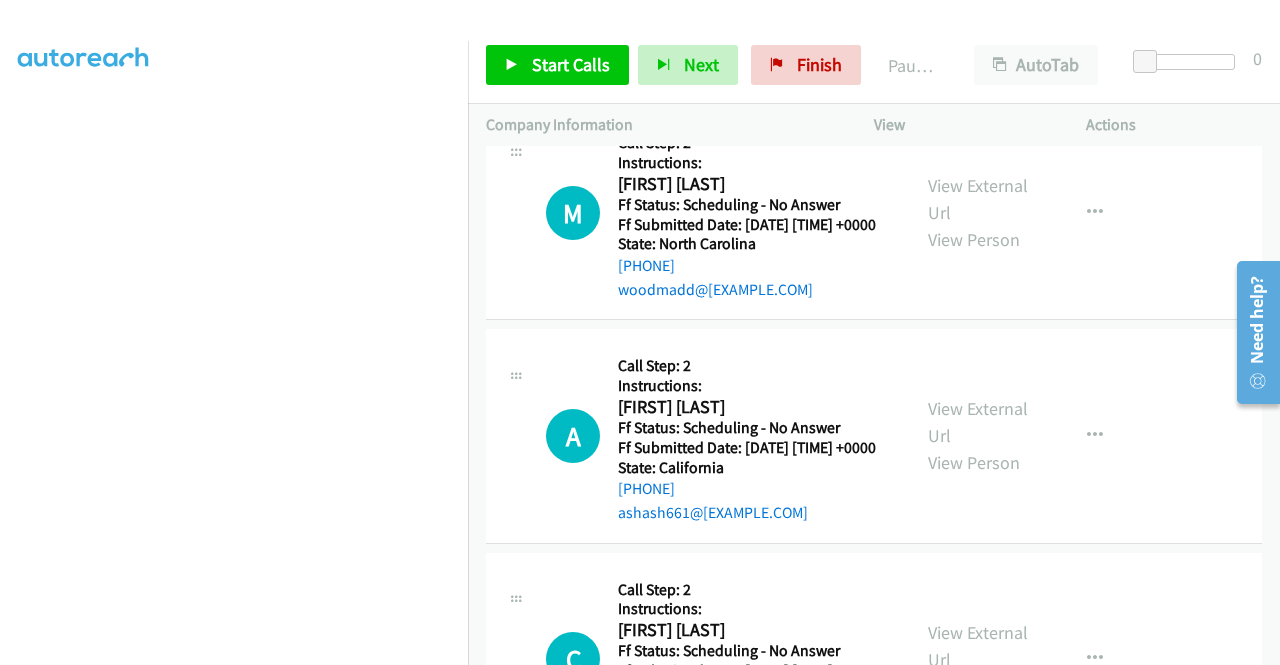scroll, scrollTop: 1700, scrollLeft: 0, axis: vertical 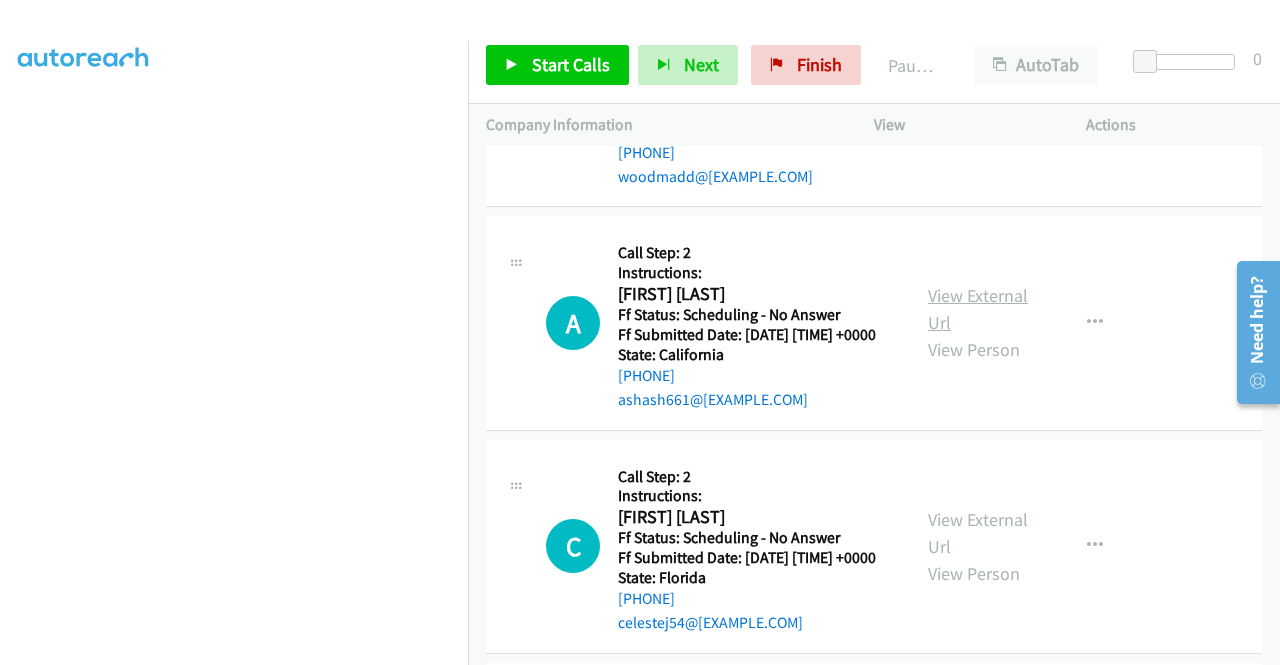 click on "View External Url" at bounding box center (978, 309) 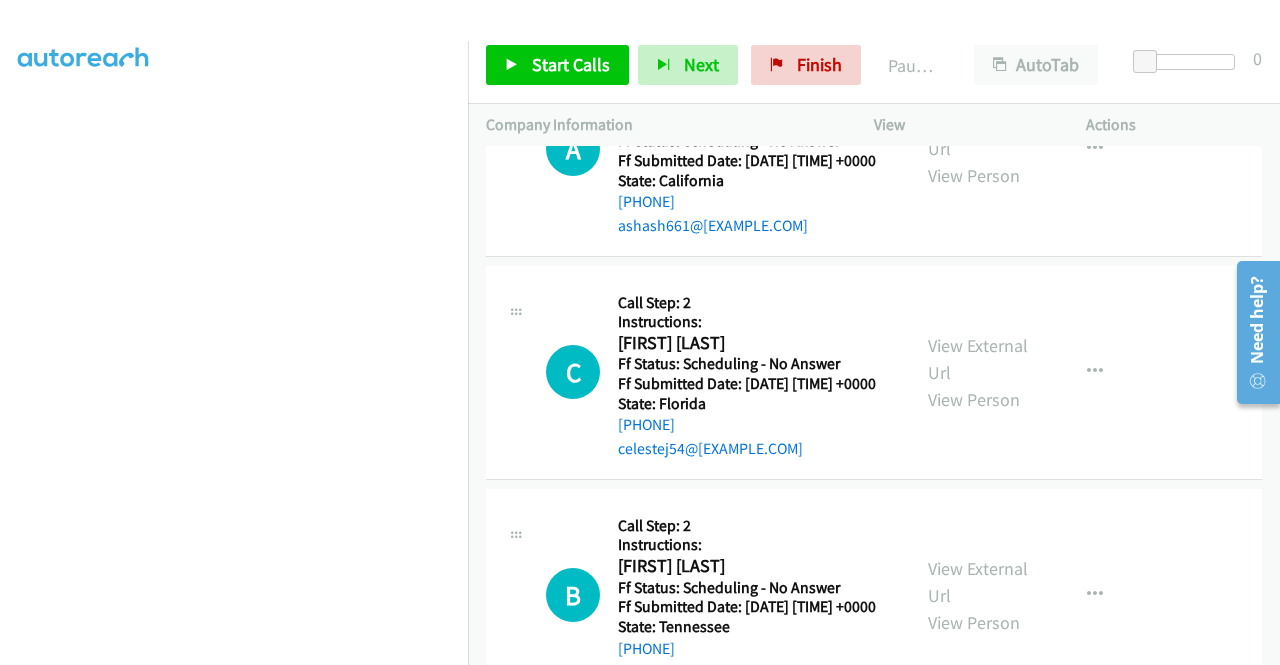 scroll, scrollTop: 1900, scrollLeft: 0, axis: vertical 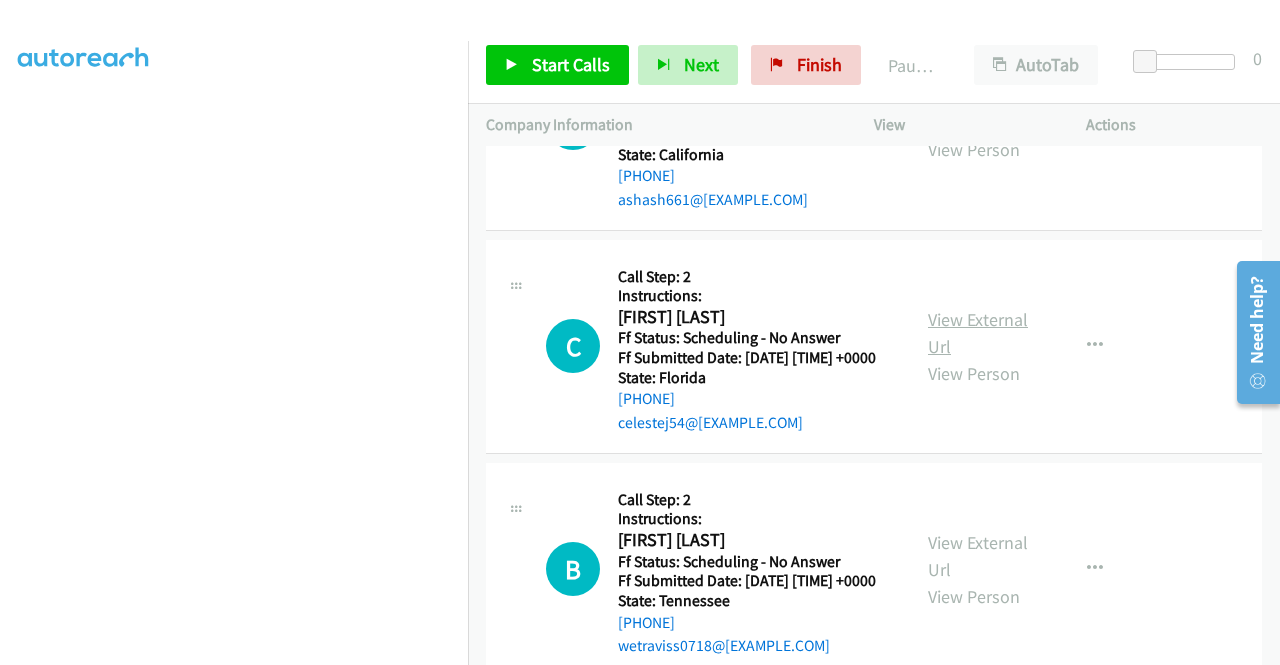 click on "View External Url" at bounding box center [978, 333] 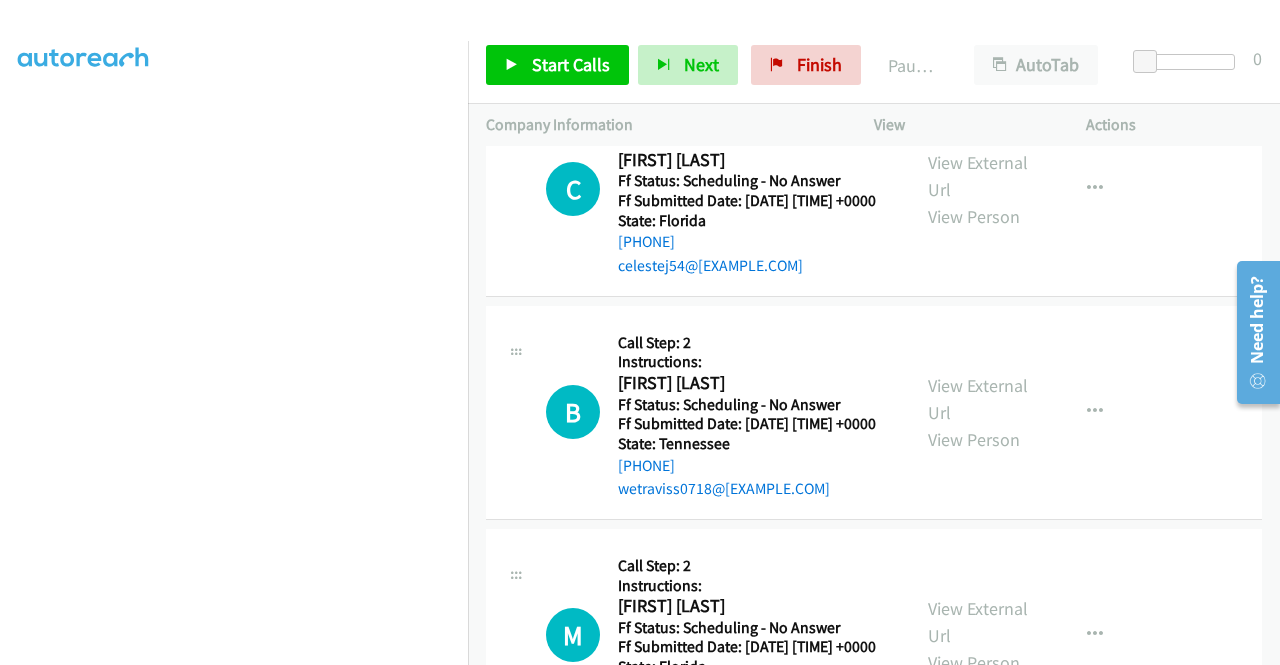 scroll, scrollTop: 2100, scrollLeft: 0, axis: vertical 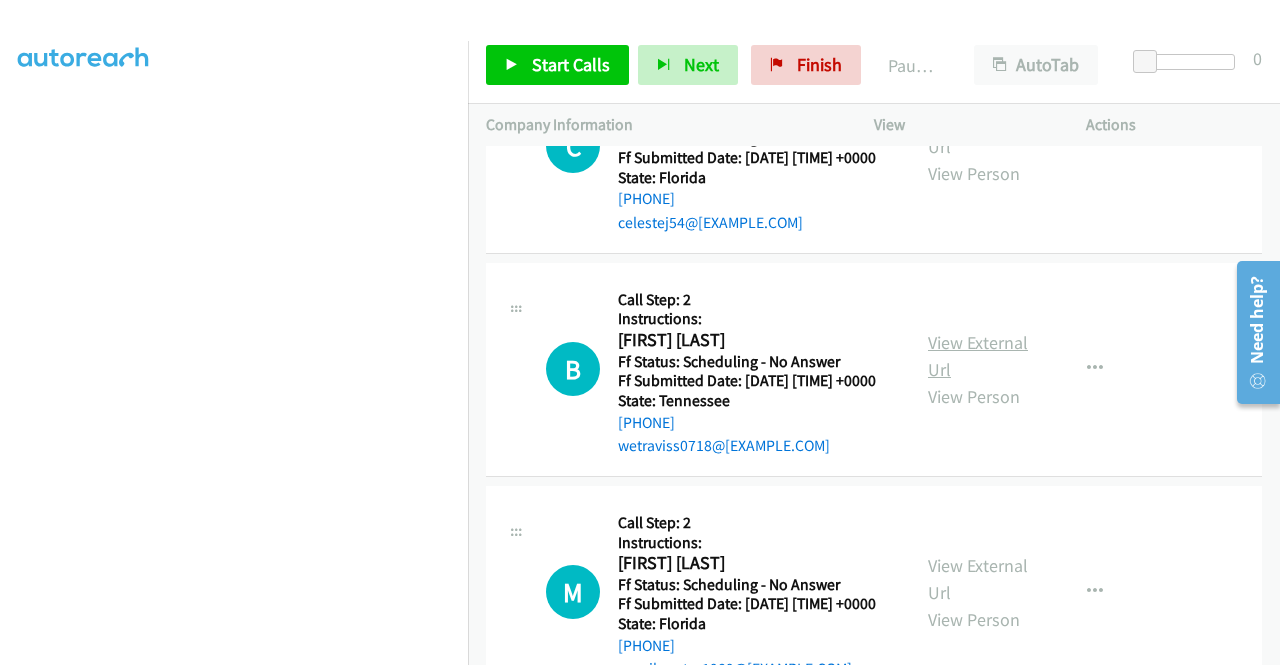 click on "View External Url" at bounding box center [978, 356] 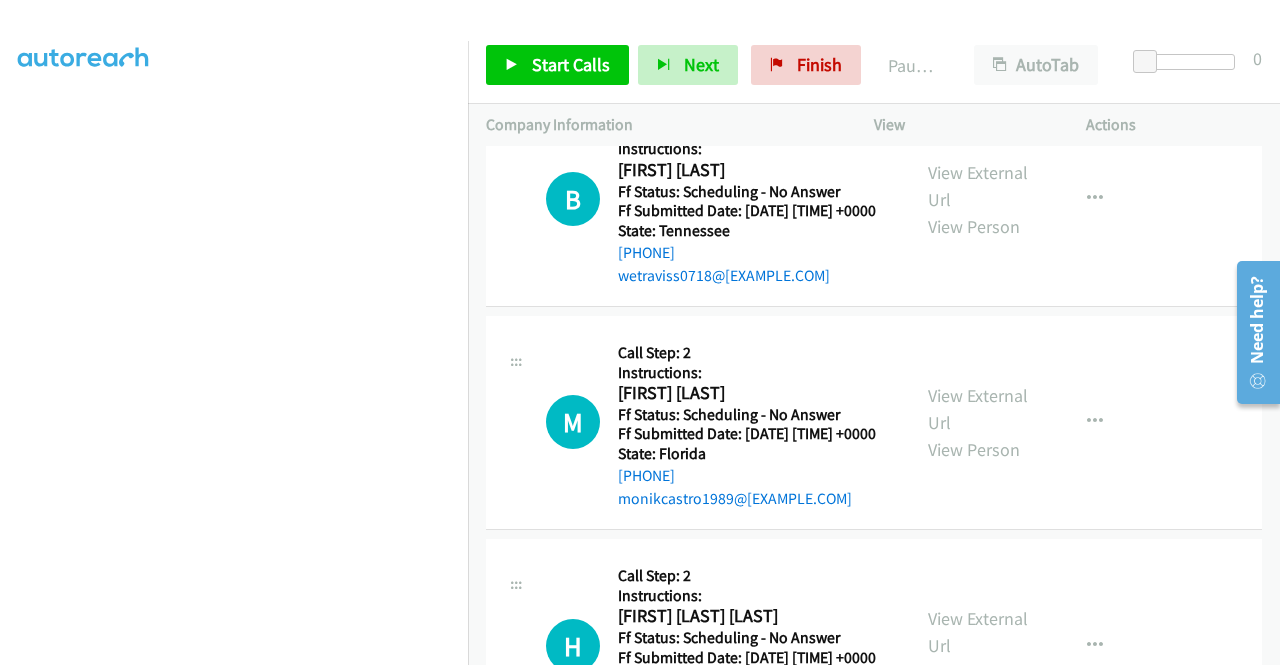 scroll, scrollTop: 2300, scrollLeft: 0, axis: vertical 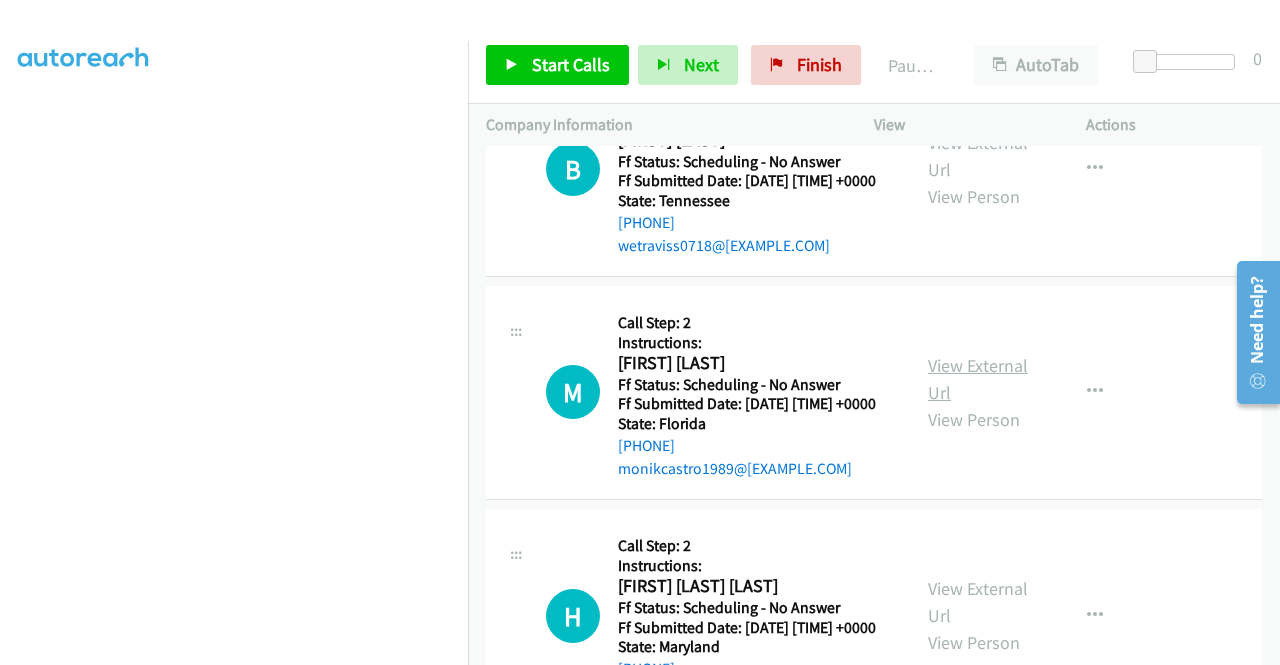 click on "View External Url" at bounding box center (978, 379) 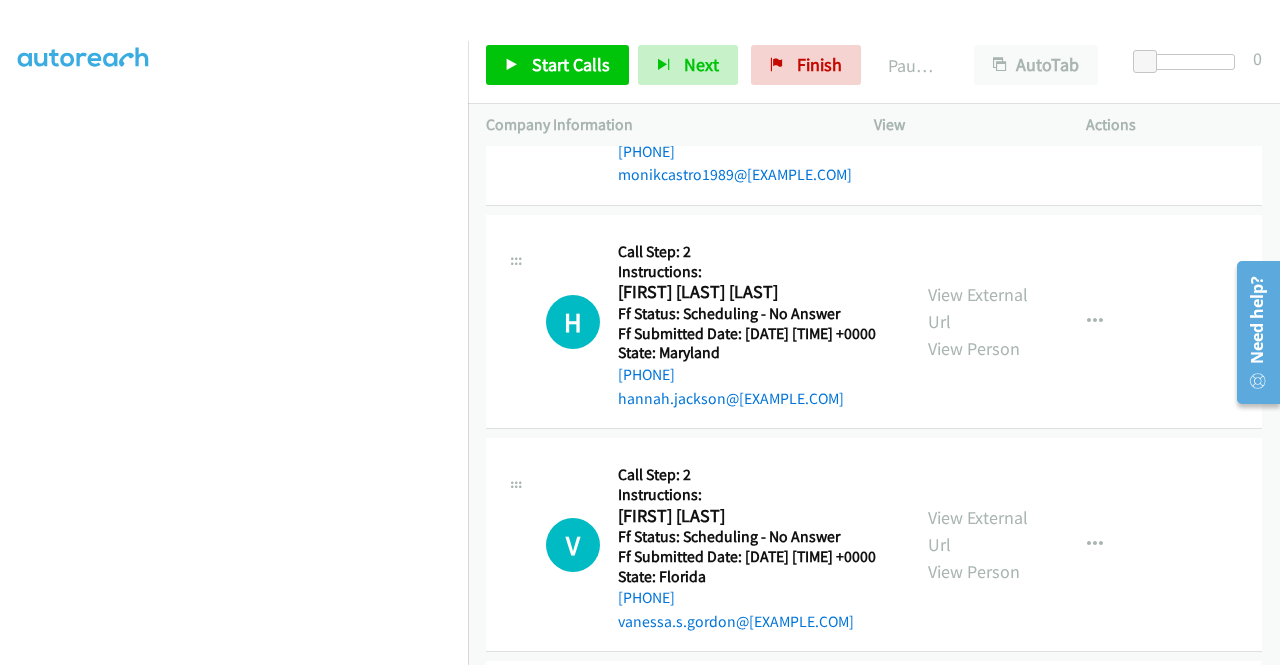 scroll, scrollTop: 2600, scrollLeft: 0, axis: vertical 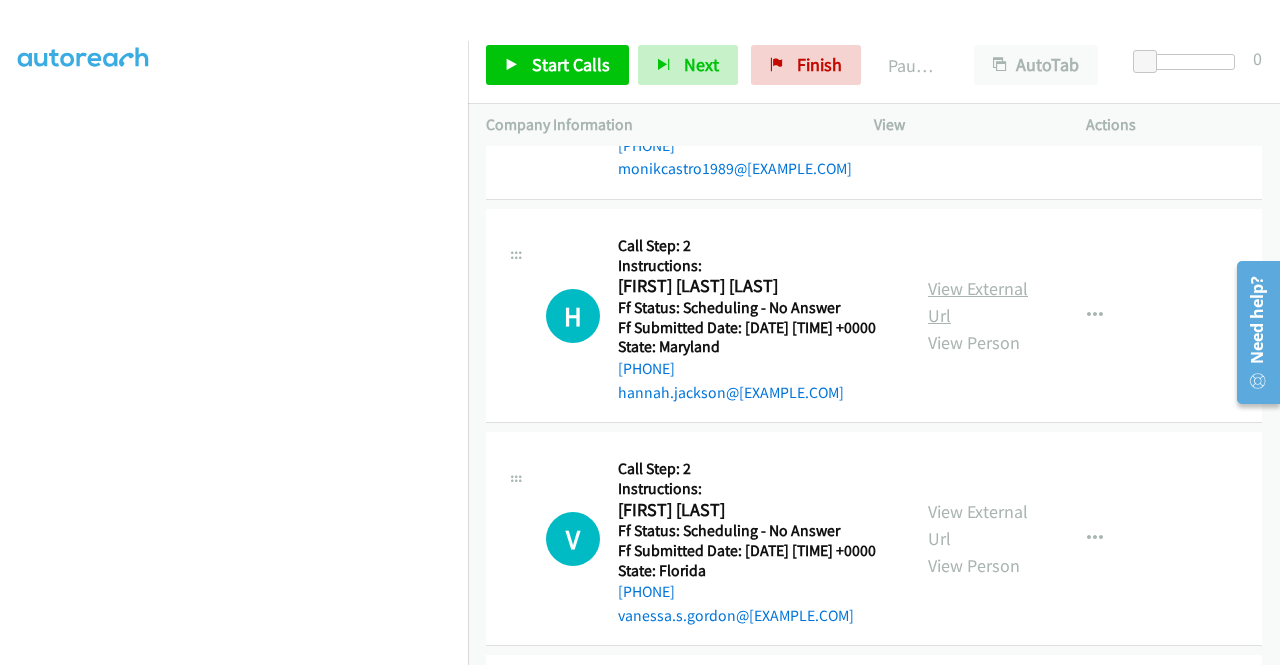 click on "View External Url" at bounding box center [978, 302] 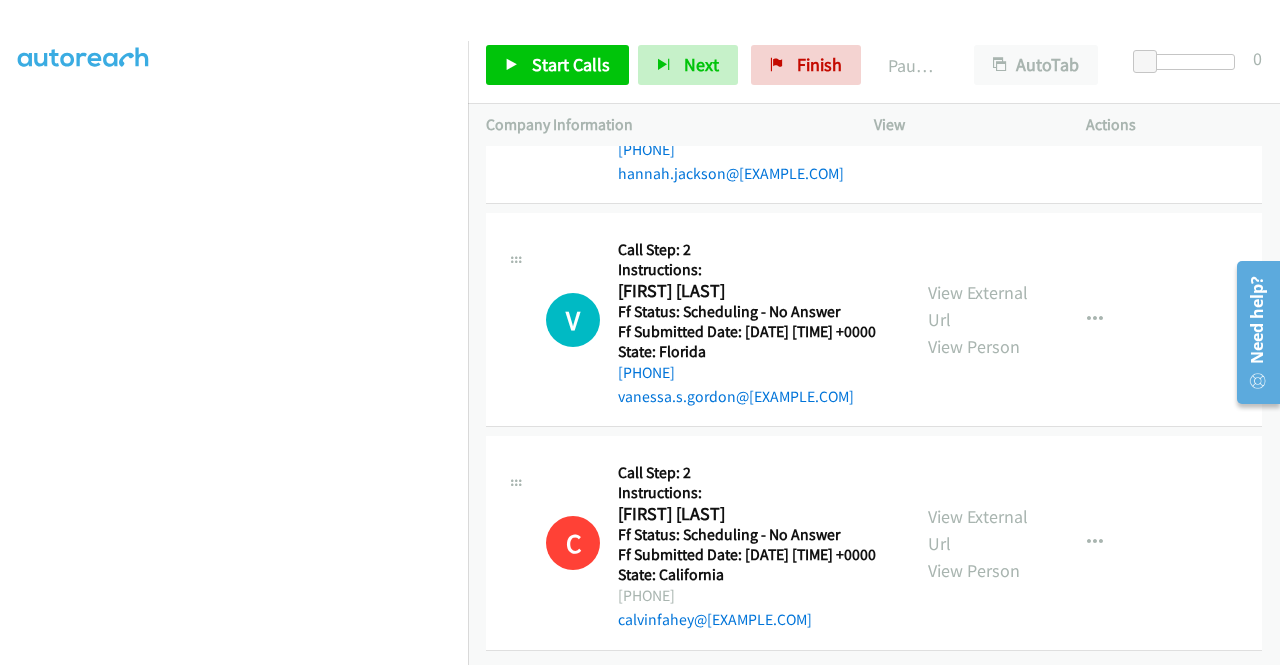 scroll, scrollTop: 2900, scrollLeft: 0, axis: vertical 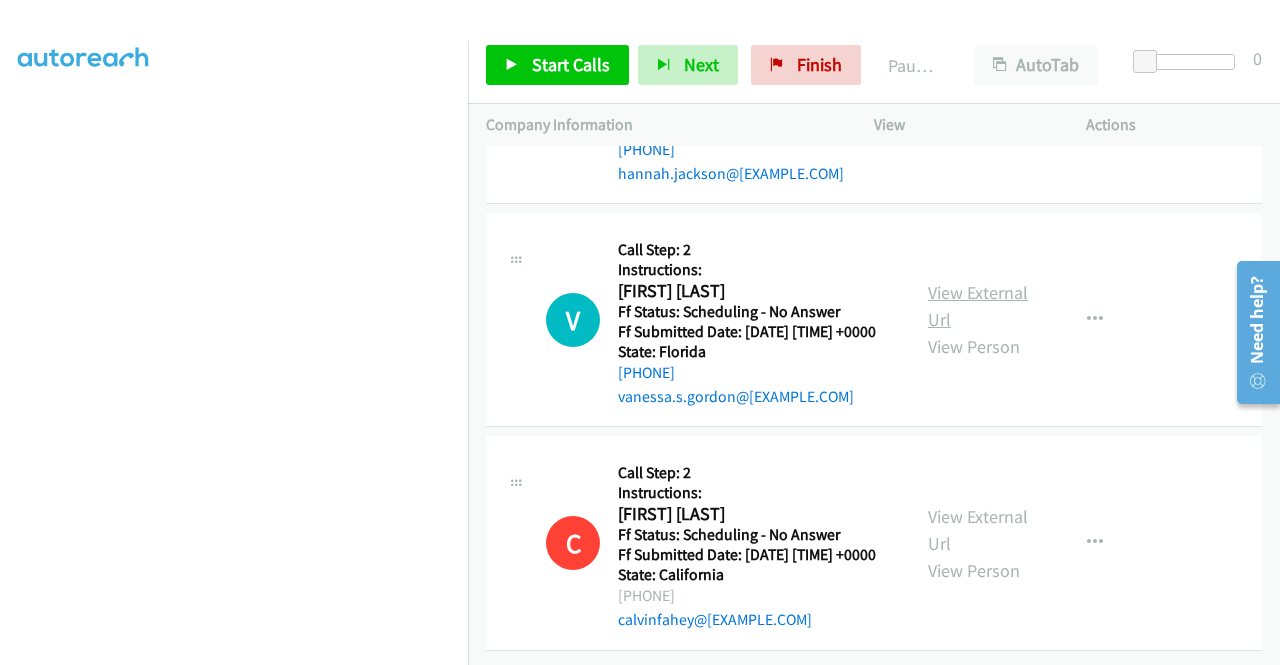 click on "View External Url" at bounding box center [978, 306] 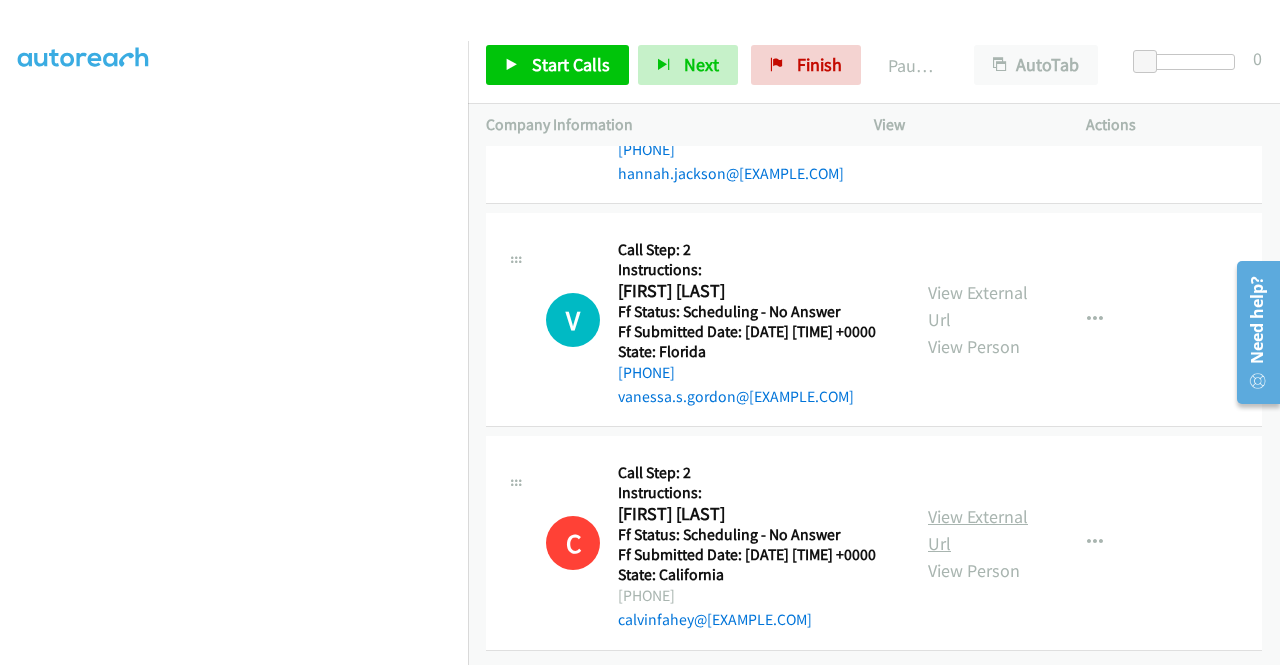 scroll, scrollTop: 3104, scrollLeft: 0, axis: vertical 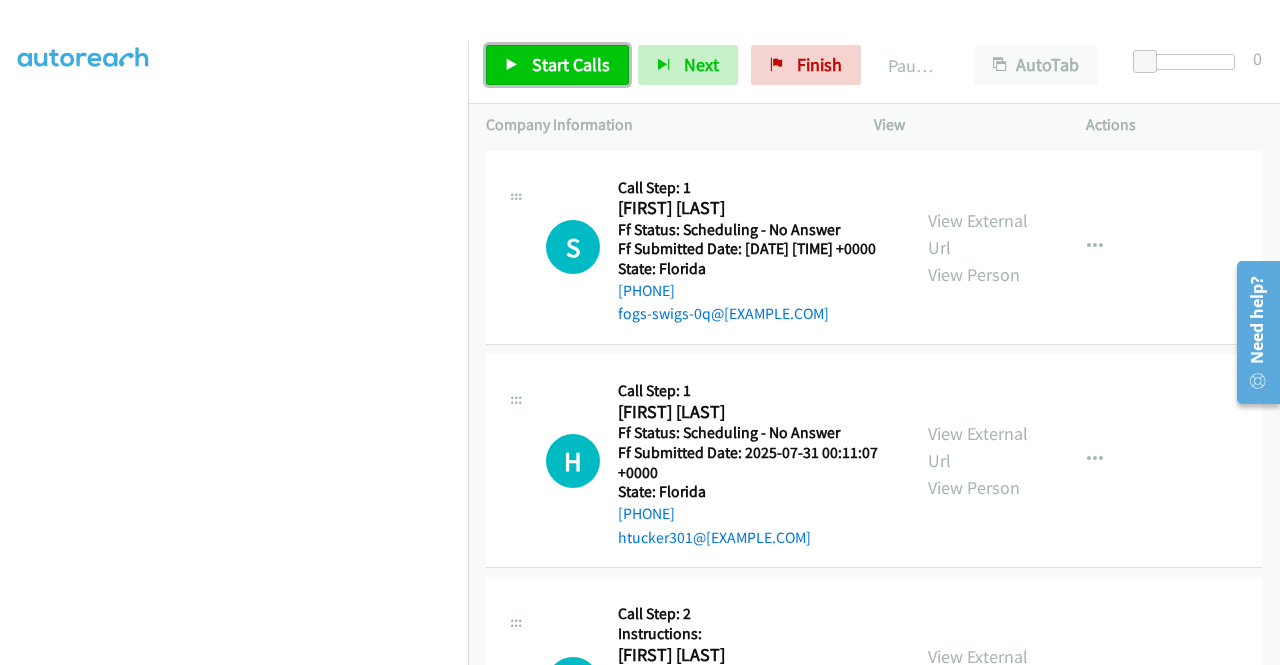 click on "Start Calls" at bounding box center [557, 65] 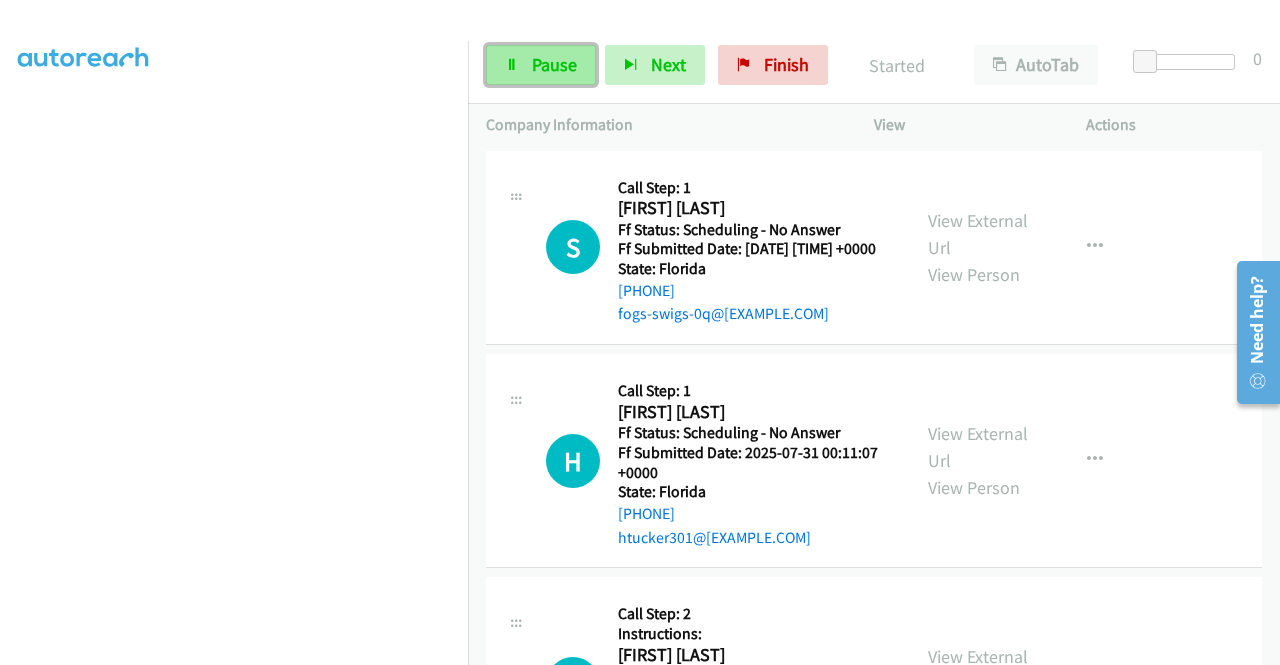 click on "Pause" at bounding box center [541, 65] 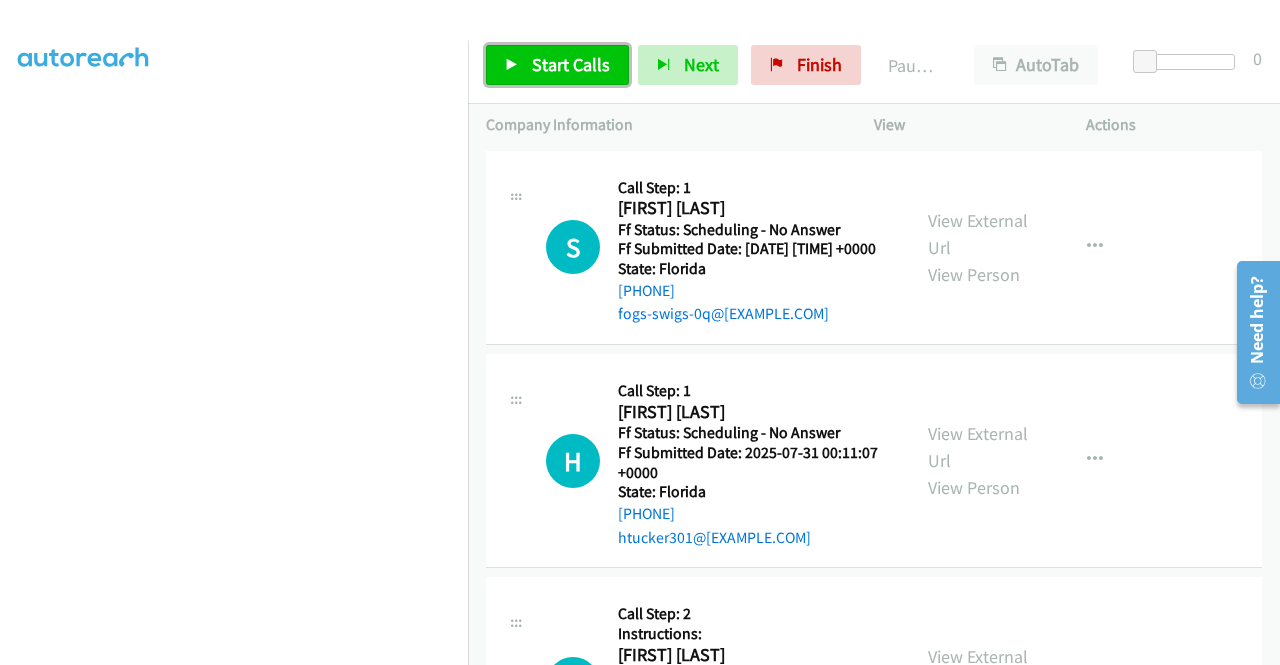 click on "Start Calls" at bounding box center (557, 65) 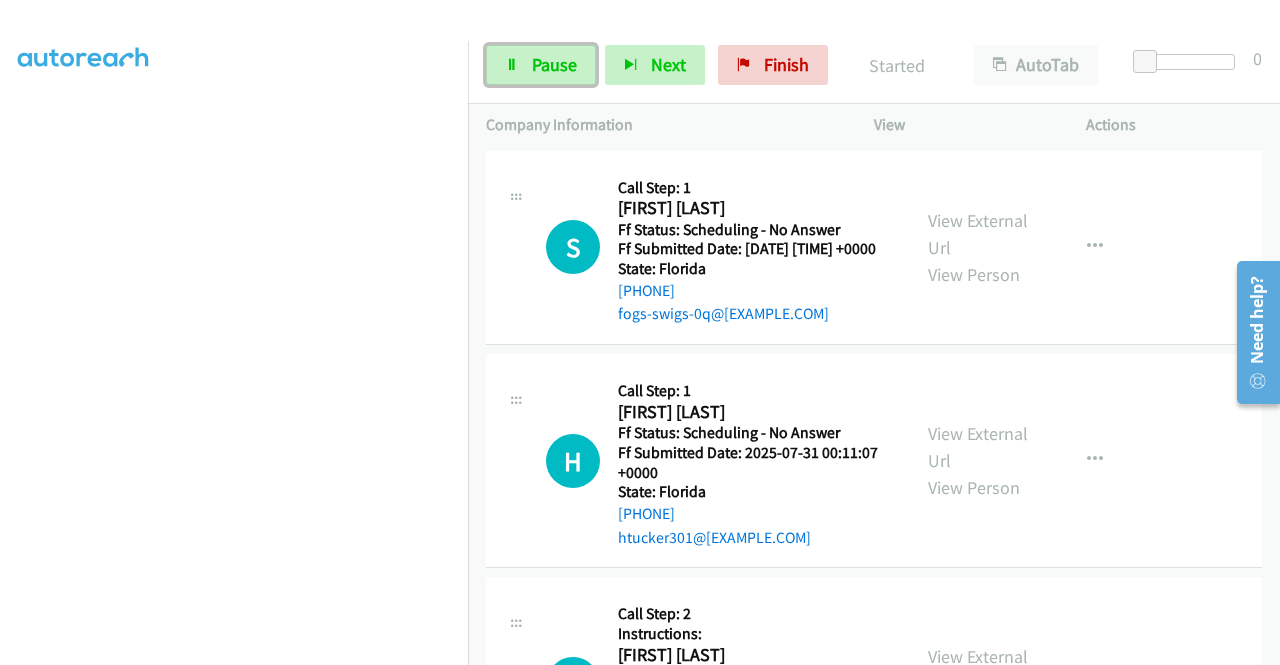 click on "Pause" at bounding box center (541, 65) 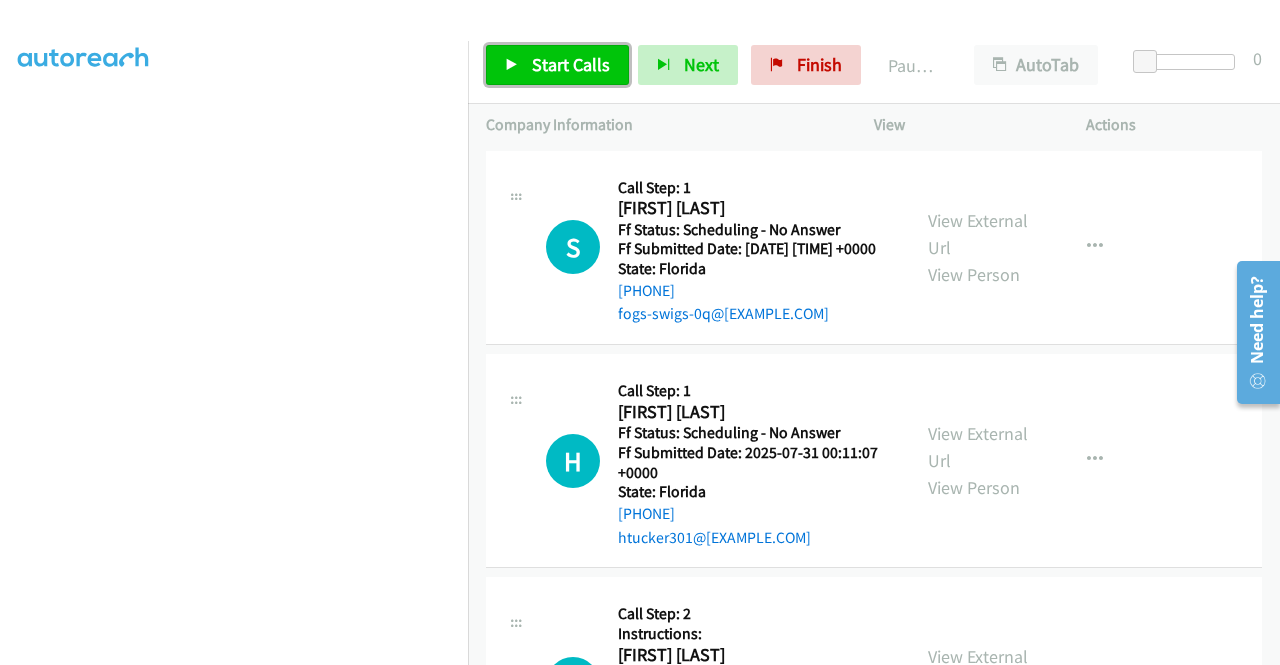 click on "Start Calls" at bounding box center [557, 65] 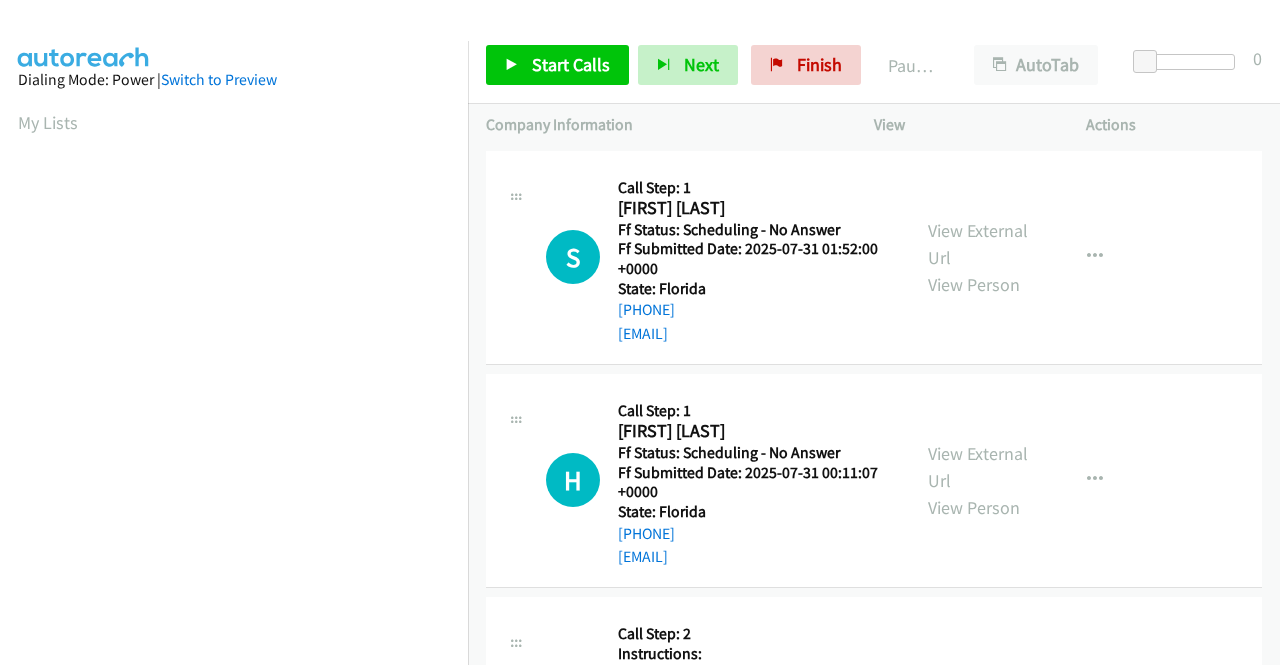 scroll, scrollTop: 0, scrollLeft: 0, axis: both 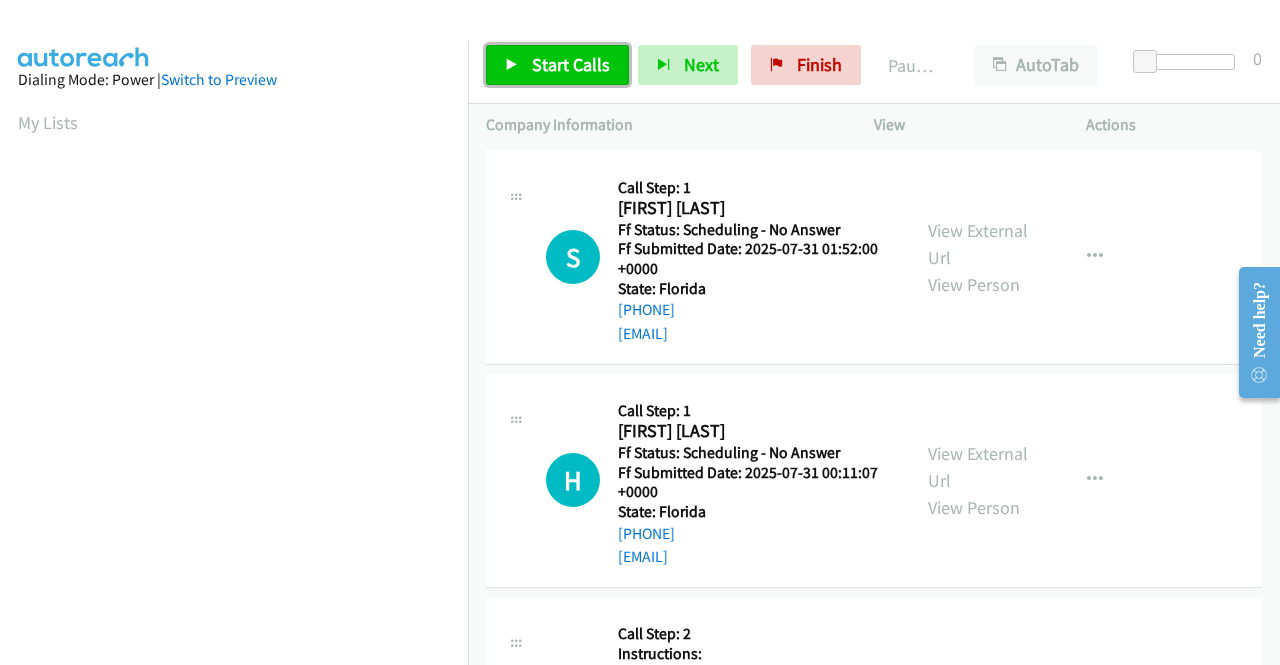 click on "Start Calls" at bounding box center (571, 64) 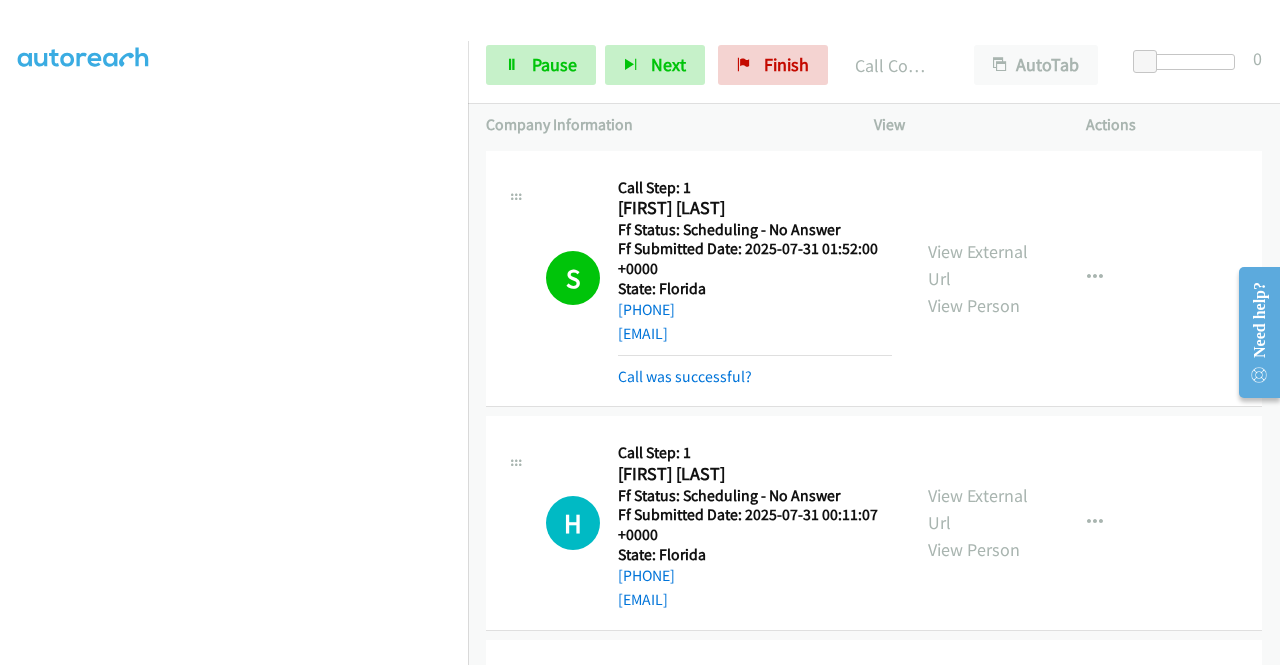 scroll, scrollTop: 56, scrollLeft: 0, axis: vertical 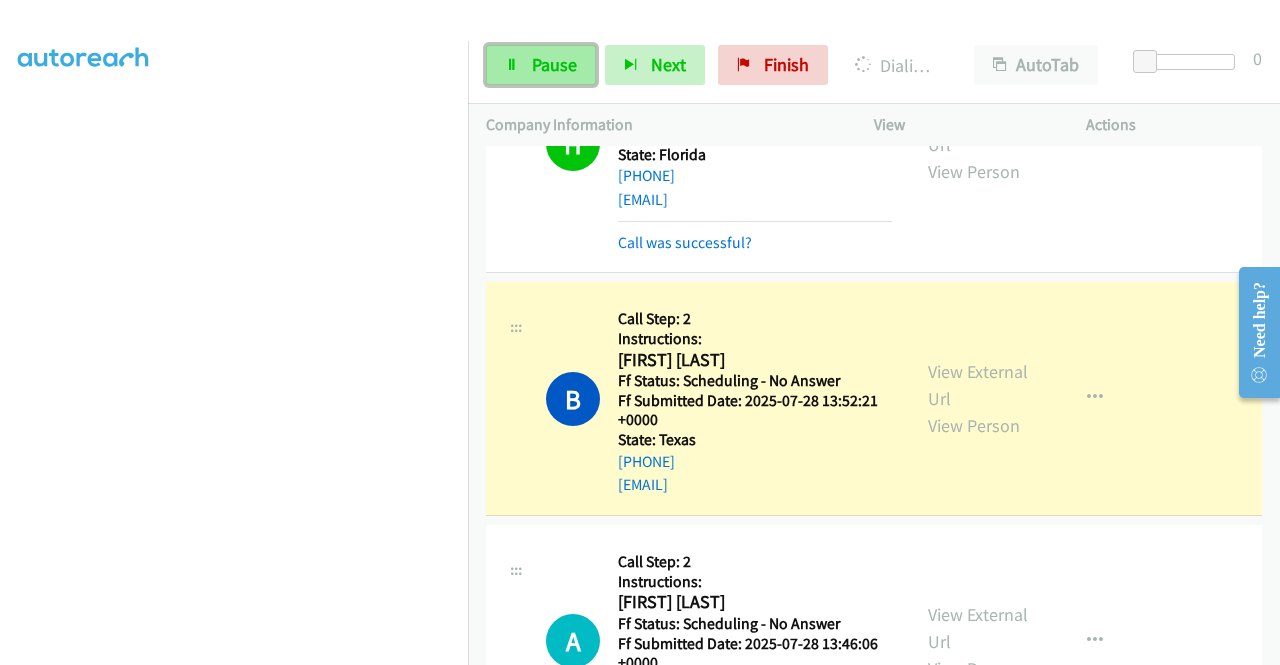 click on "Pause" at bounding box center [541, 65] 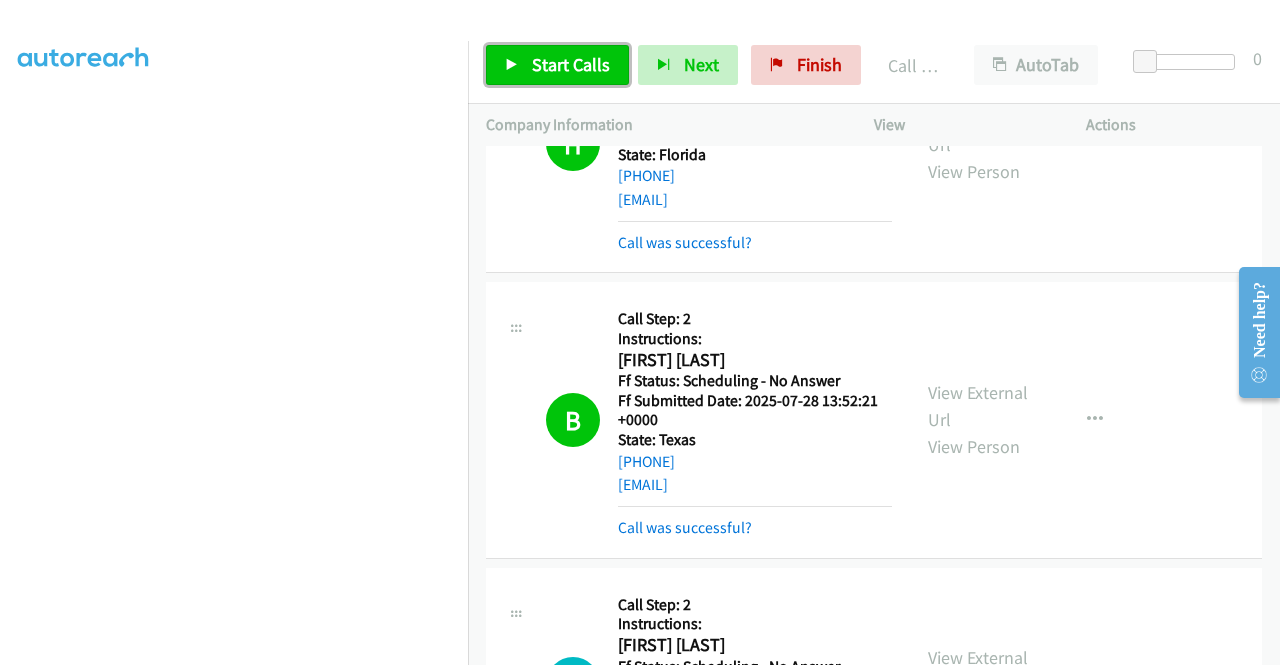 click on "Start Calls" at bounding box center [571, 64] 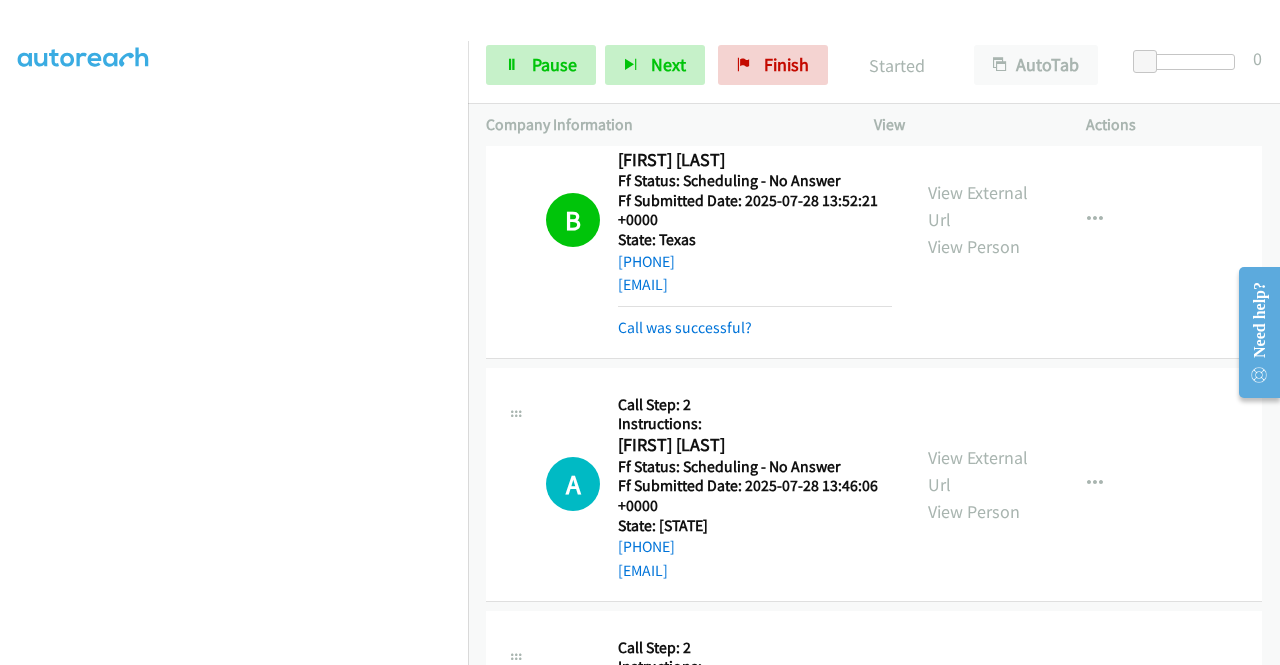 scroll, scrollTop: 700, scrollLeft: 0, axis: vertical 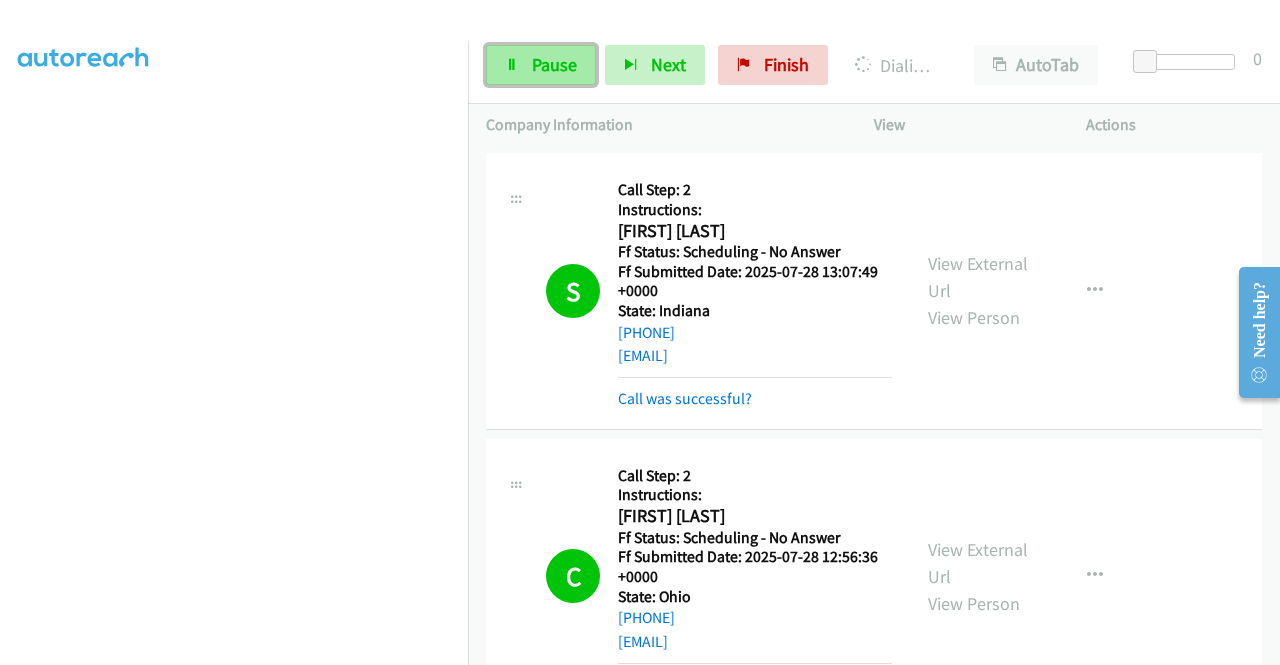 click on "Pause" at bounding box center [554, 64] 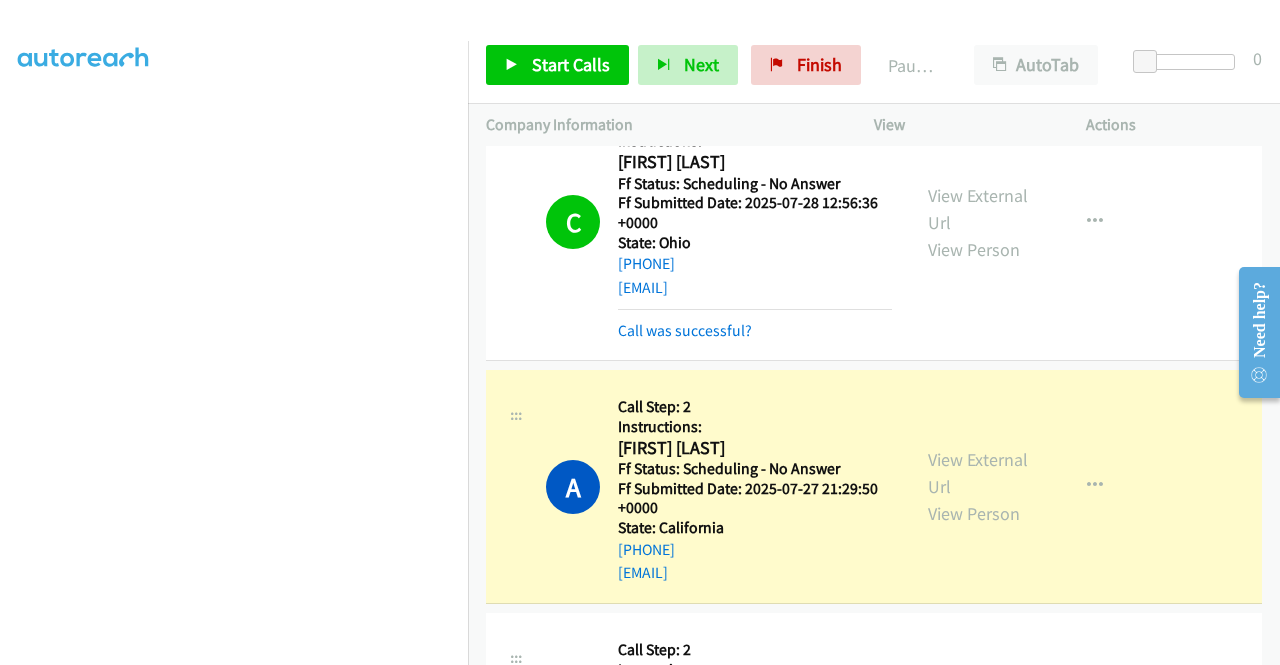 scroll, scrollTop: 1500, scrollLeft: 0, axis: vertical 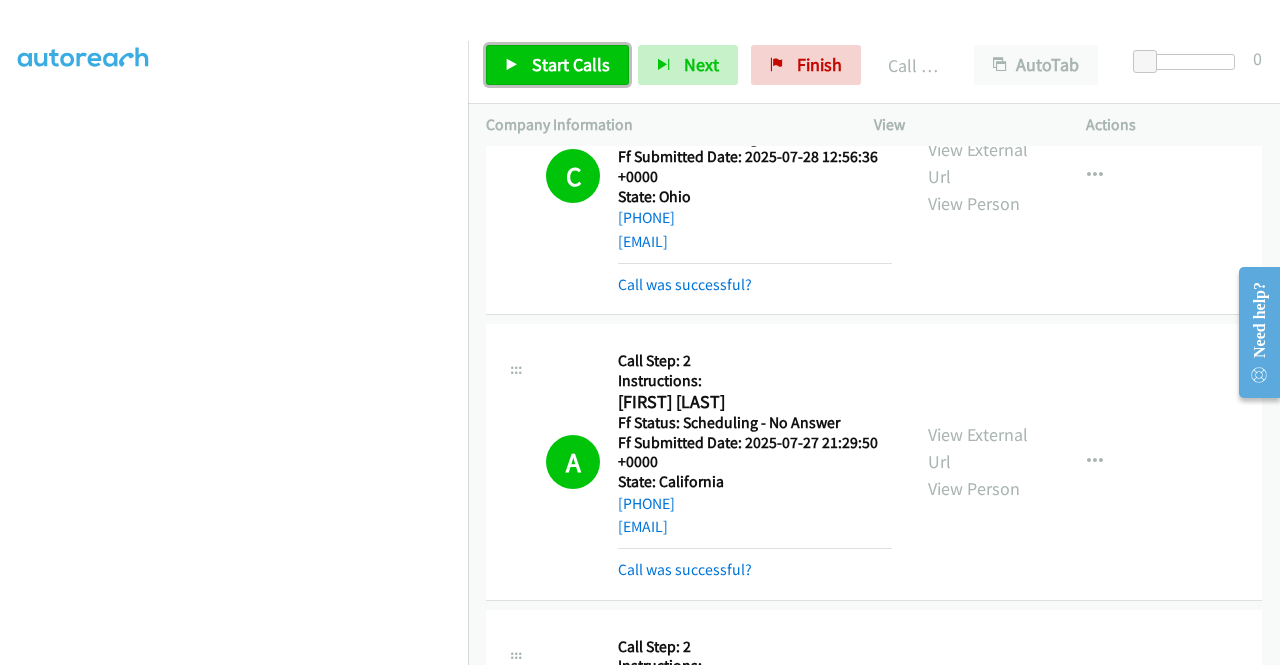 click on "Start Calls" at bounding box center (571, 64) 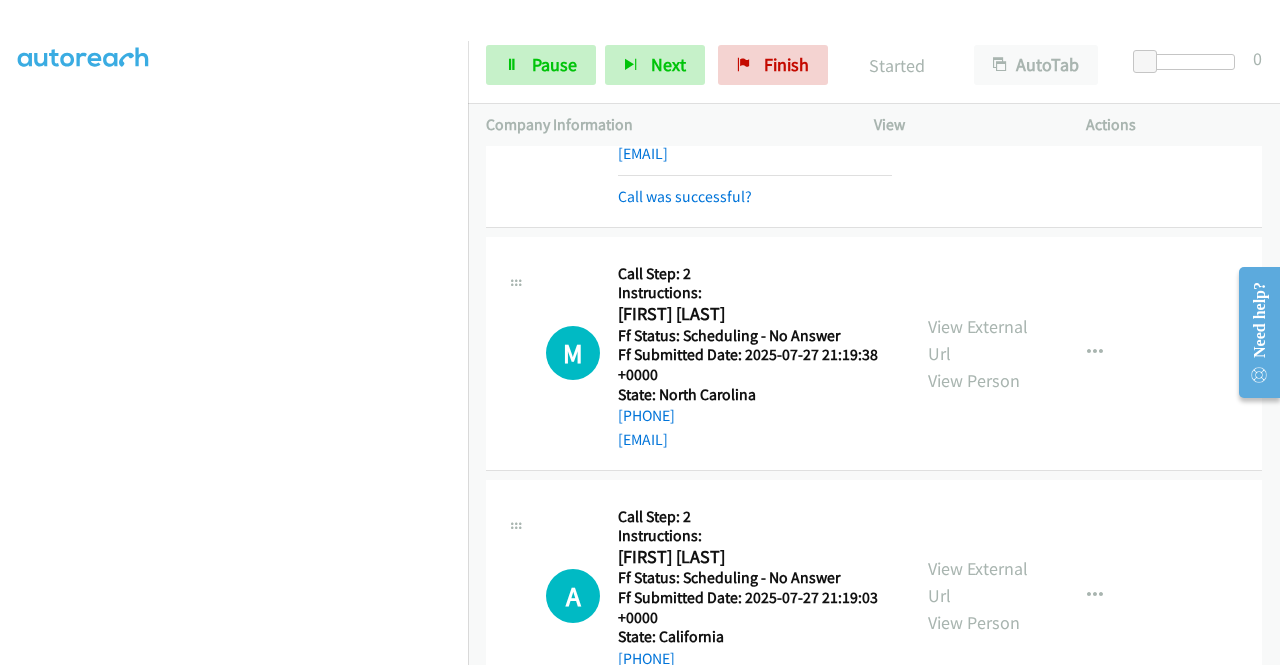 scroll, scrollTop: 1900, scrollLeft: 0, axis: vertical 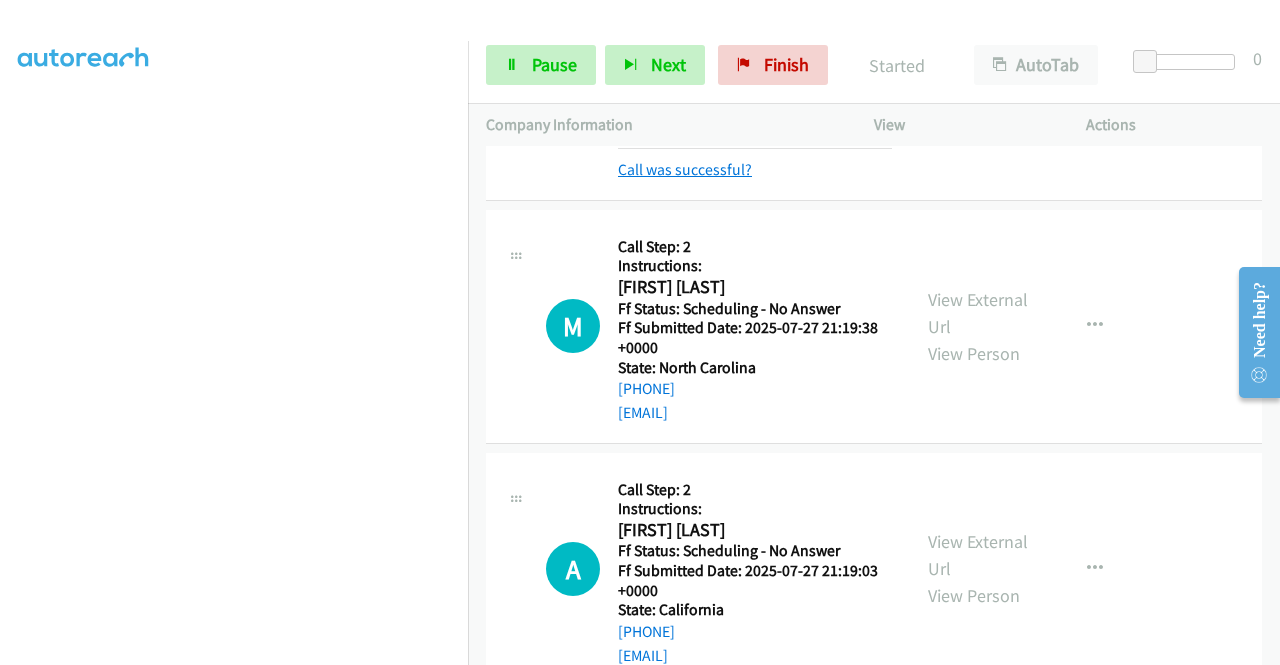 click on "Call was successful?" at bounding box center (685, 169) 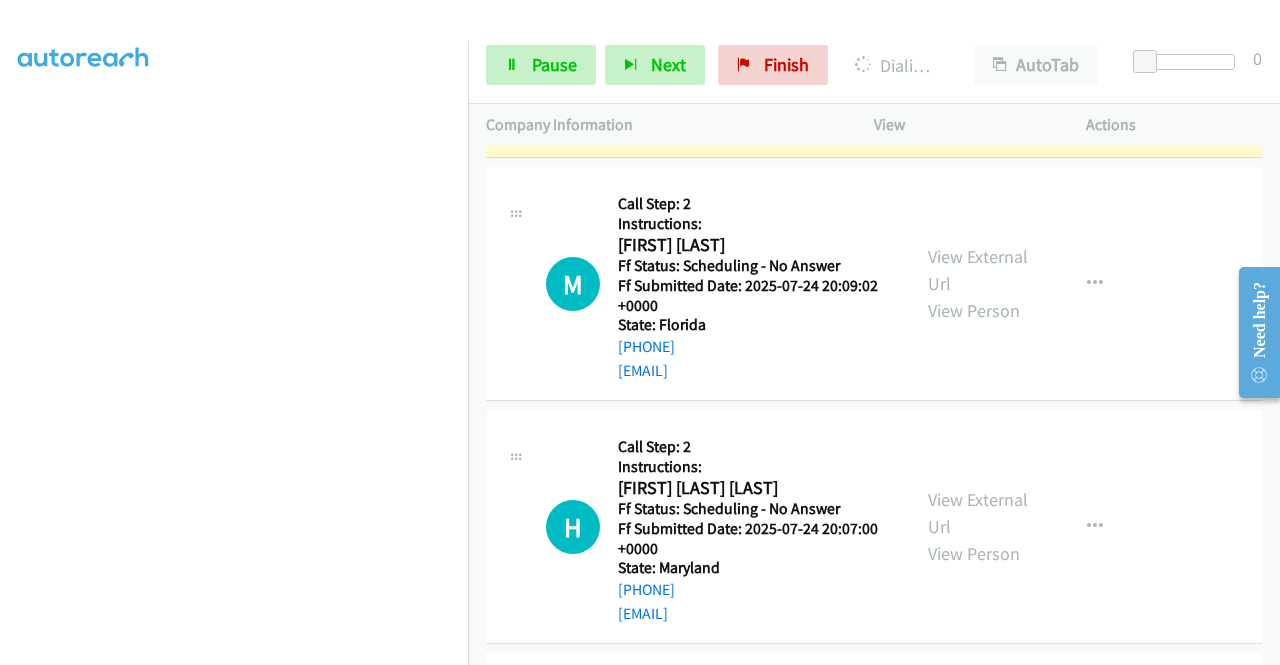 scroll, scrollTop: 3000, scrollLeft: 0, axis: vertical 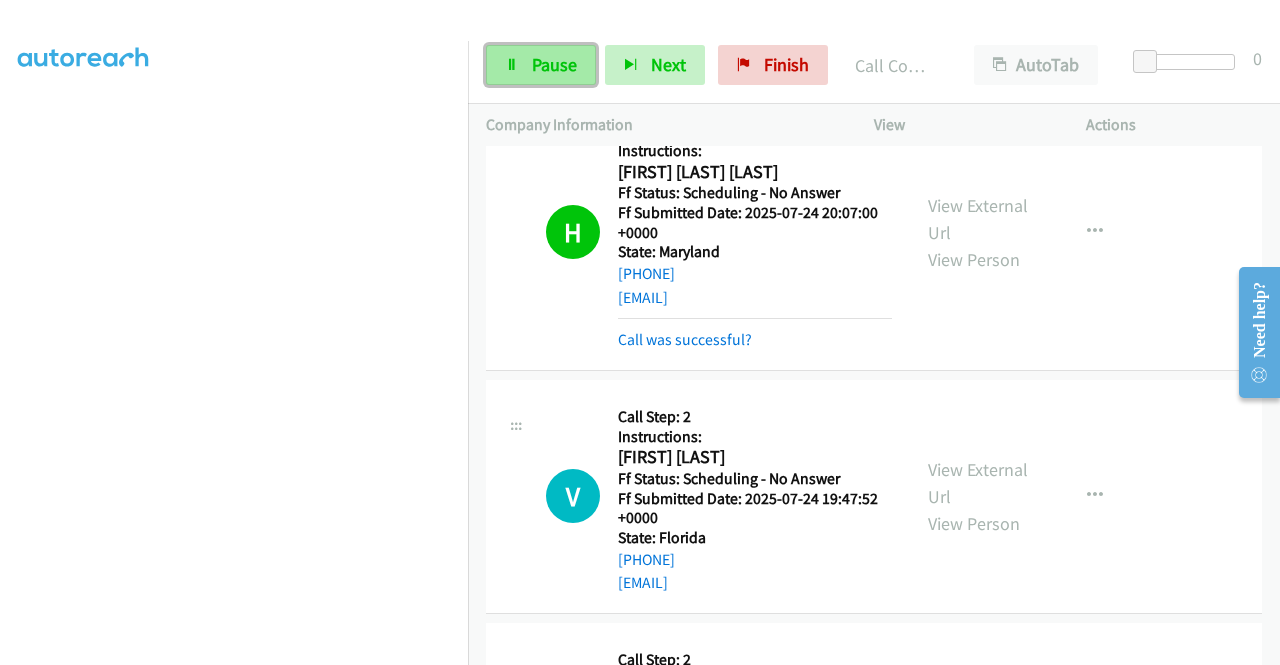 click on "Pause" at bounding box center [554, 64] 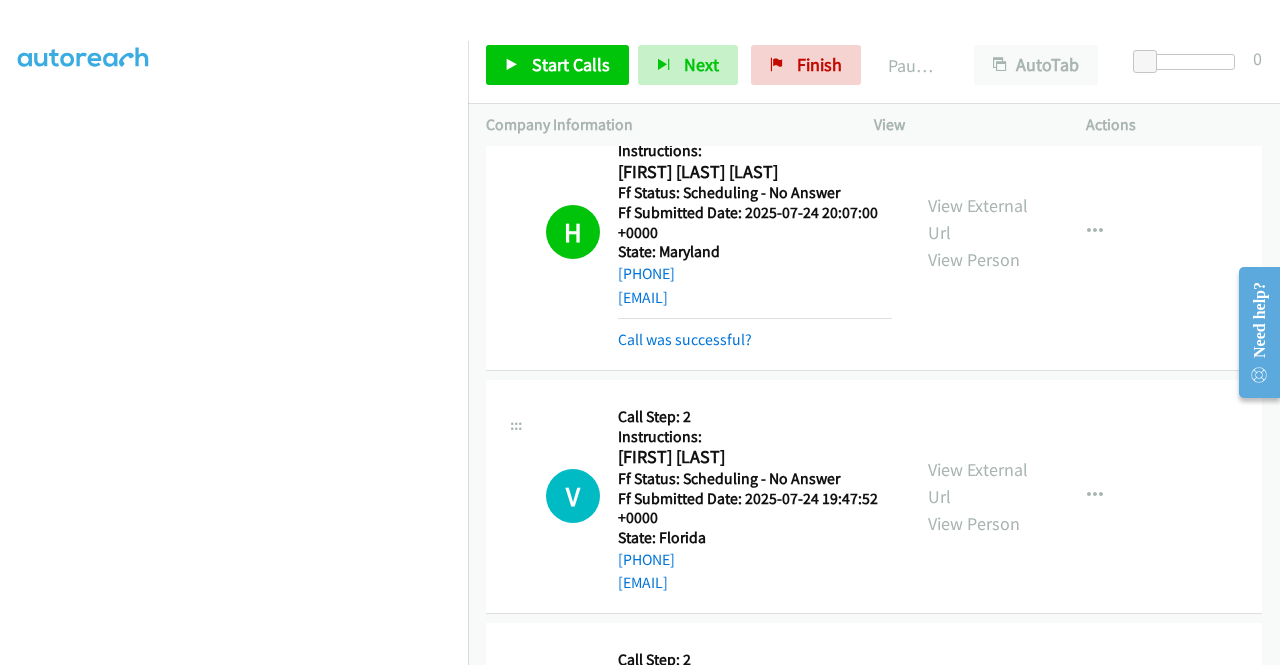 scroll, scrollTop: 356, scrollLeft: 0, axis: vertical 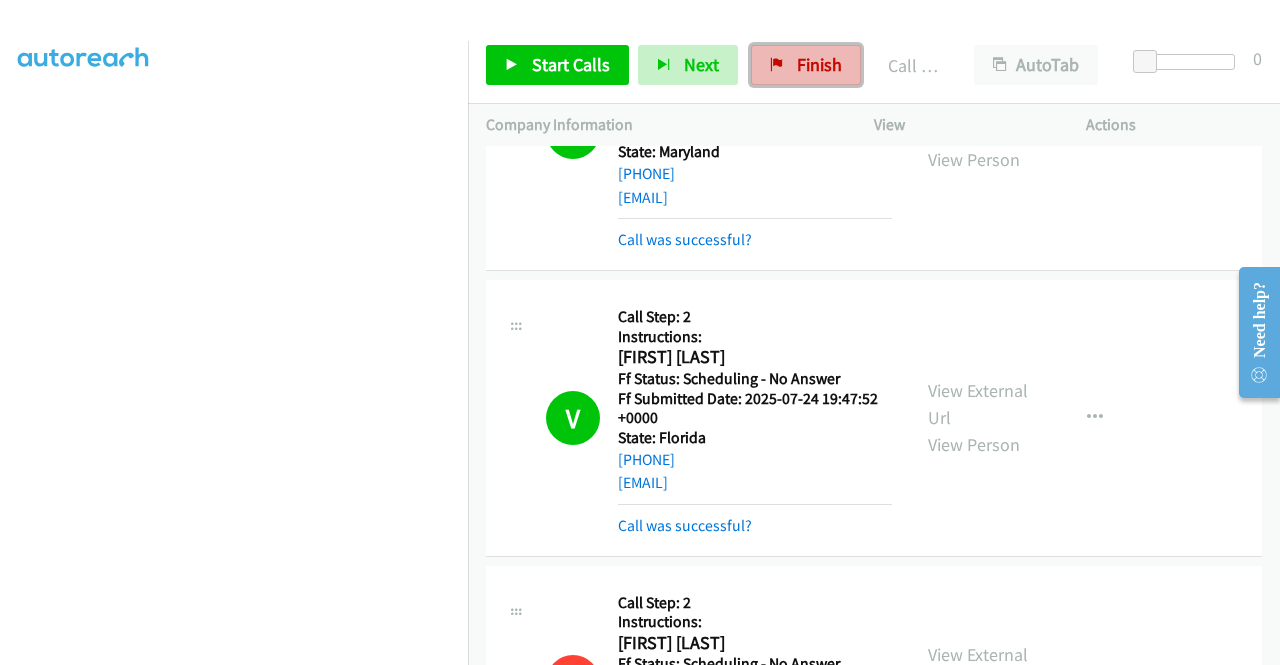 click on "Finish" at bounding box center [819, 64] 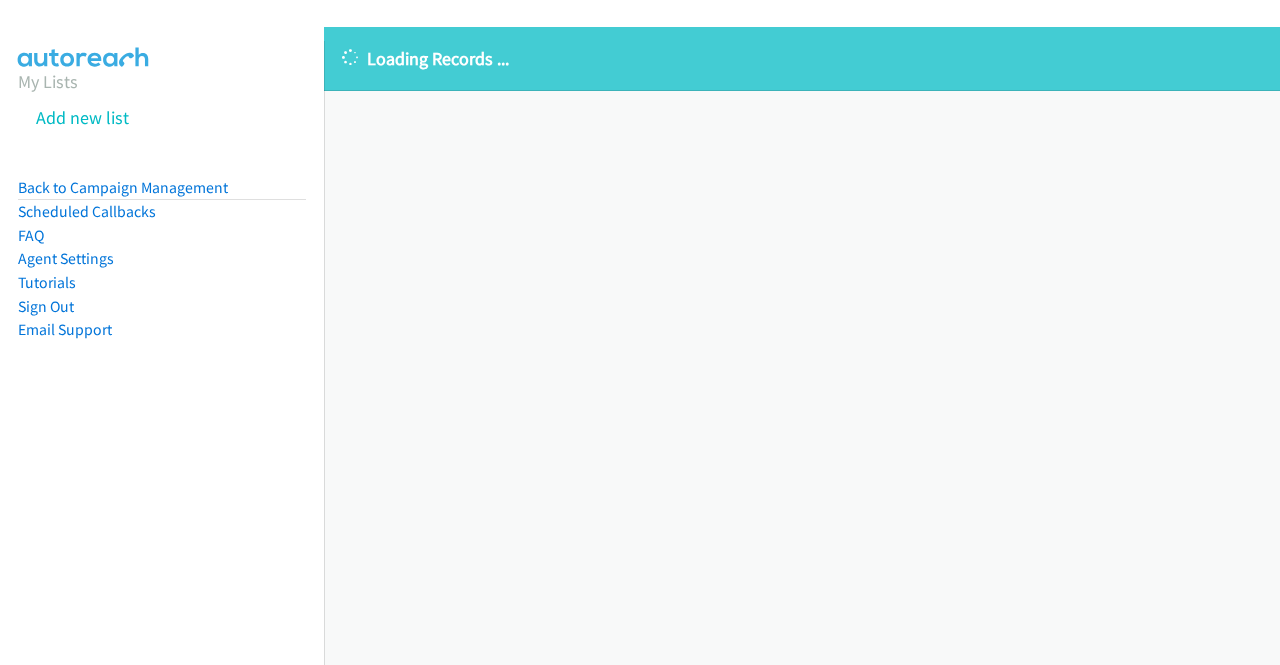 scroll, scrollTop: 0, scrollLeft: 0, axis: both 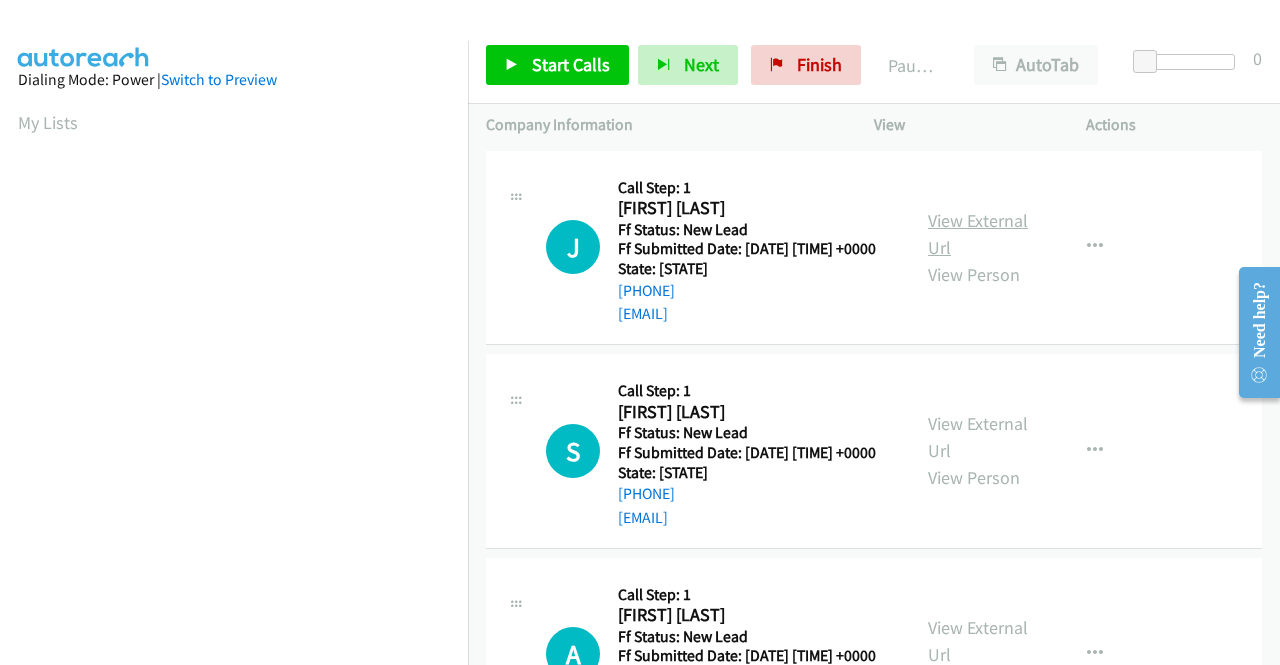 click on "View External Url" at bounding box center (978, 234) 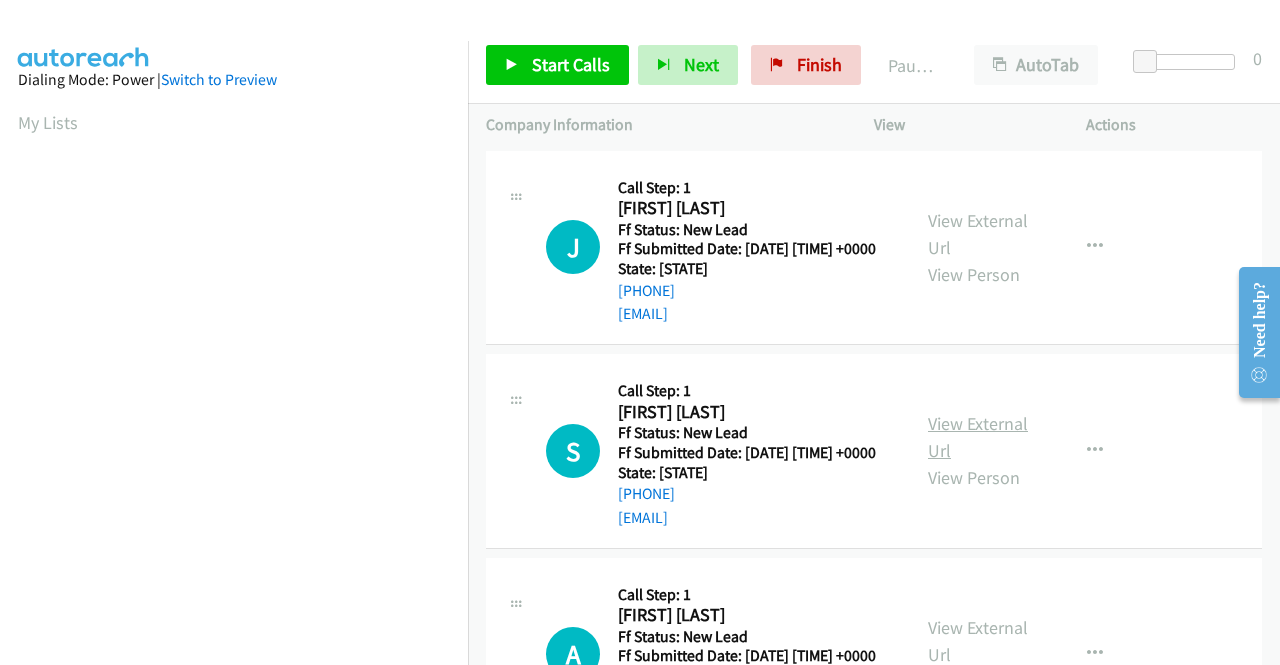 click on "View External Url" at bounding box center (978, 437) 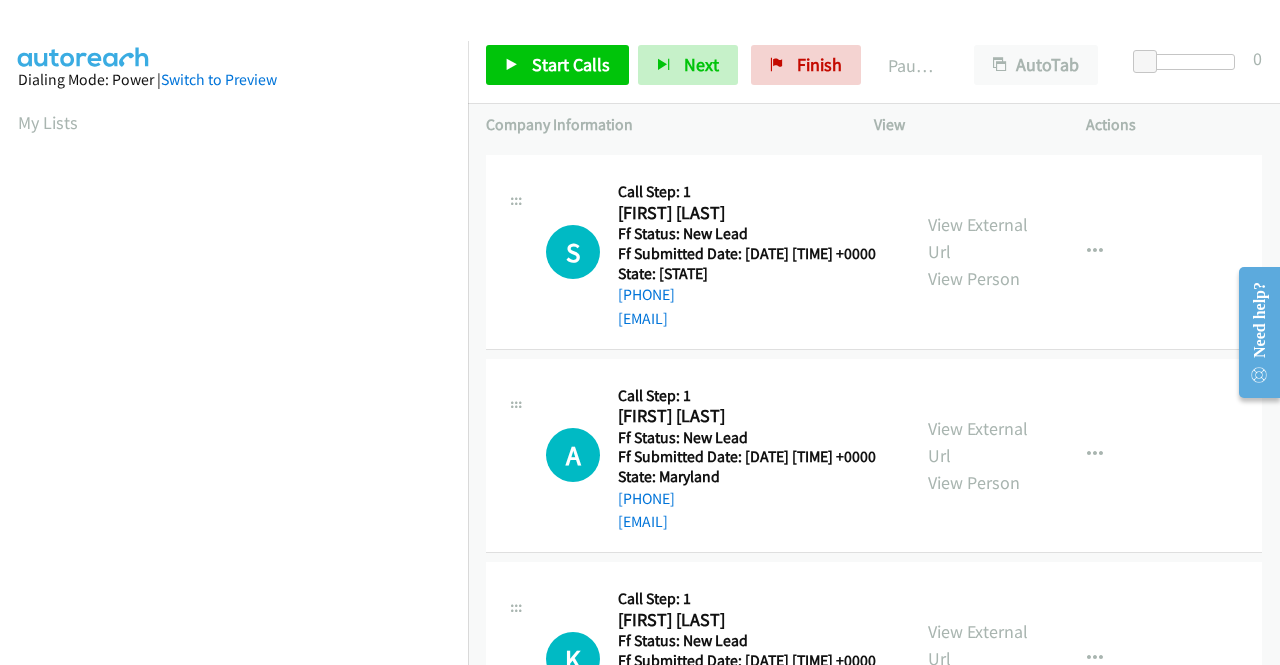 scroll, scrollTop: 200, scrollLeft: 0, axis: vertical 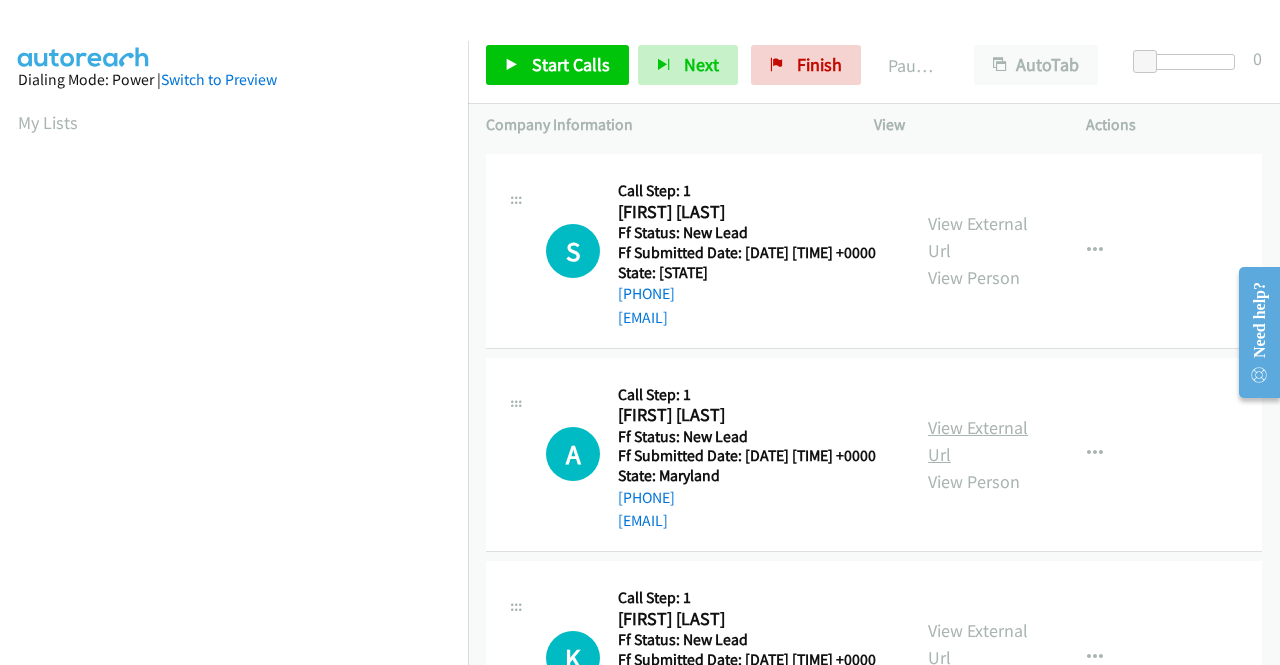 click on "View External Url" at bounding box center [978, 441] 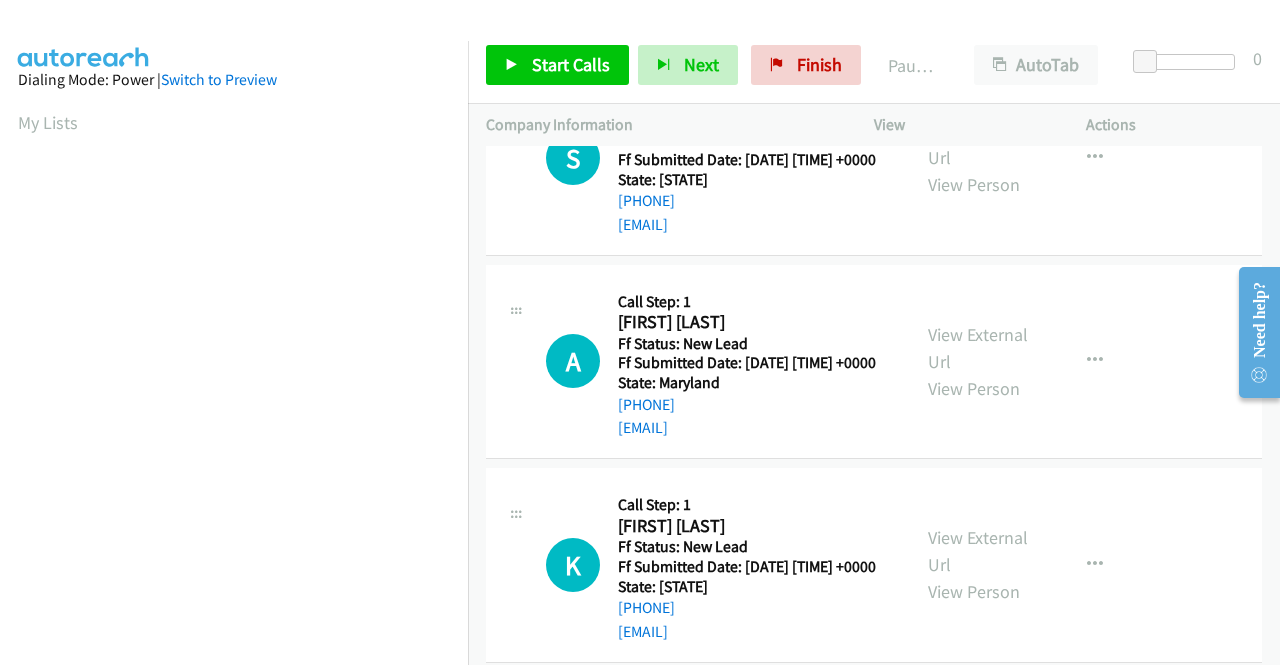 scroll, scrollTop: 400, scrollLeft: 0, axis: vertical 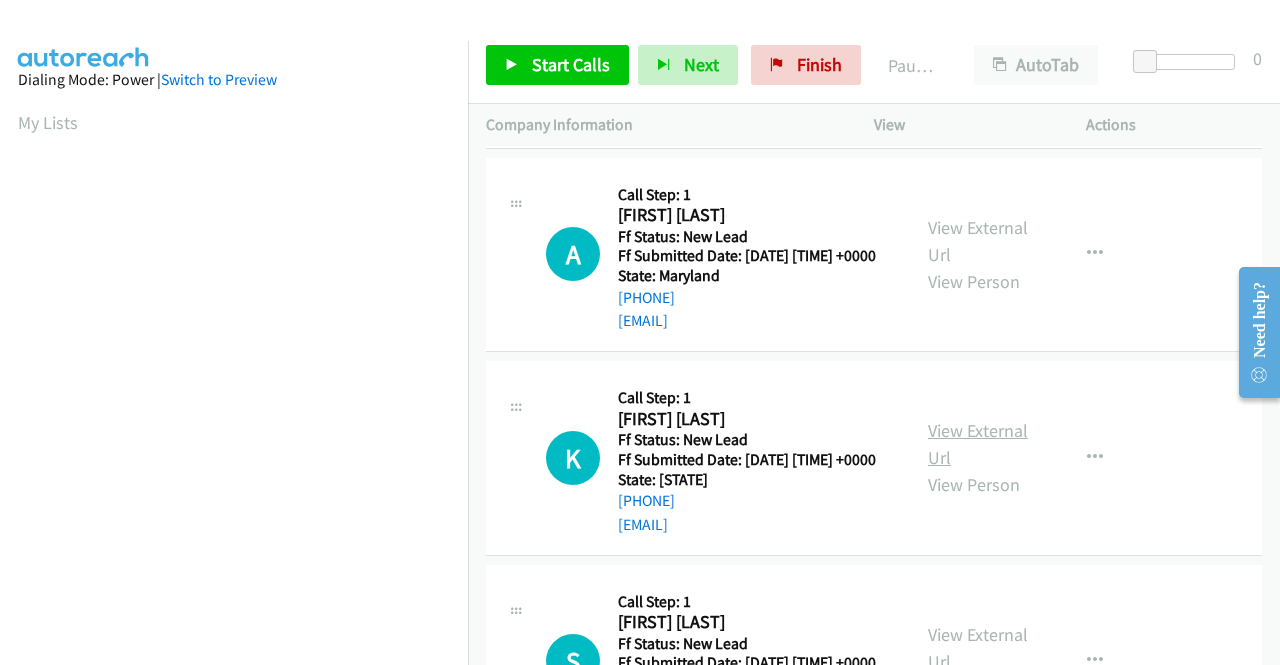 click on "View External Url" at bounding box center (978, 444) 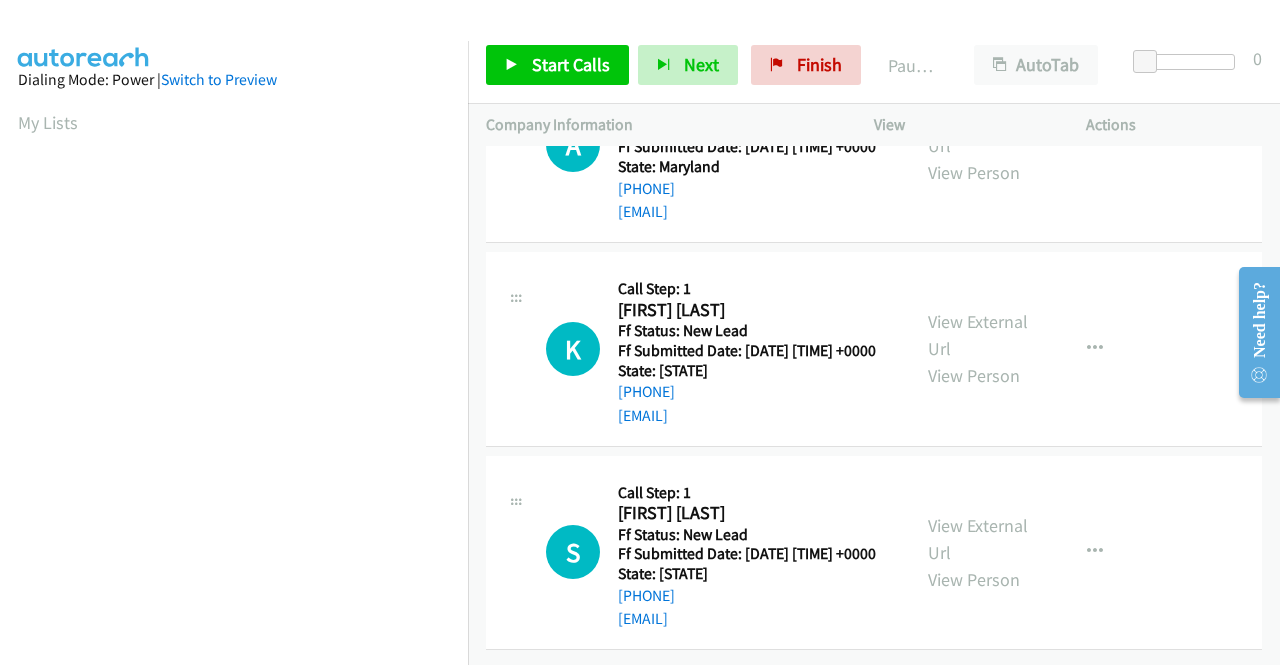 scroll, scrollTop: 600, scrollLeft: 0, axis: vertical 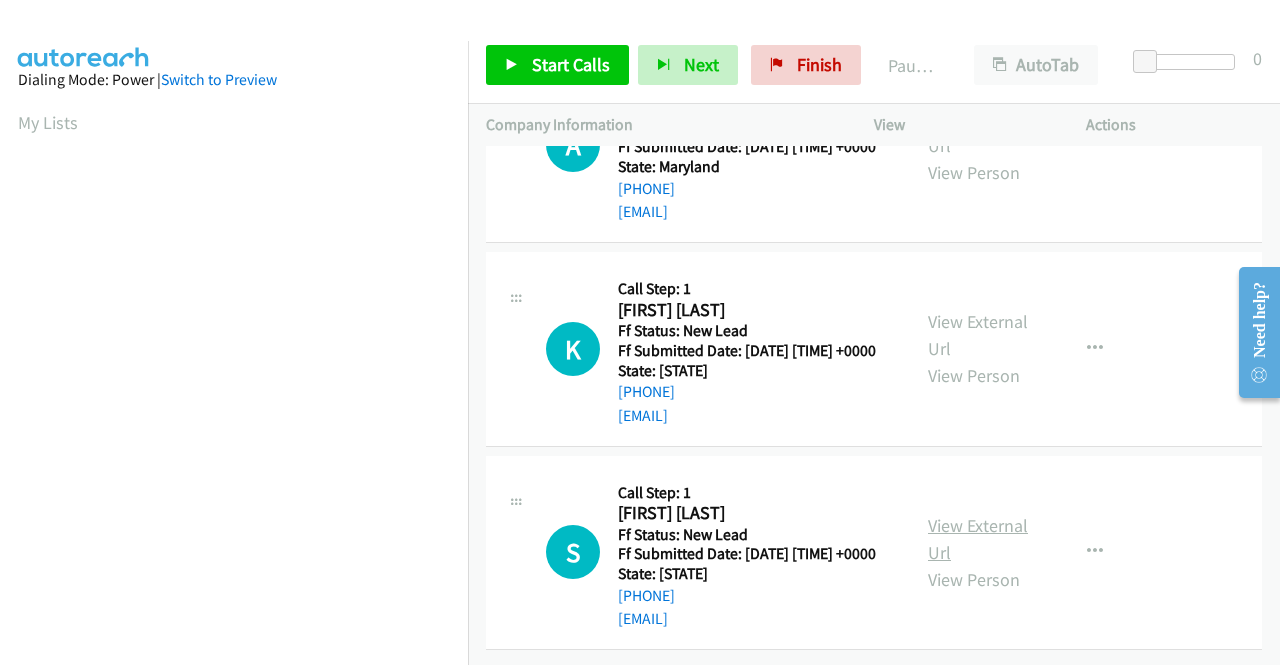 click on "View External Url" at bounding box center [978, 539] 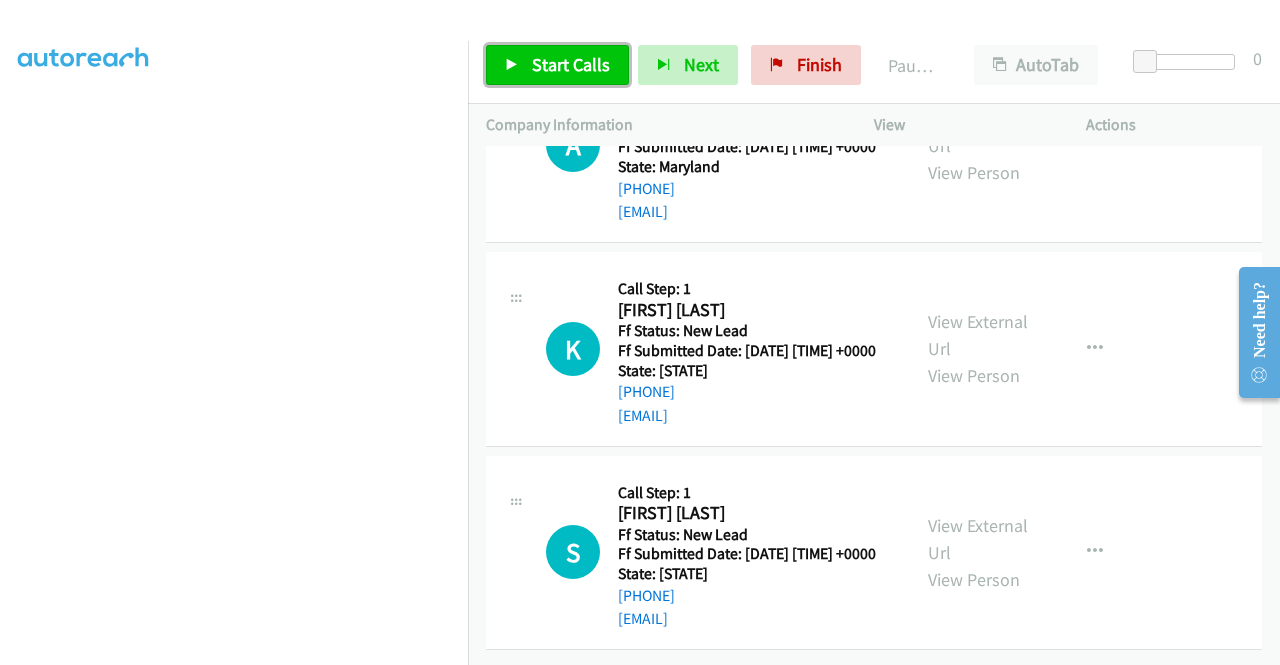 click on "Start Calls" at bounding box center (557, 65) 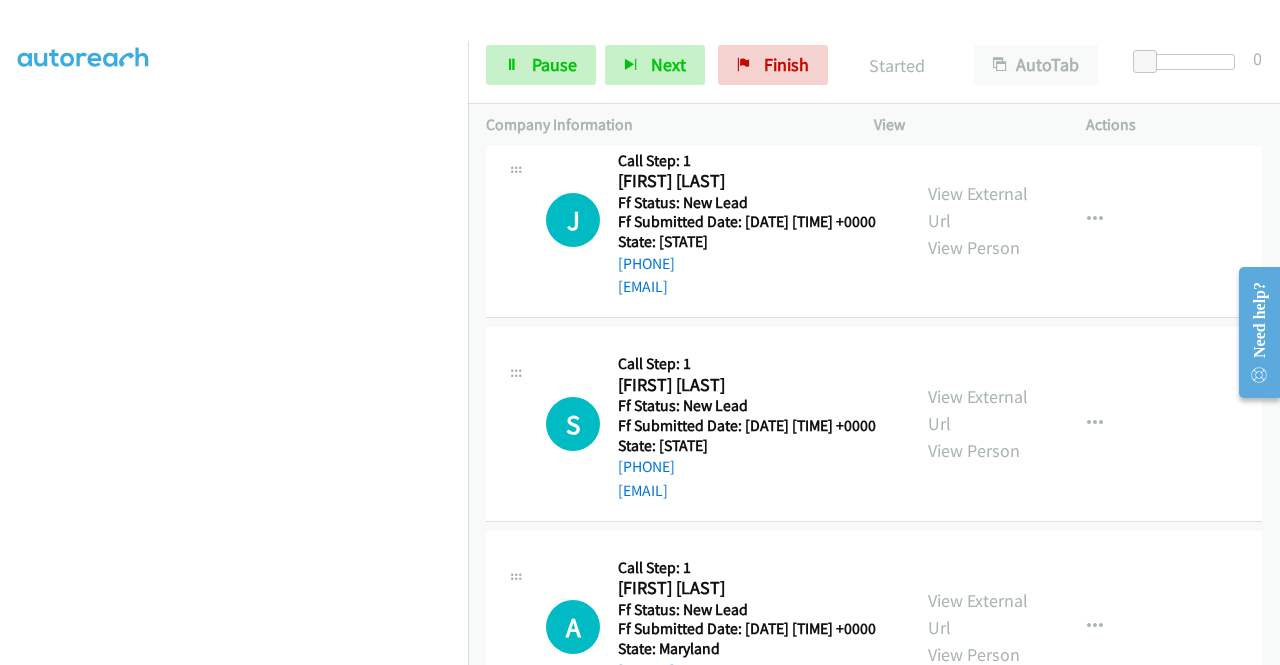 scroll, scrollTop: 0, scrollLeft: 0, axis: both 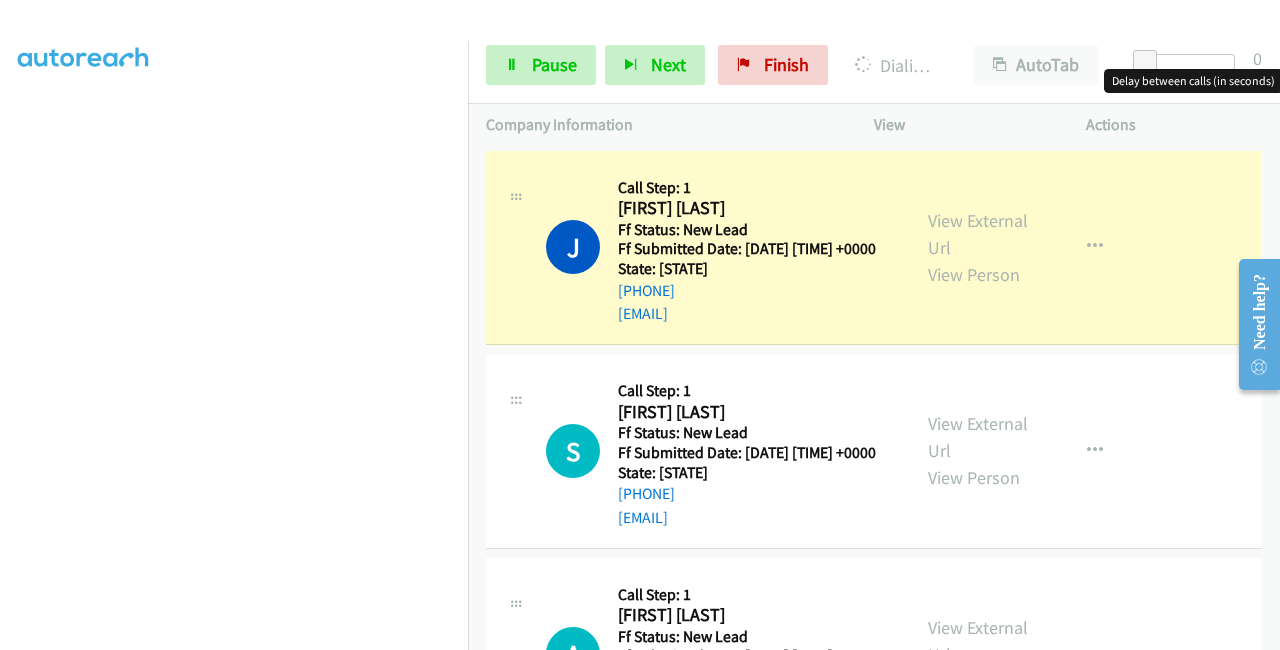 click at bounding box center [1189, 62] 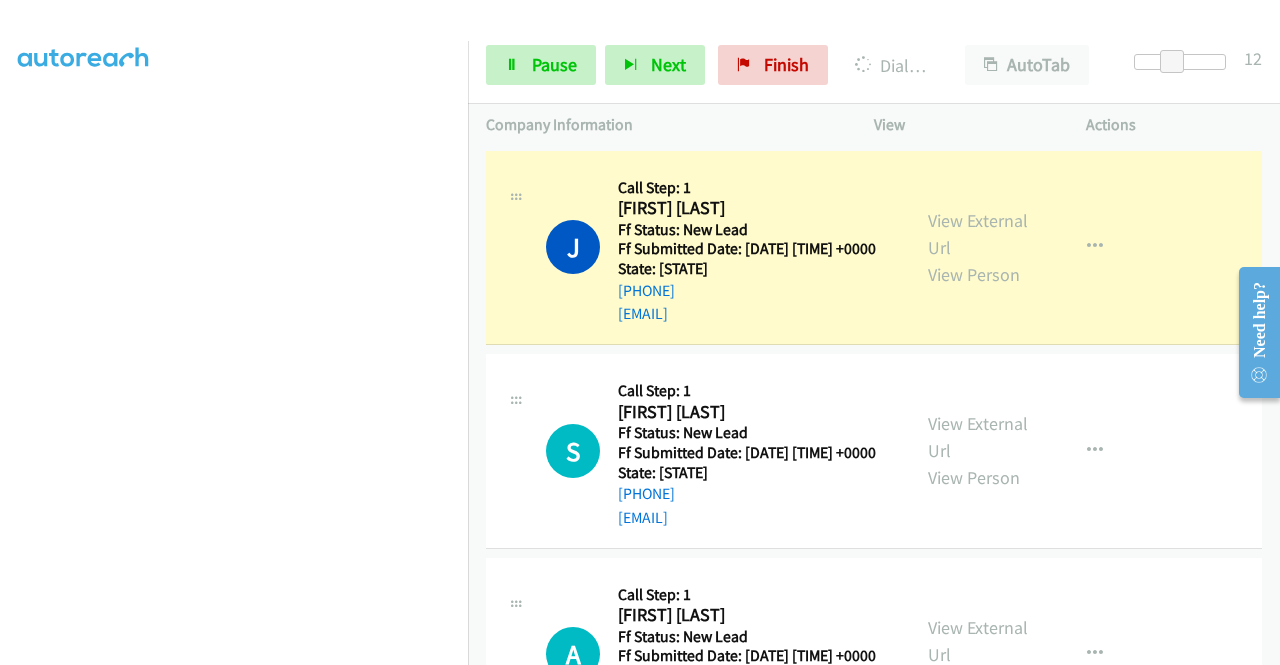 scroll, scrollTop: 0, scrollLeft: 0, axis: both 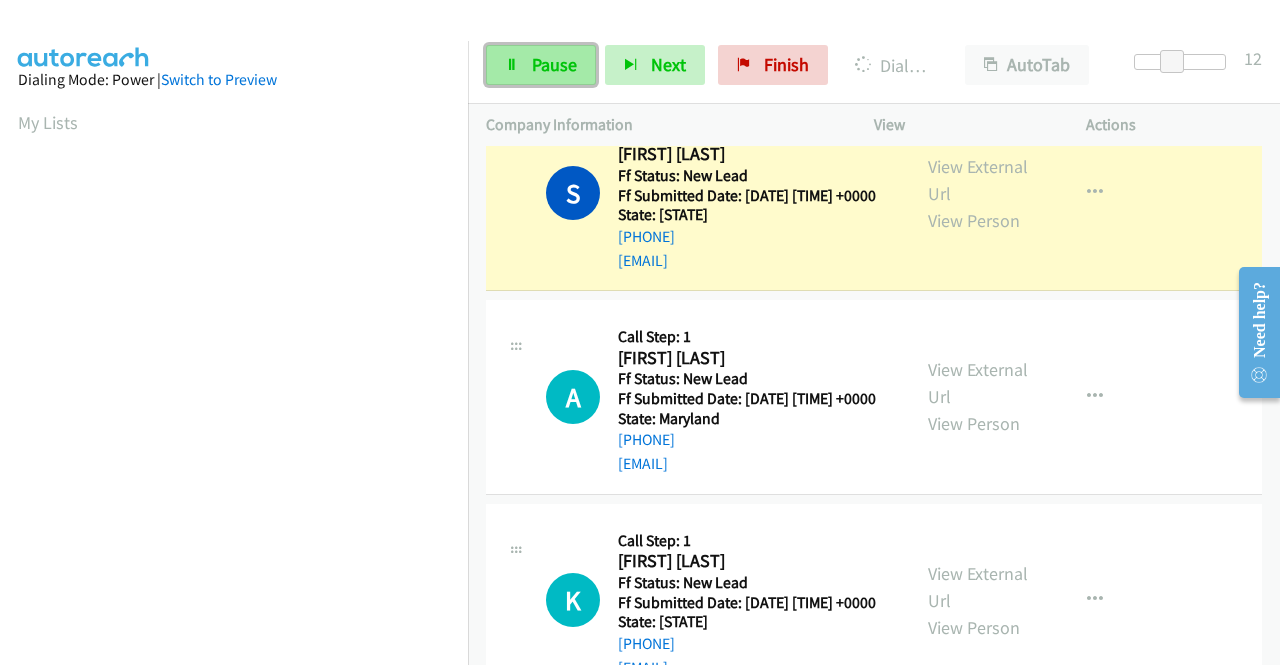 click on "Pause" at bounding box center [541, 65] 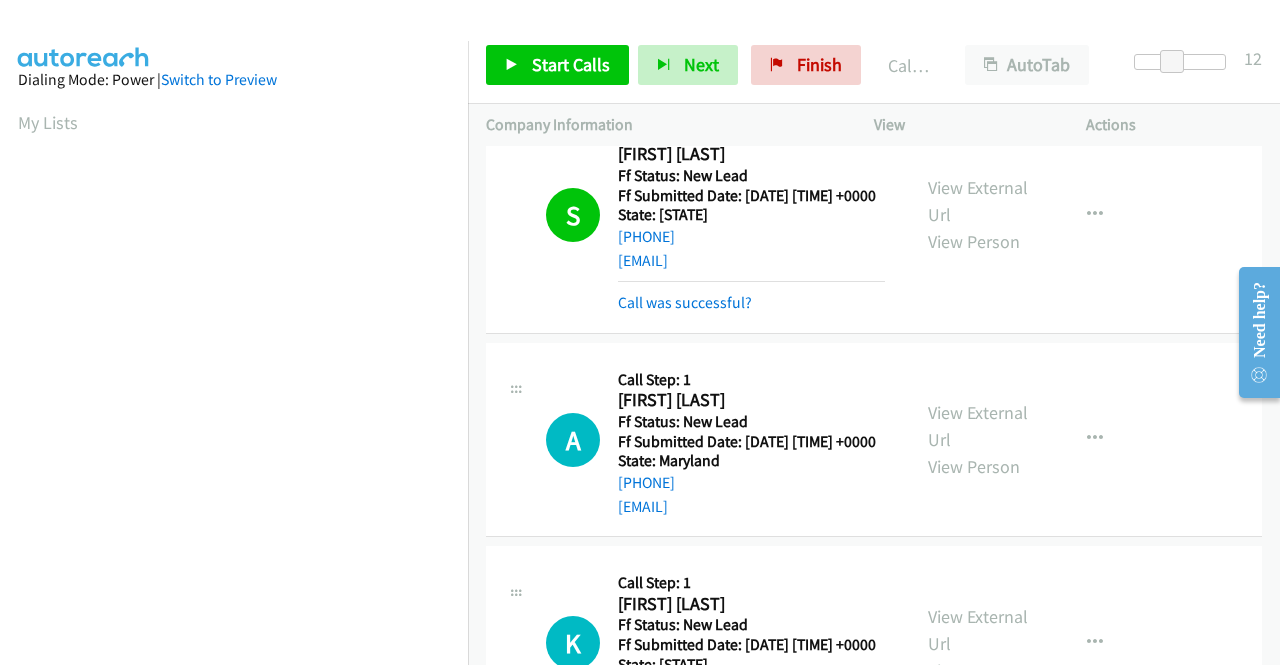 scroll, scrollTop: 456, scrollLeft: 0, axis: vertical 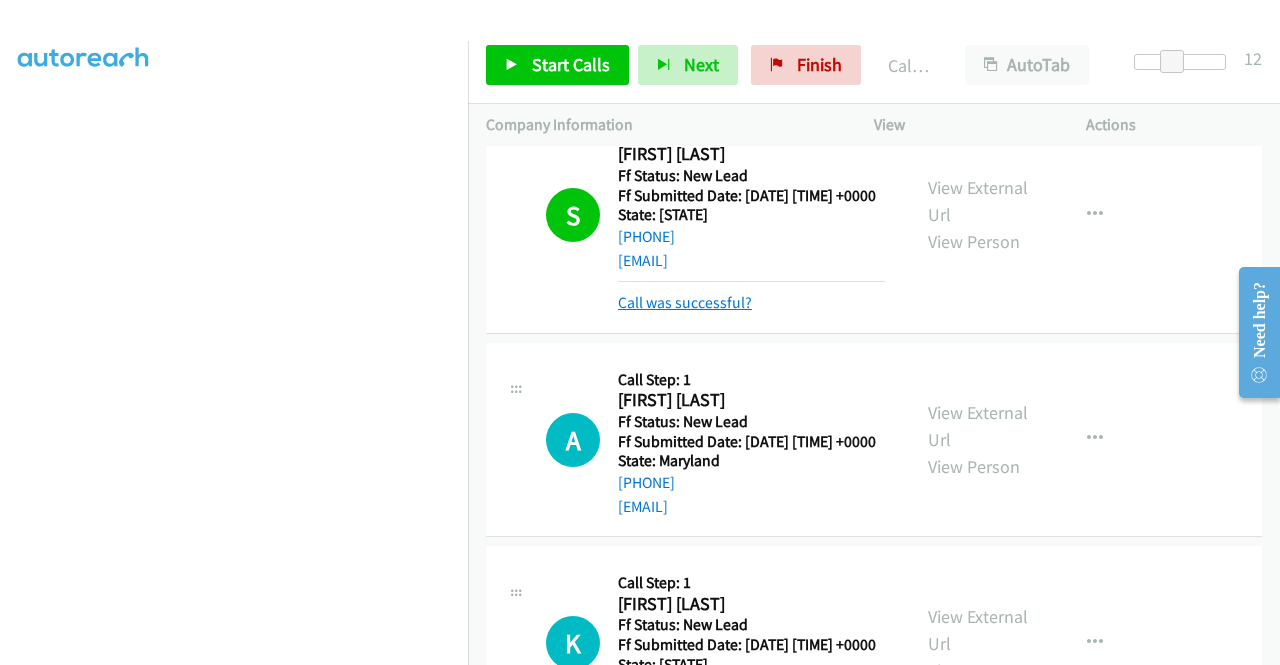 click on "Call was successful?" at bounding box center [685, 302] 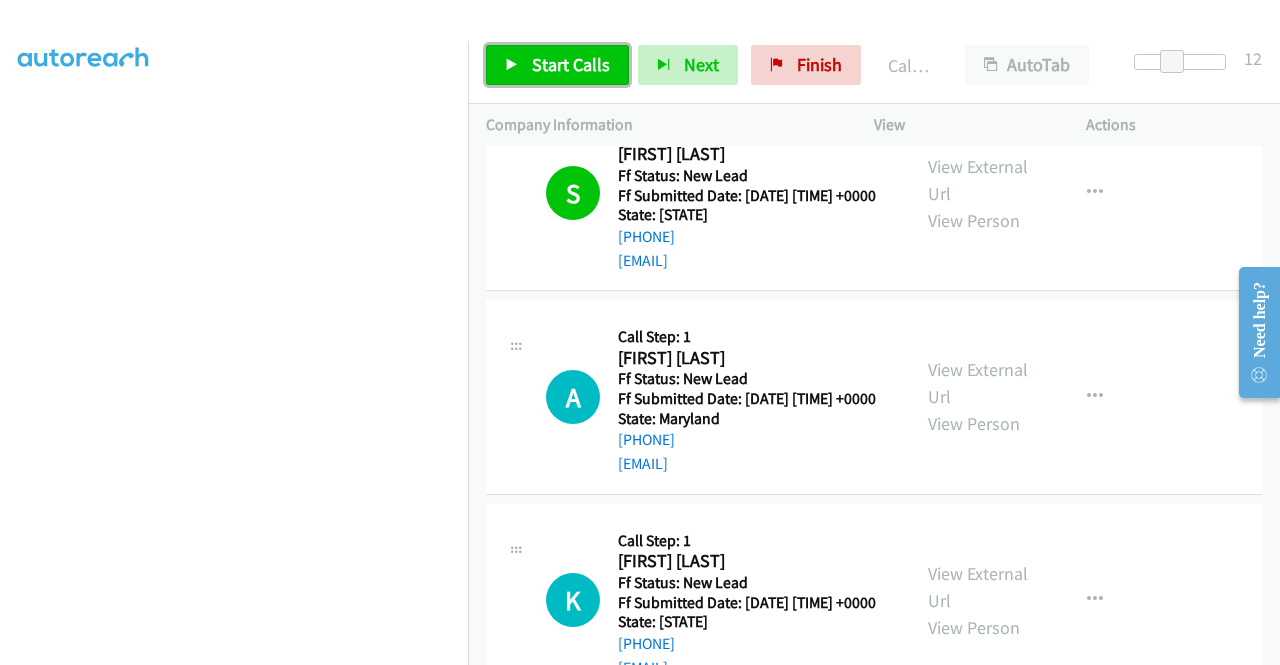 click on "Start Calls" at bounding box center (557, 65) 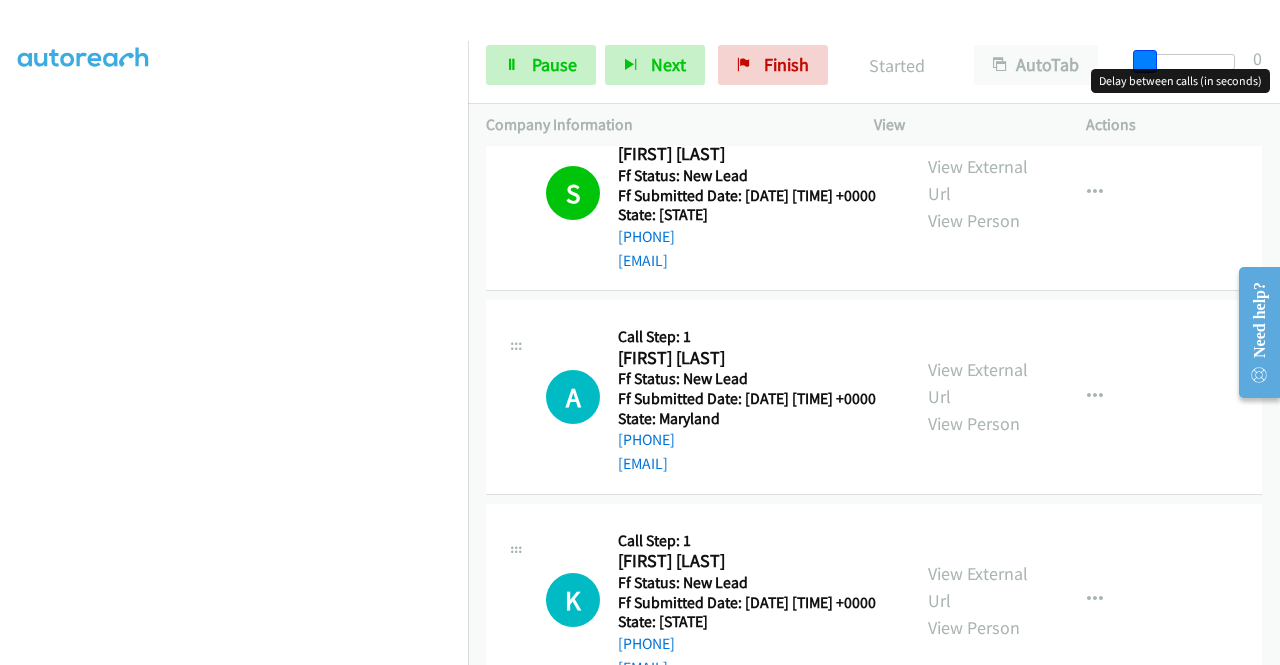 click at bounding box center [1189, 62] 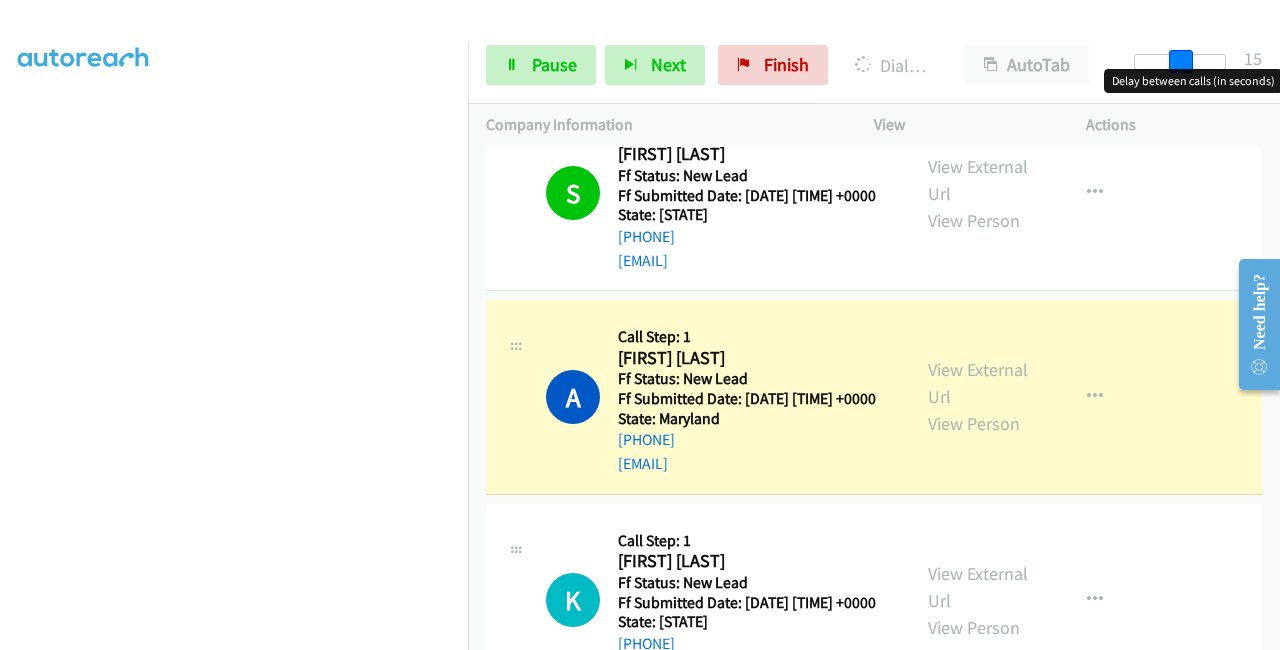 click at bounding box center [1180, 62] 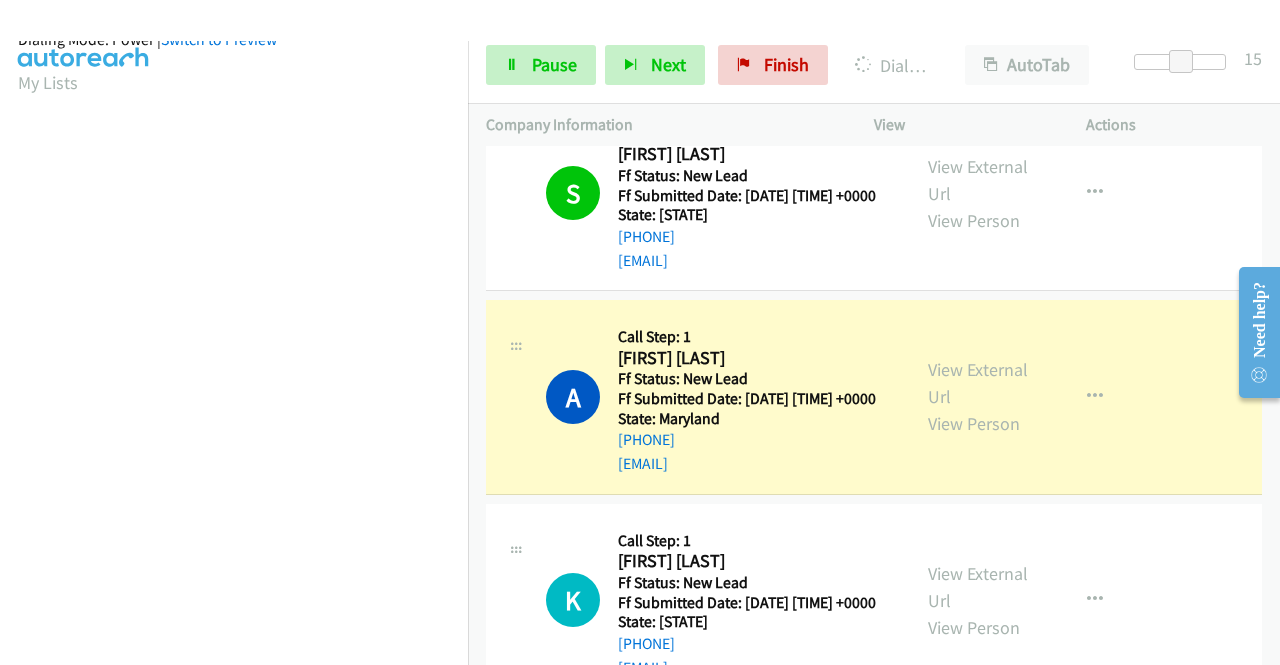scroll, scrollTop: 456, scrollLeft: 0, axis: vertical 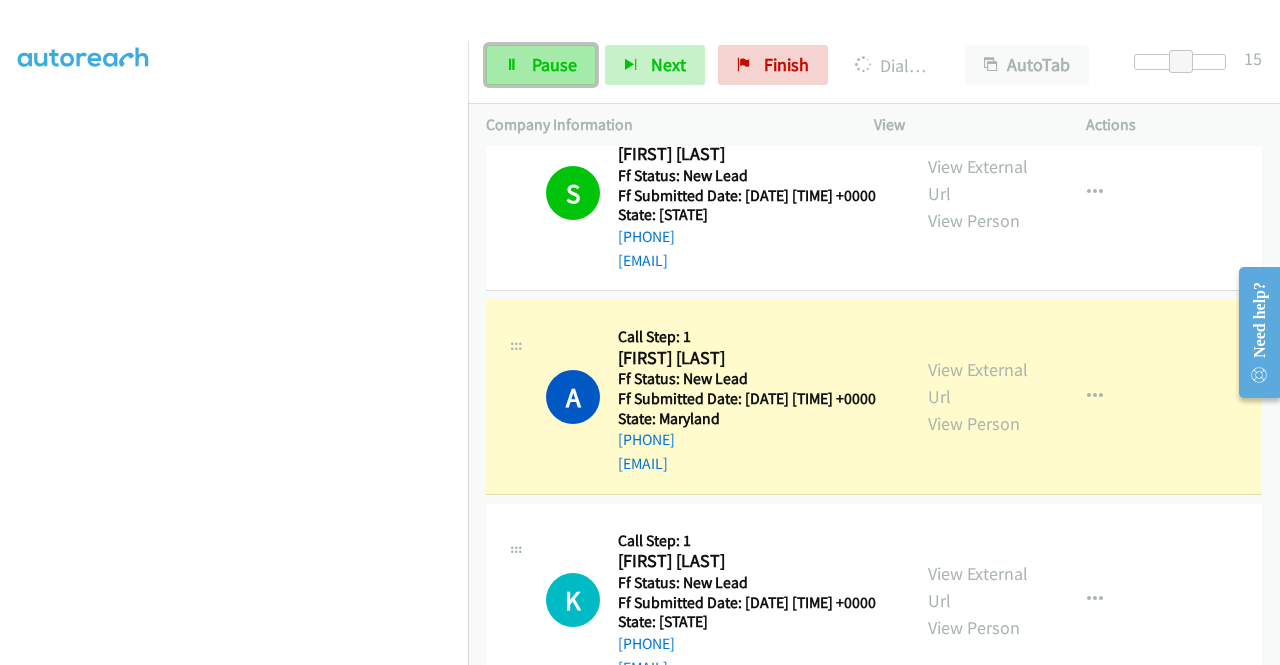 click at bounding box center (512, 66) 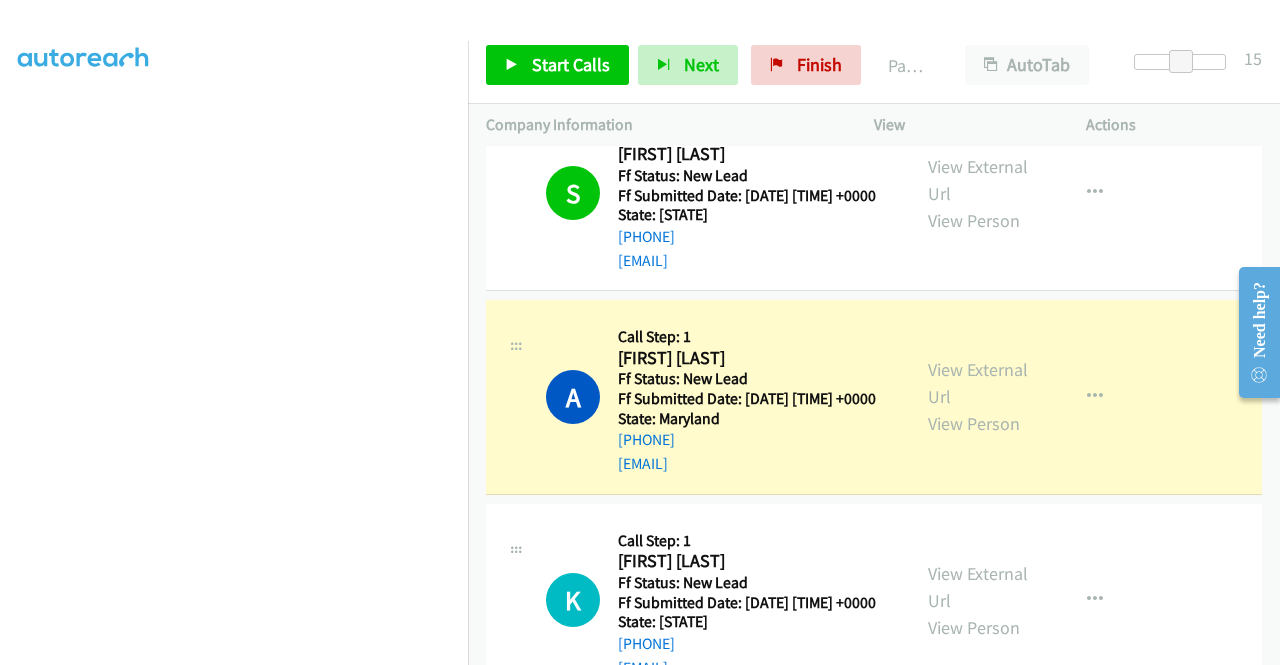 scroll, scrollTop: 156, scrollLeft: 0, axis: vertical 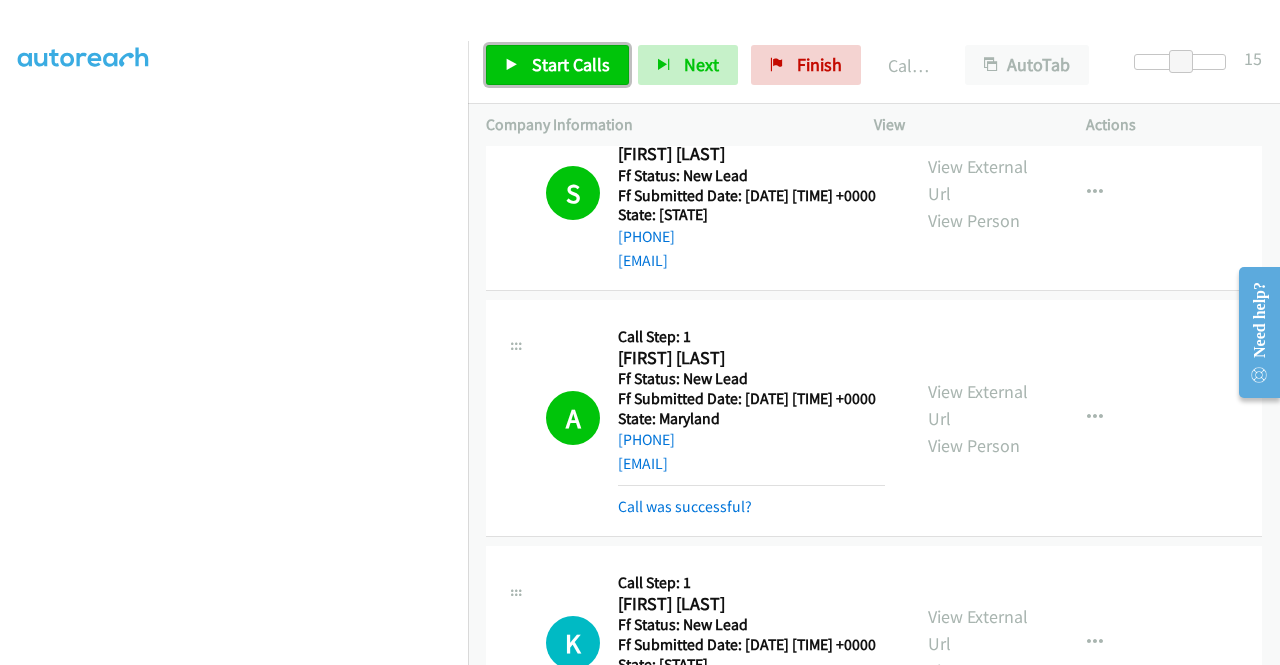 click on "Start Calls" at bounding box center [571, 64] 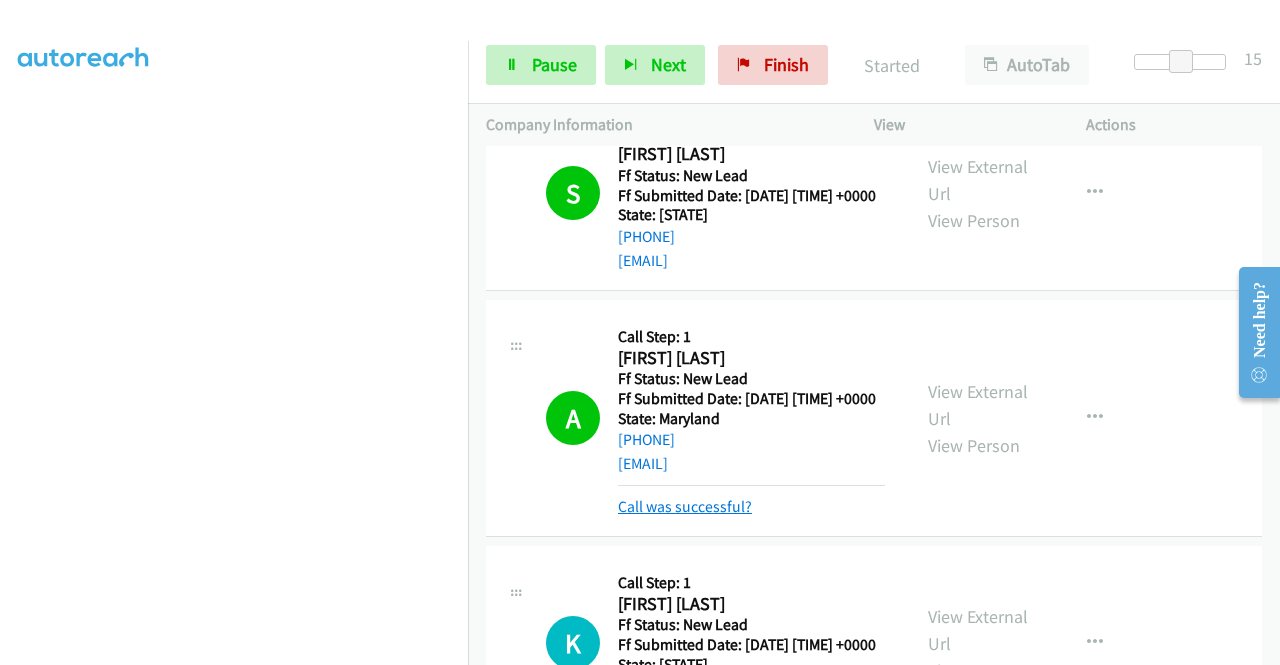 click on "Call was successful?" at bounding box center [685, 506] 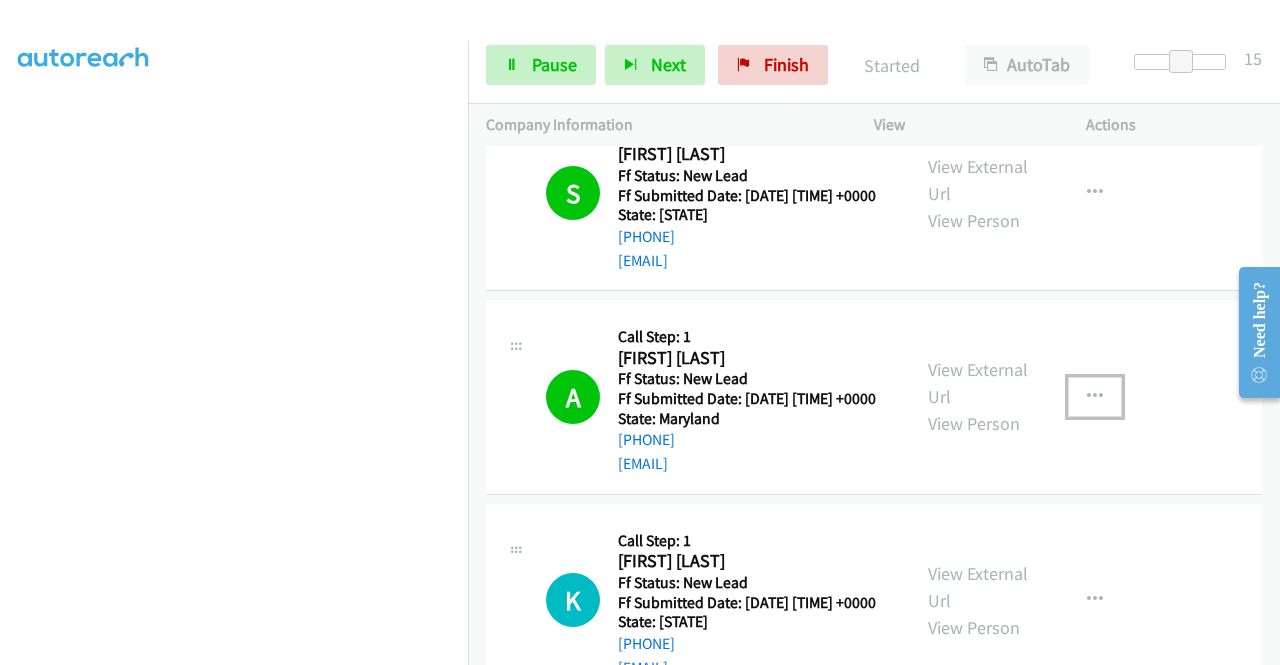 click at bounding box center [1095, 397] 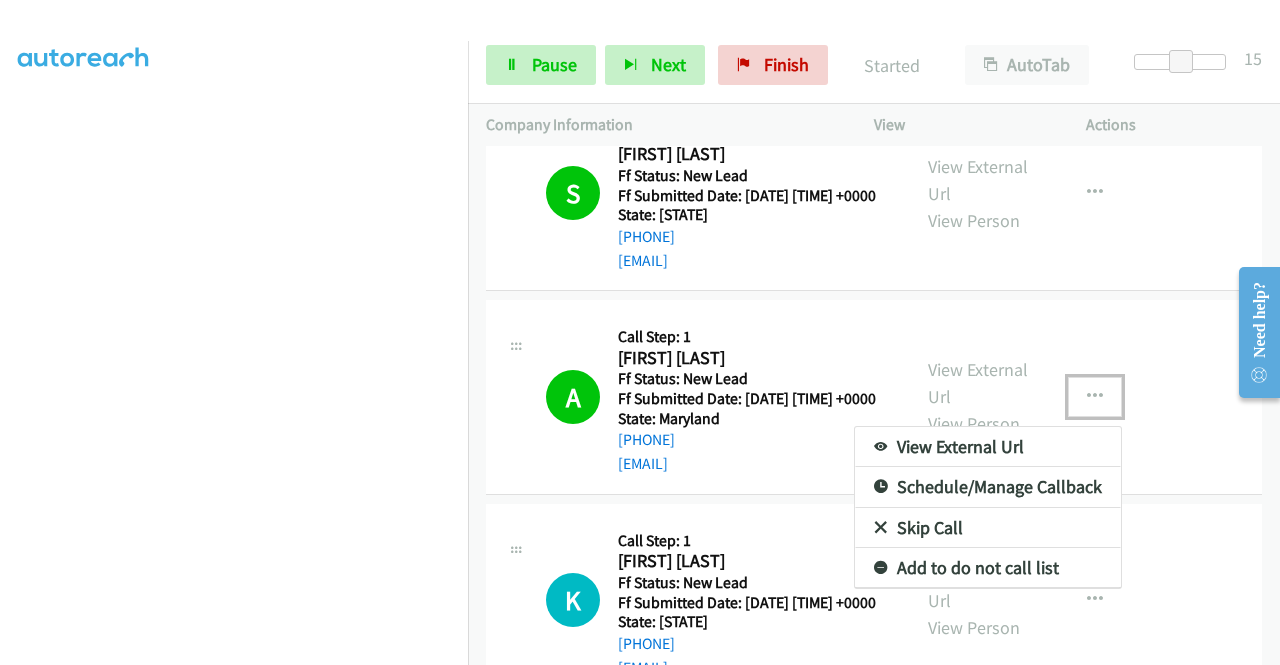 click on "Add to do not call list" at bounding box center [988, 568] 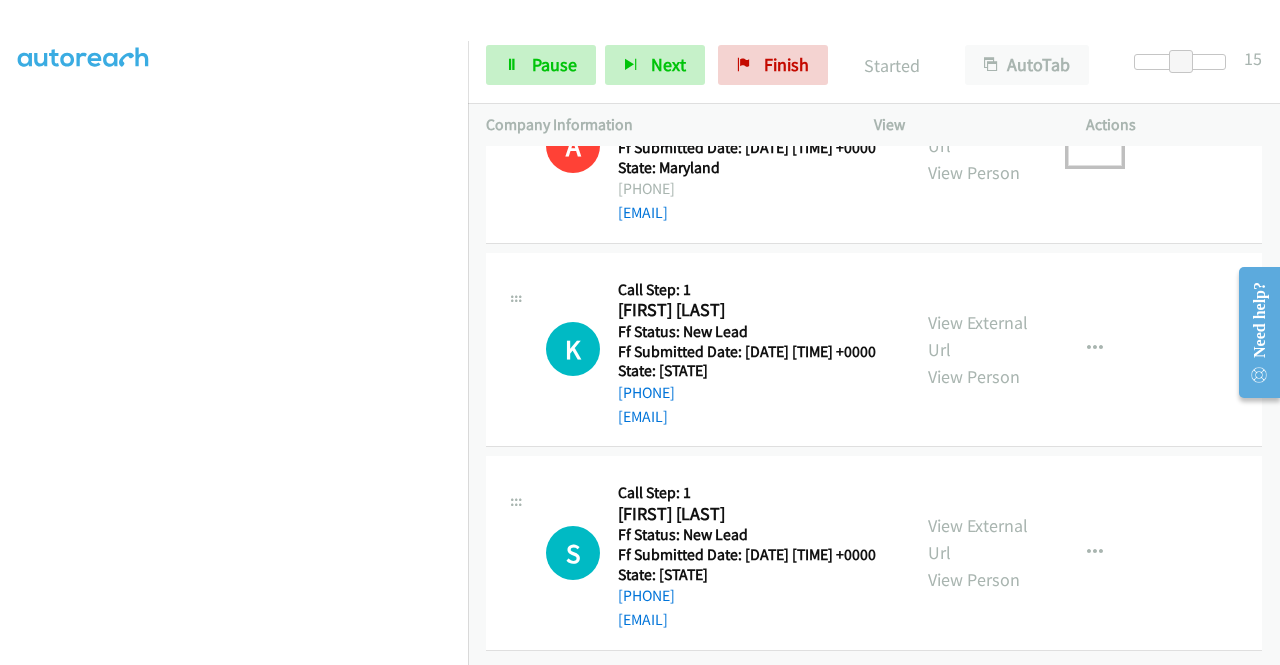 scroll, scrollTop: 662, scrollLeft: 0, axis: vertical 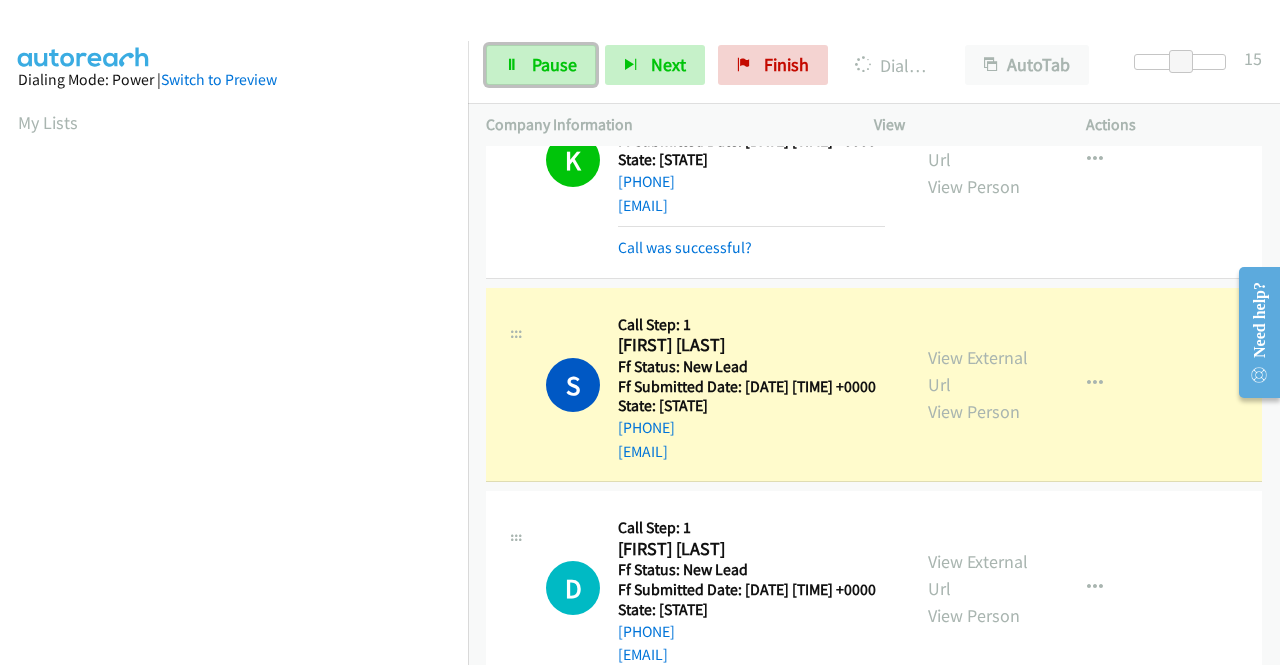 drag, startPoint x: 546, startPoint y: 65, endPoint x: 506, endPoint y: 90, distance: 47.169907 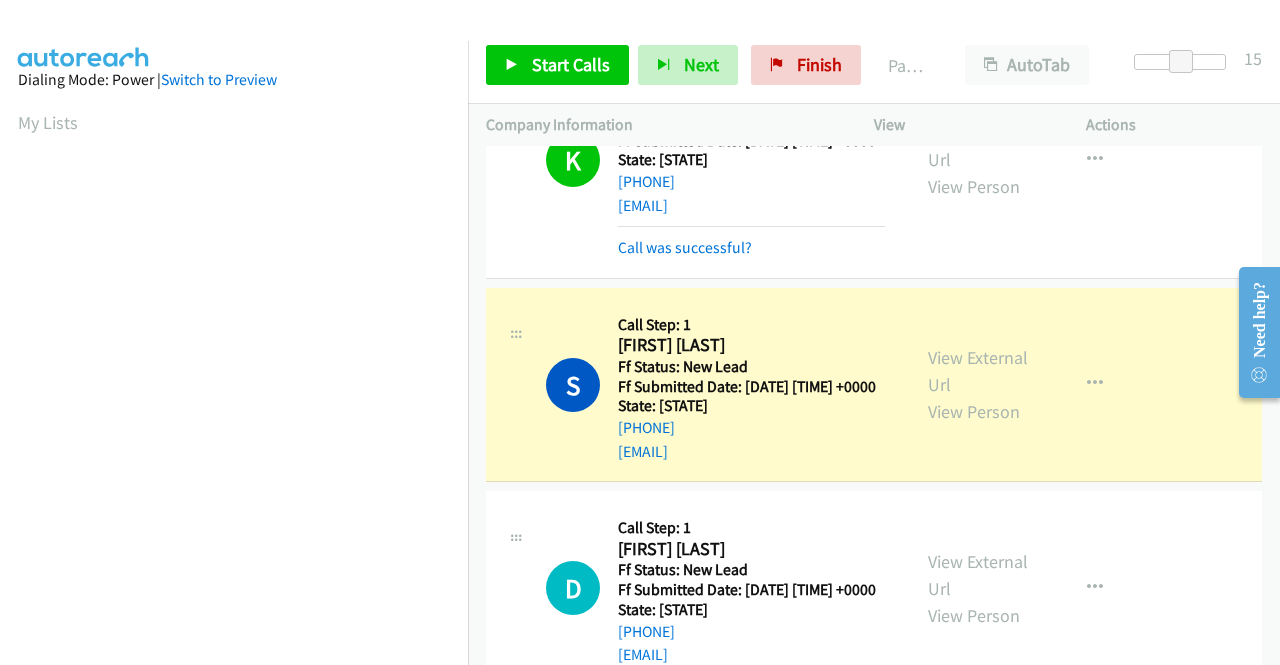 scroll, scrollTop: 400, scrollLeft: 0, axis: vertical 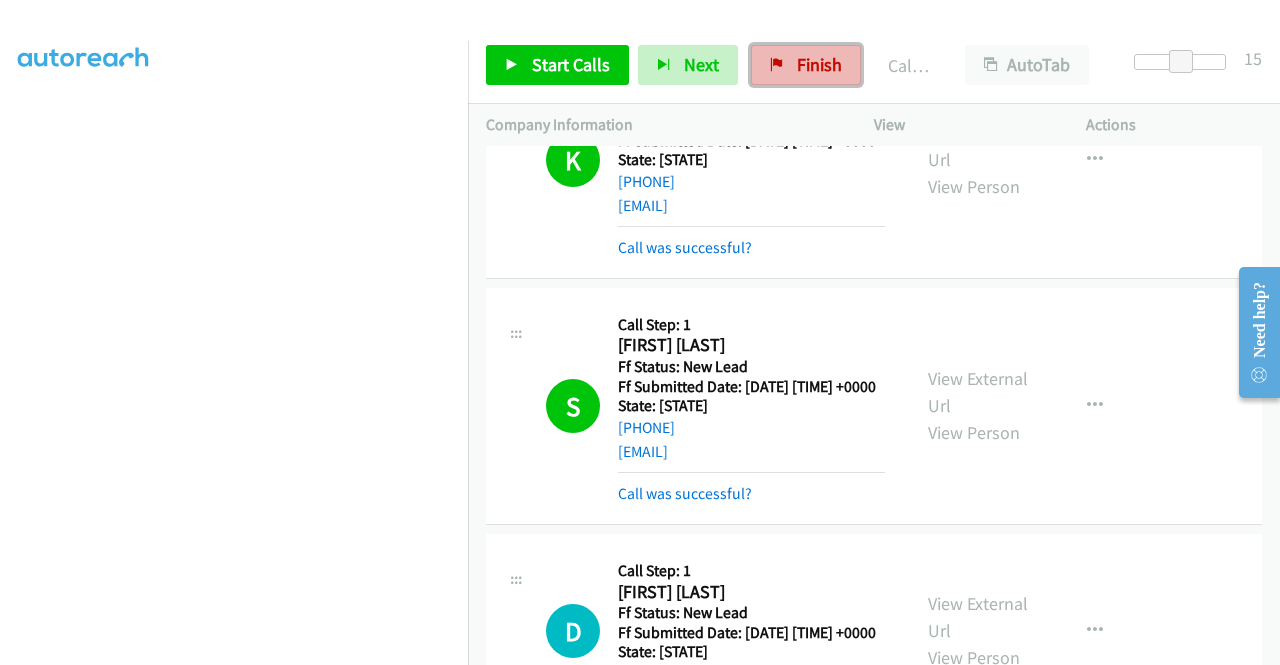 click on "Finish" at bounding box center [819, 64] 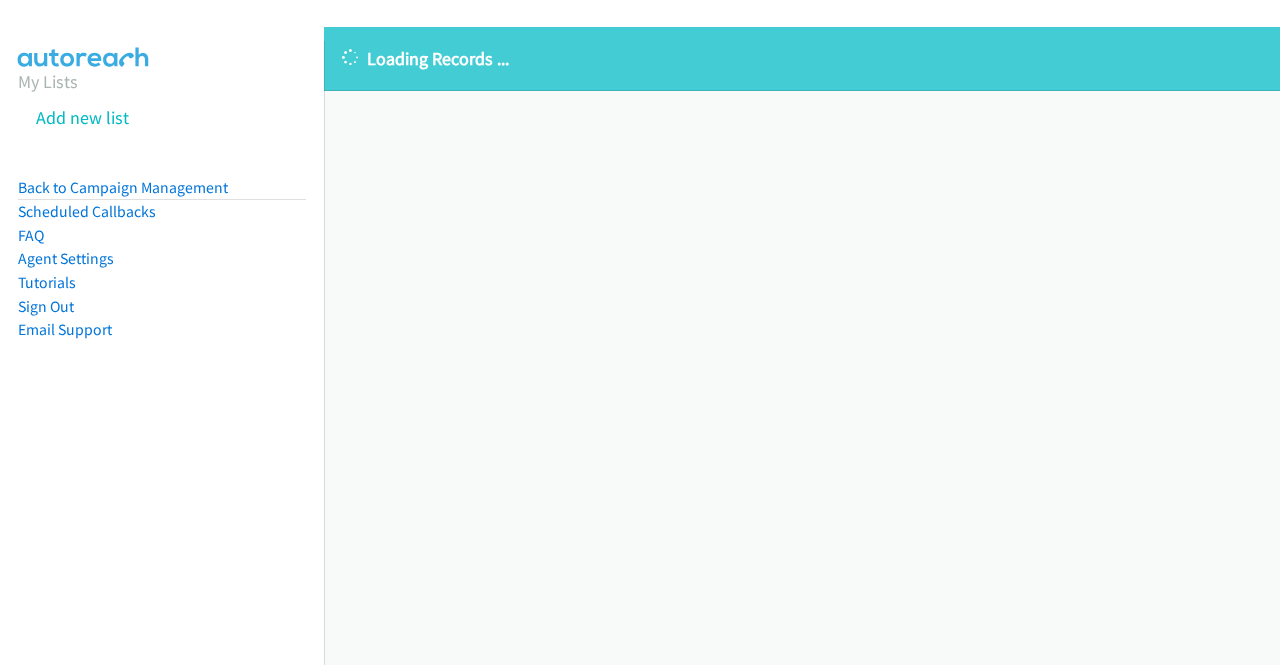 scroll, scrollTop: 0, scrollLeft: 0, axis: both 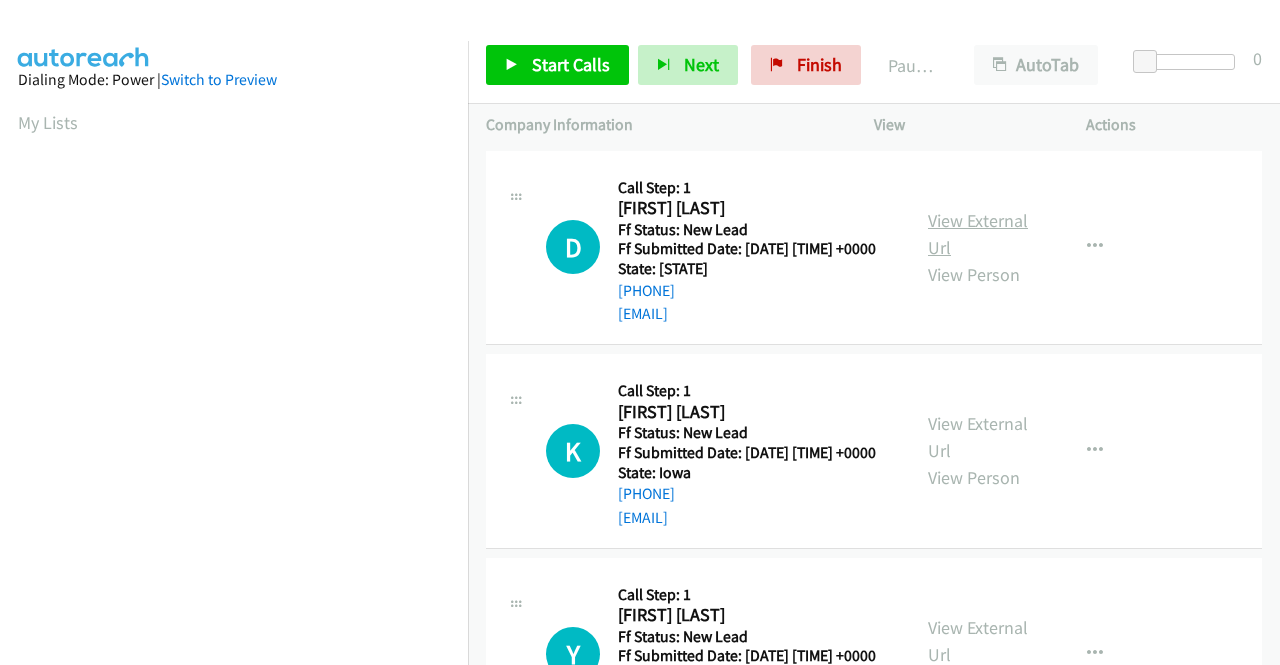 click on "View External Url" at bounding box center [978, 234] 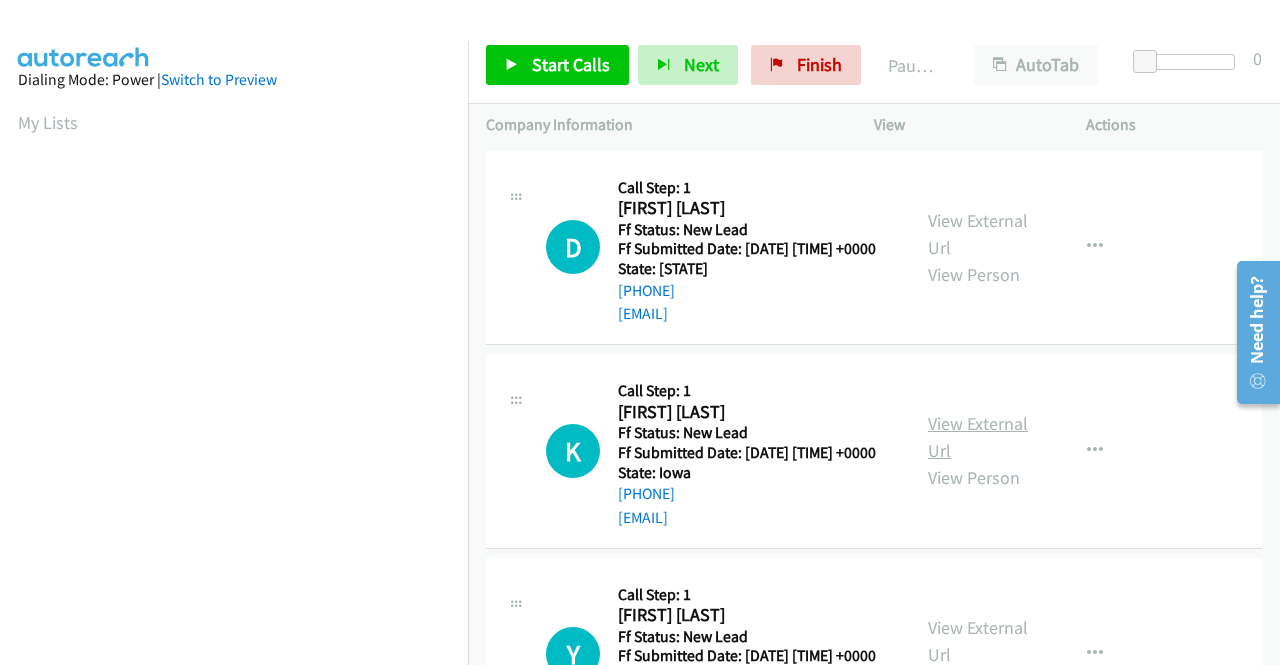 click on "View External Url" at bounding box center [978, 437] 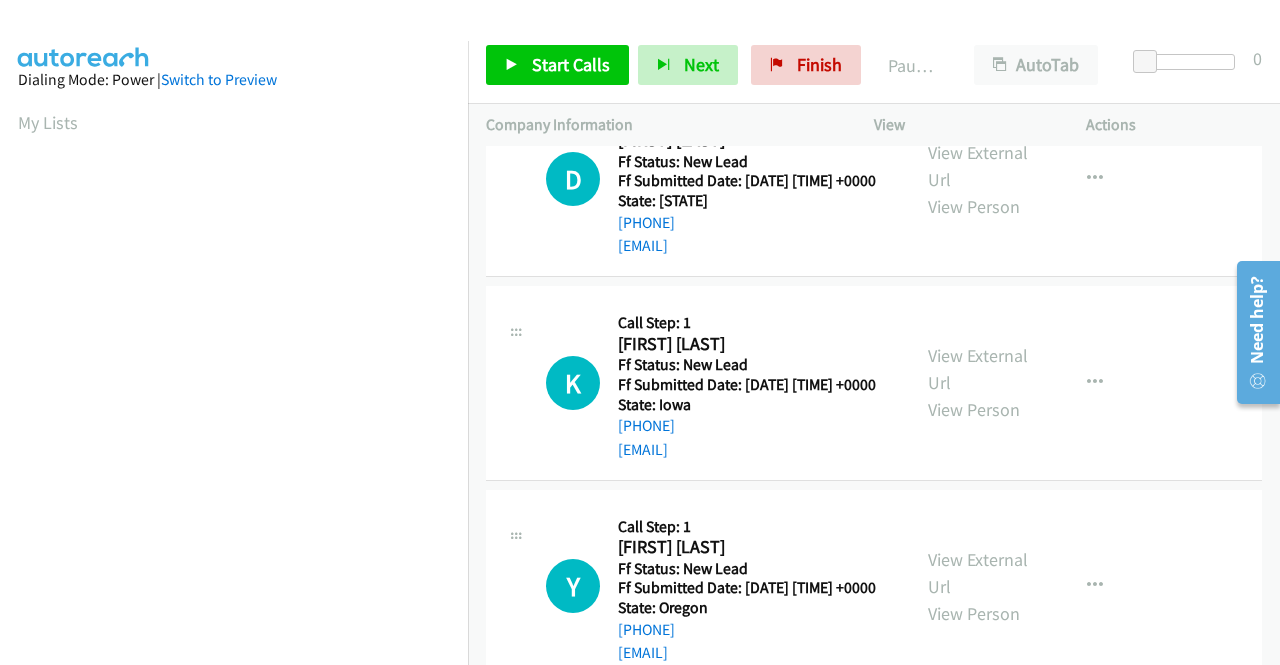 scroll, scrollTop: 100, scrollLeft: 0, axis: vertical 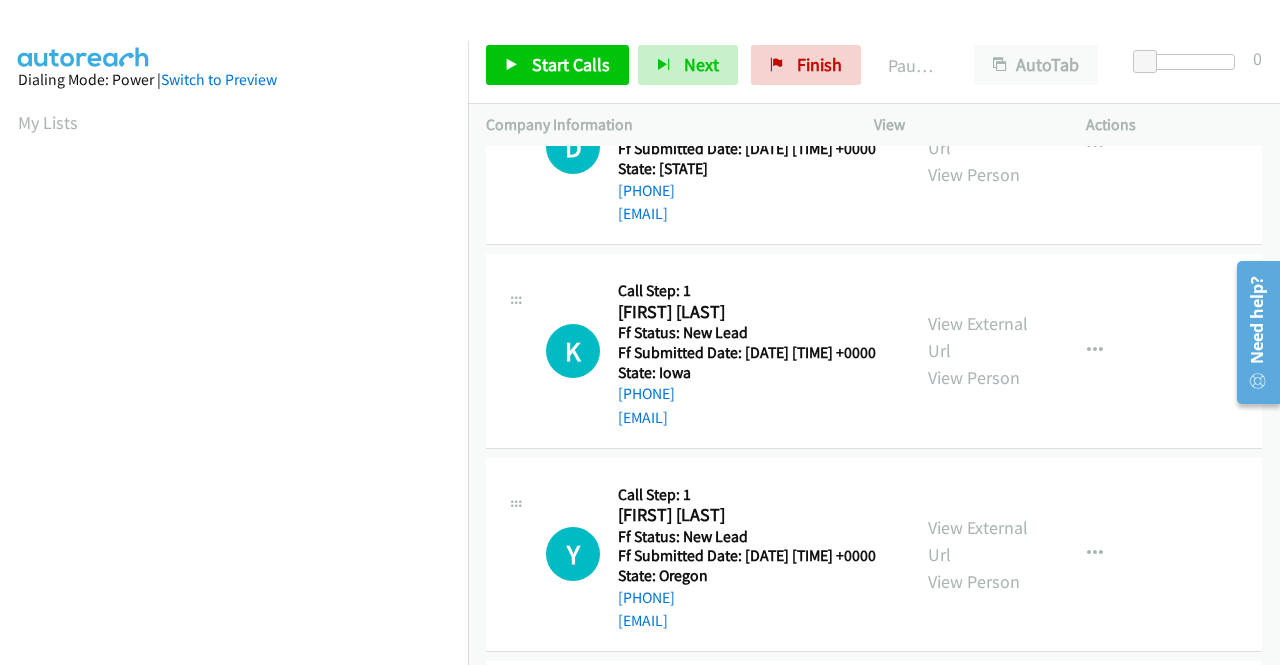 click on "View External Url
View Person" at bounding box center (980, 554) 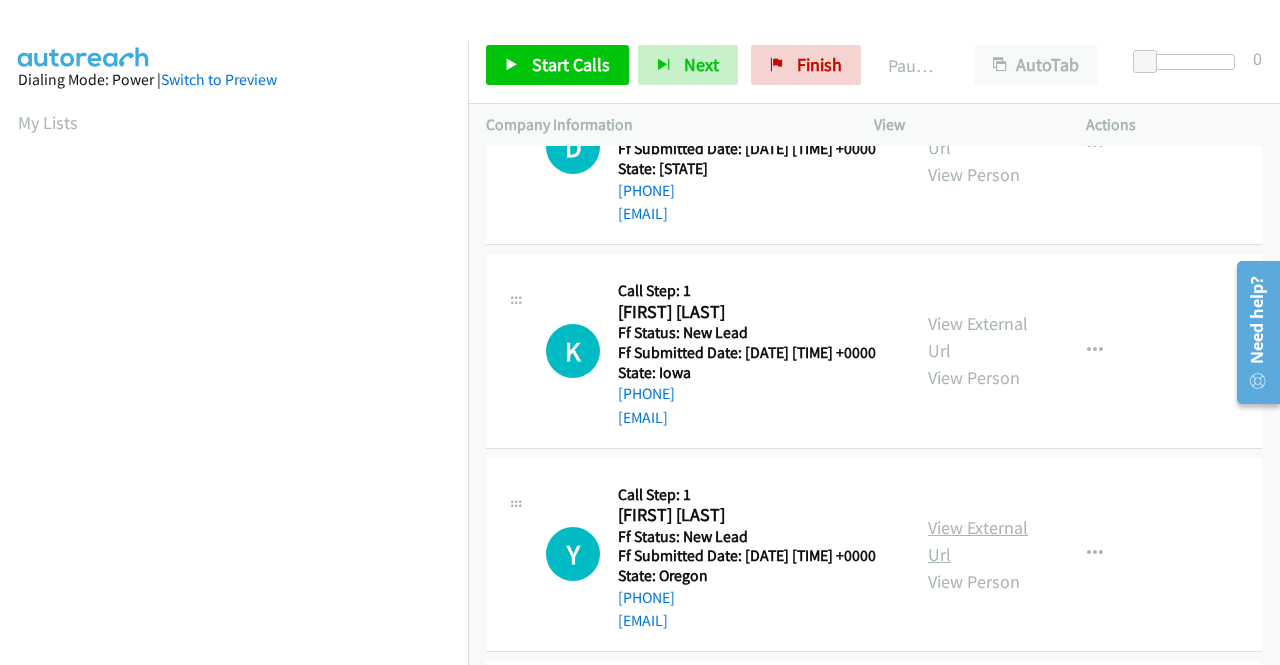 click on "View External Url" at bounding box center [978, 541] 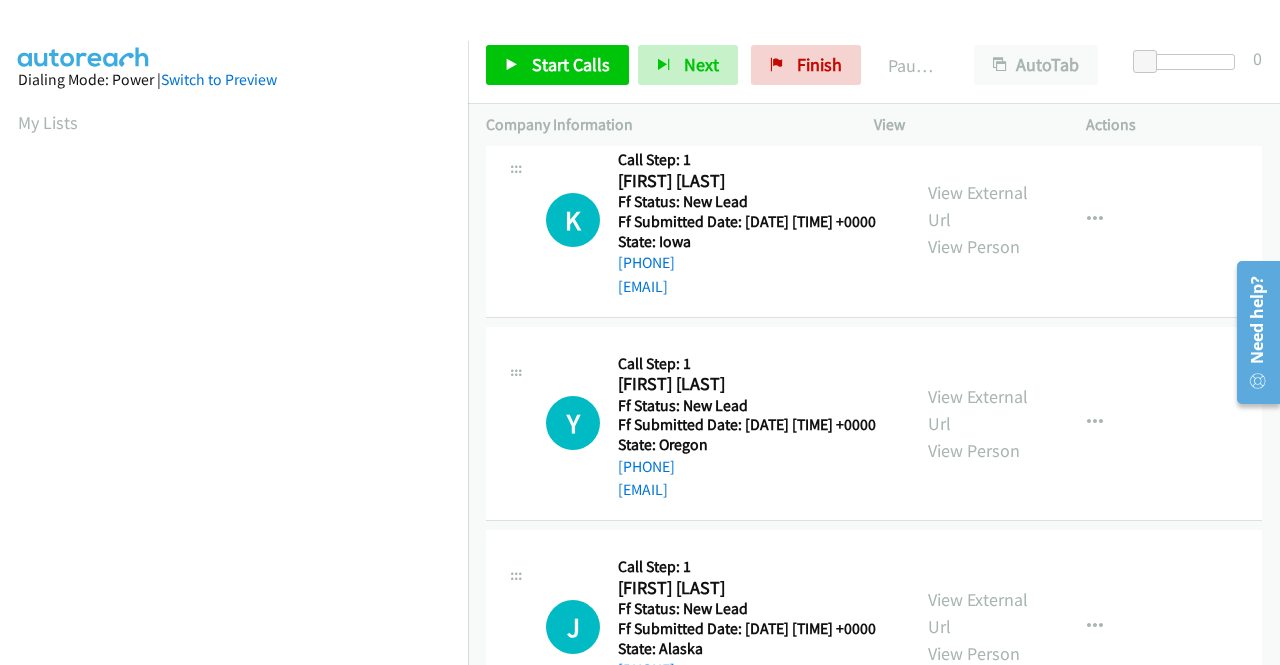 scroll, scrollTop: 300, scrollLeft: 0, axis: vertical 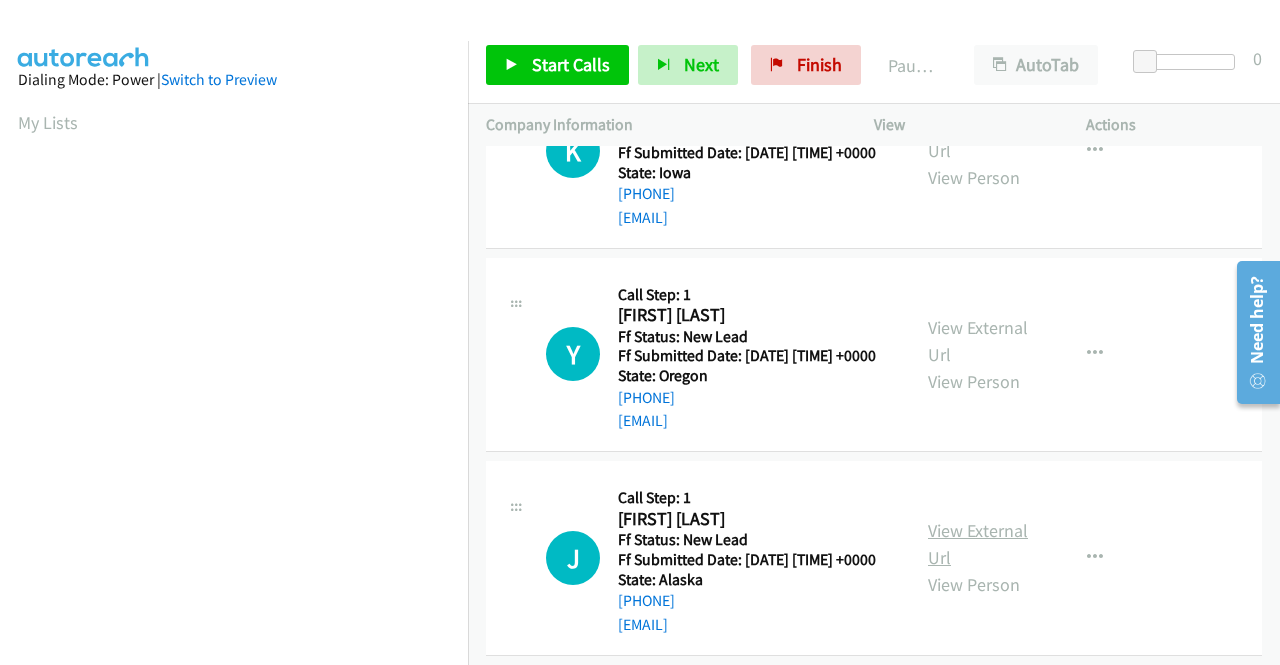 click on "View External Url" at bounding box center [978, 544] 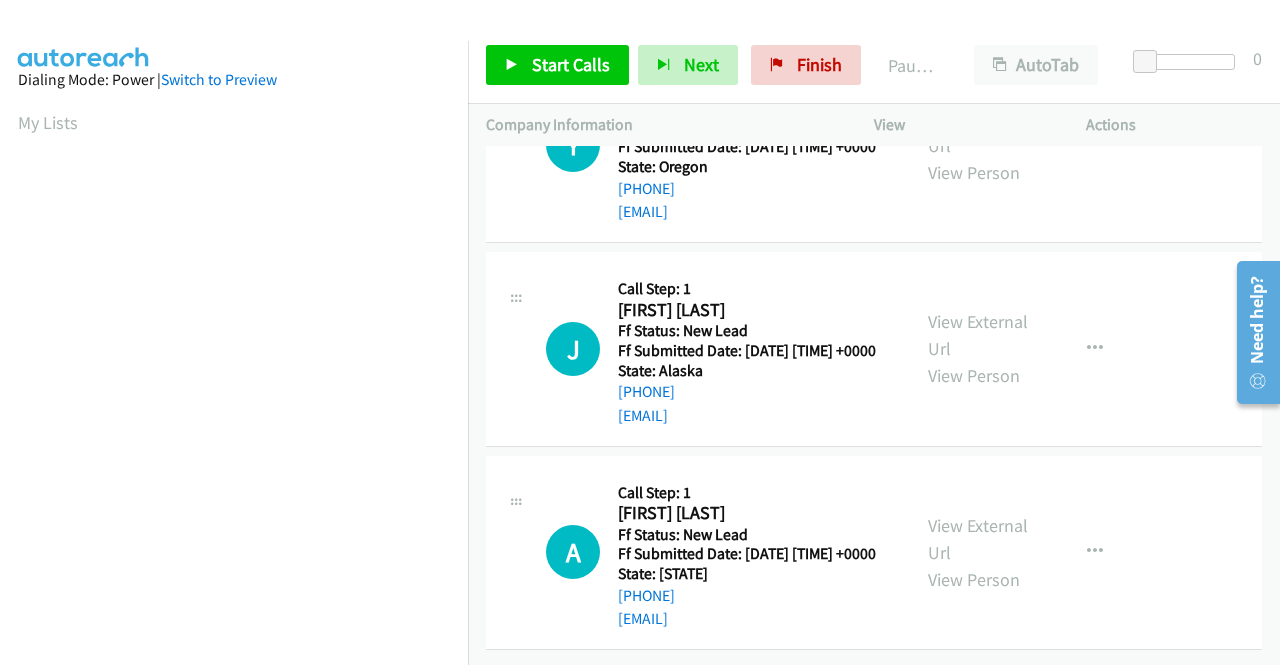 scroll, scrollTop: 620, scrollLeft: 0, axis: vertical 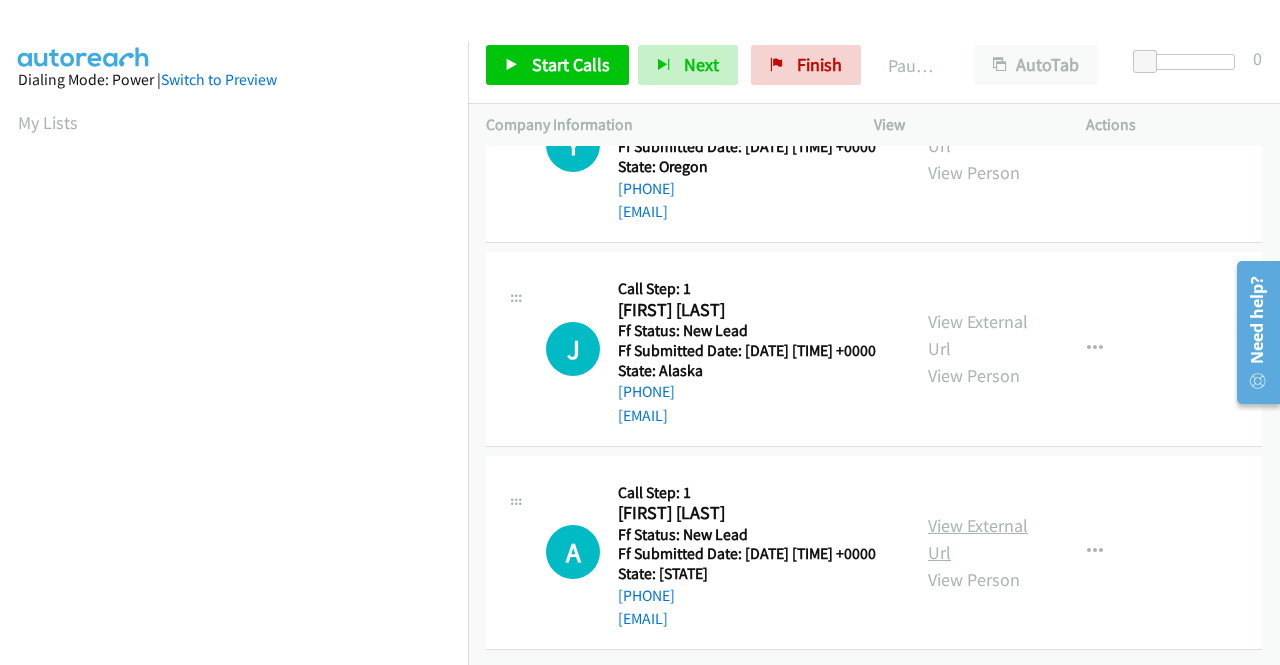 click on "View External Url" at bounding box center [978, 539] 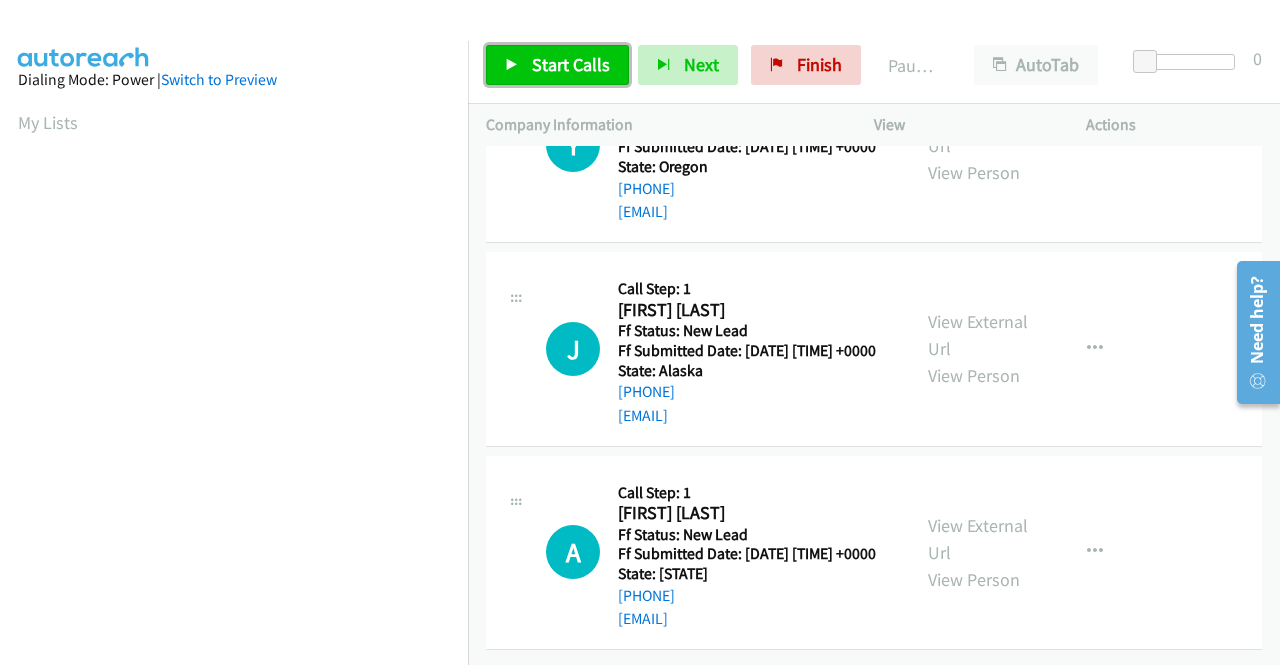 click on "Start Calls" at bounding box center [557, 65] 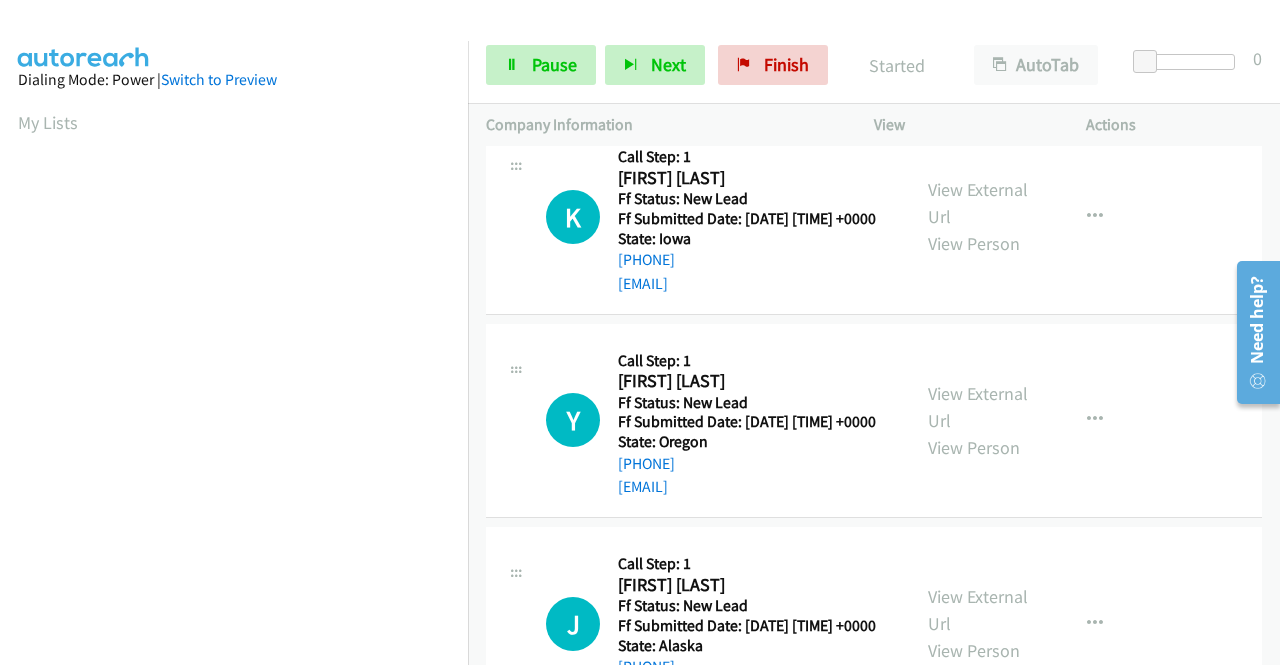 scroll, scrollTop: 0, scrollLeft: 0, axis: both 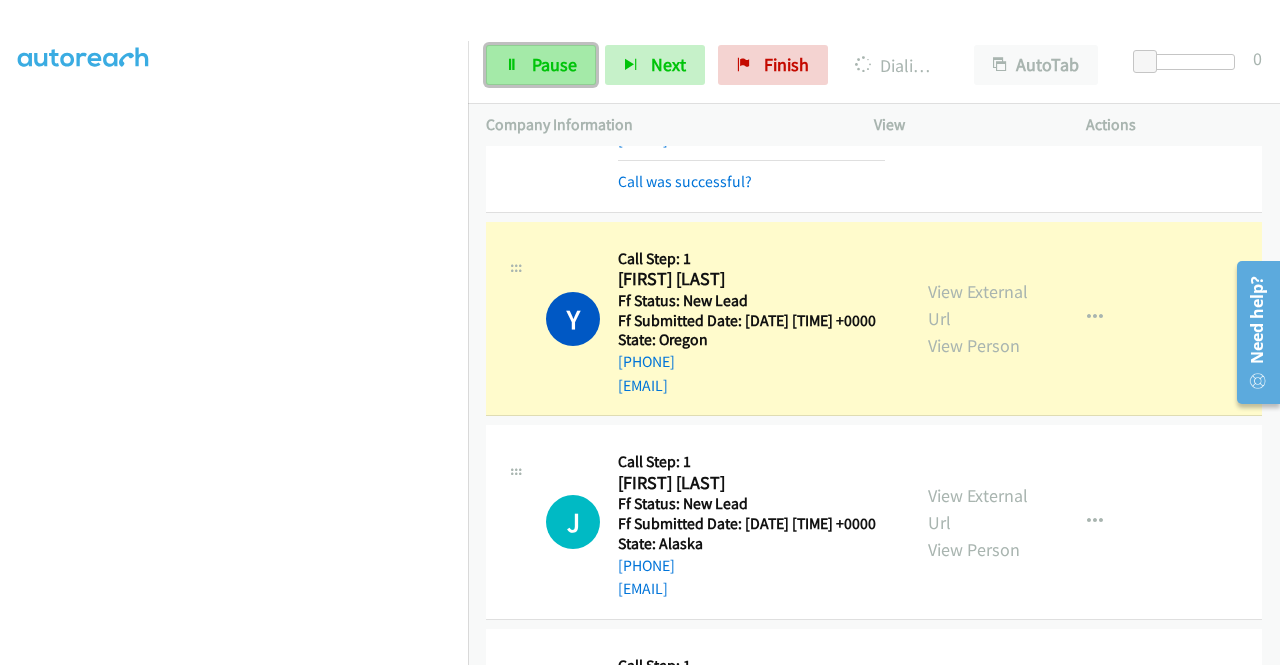click on "Pause" at bounding box center (554, 64) 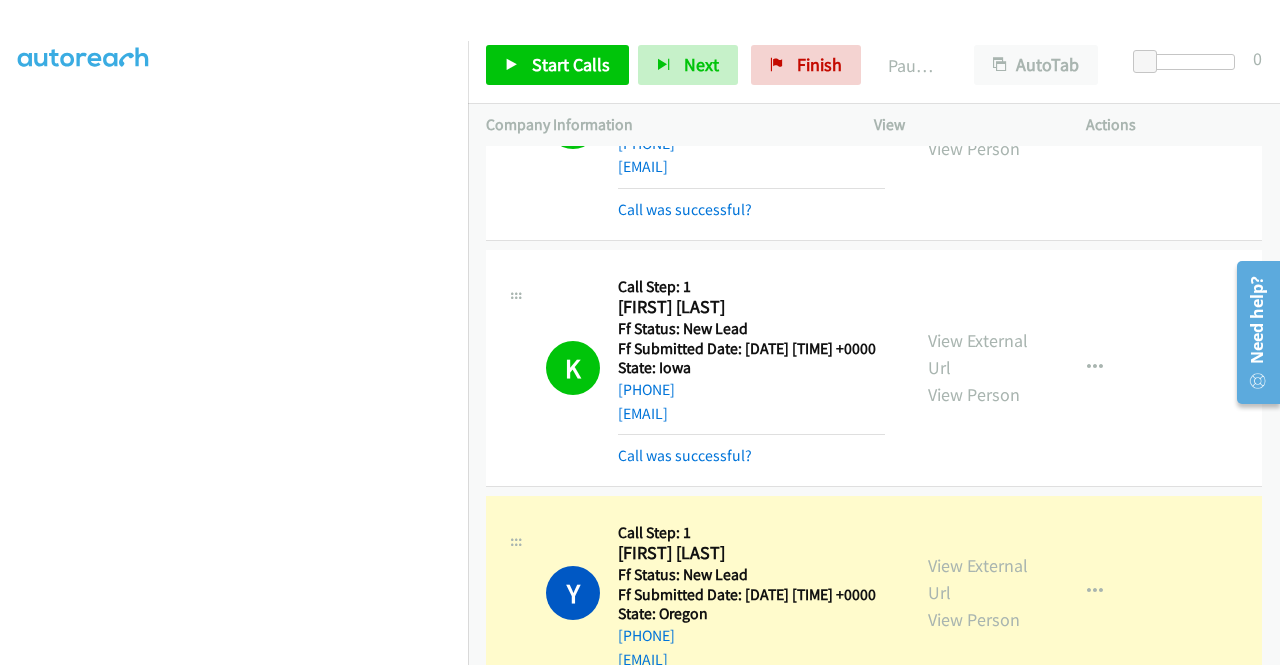 scroll, scrollTop: 0, scrollLeft: 0, axis: both 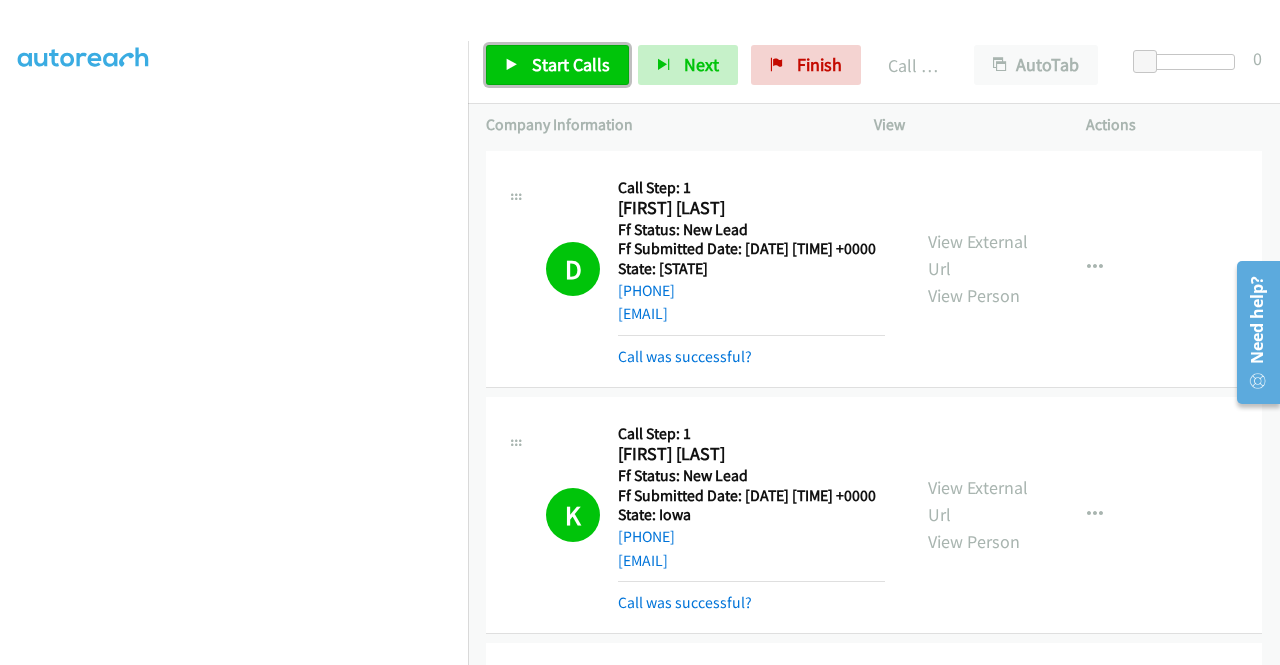 click on "Start Calls" at bounding box center (571, 64) 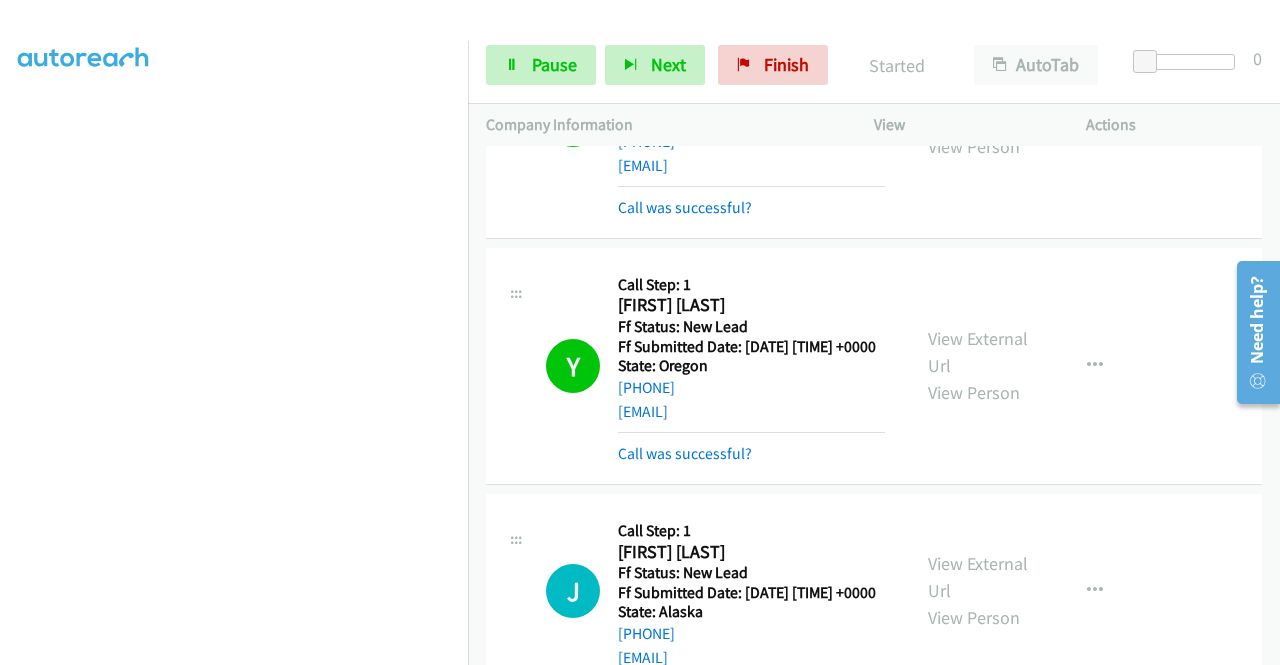 scroll, scrollTop: 400, scrollLeft: 0, axis: vertical 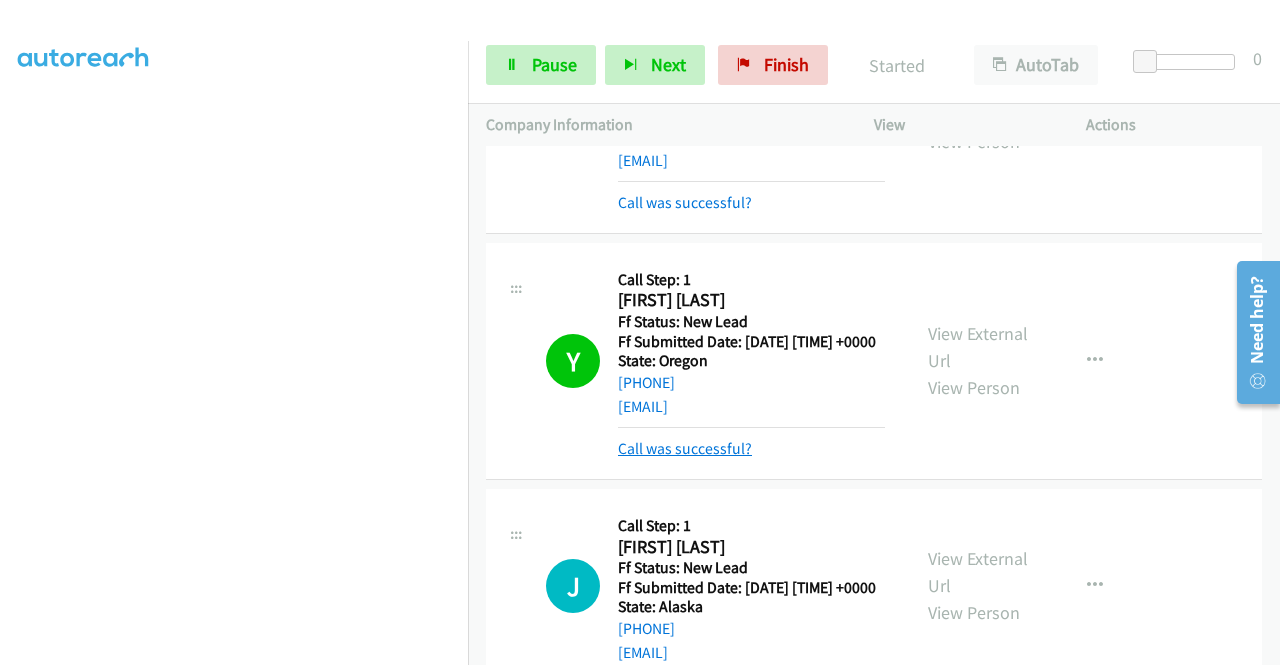 click on "Call was successful?" at bounding box center (685, 448) 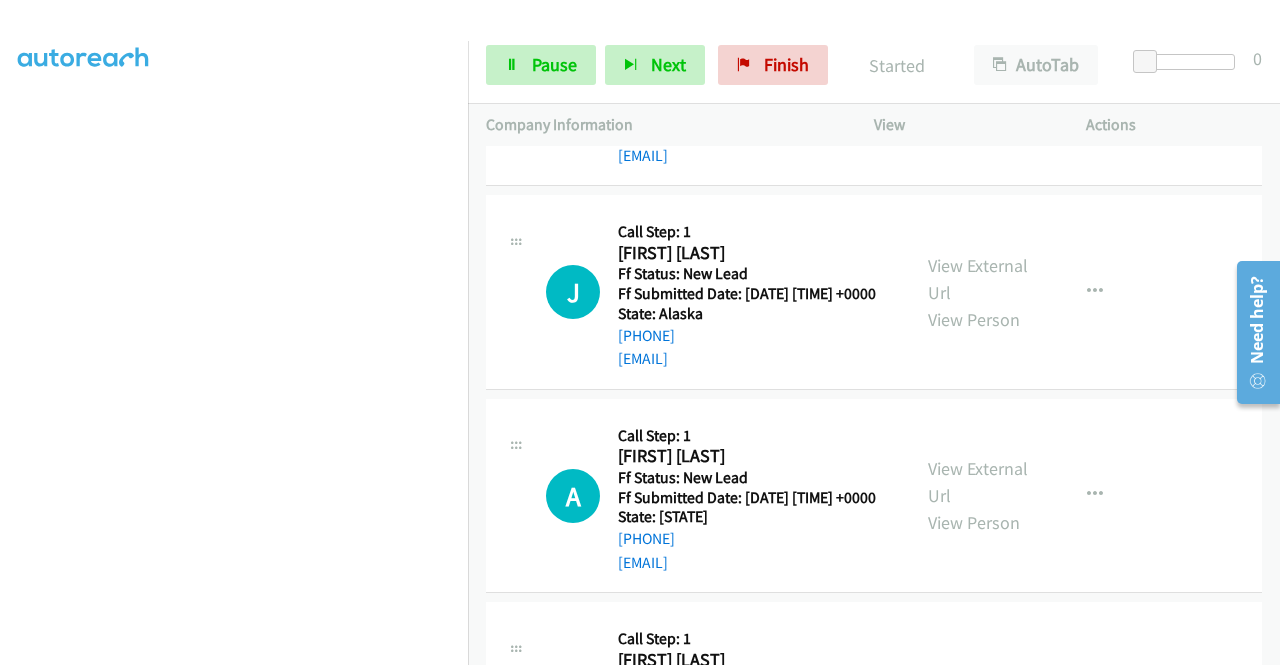 scroll, scrollTop: 700, scrollLeft: 0, axis: vertical 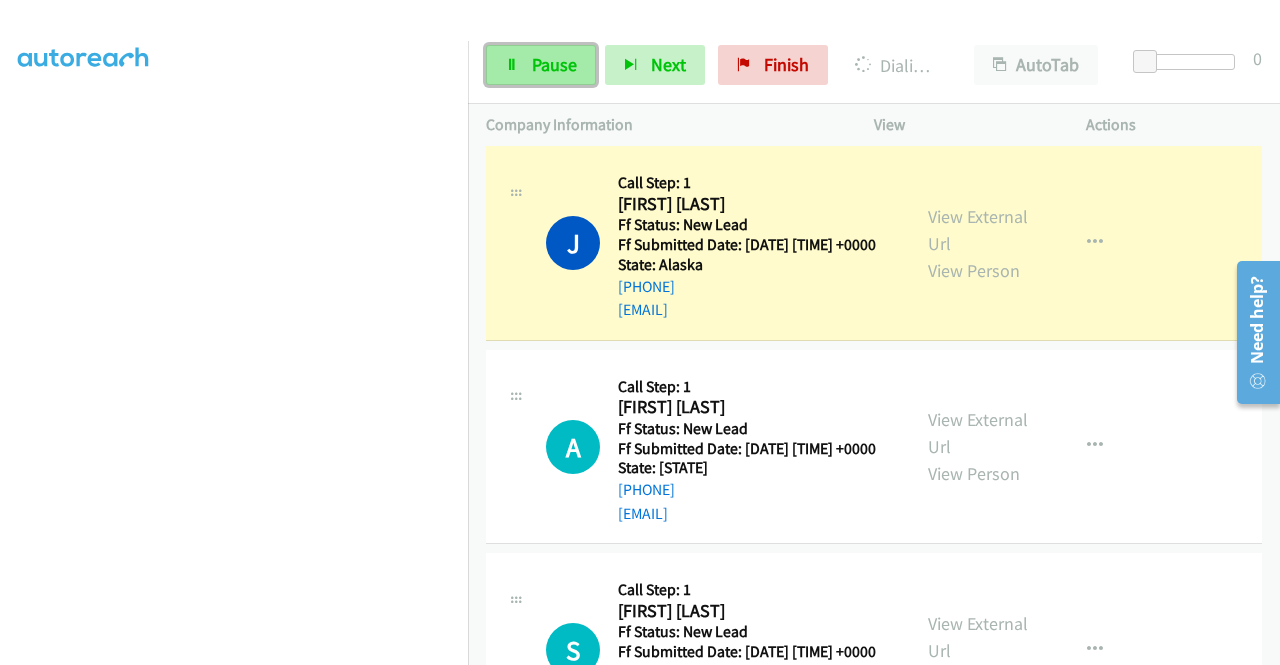 click on "Pause" at bounding box center [541, 65] 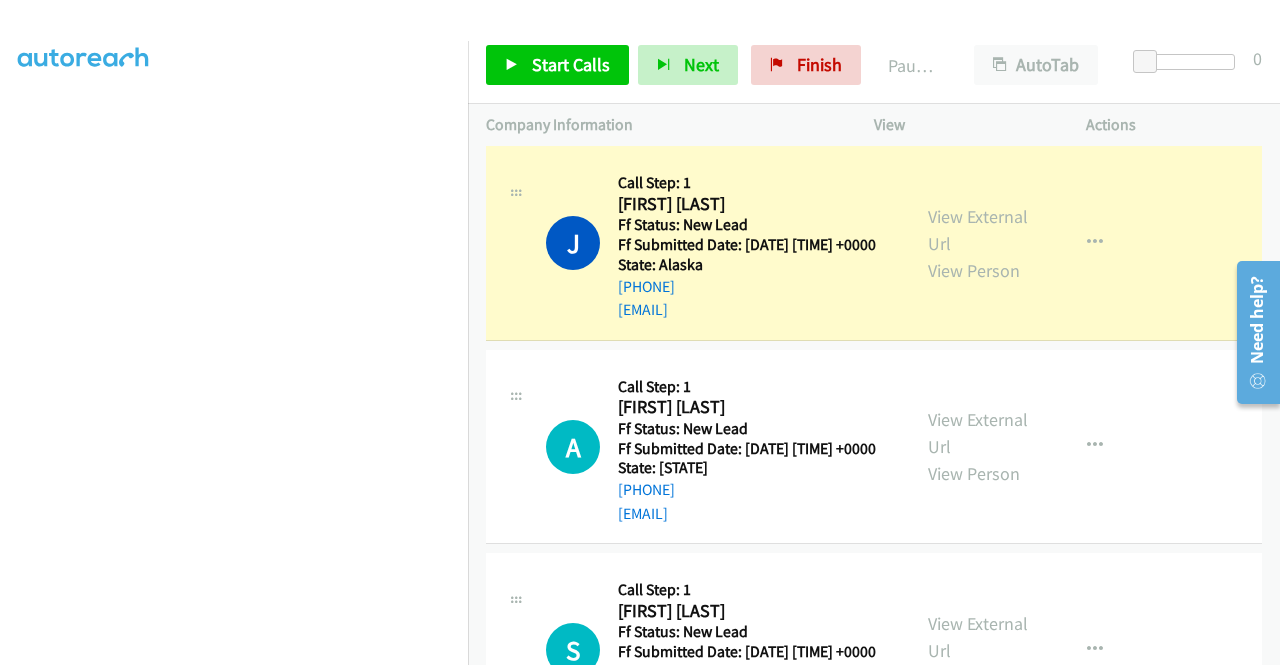 scroll, scrollTop: 0, scrollLeft: 0, axis: both 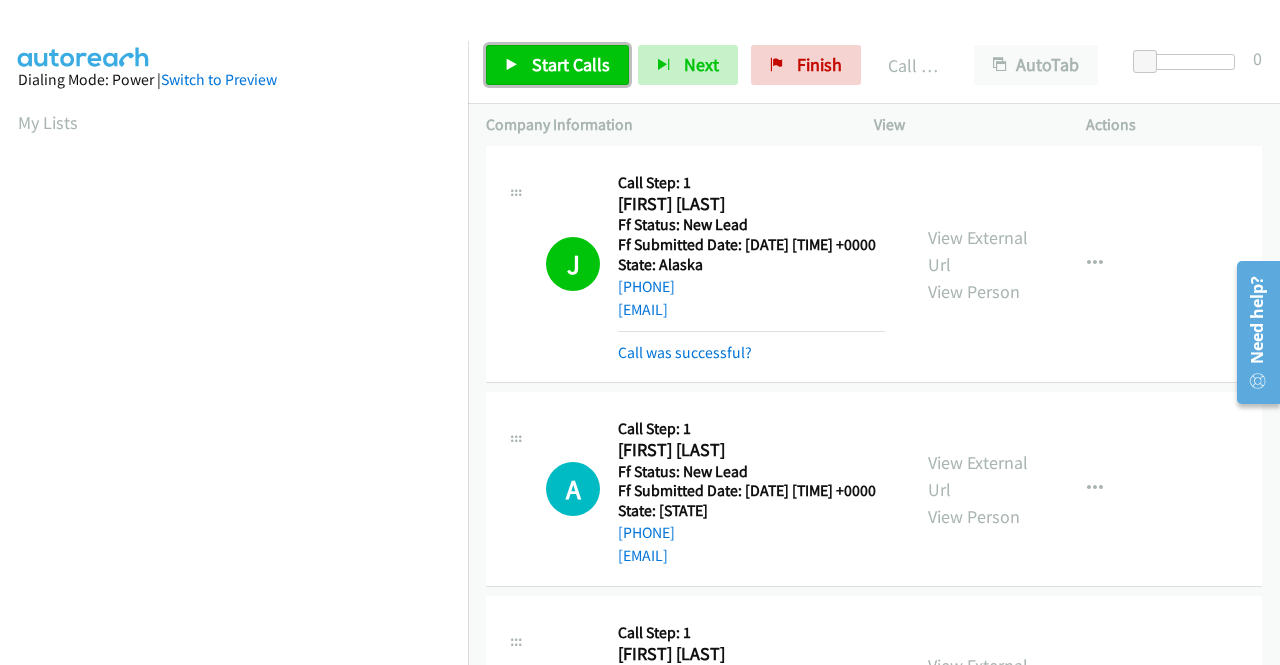 click on "Start Calls" at bounding box center (571, 64) 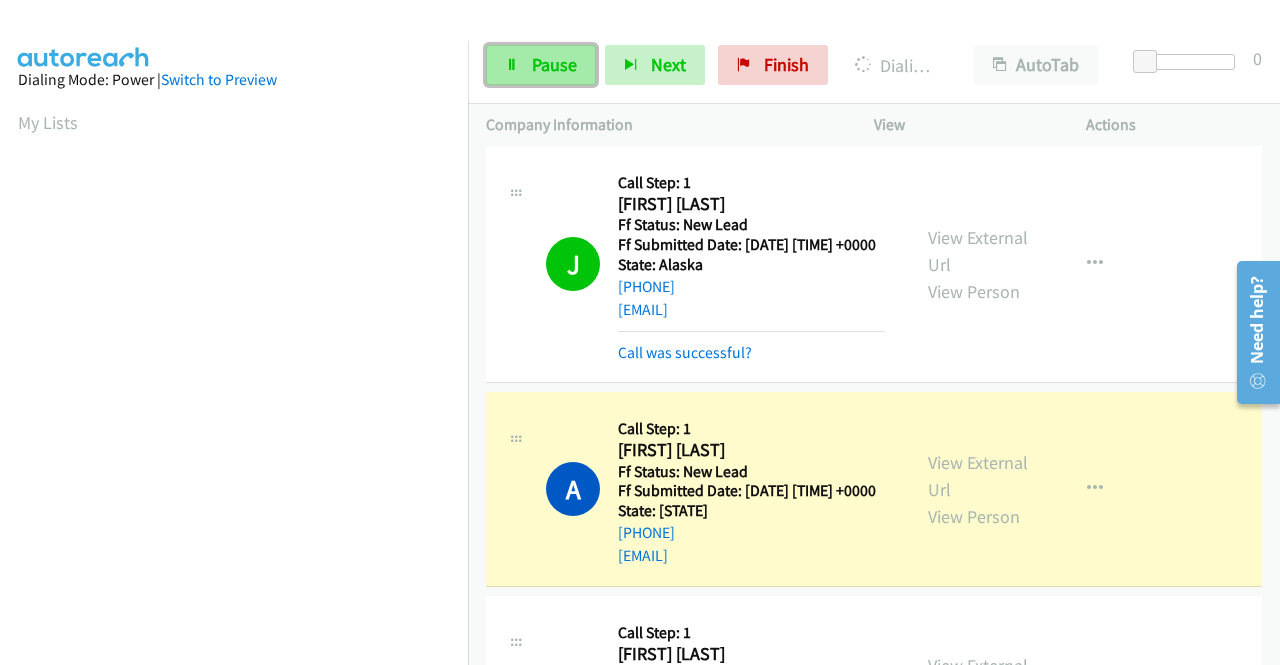 click on "Pause" at bounding box center [541, 65] 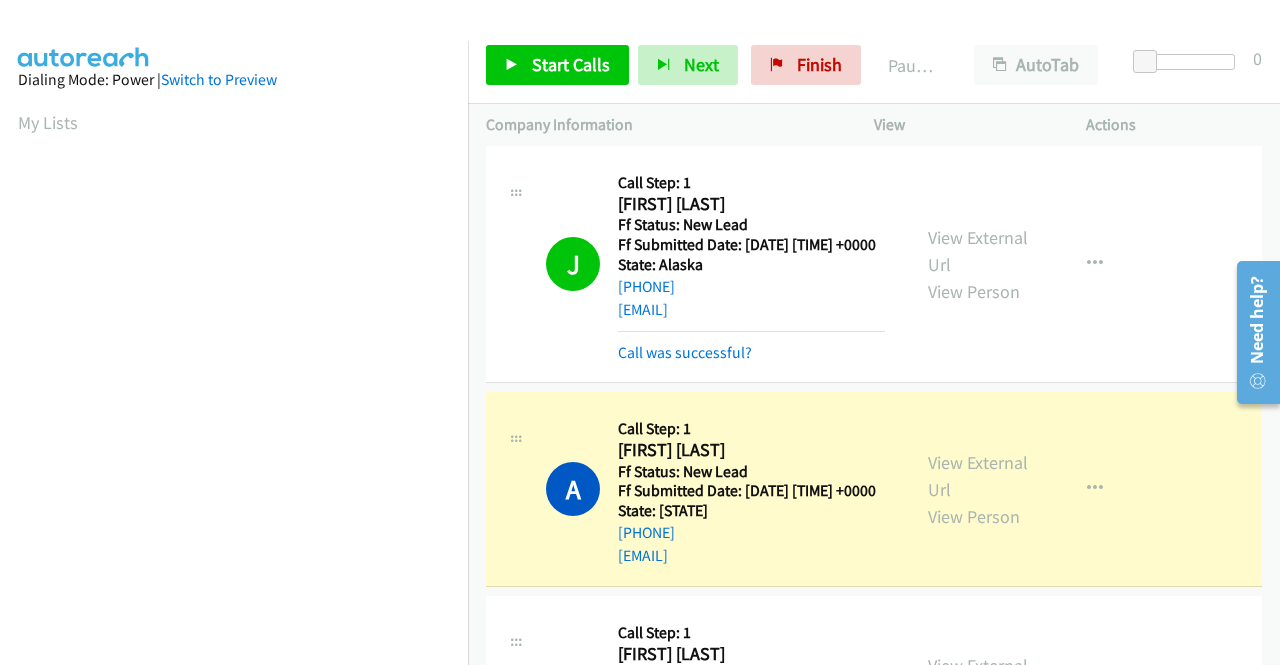 scroll, scrollTop: 456, scrollLeft: 0, axis: vertical 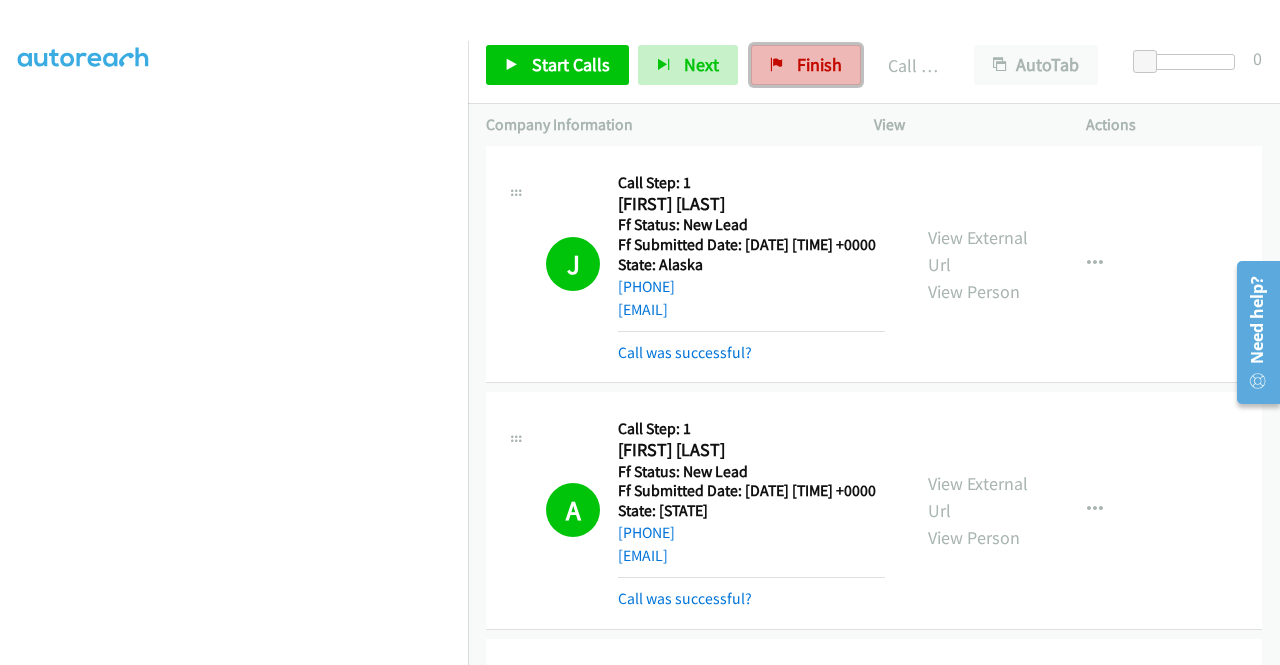 click on "Finish" at bounding box center [819, 64] 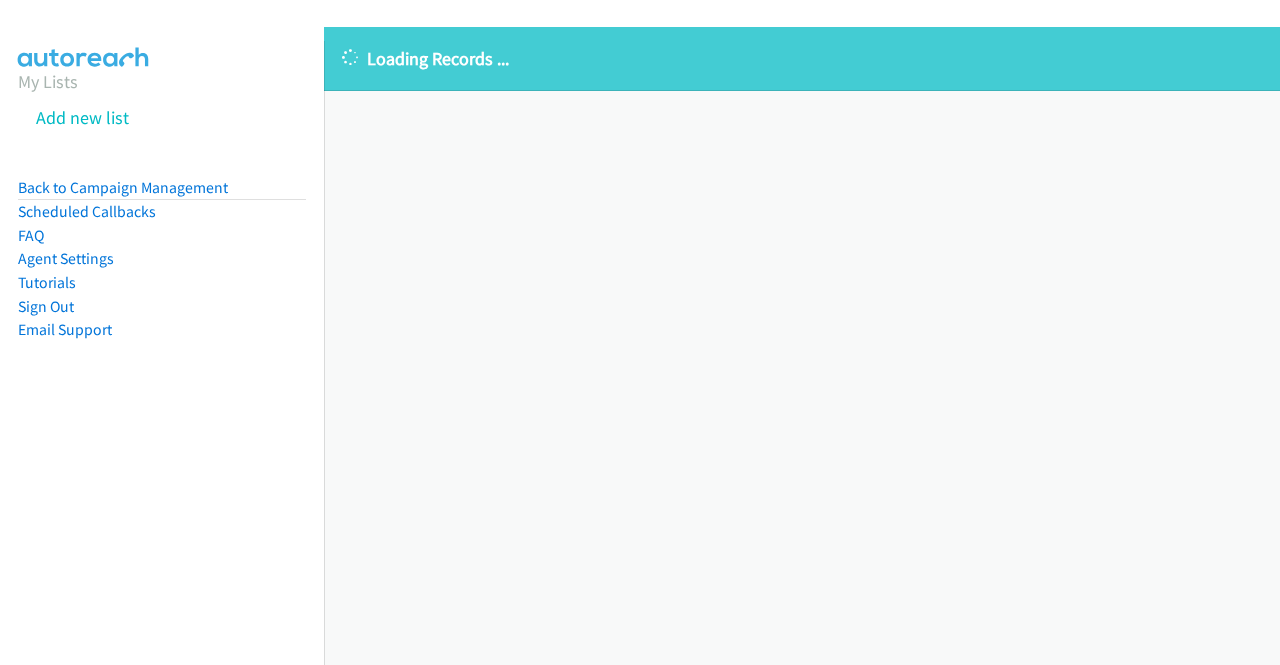 scroll, scrollTop: 0, scrollLeft: 0, axis: both 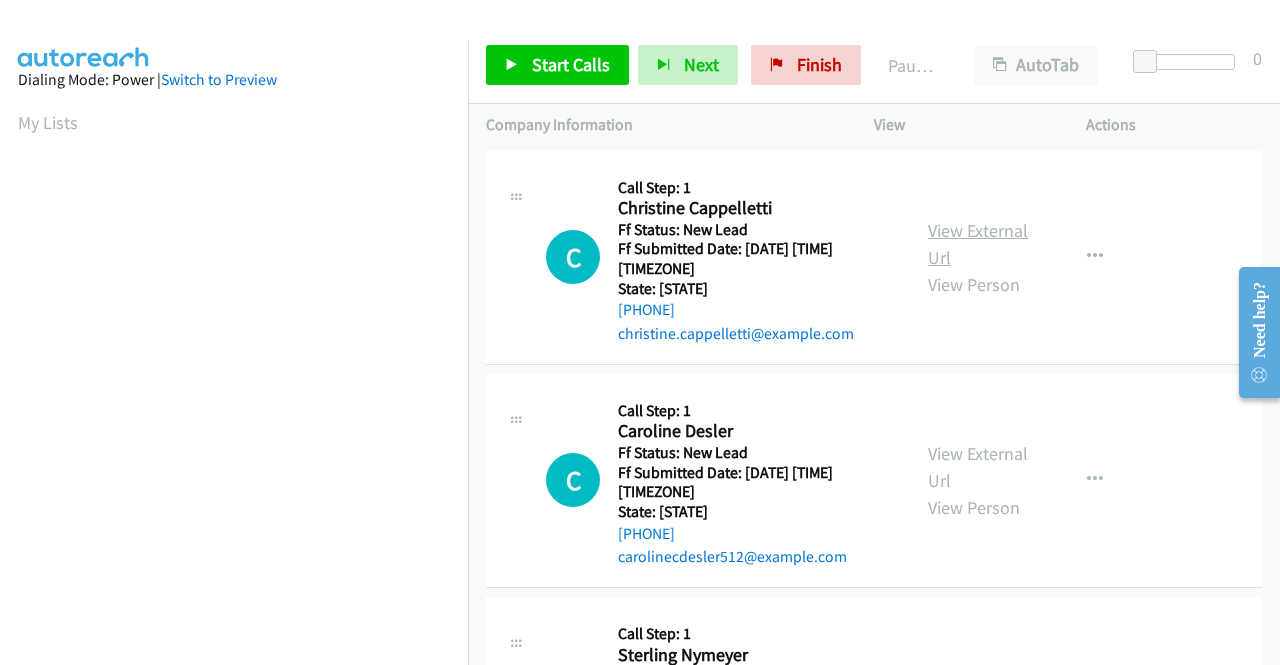 click on "View External Url" at bounding box center (978, 244) 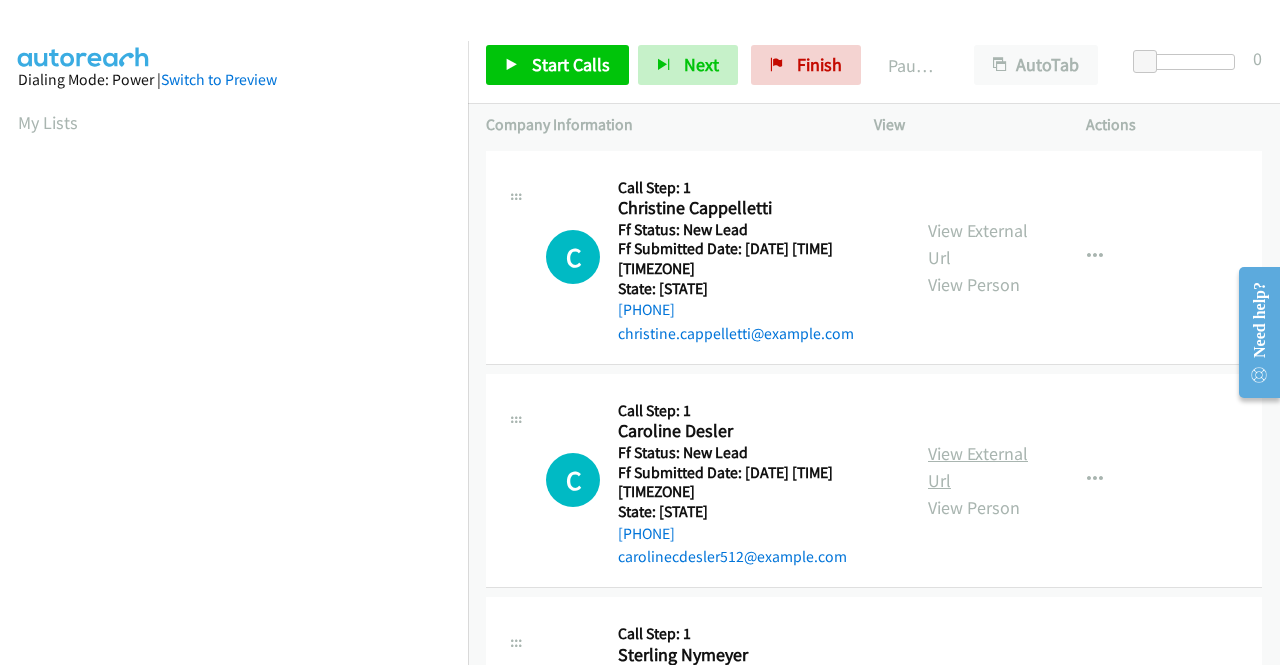 click on "View External Url" at bounding box center [978, 467] 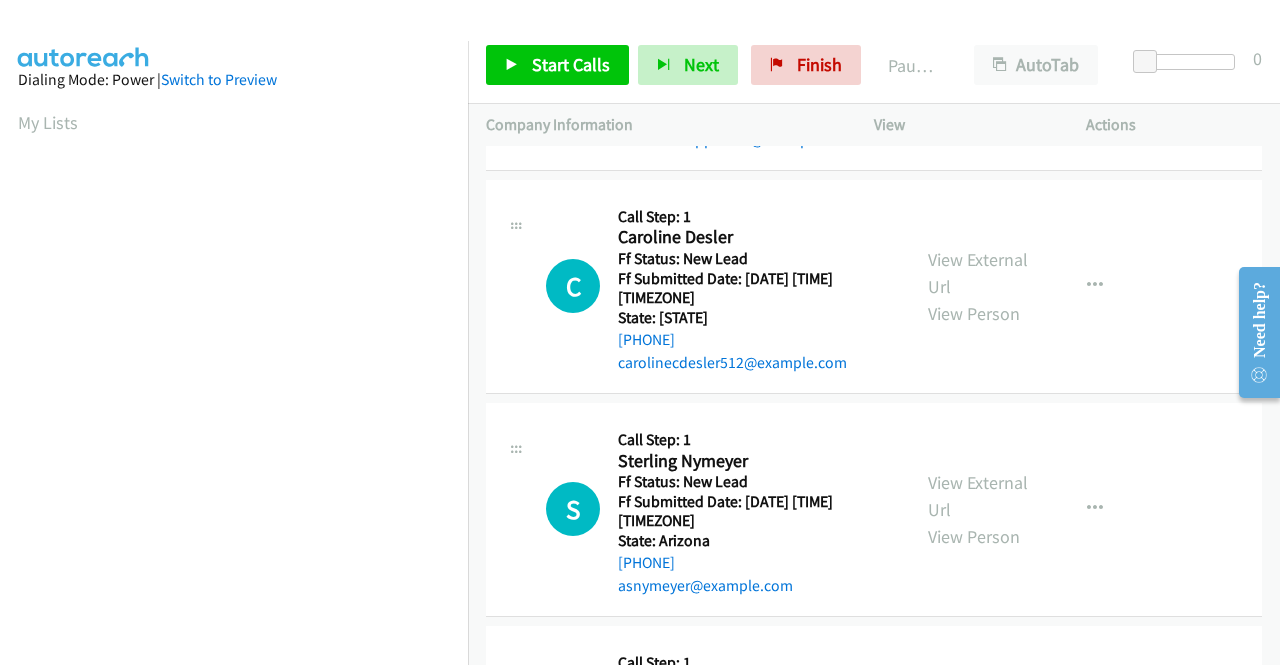 scroll, scrollTop: 200, scrollLeft: 0, axis: vertical 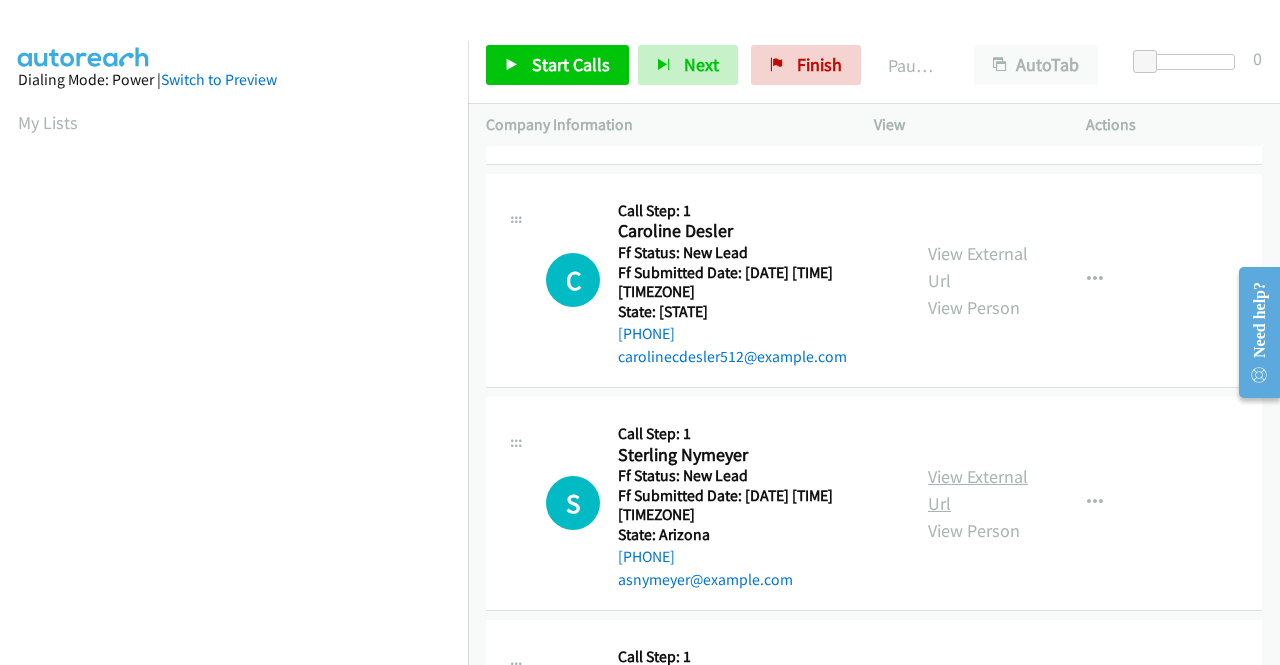 click on "View External Url" at bounding box center (978, 490) 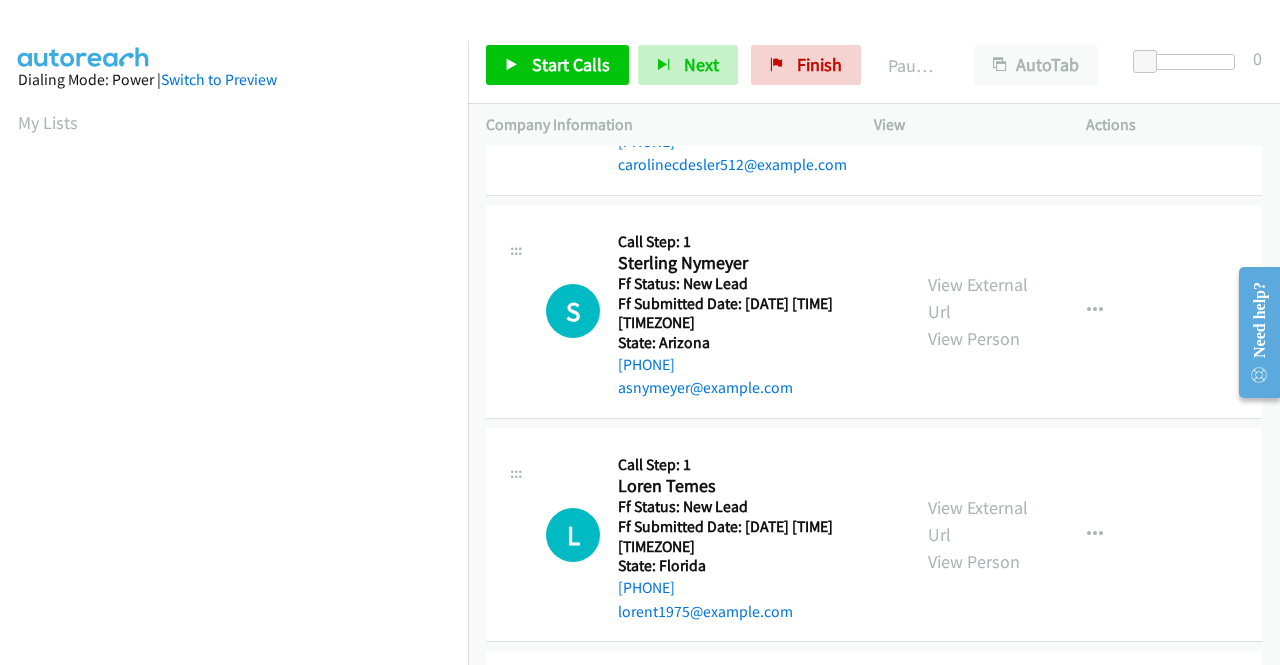scroll, scrollTop: 400, scrollLeft: 0, axis: vertical 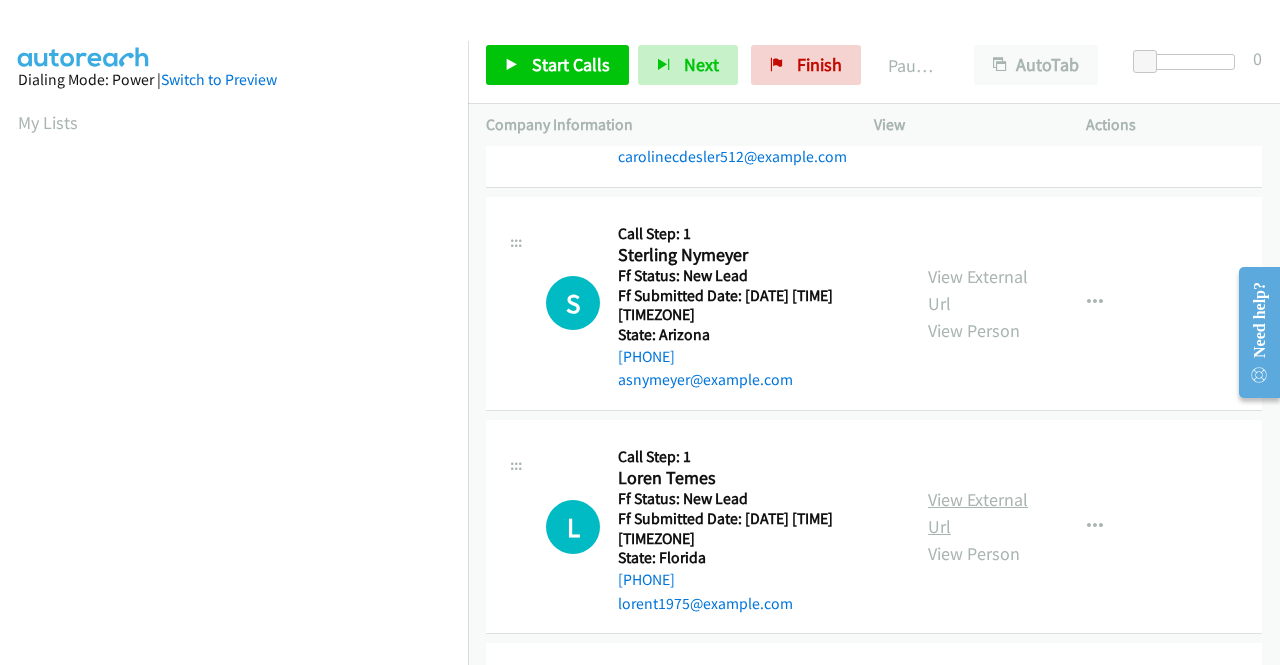 click on "View External Url" at bounding box center [978, 513] 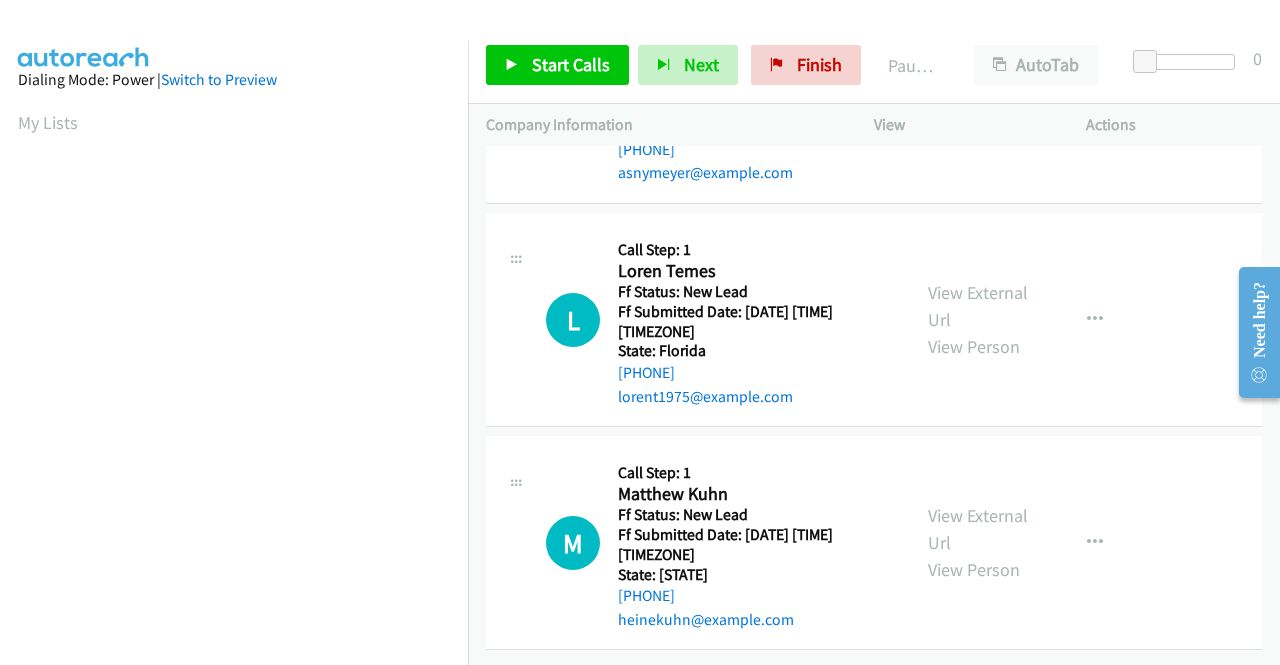 scroll, scrollTop: 620, scrollLeft: 0, axis: vertical 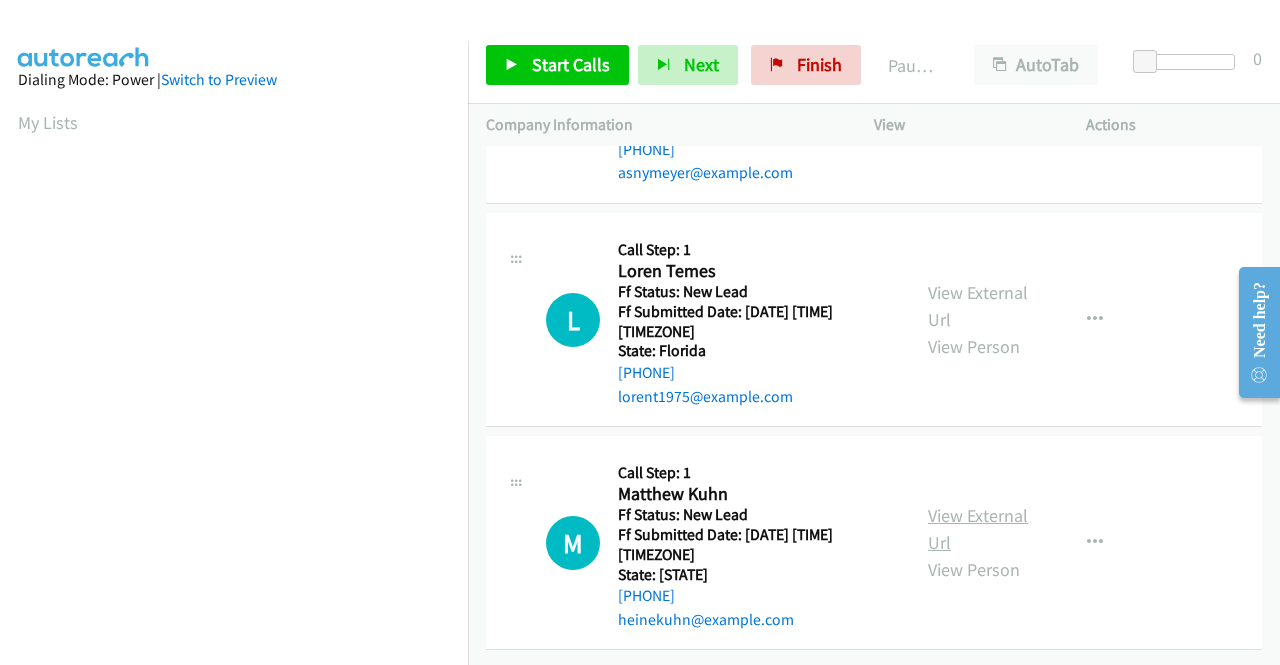 click on "View External Url" at bounding box center [978, 529] 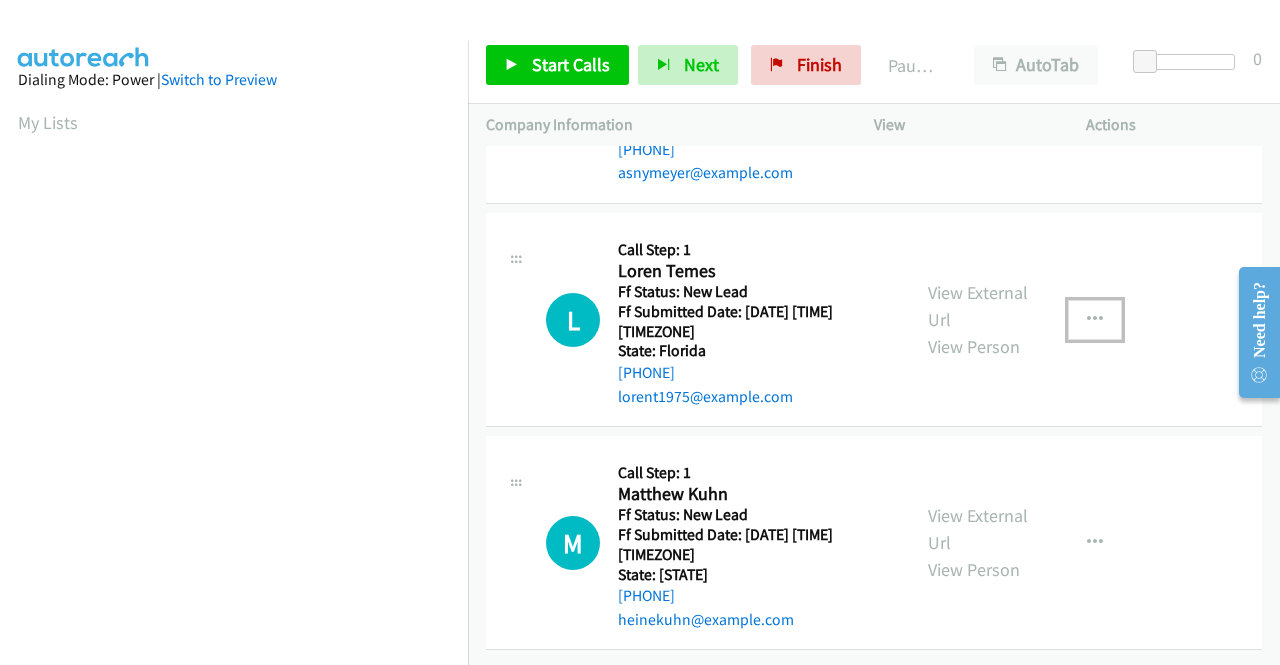 click at bounding box center [1095, 320] 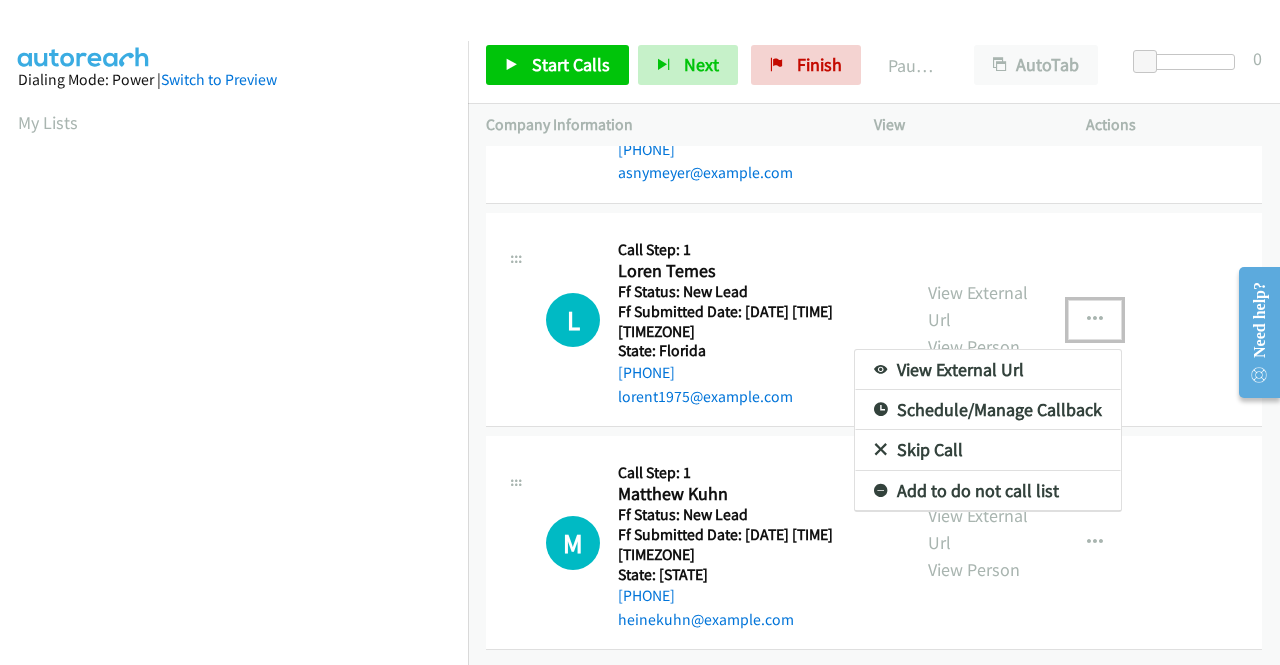 click on "Skip Call" at bounding box center (988, 450) 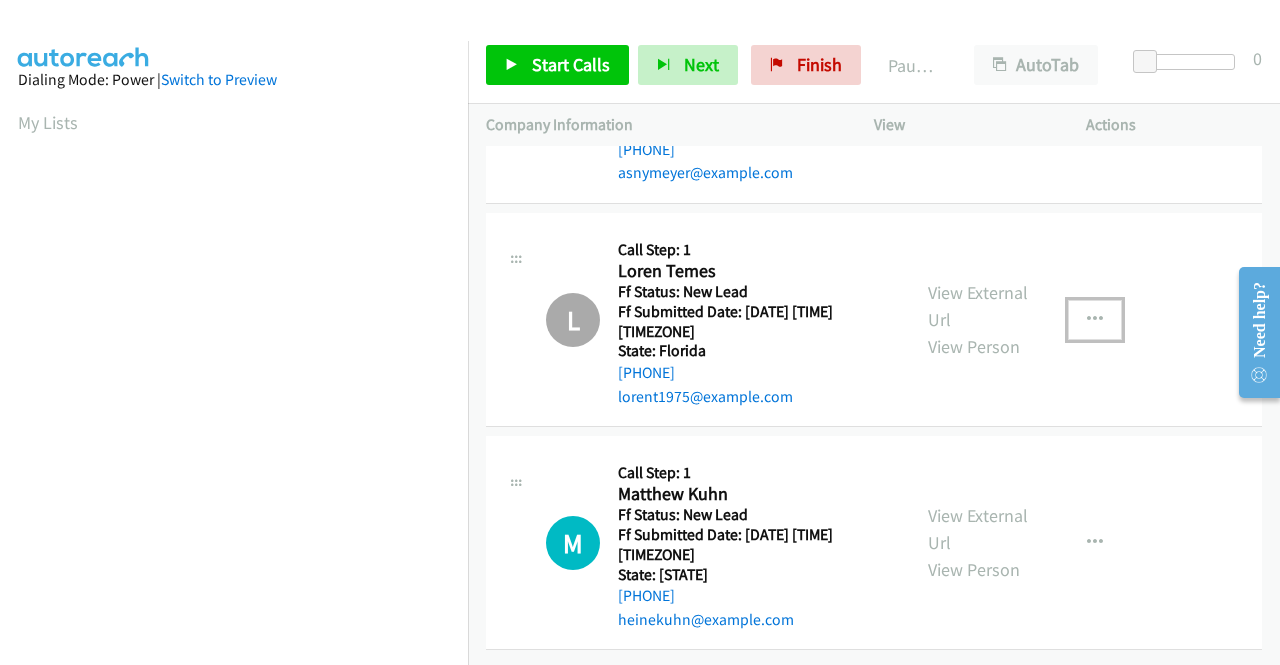 scroll, scrollTop: 0, scrollLeft: 0, axis: both 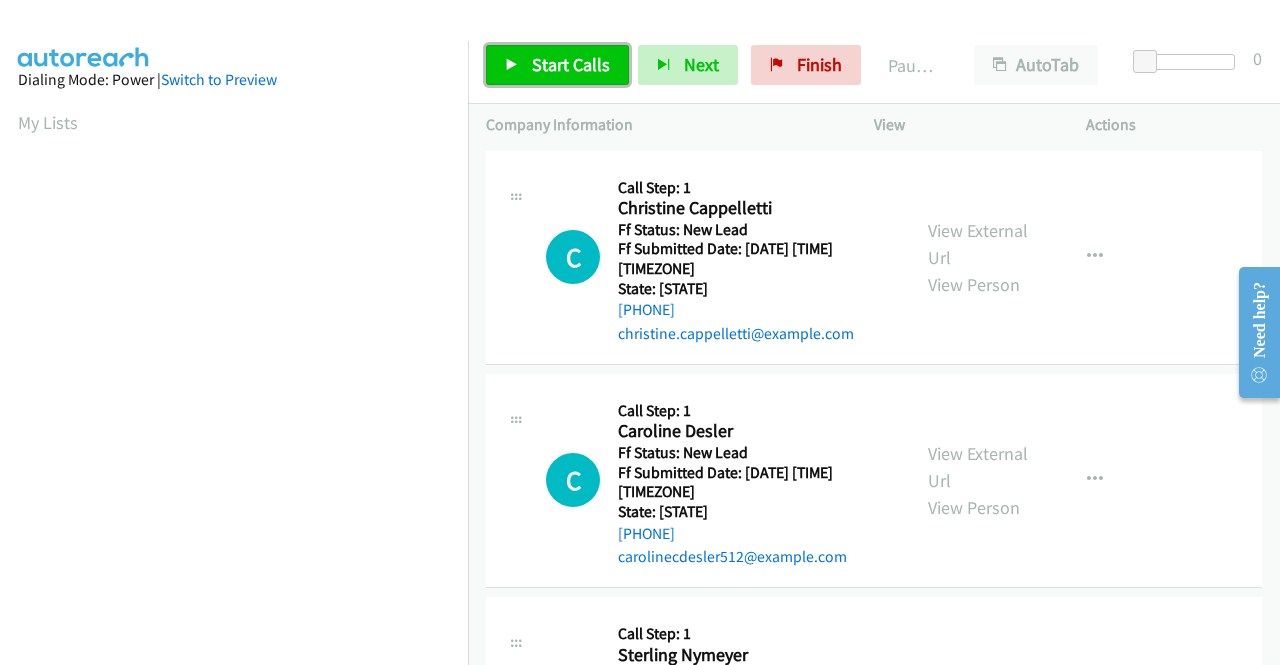 click on "Start Calls" at bounding box center (571, 64) 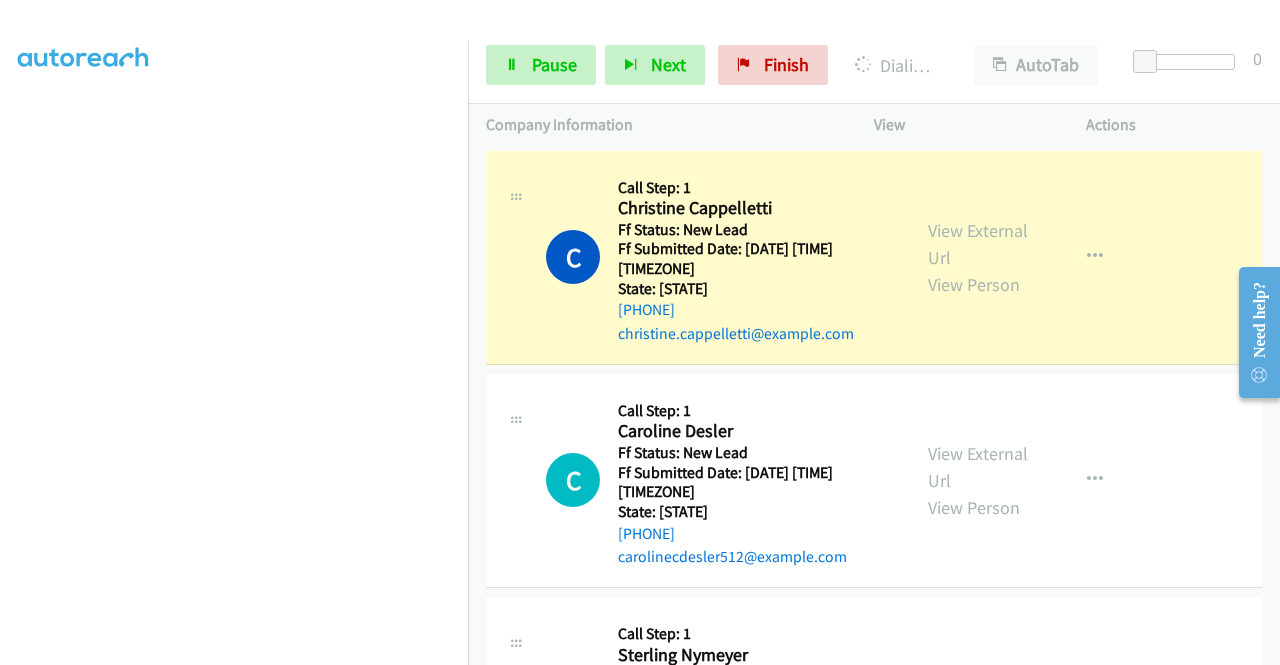 scroll, scrollTop: 0, scrollLeft: 0, axis: both 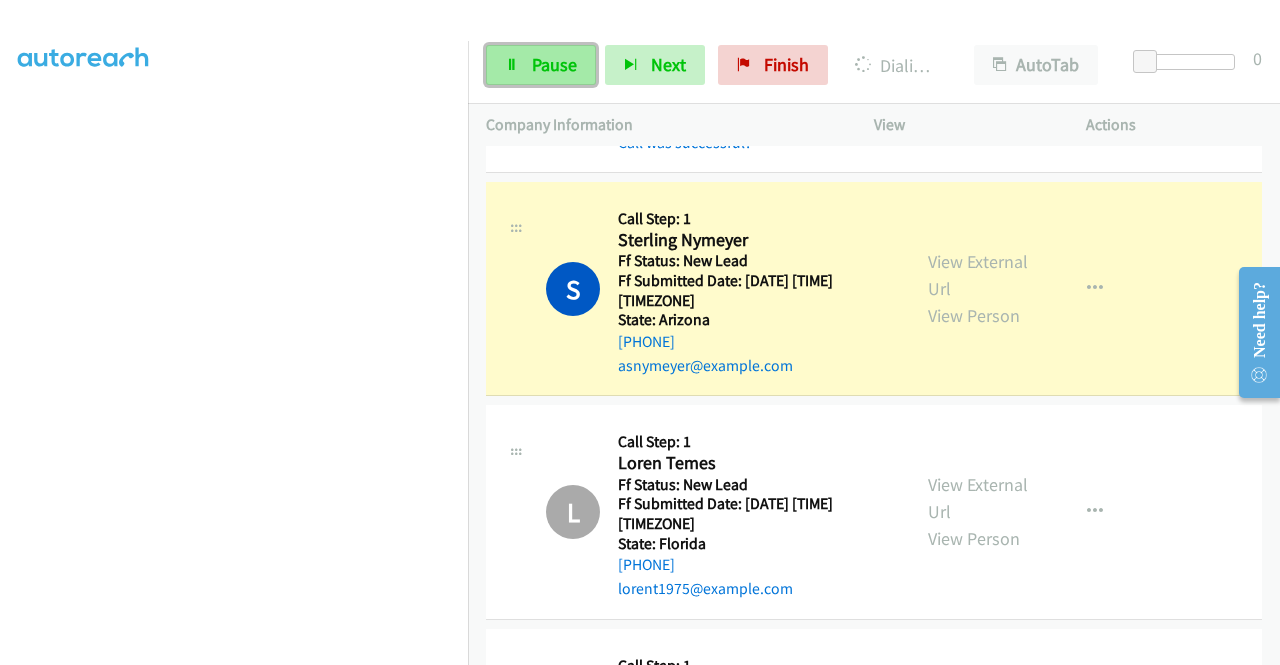 click on "Pause" at bounding box center [541, 65] 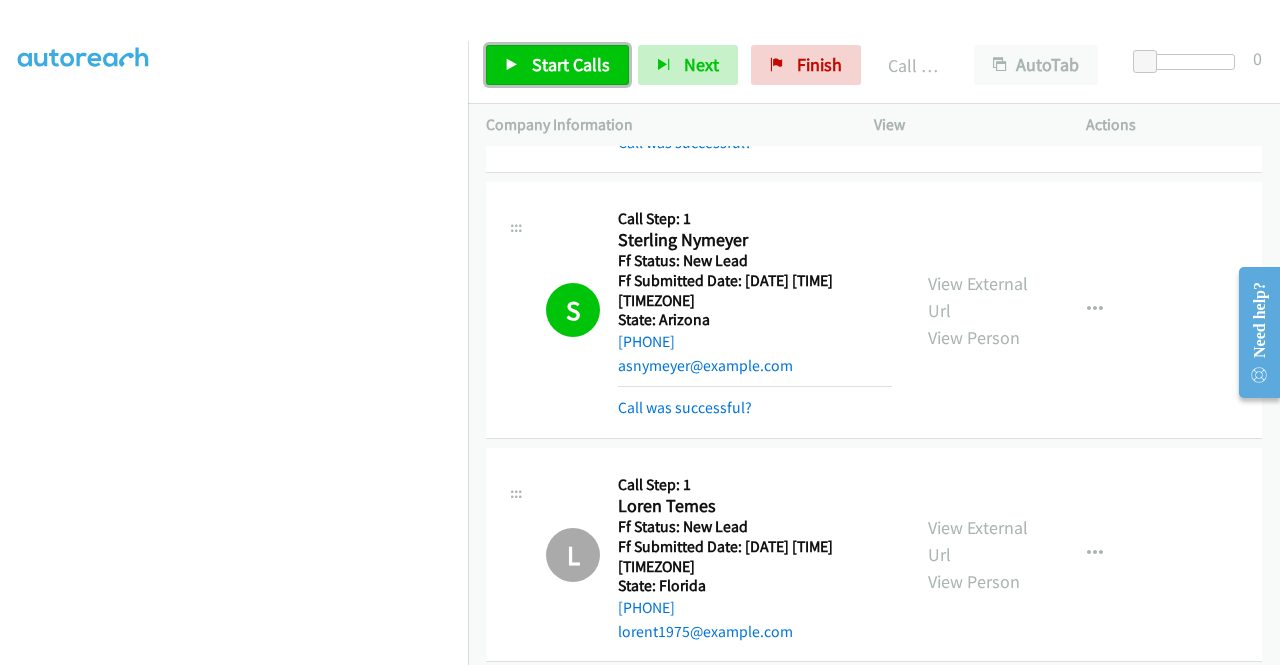 click on "Start Calls" at bounding box center [571, 64] 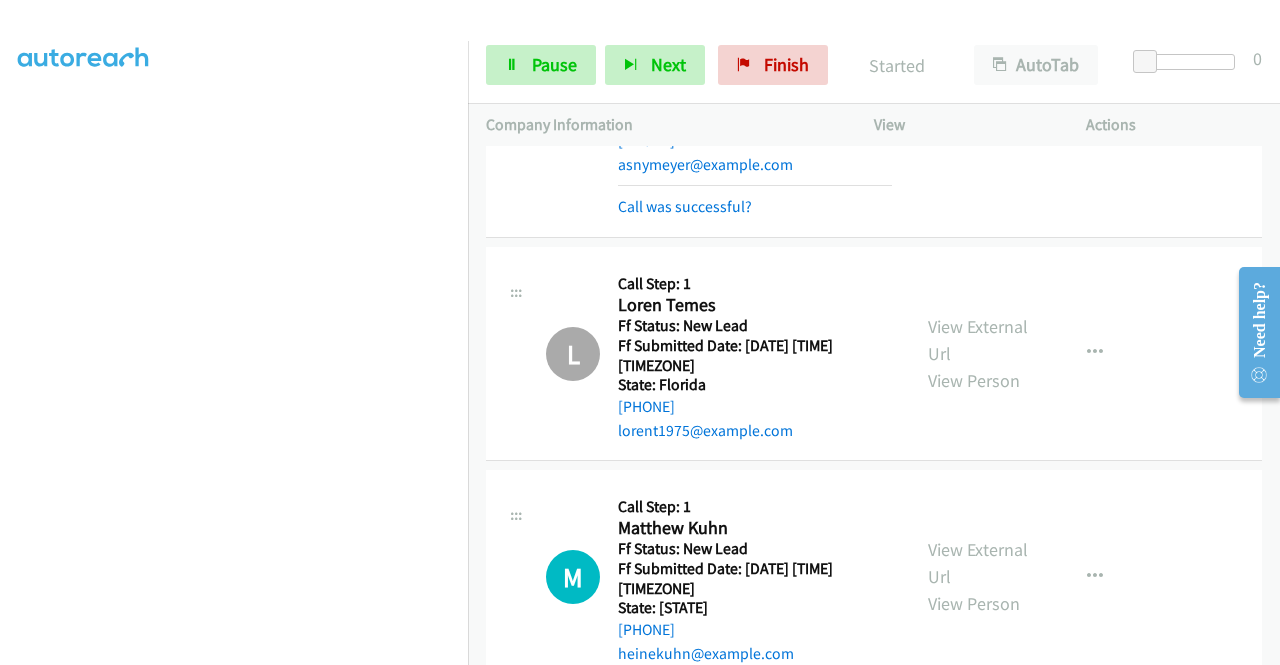 scroll, scrollTop: 800, scrollLeft: 0, axis: vertical 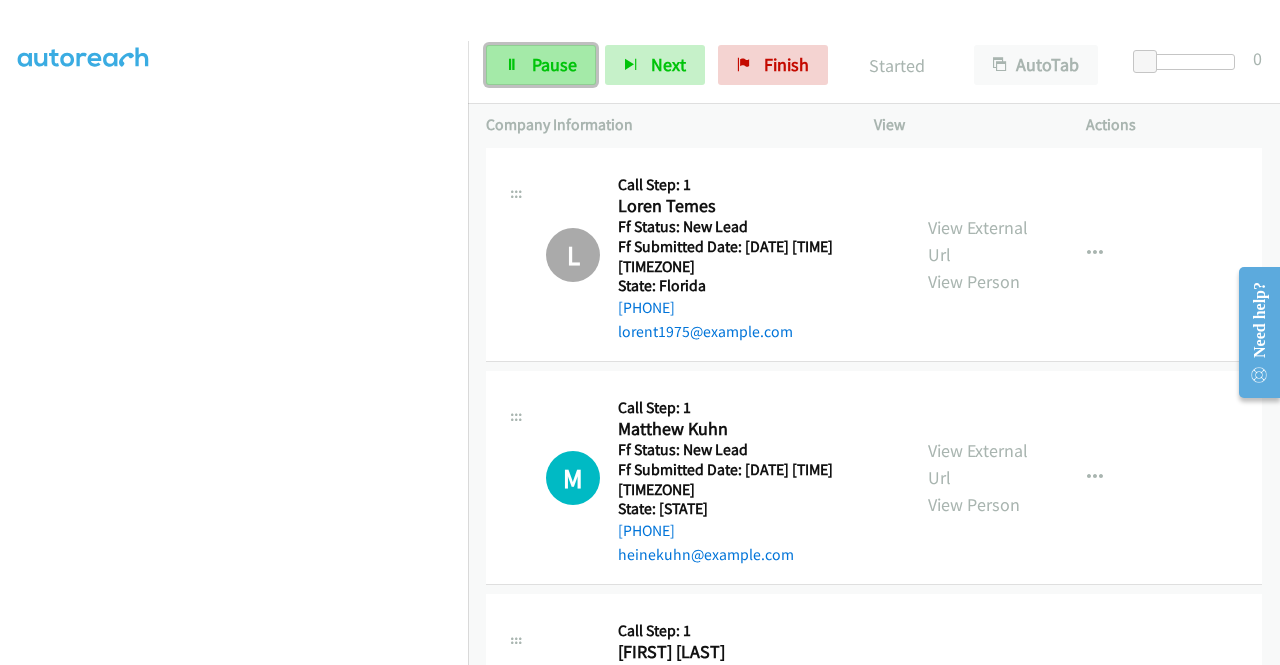 click on "Pause" at bounding box center (554, 64) 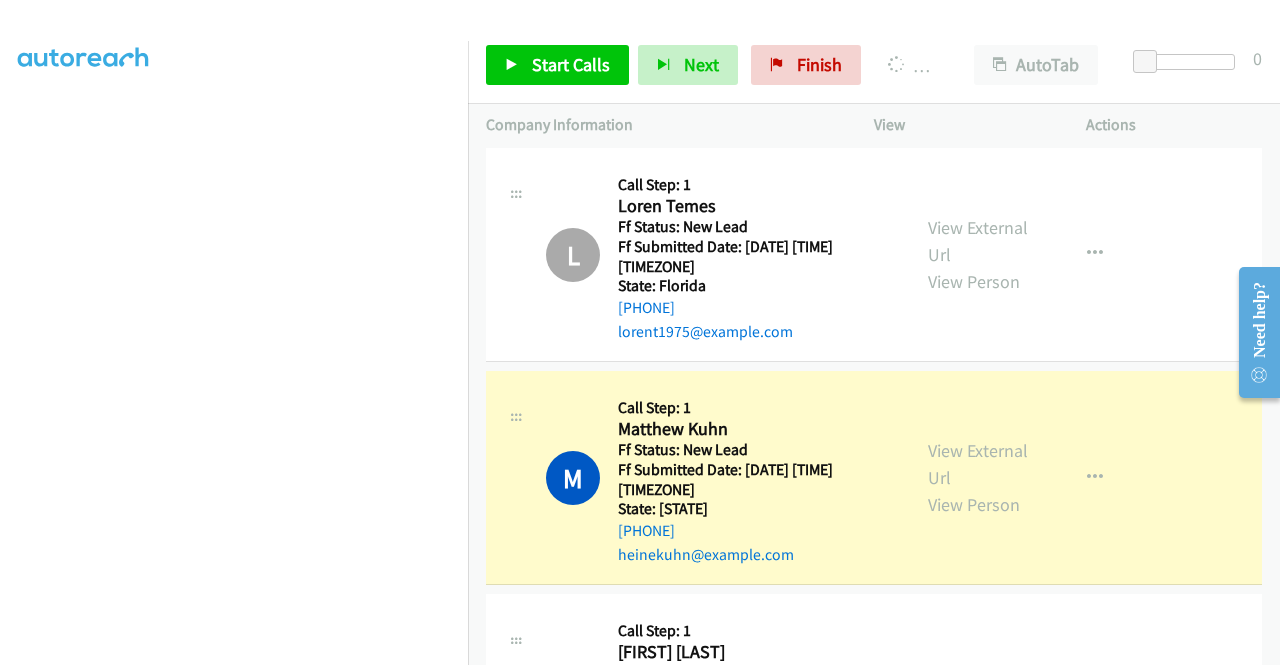 scroll, scrollTop: 0, scrollLeft: 0, axis: both 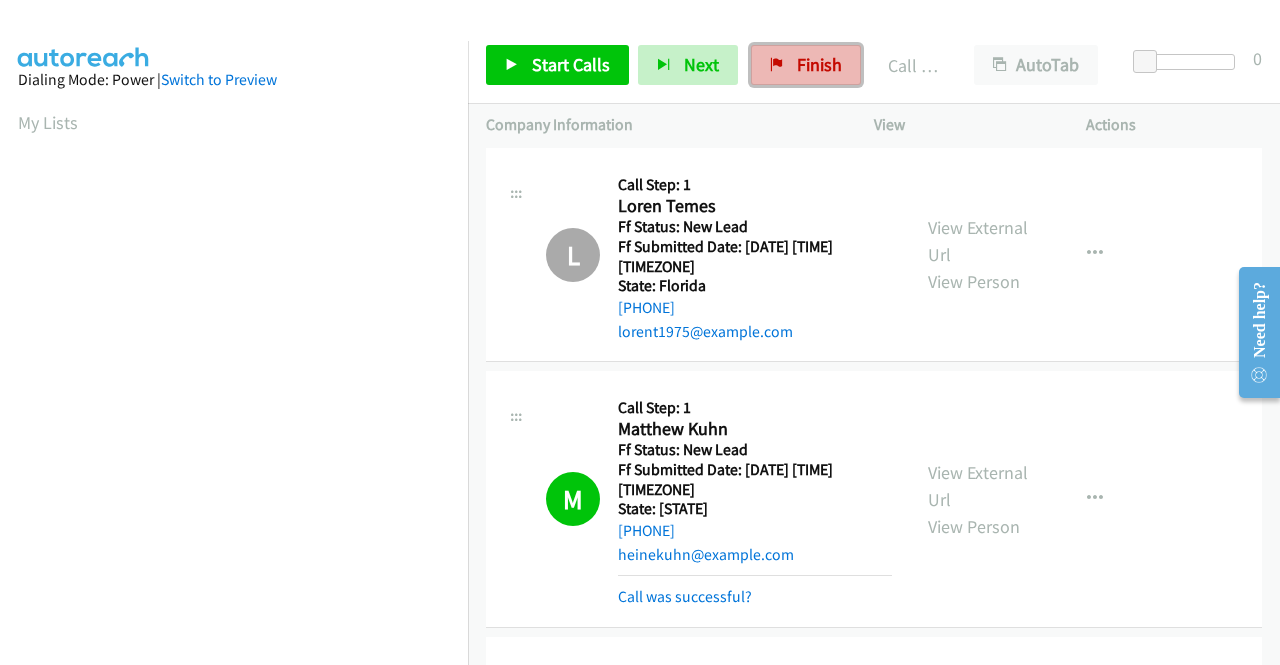 click on "Finish" at bounding box center [806, 65] 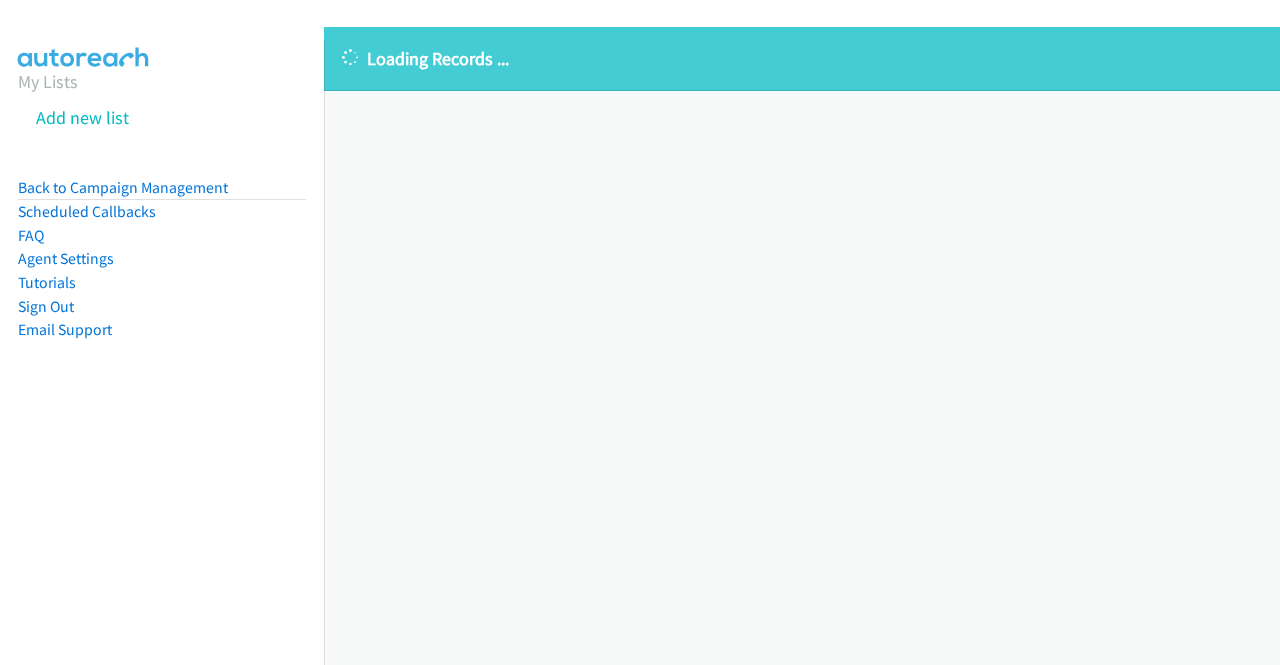 scroll, scrollTop: 0, scrollLeft: 0, axis: both 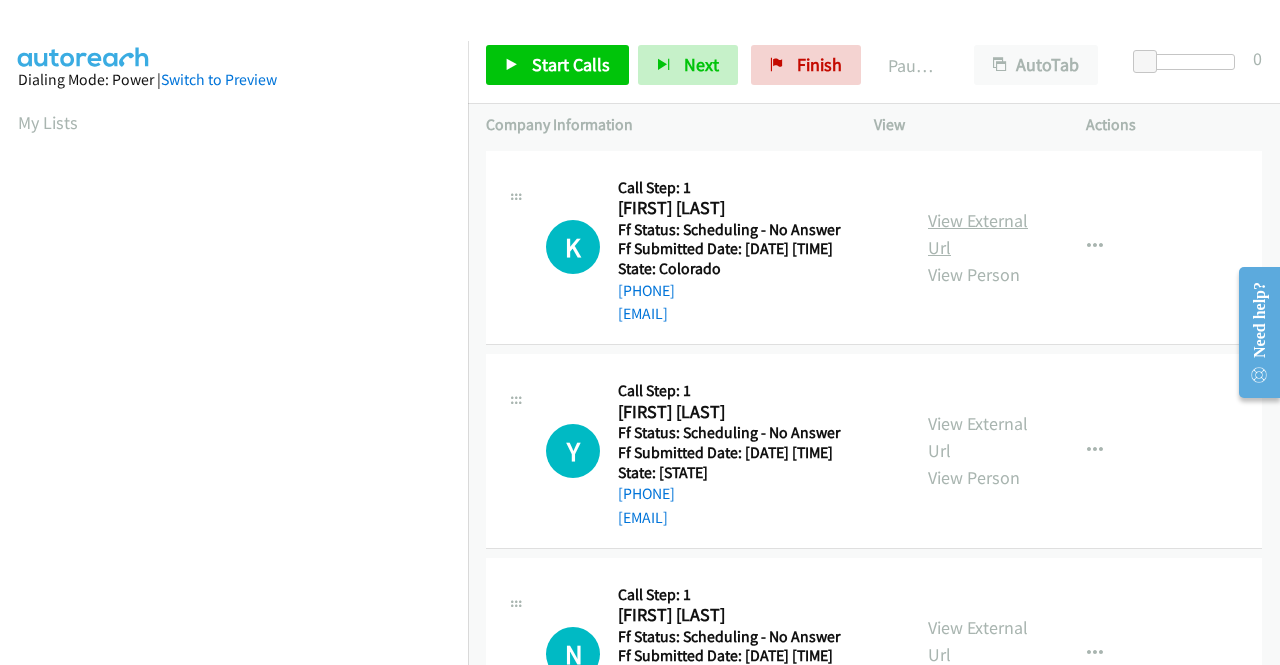 click on "View External Url" at bounding box center [978, 234] 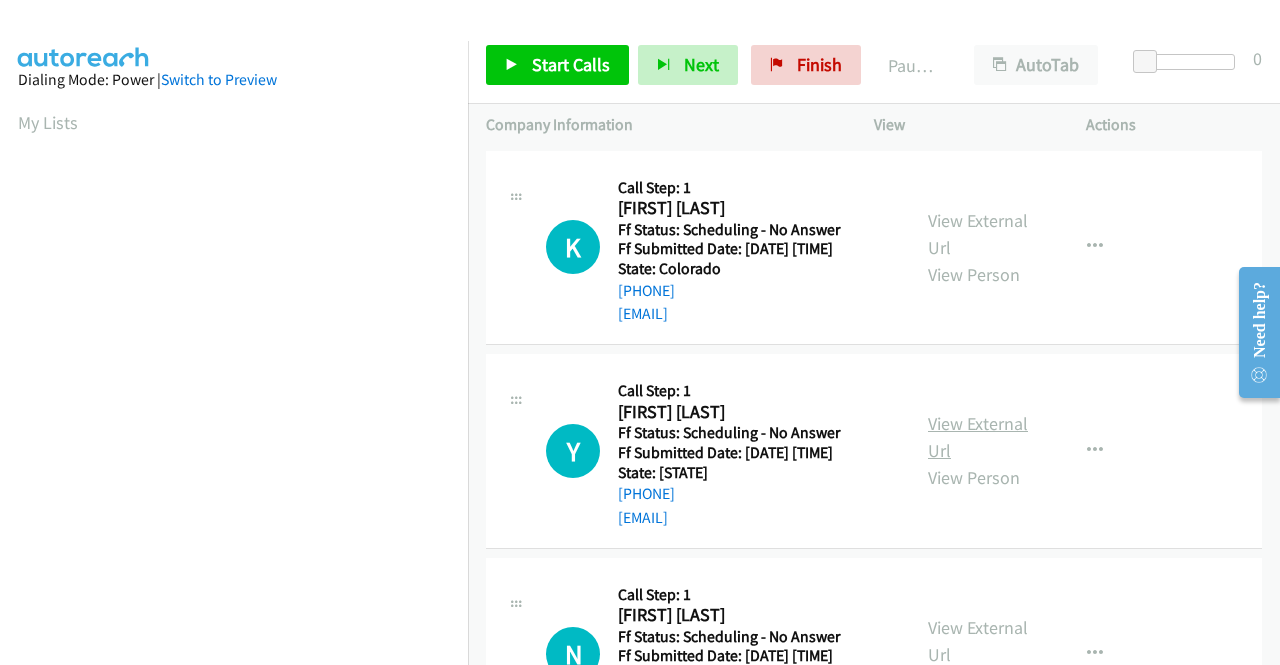 click on "View External Url" at bounding box center (978, 437) 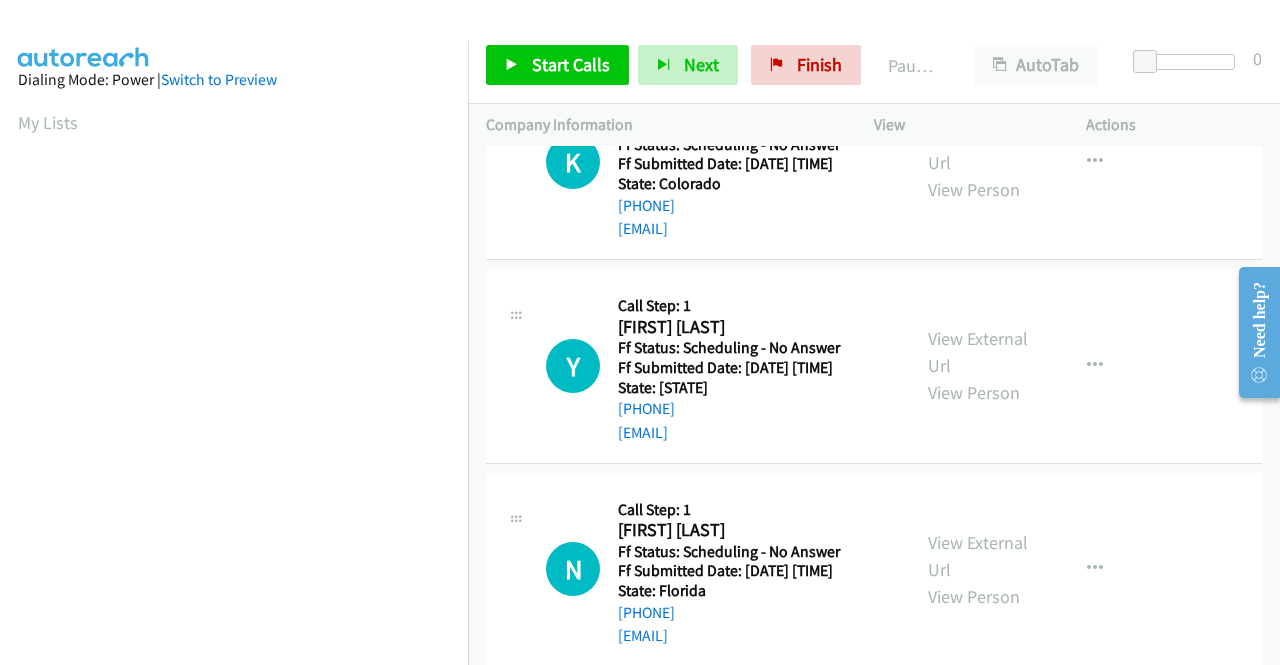 scroll, scrollTop: 200, scrollLeft: 0, axis: vertical 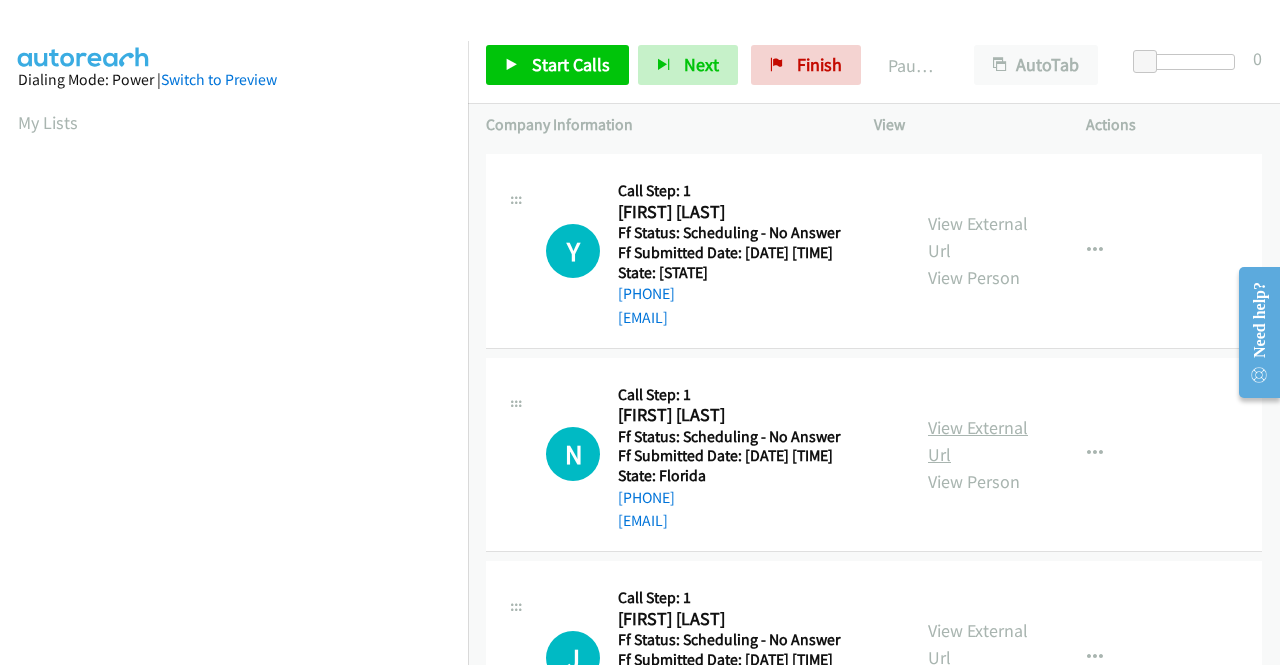click on "View External Url" at bounding box center (978, 441) 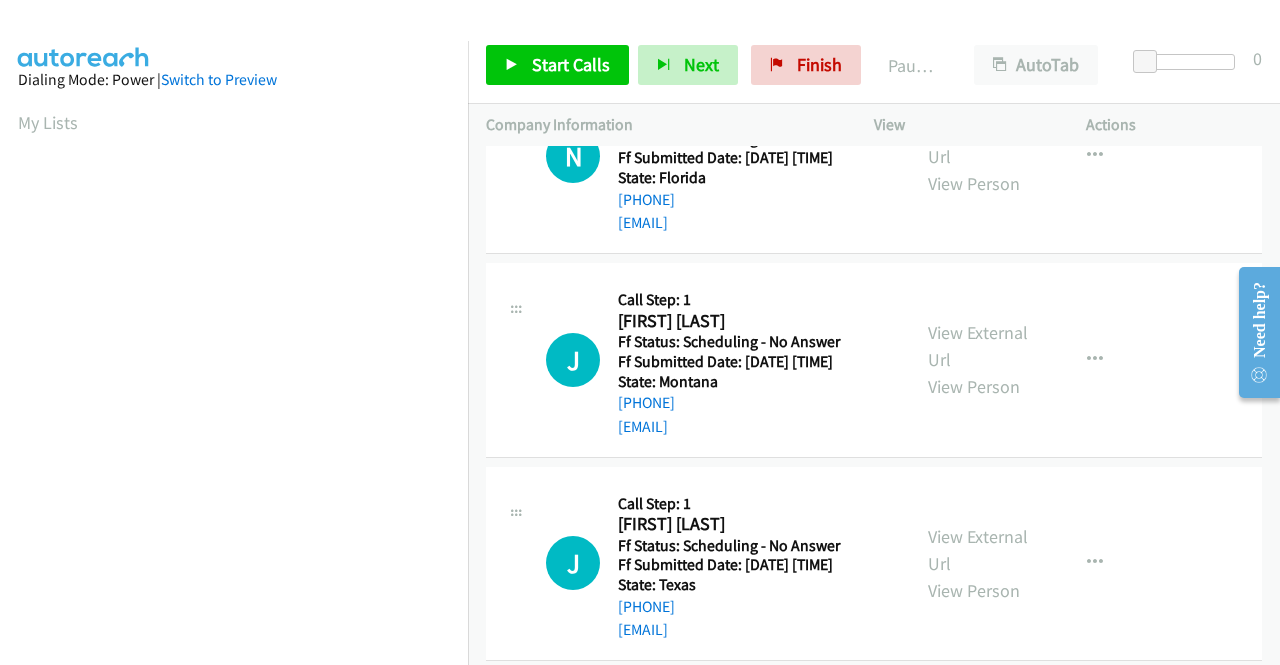 scroll, scrollTop: 500, scrollLeft: 0, axis: vertical 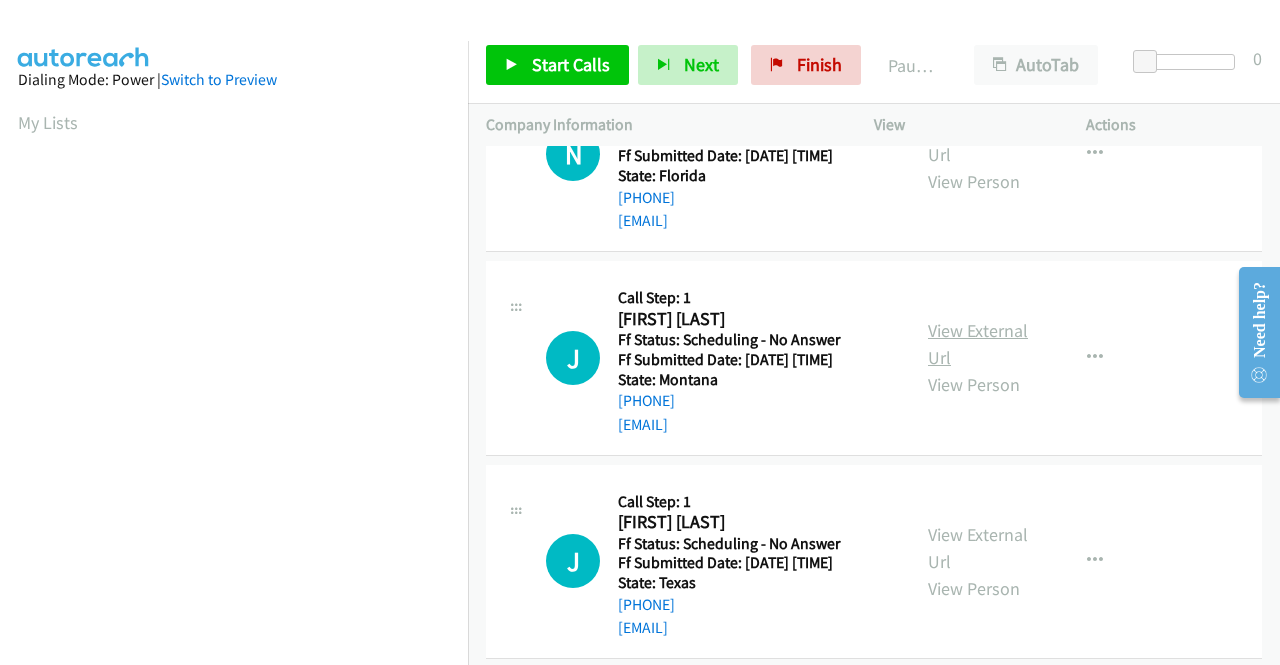 click on "View External Url" at bounding box center (978, 344) 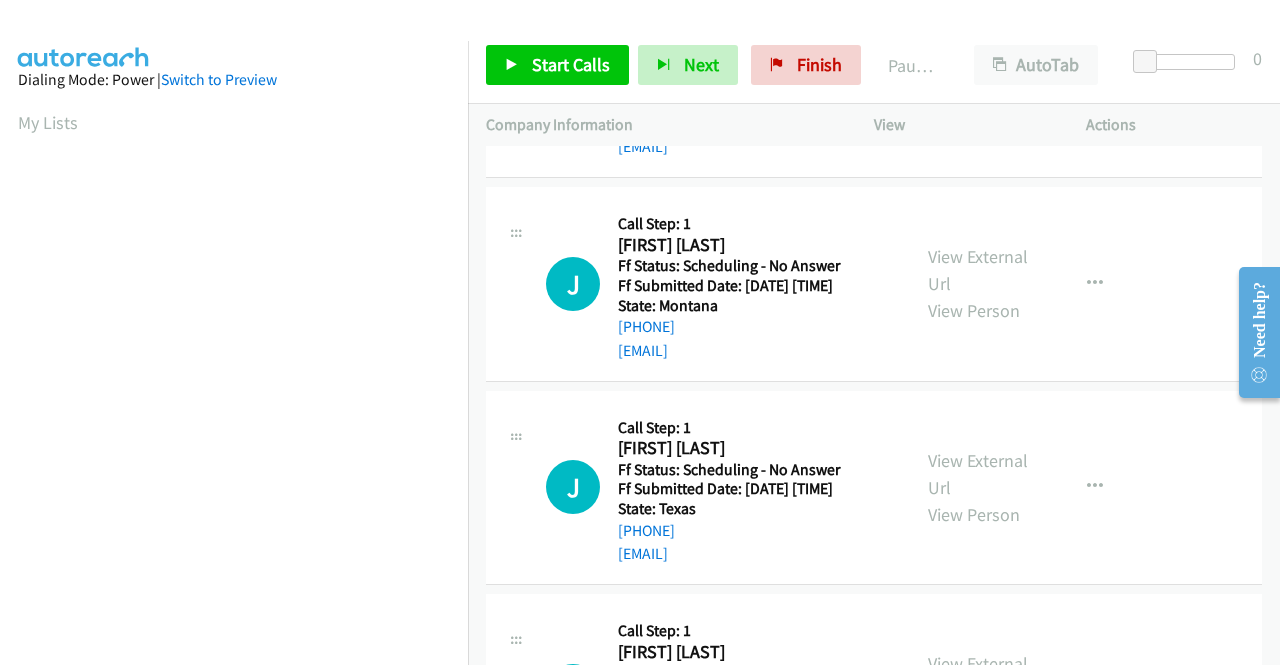 scroll, scrollTop: 600, scrollLeft: 0, axis: vertical 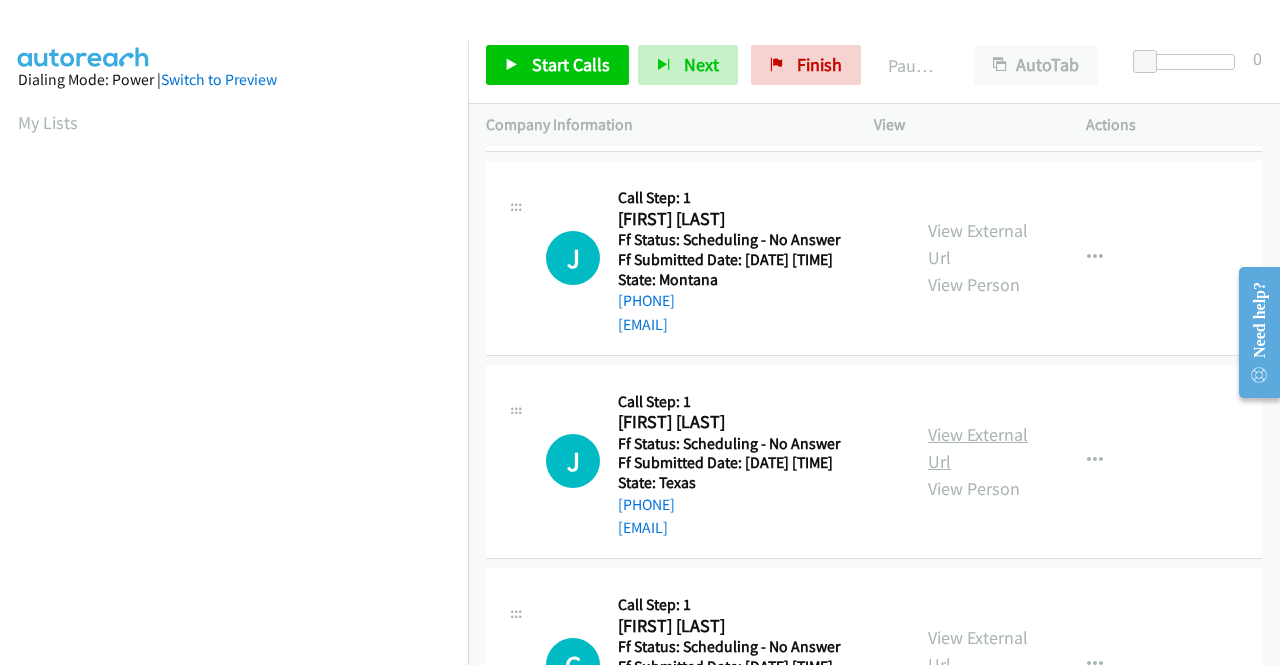 click on "View External Url" at bounding box center [978, 448] 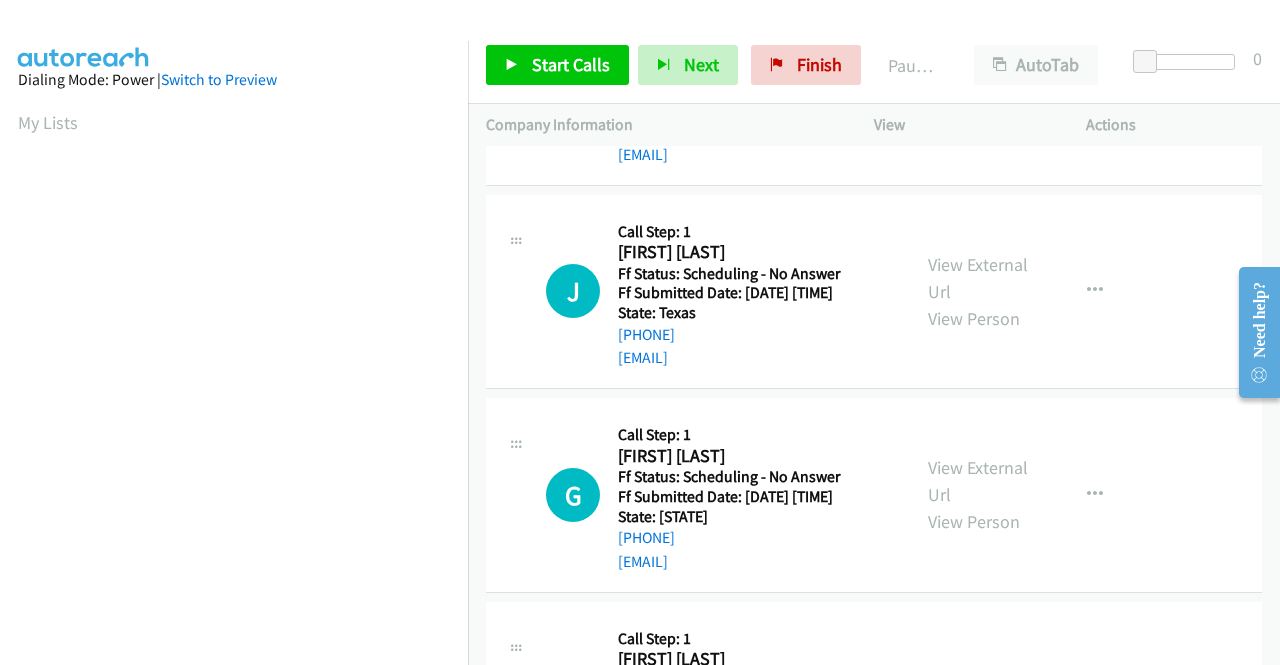 scroll, scrollTop: 800, scrollLeft: 0, axis: vertical 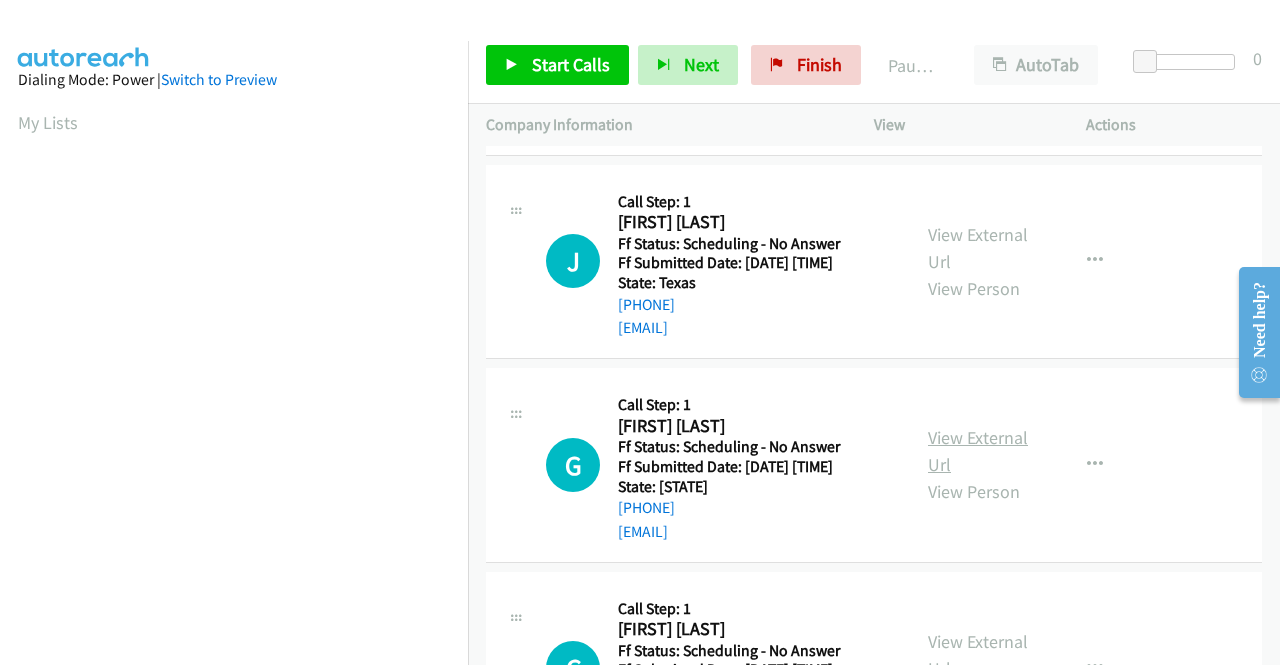click on "View External Url" at bounding box center [978, 451] 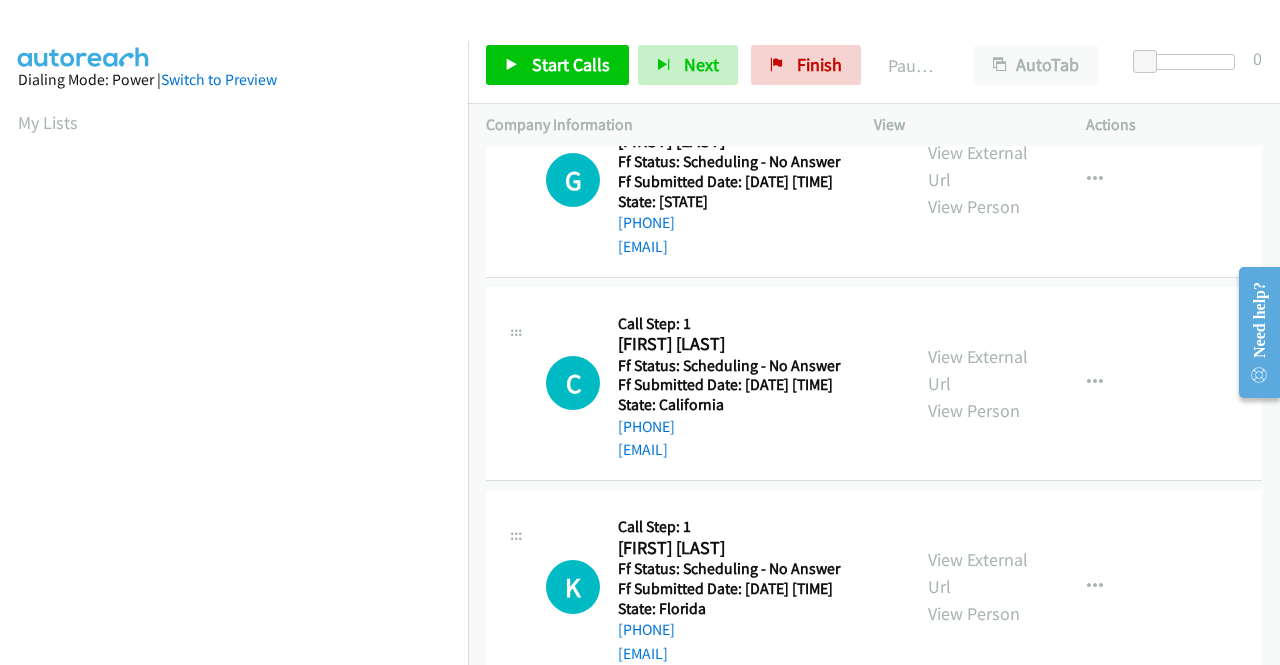 scroll, scrollTop: 1100, scrollLeft: 0, axis: vertical 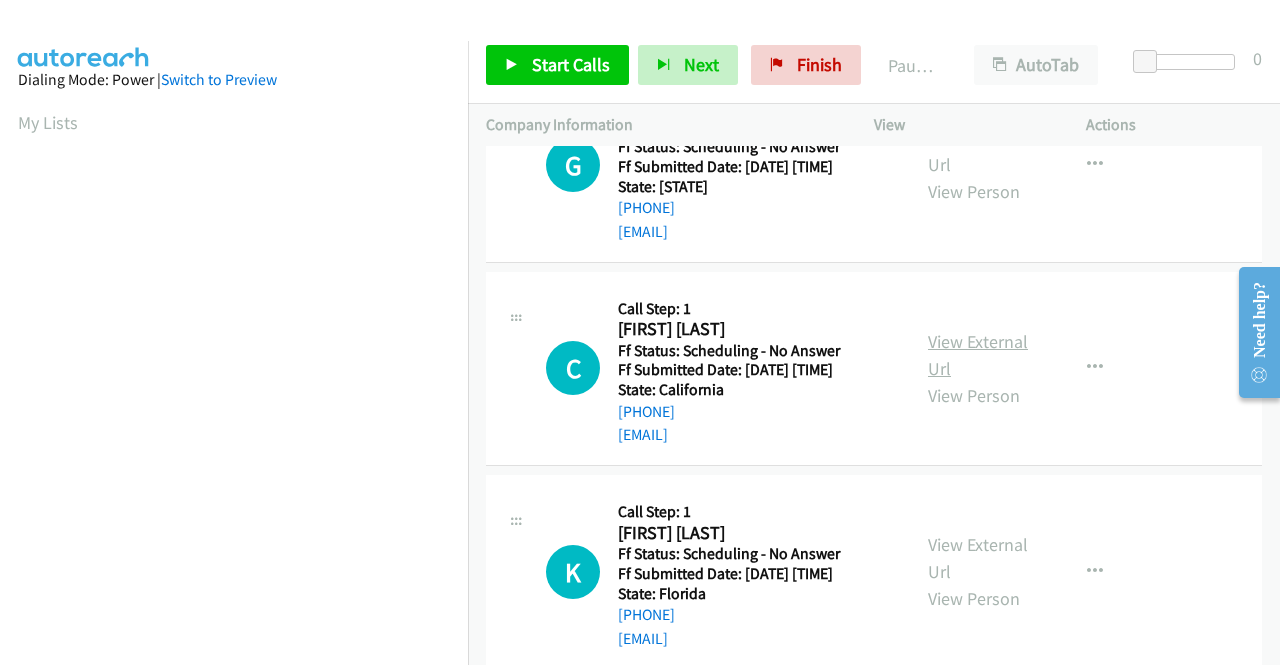 click on "View External Url" at bounding box center [978, 355] 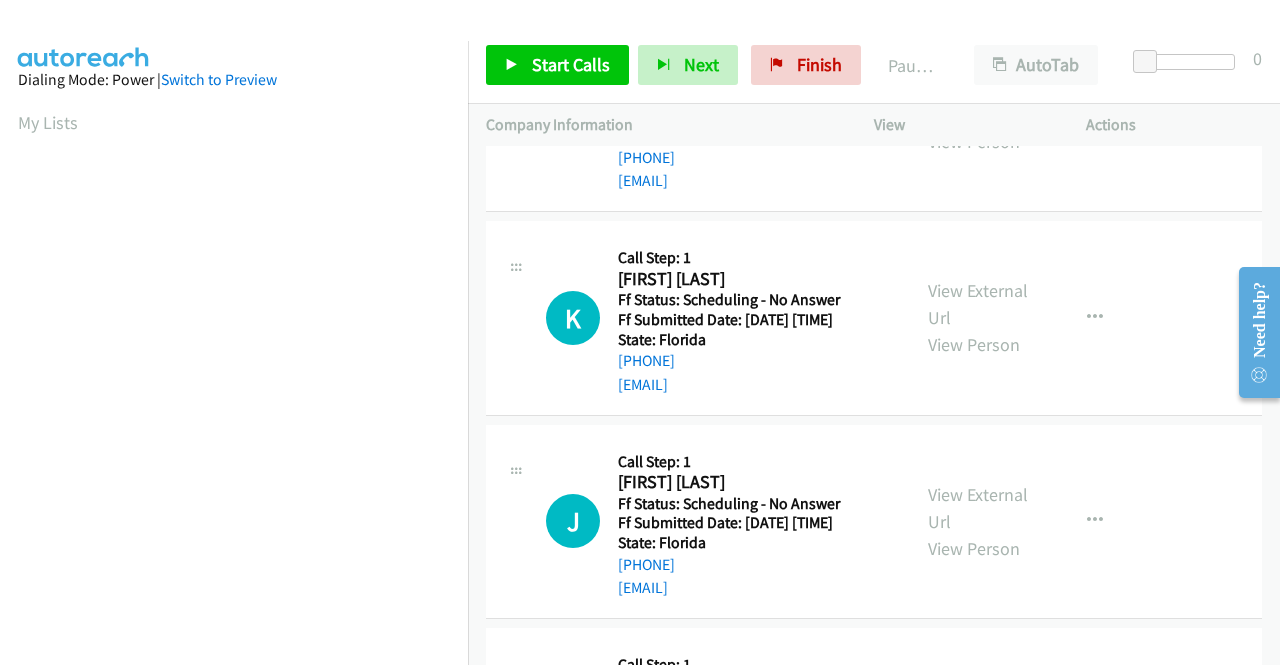 scroll, scrollTop: 1400, scrollLeft: 0, axis: vertical 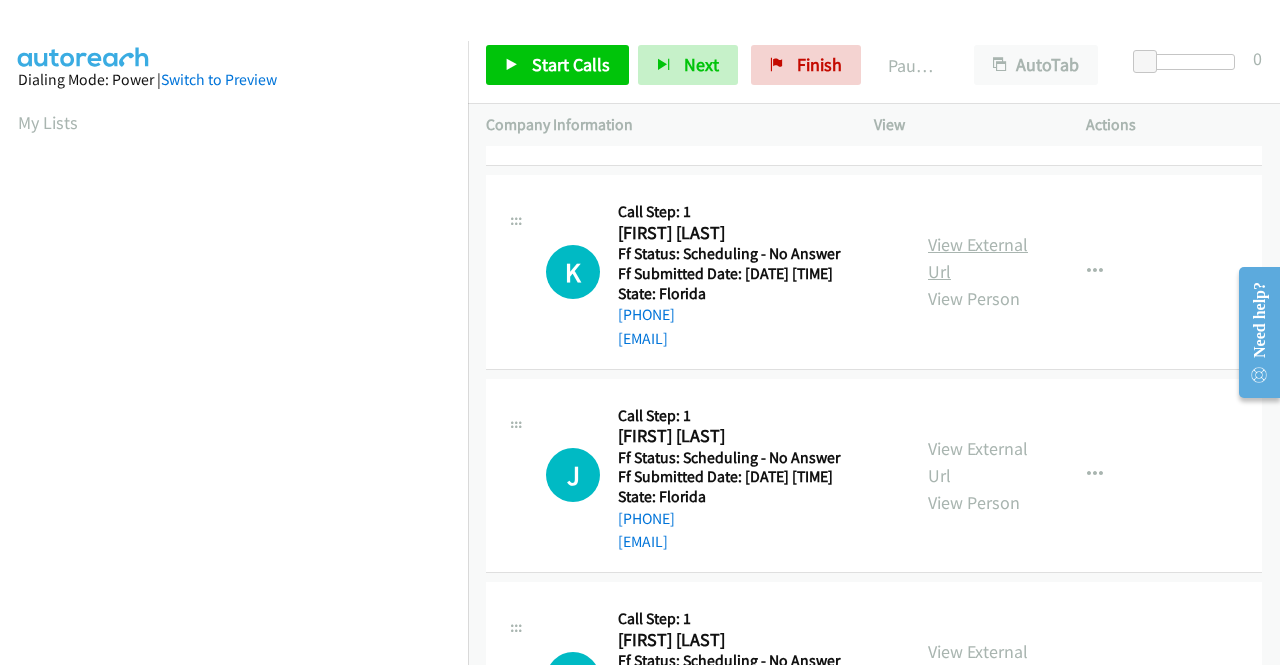 click on "View External Url" at bounding box center [978, 258] 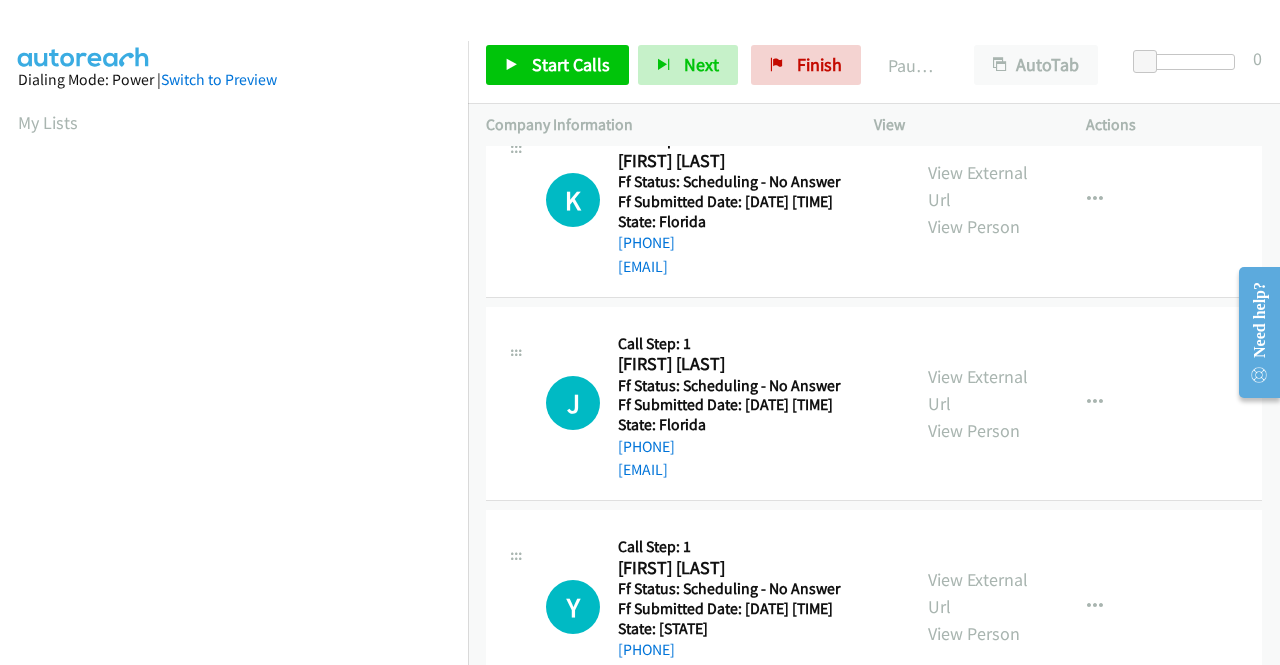 scroll, scrollTop: 1500, scrollLeft: 0, axis: vertical 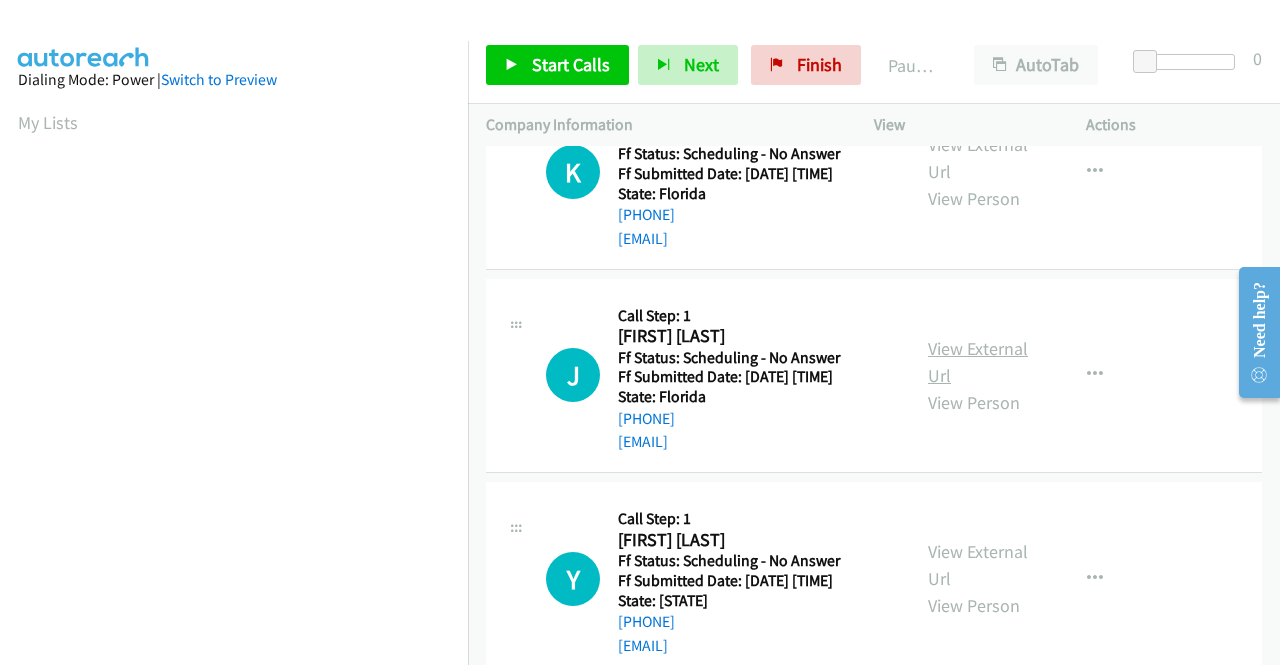 click on "View External Url" at bounding box center [978, 362] 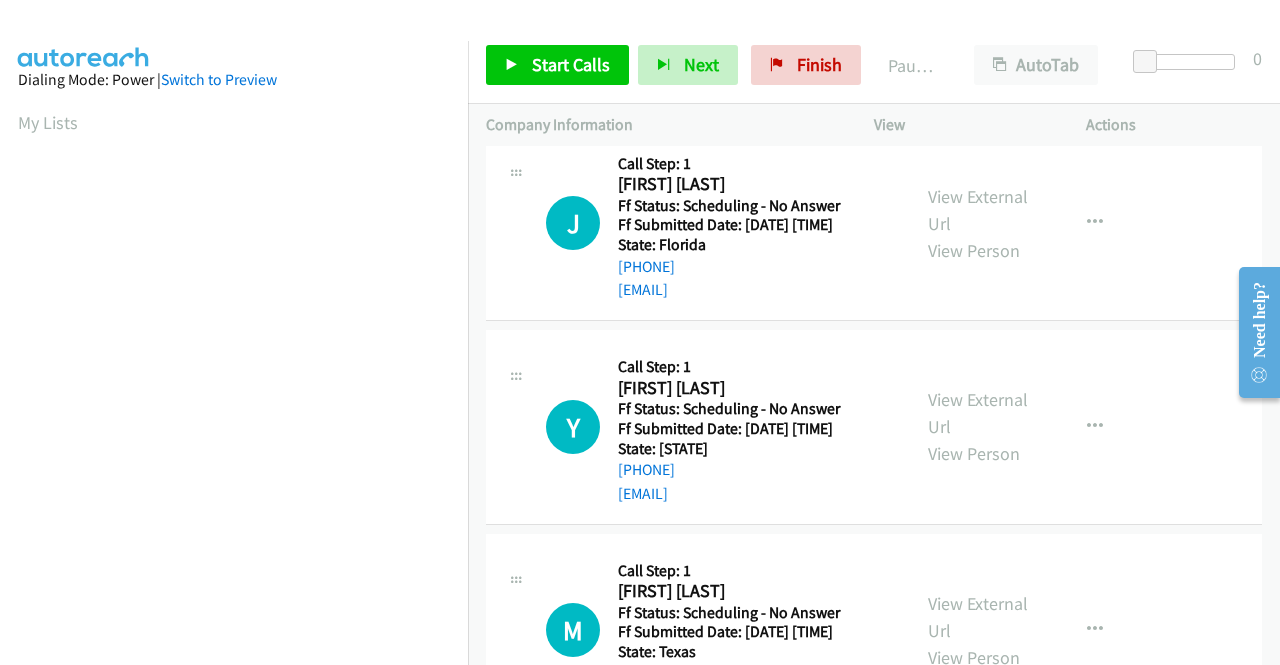 scroll, scrollTop: 1700, scrollLeft: 0, axis: vertical 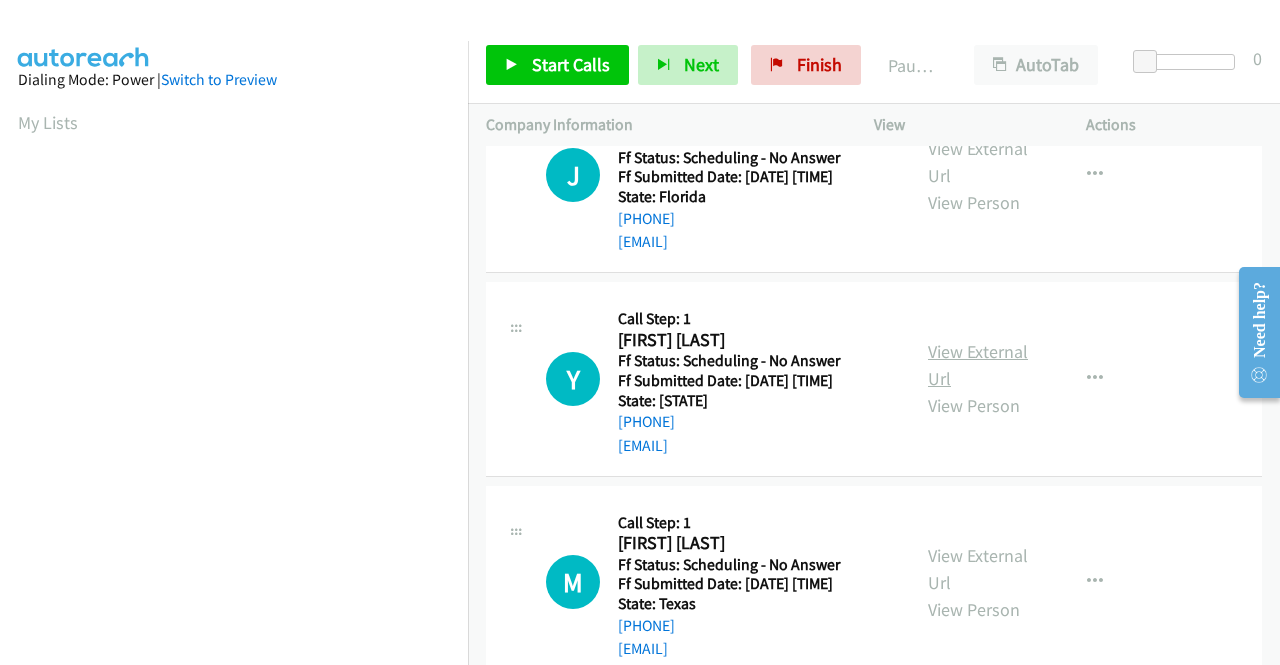 click on "View External Url" at bounding box center [978, 365] 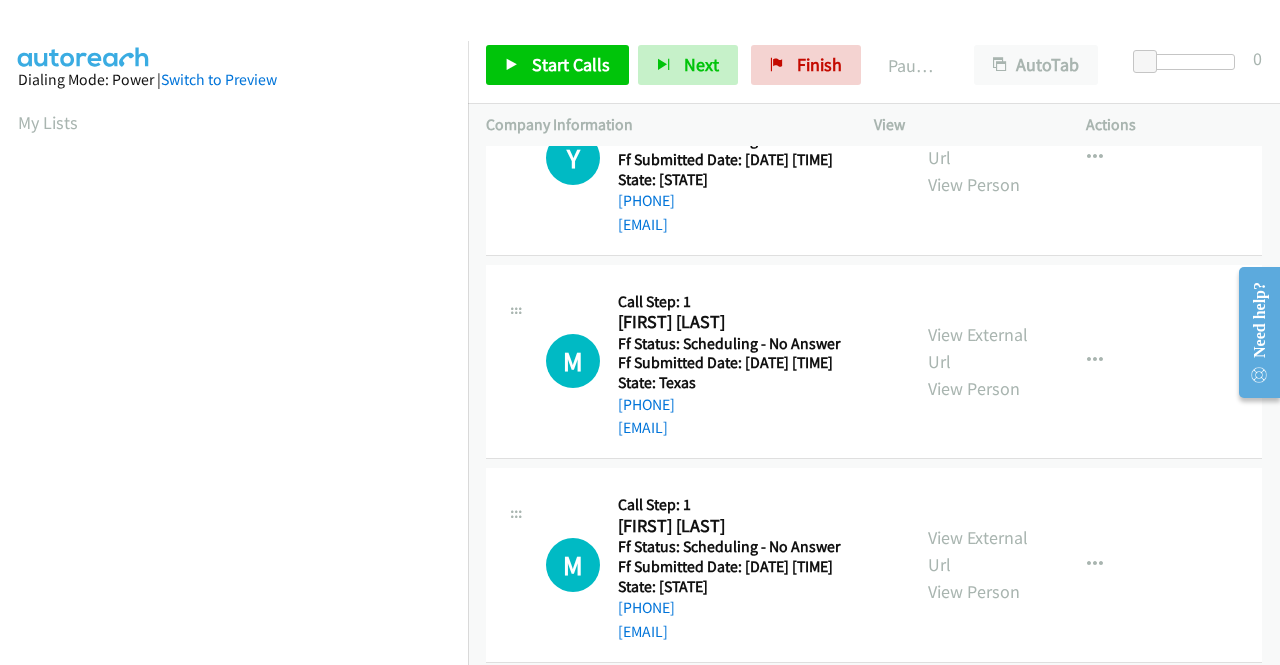 scroll, scrollTop: 2000, scrollLeft: 0, axis: vertical 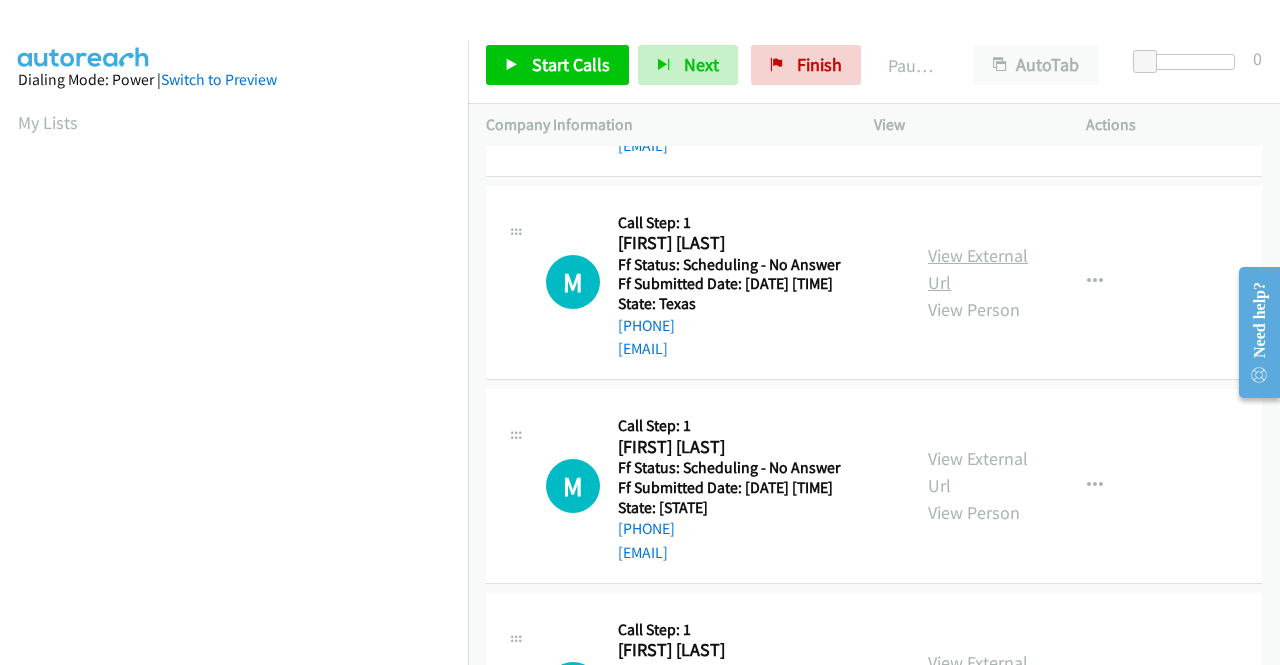 click on "View External Url" at bounding box center (978, 269) 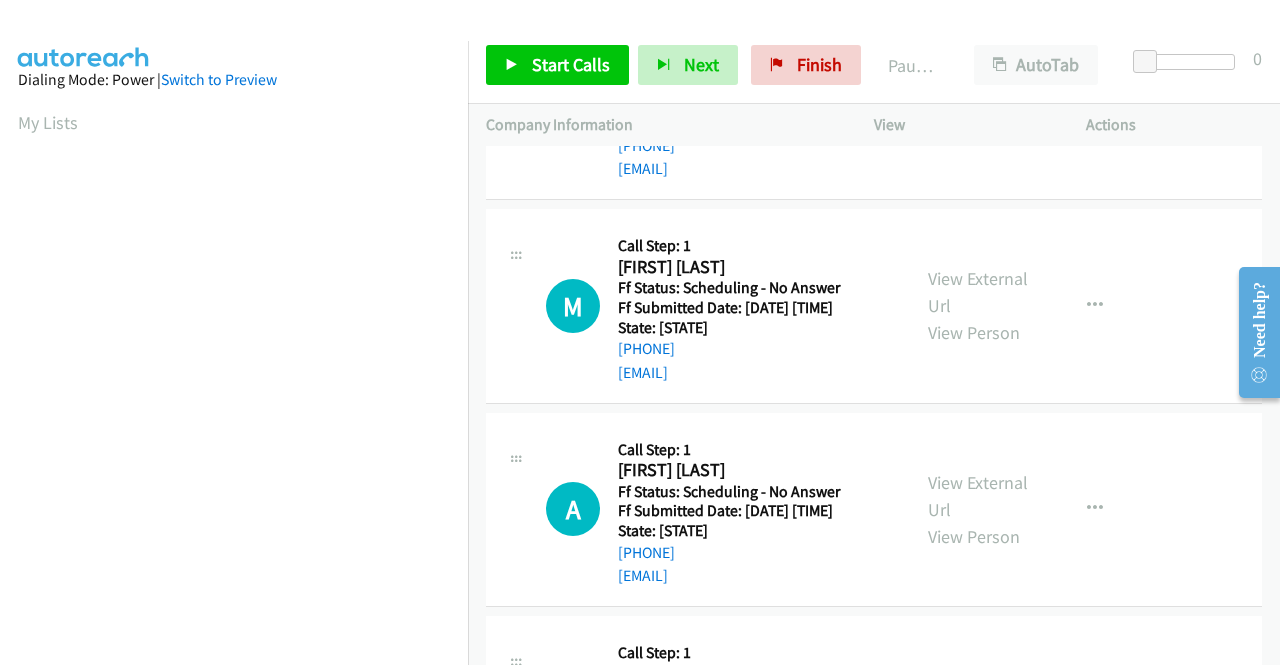 scroll, scrollTop: 2200, scrollLeft: 0, axis: vertical 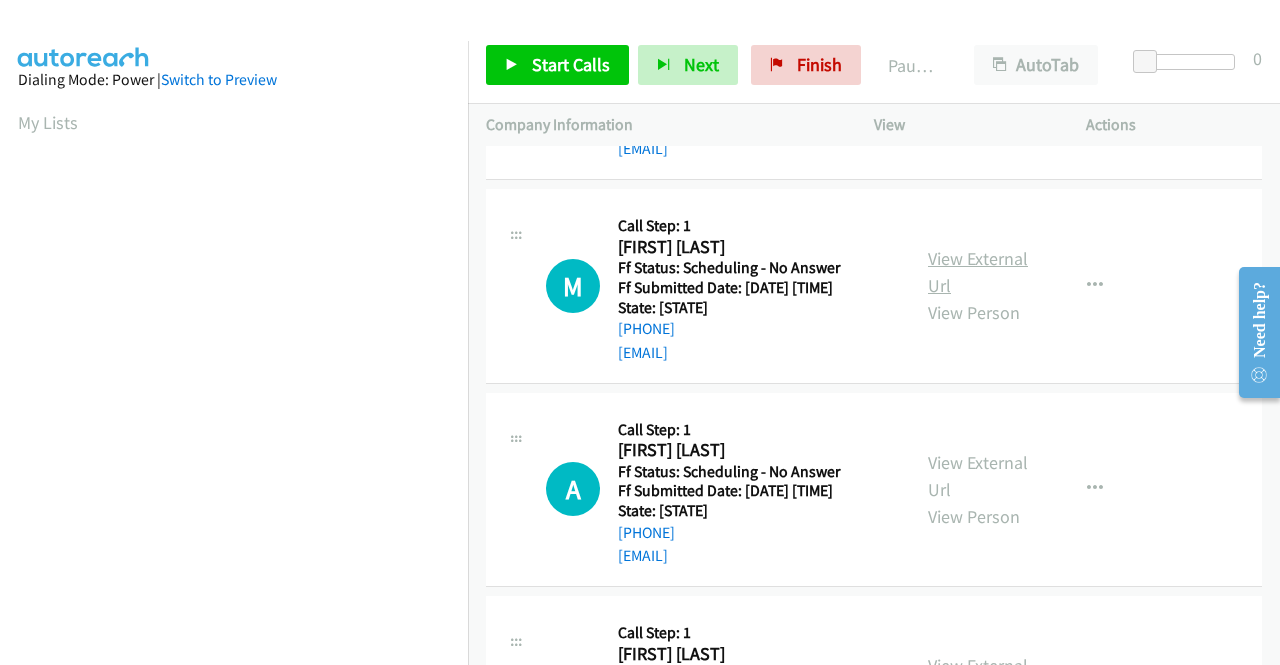 click on "View External Url" at bounding box center (978, 272) 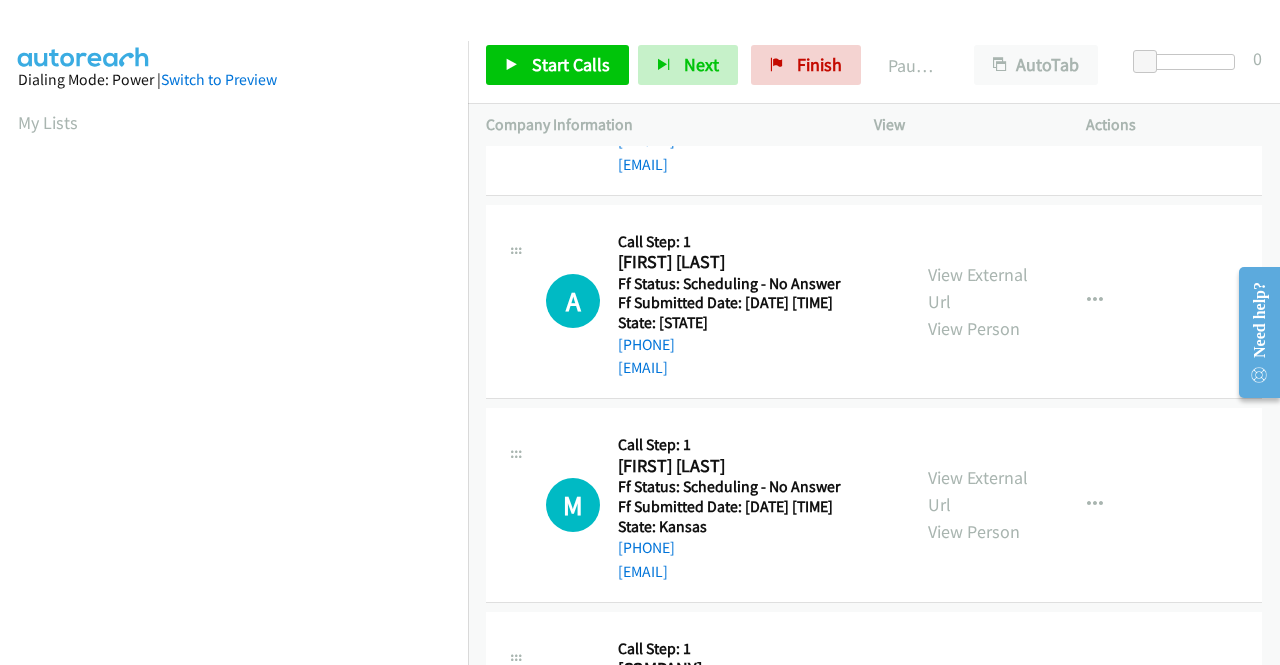 scroll, scrollTop: 2500, scrollLeft: 0, axis: vertical 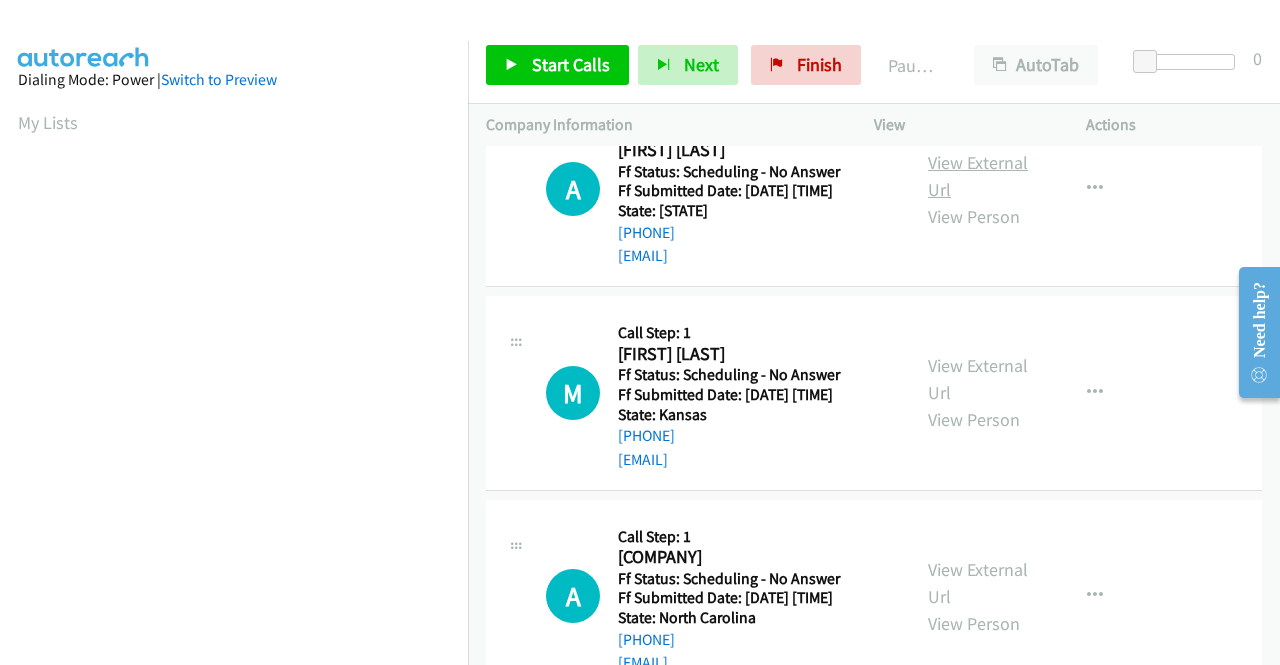 click on "View External Url" at bounding box center (978, 176) 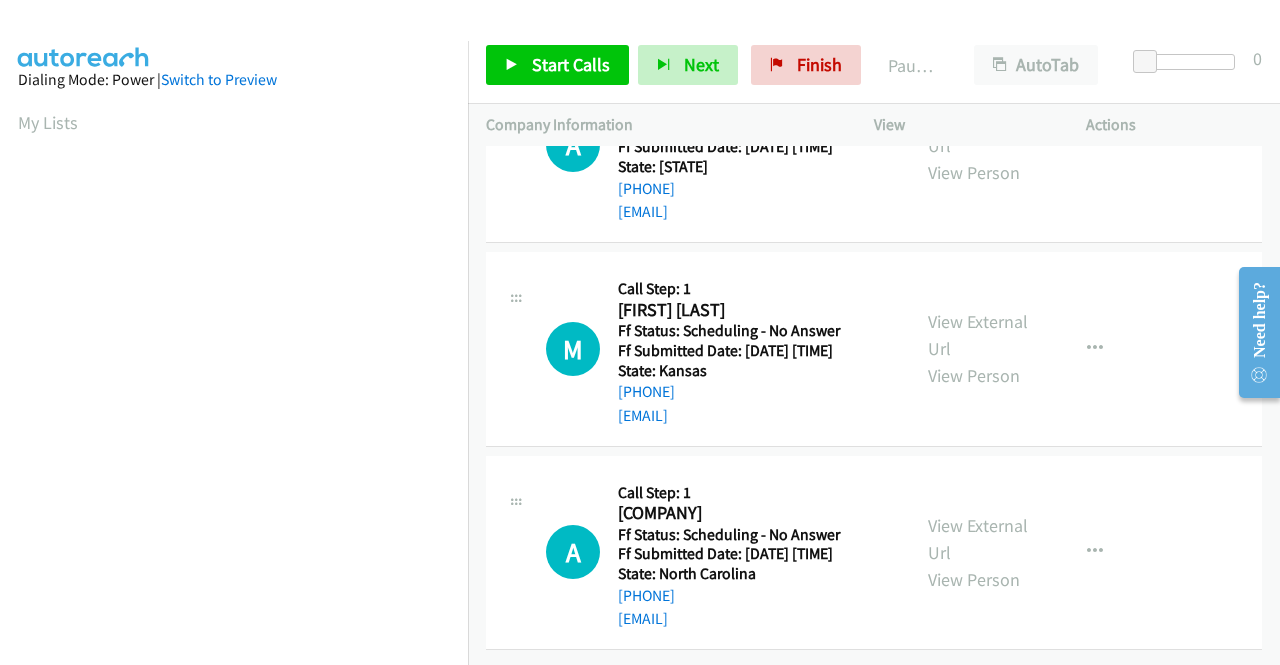 scroll, scrollTop: 2800, scrollLeft: 0, axis: vertical 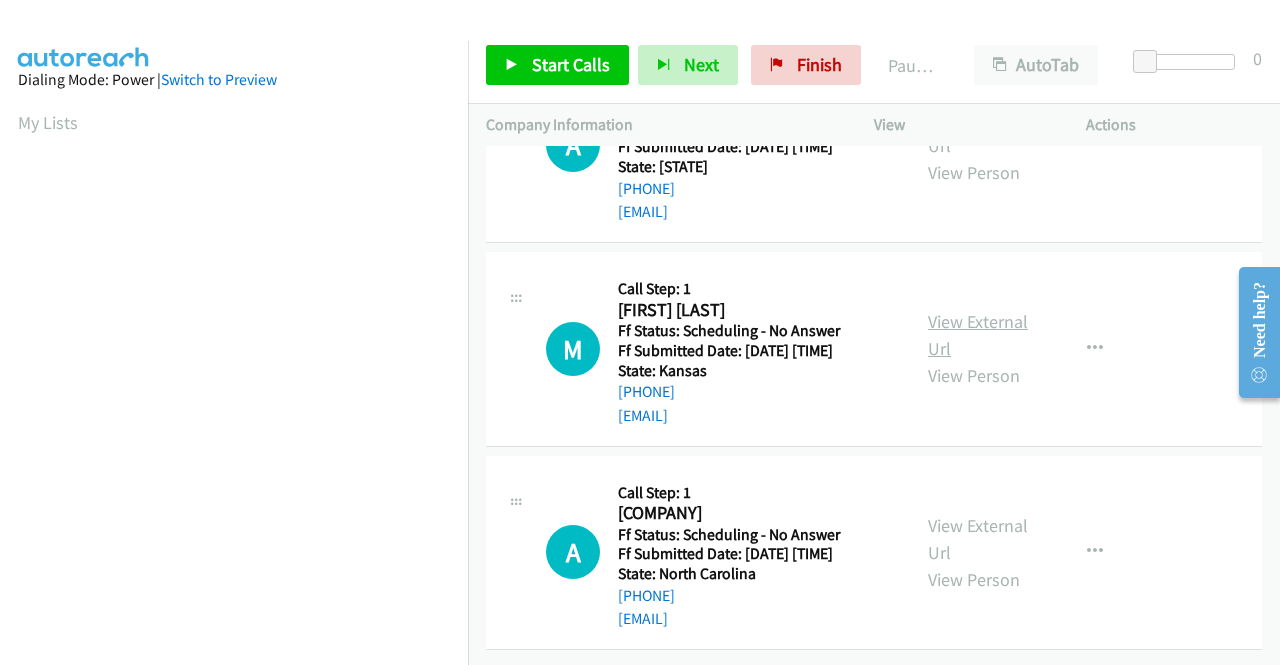 click on "View External Url" at bounding box center [978, 335] 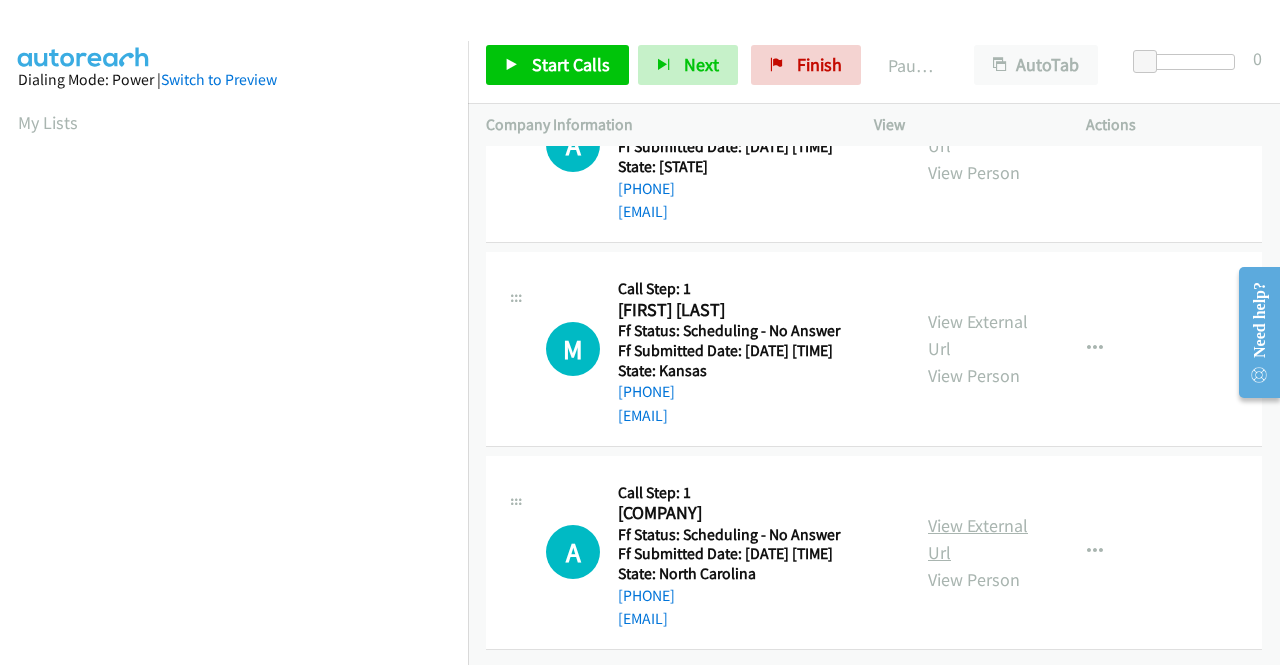 click on "View External Url" at bounding box center [978, 539] 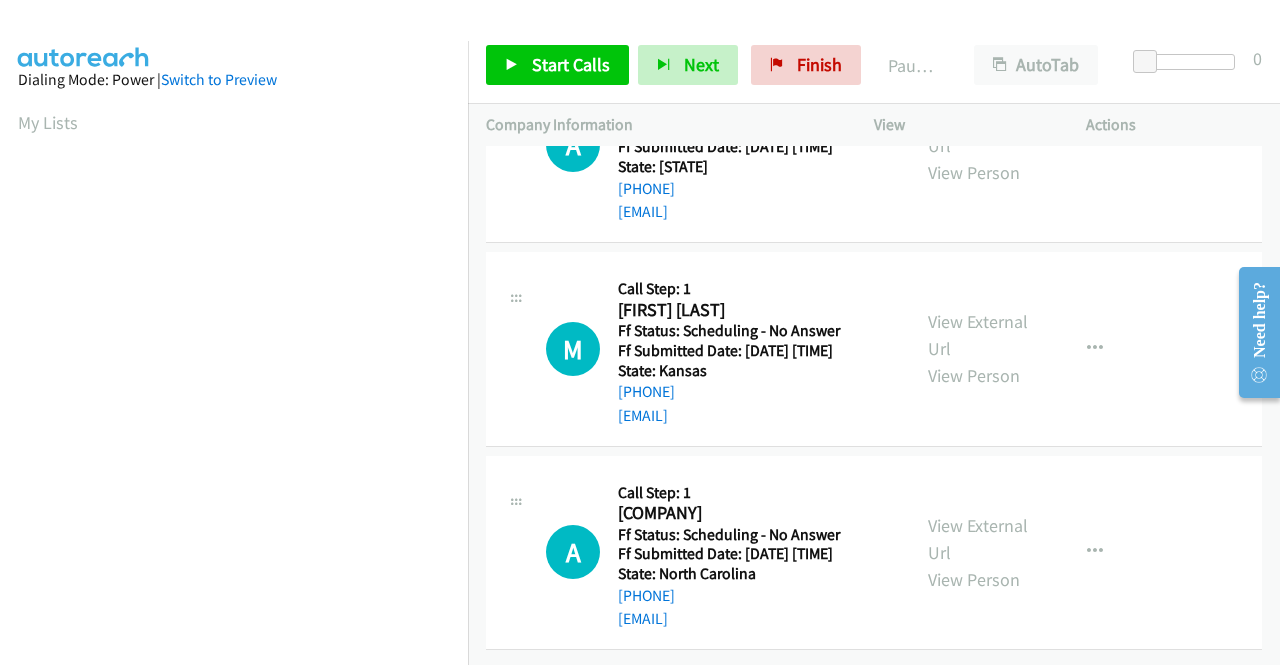 scroll, scrollTop: 2848, scrollLeft: 0, axis: vertical 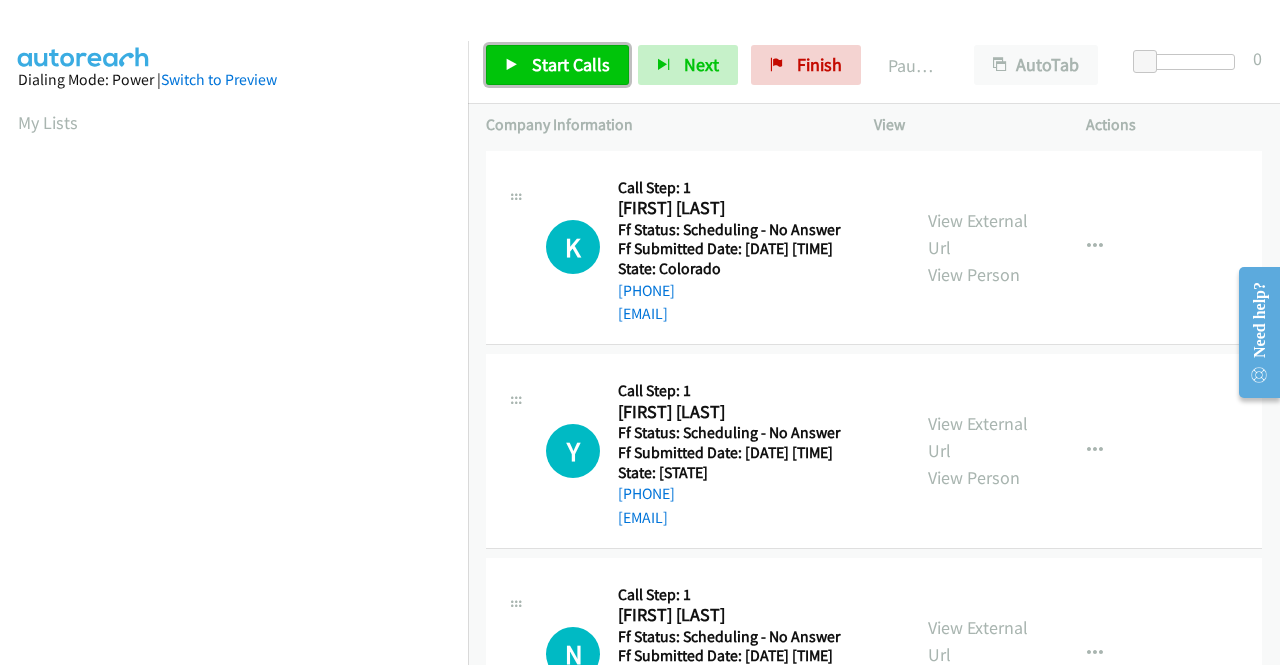click on "Start Calls" at bounding box center (571, 64) 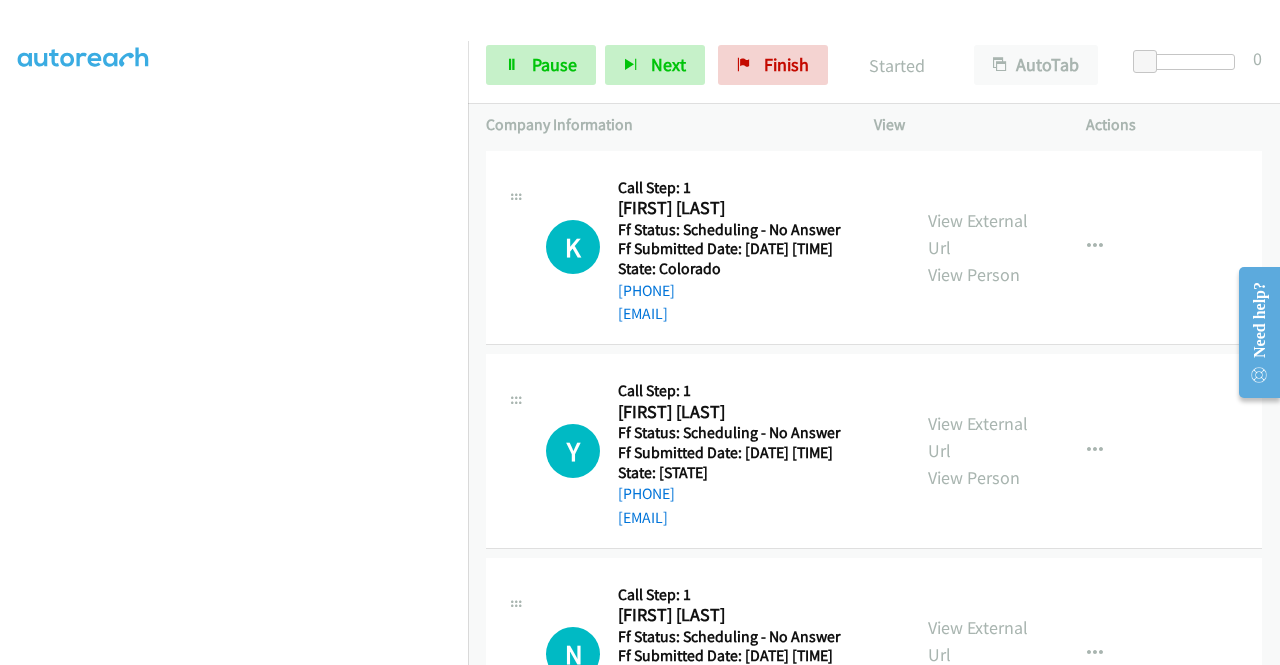scroll, scrollTop: 456, scrollLeft: 0, axis: vertical 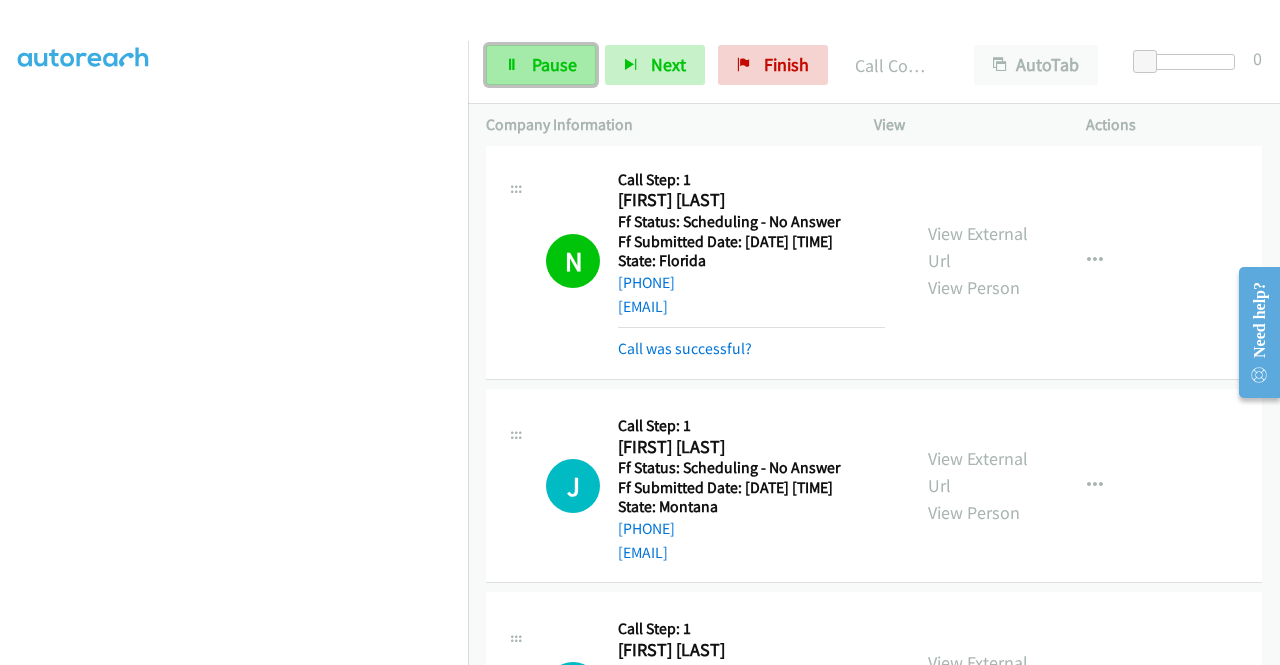 click on "Pause" at bounding box center (541, 65) 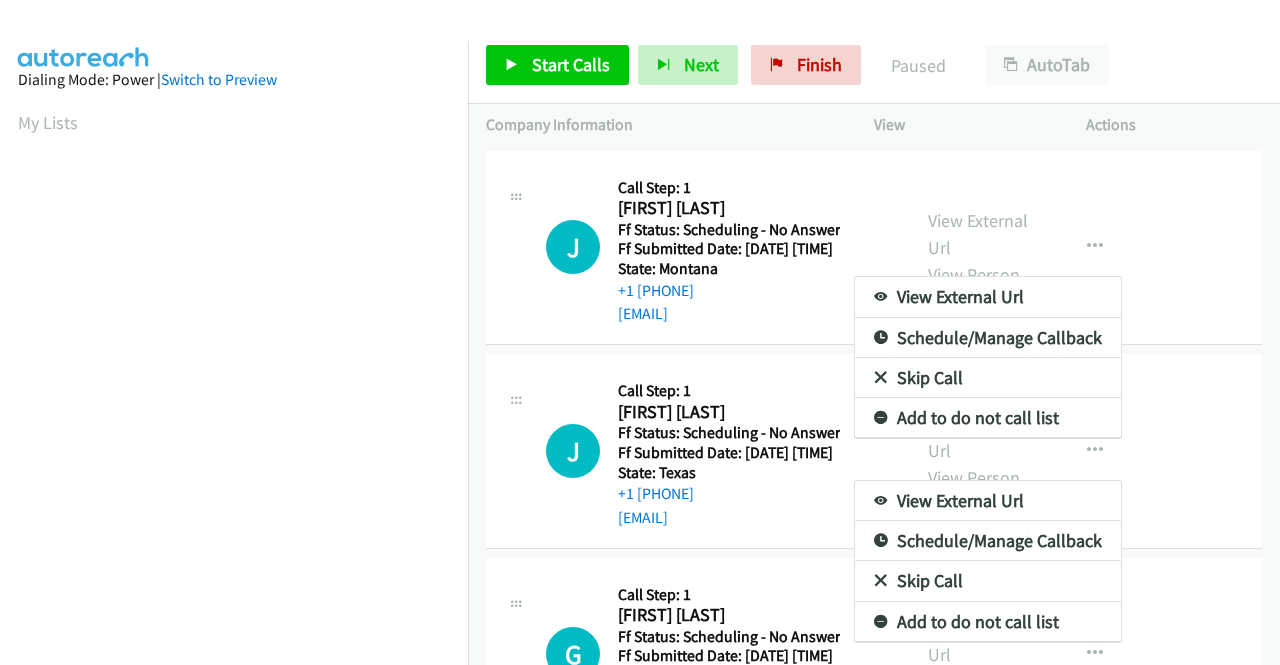 scroll, scrollTop: 0, scrollLeft: 0, axis: both 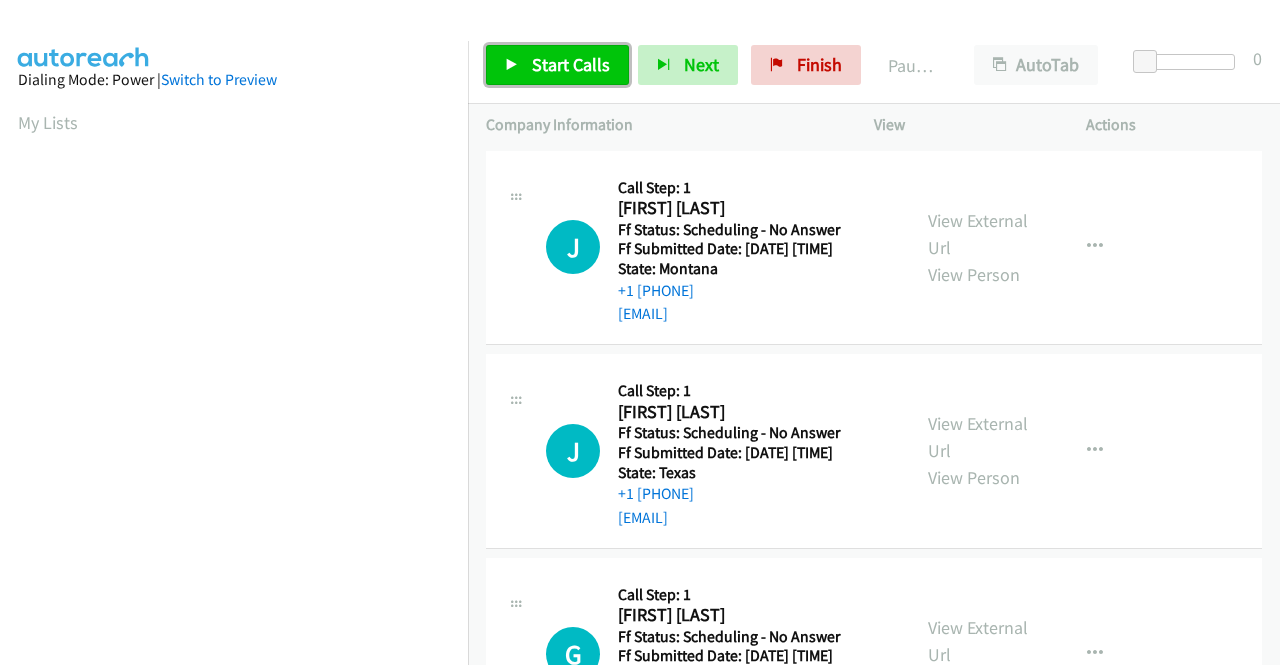 click on "Start Calls" at bounding box center (557, 65) 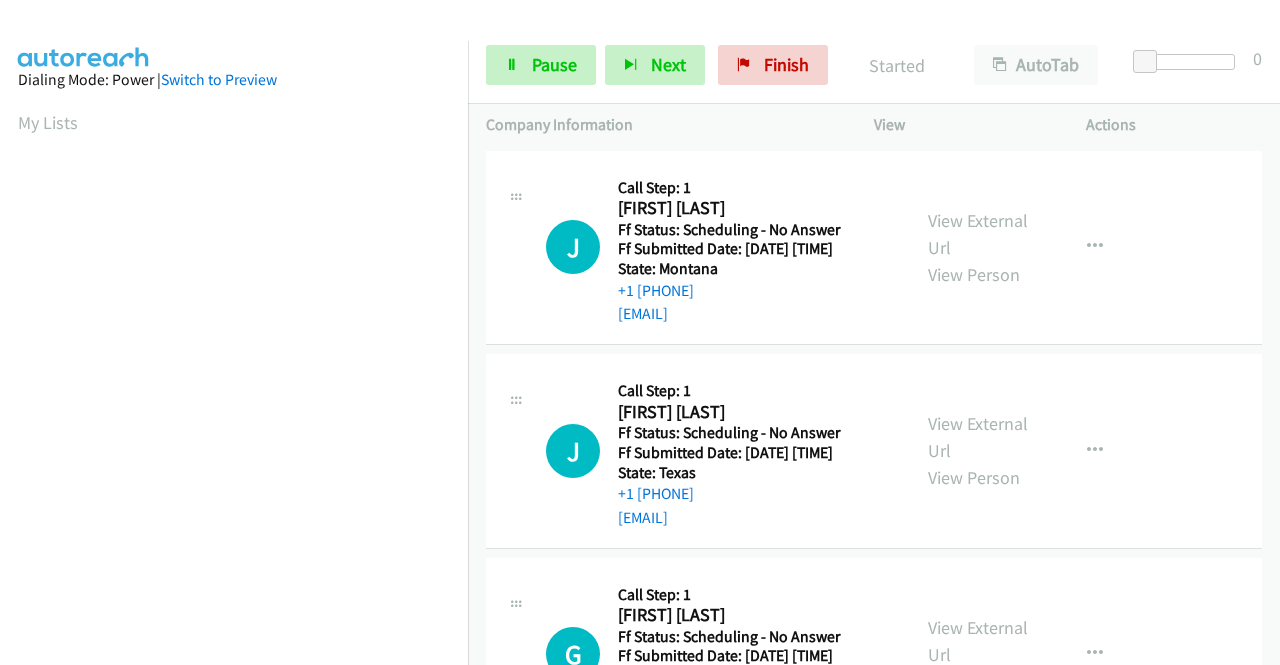scroll, scrollTop: 0, scrollLeft: 0, axis: both 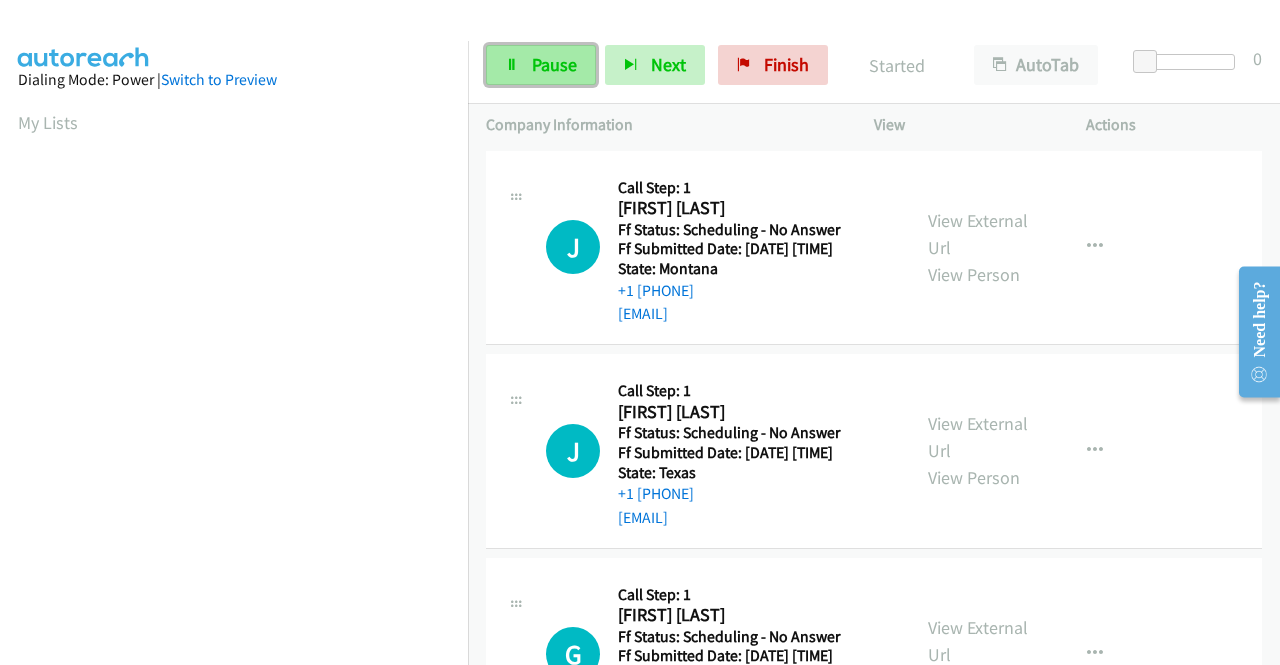 click on "Pause" at bounding box center (554, 64) 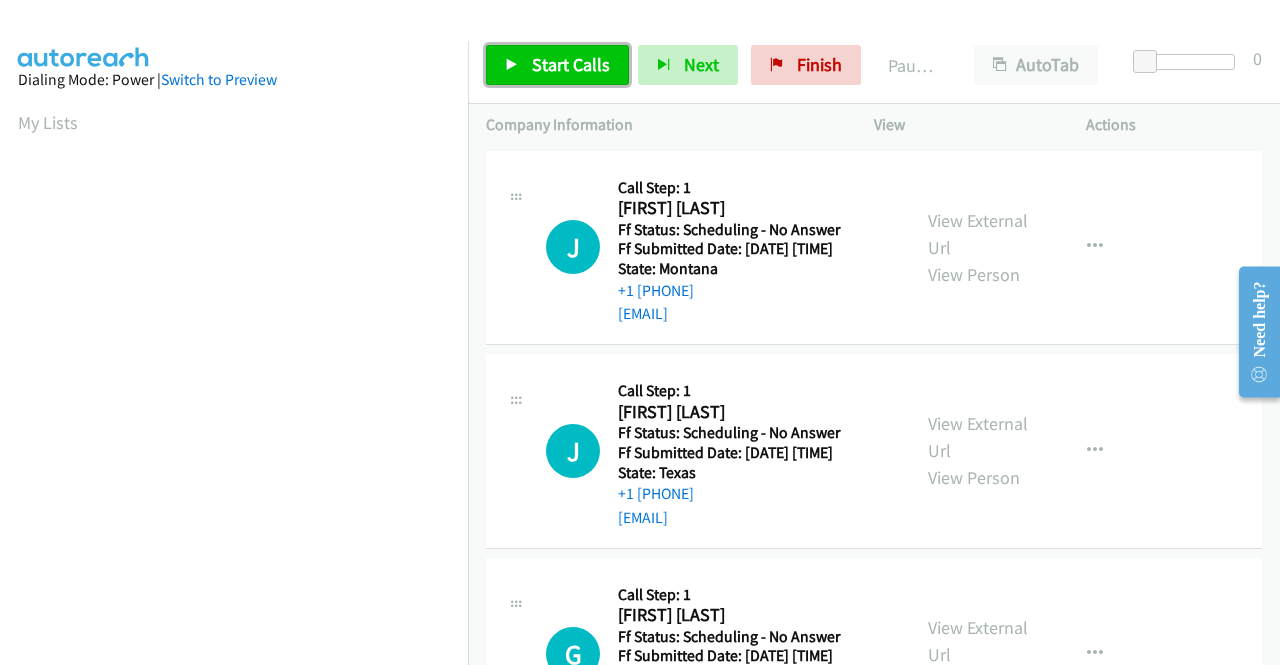 click on "Start Calls" at bounding box center (571, 64) 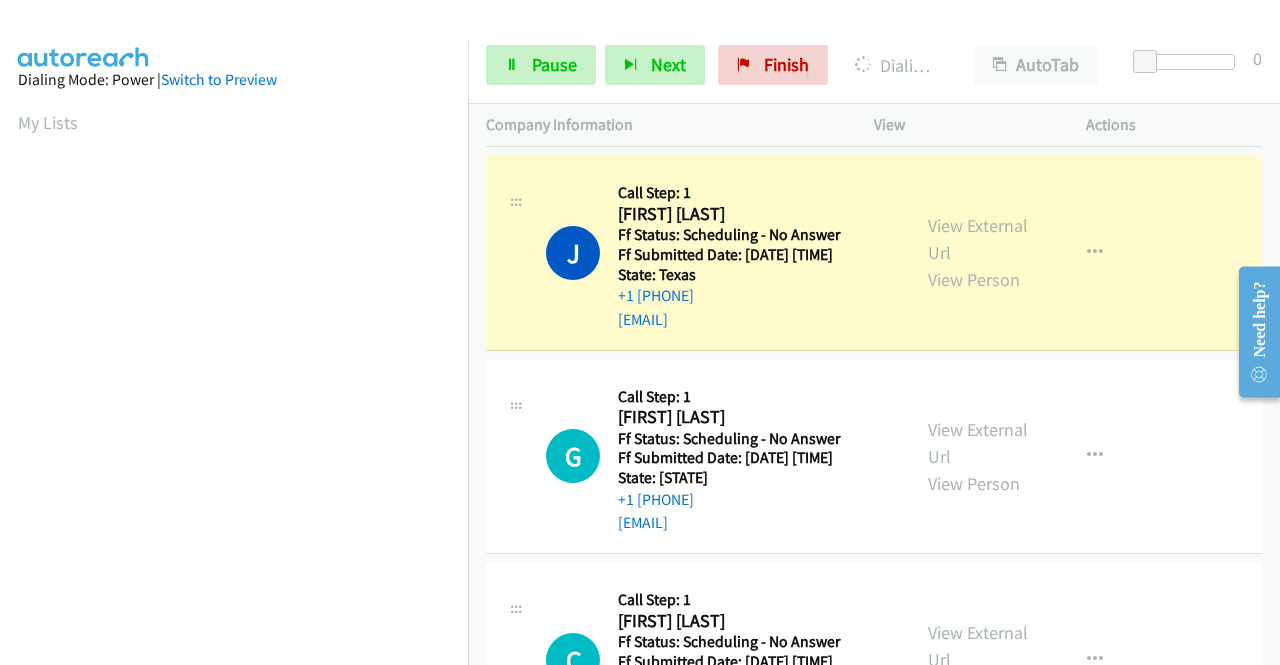 scroll, scrollTop: 200, scrollLeft: 0, axis: vertical 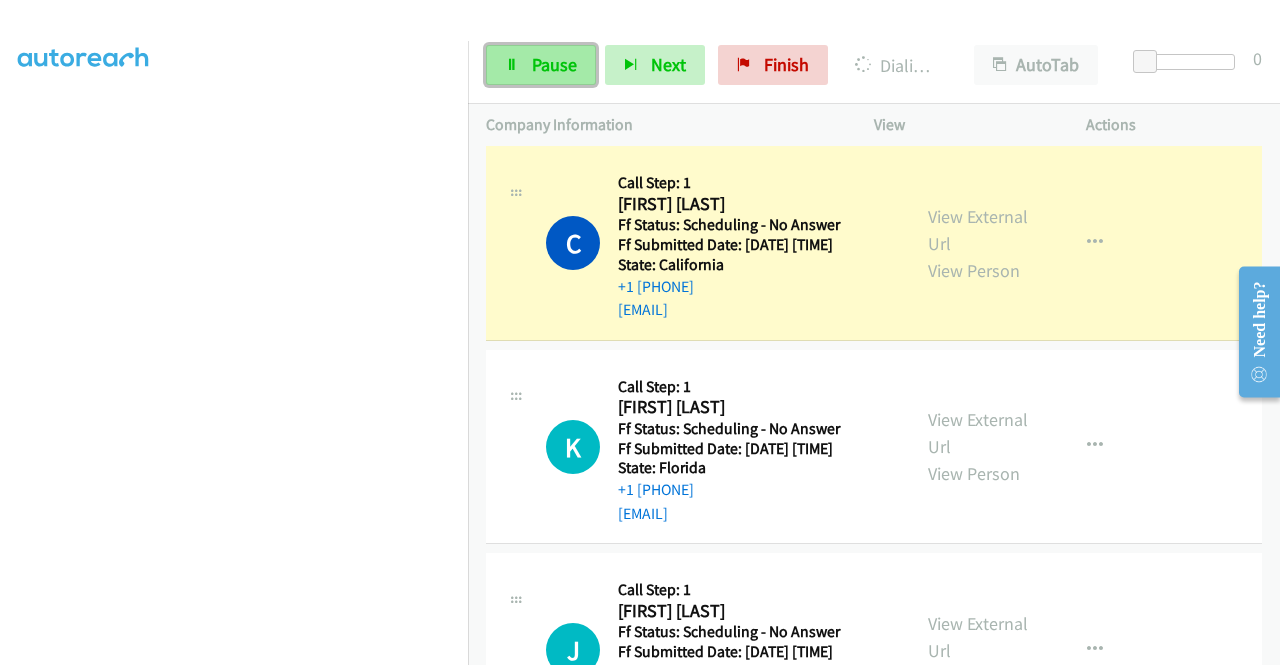 click on "Pause" at bounding box center [541, 65] 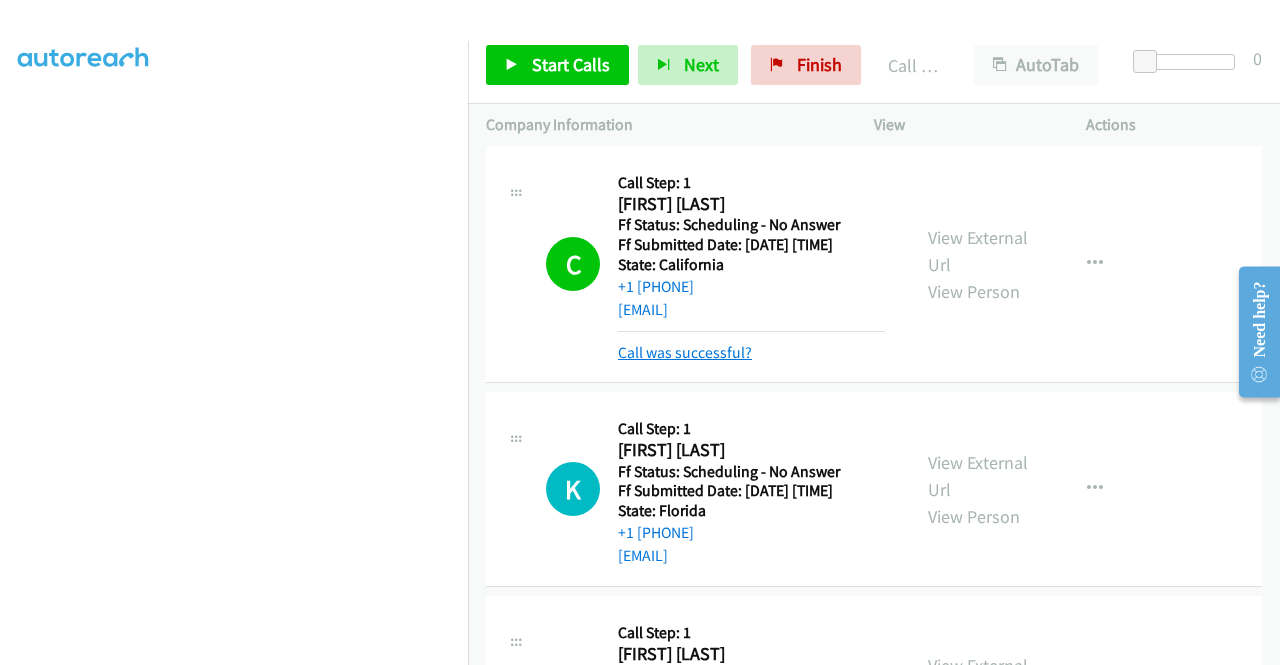click on "Call was successful?" at bounding box center (685, 352) 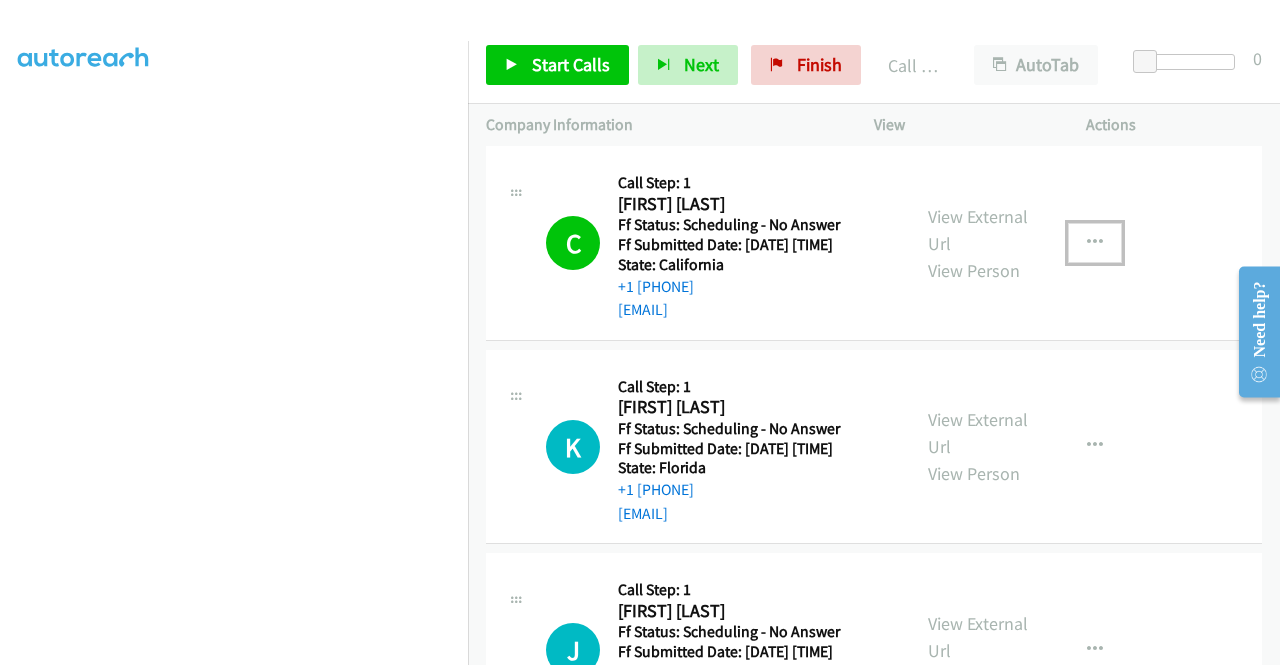 click at bounding box center [1095, 243] 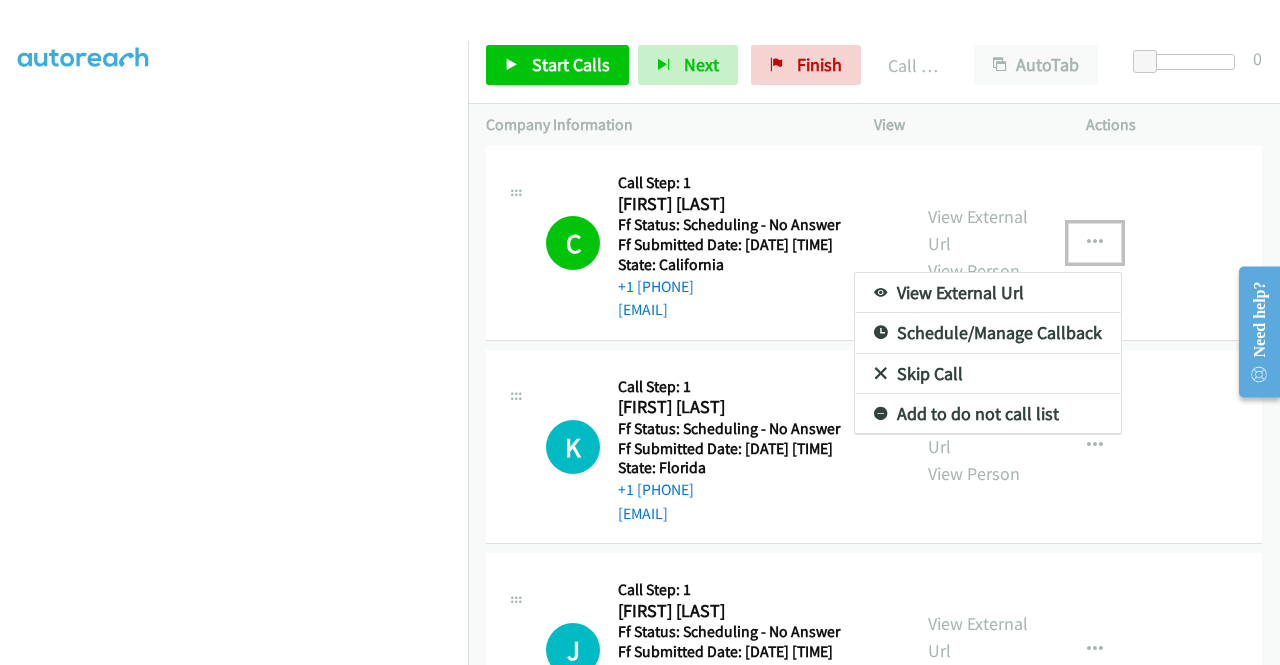 click on "Add to do not call list" at bounding box center (988, 414) 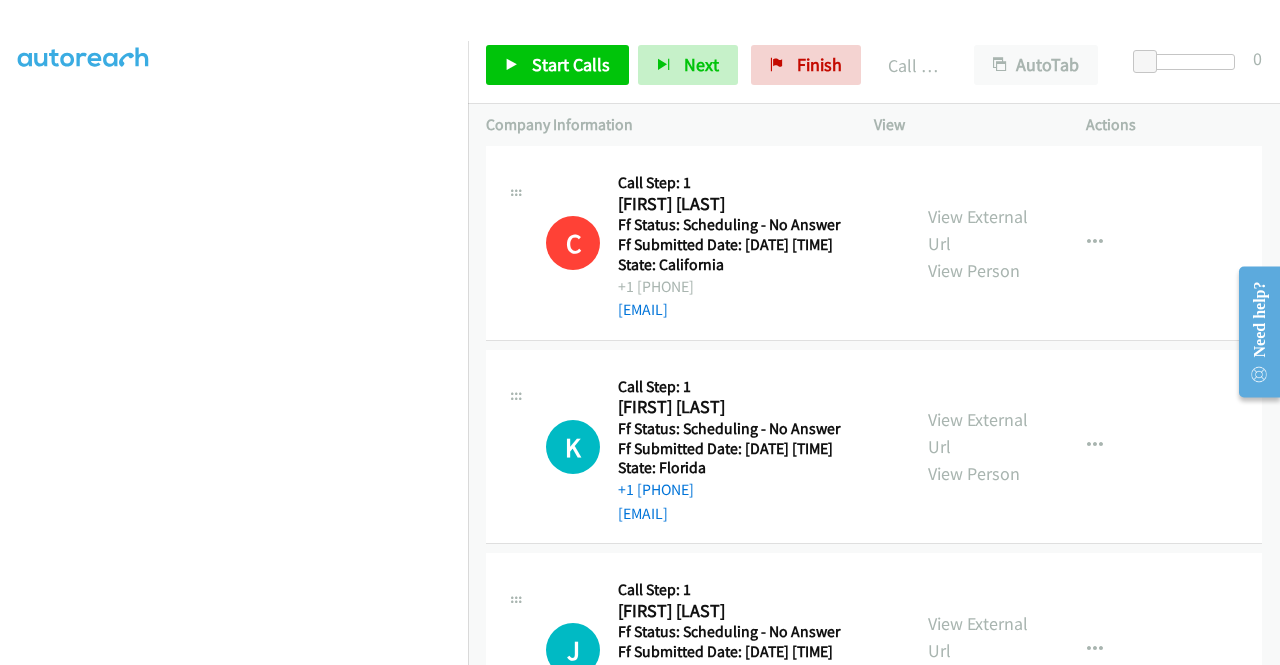 click on "Start Calls
Pause
Next
Finish
Call Completed
AutoTab
AutoTab
0" at bounding box center [874, 65] 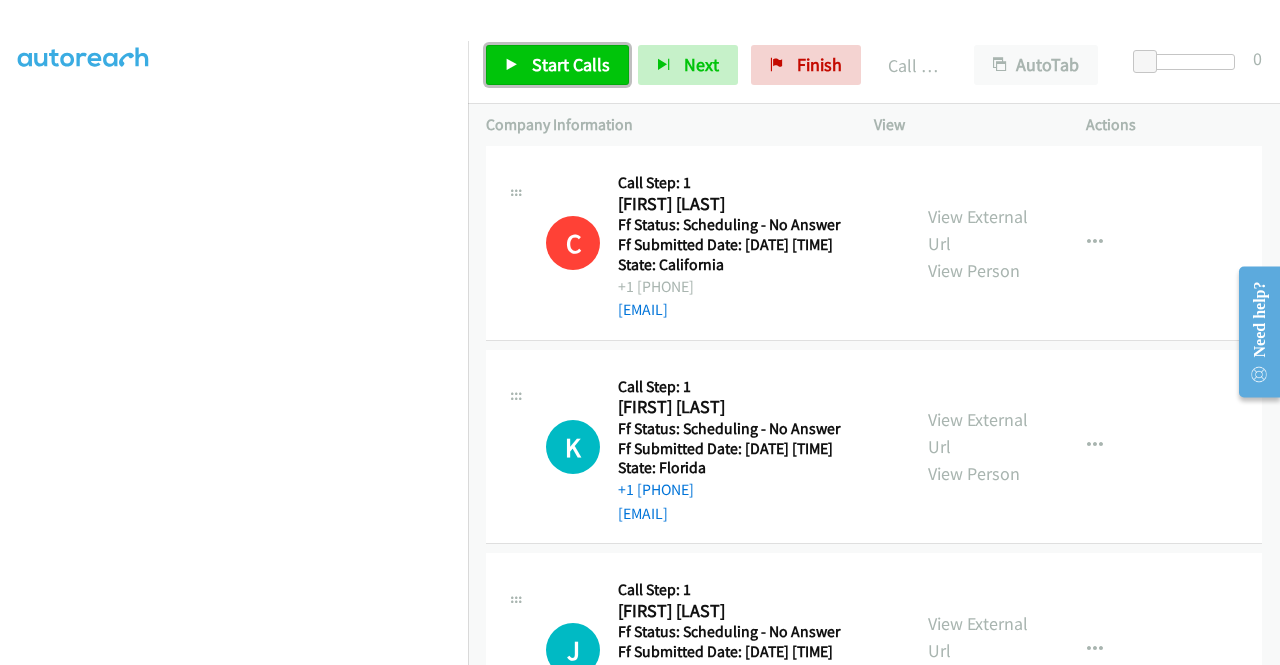 click on "Start Calls" at bounding box center (557, 65) 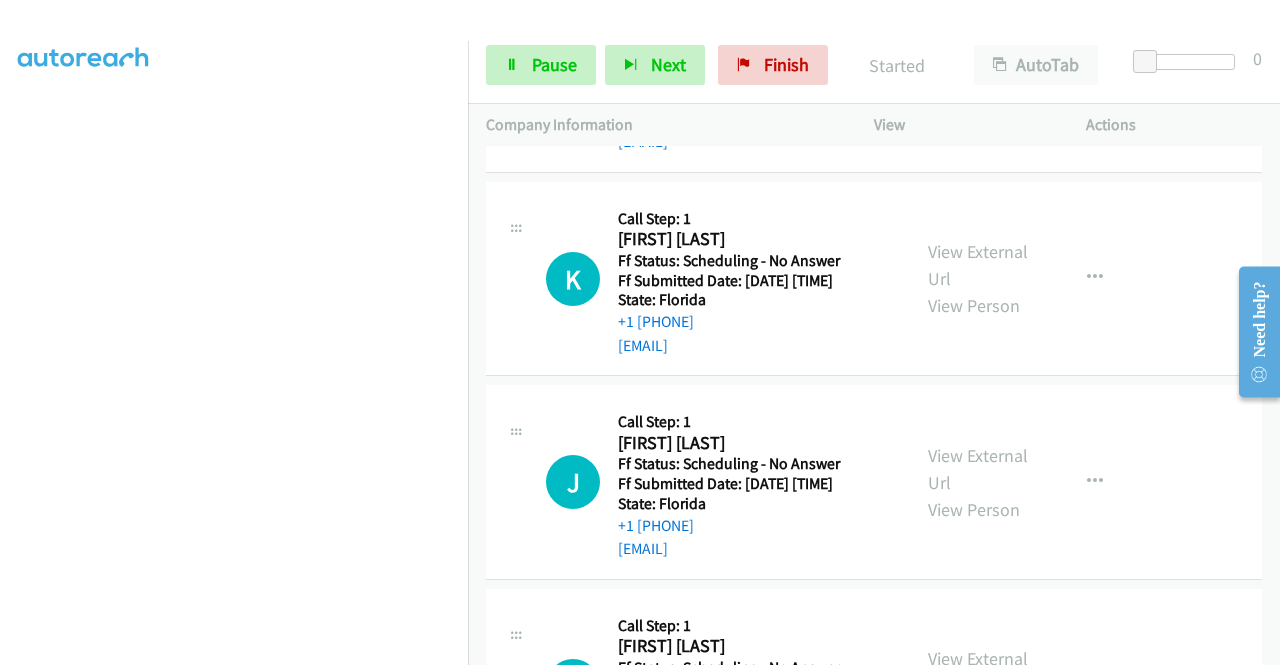 scroll, scrollTop: 900, scrollLeft: 0, axis: vertical 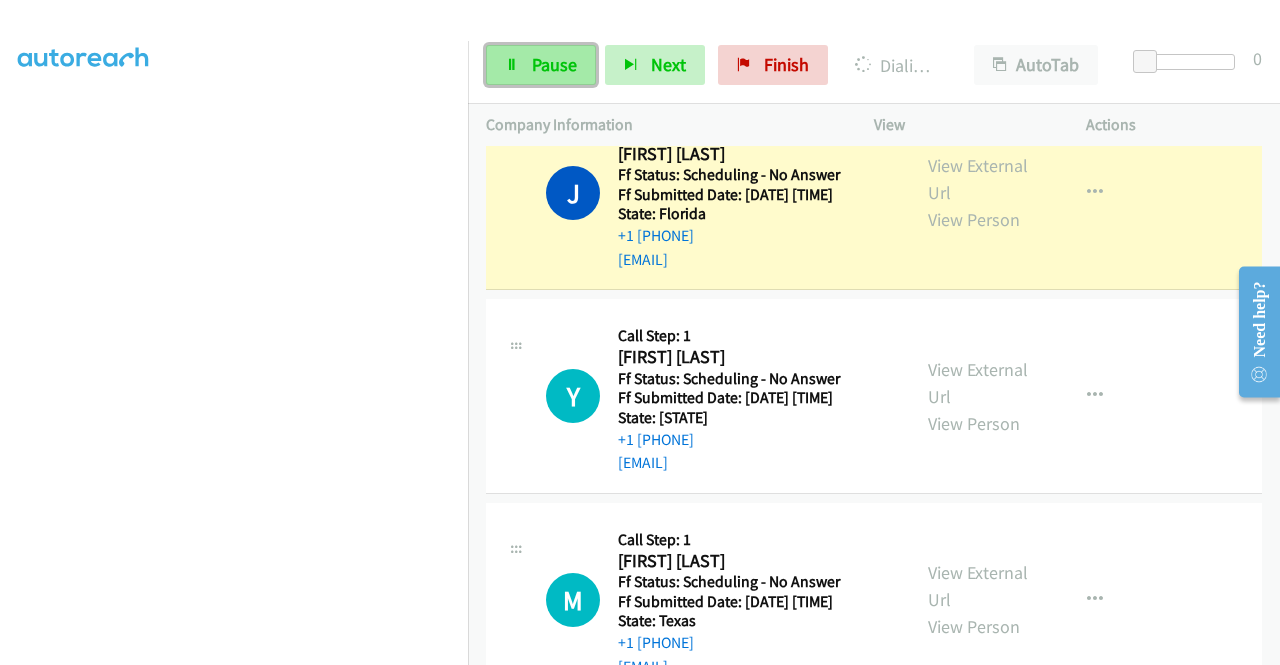 click on "Pause" at bounding box center [554, 64] 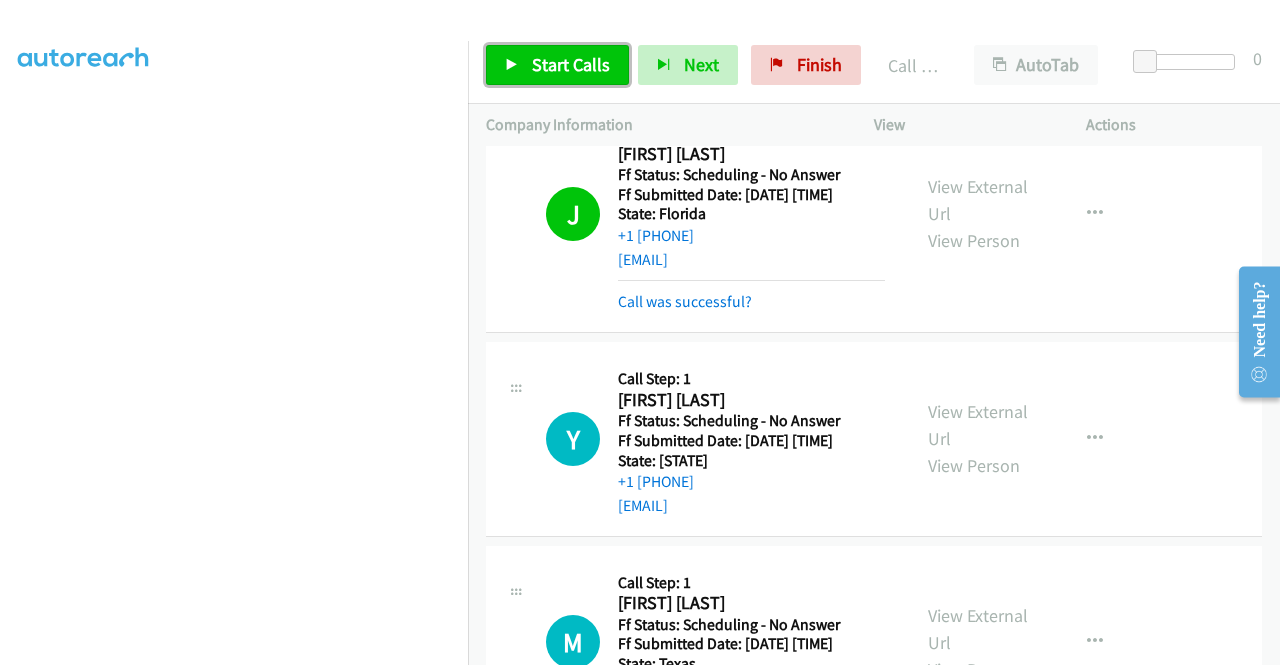 click on "Start Calls" at bounding box center (571, 64) 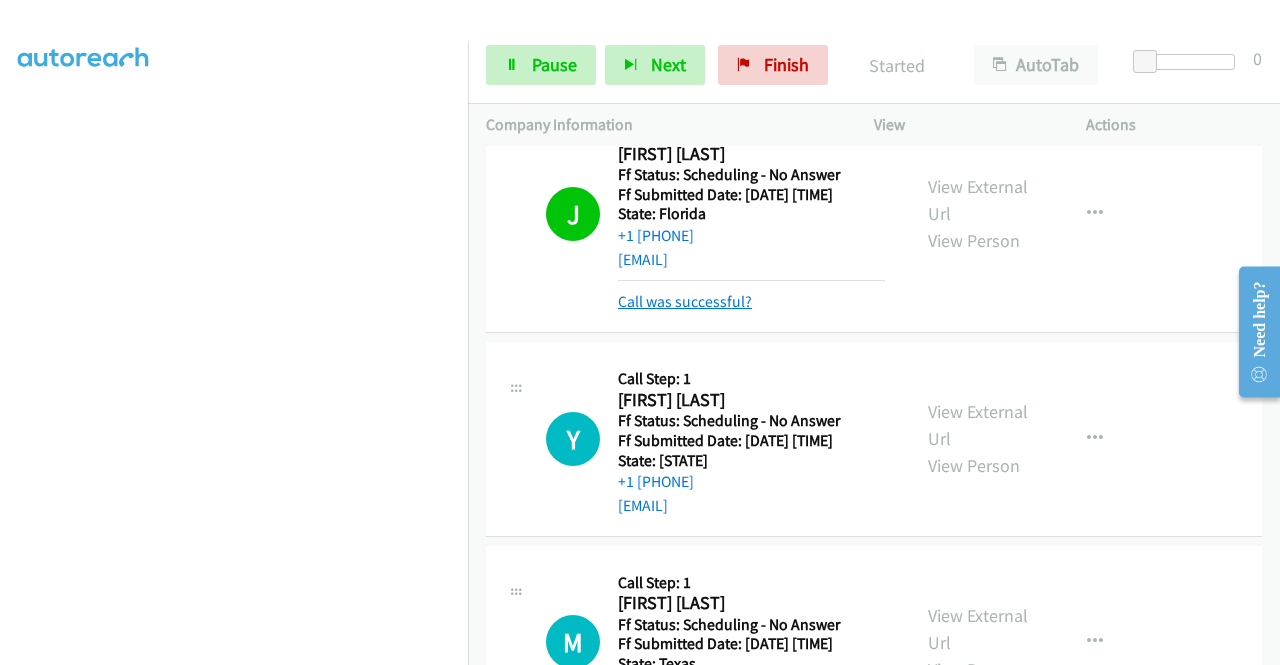 click on "Call was successful?" at bounding box center (685, 301) 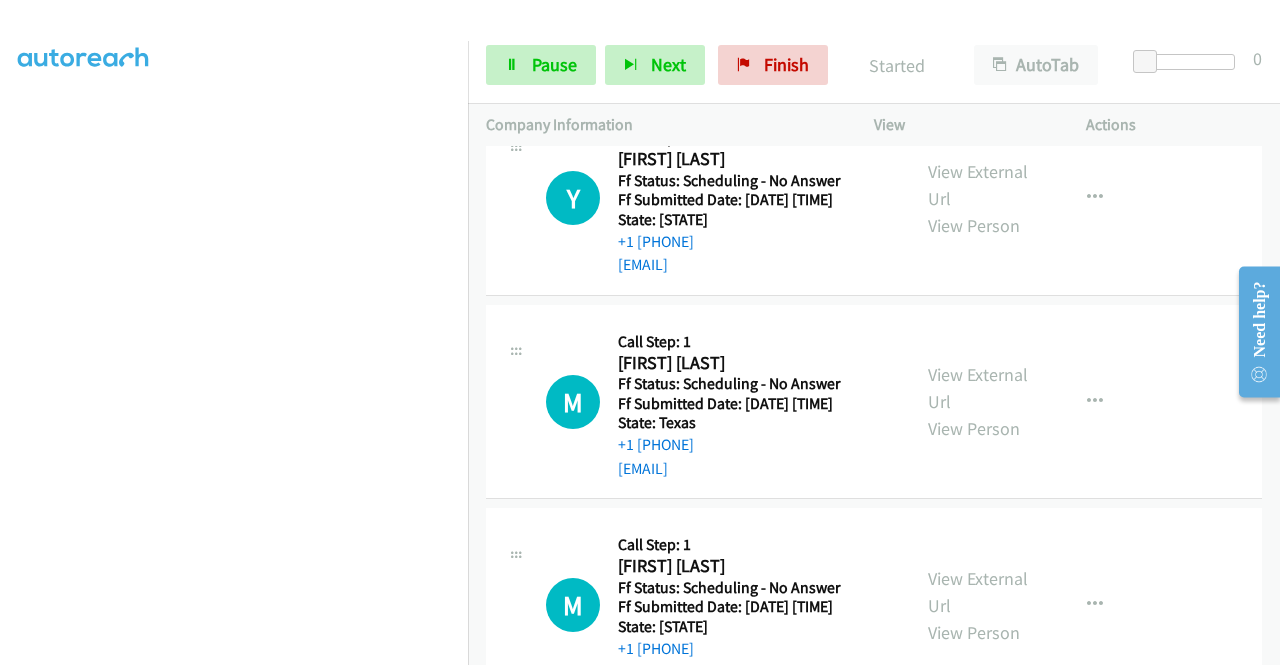scroll, scrollTop: 1400, scrollLeft: 0, axis: vertical 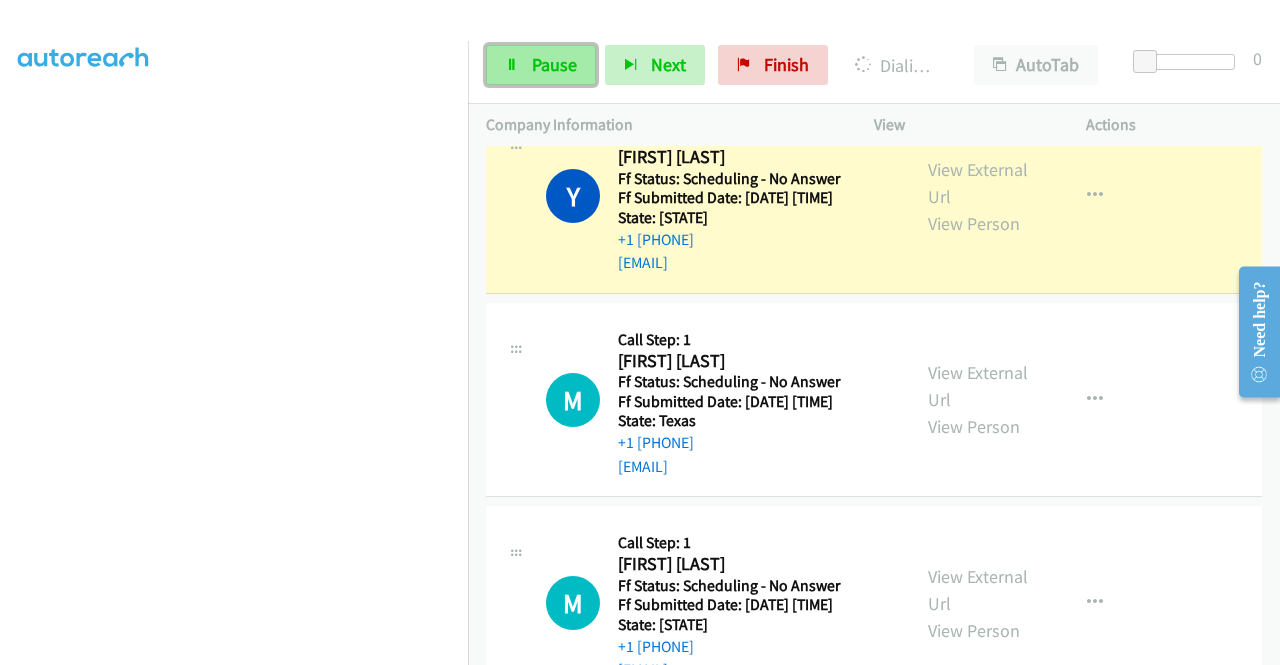 click on "Pause" at bounding box center (554, 64) 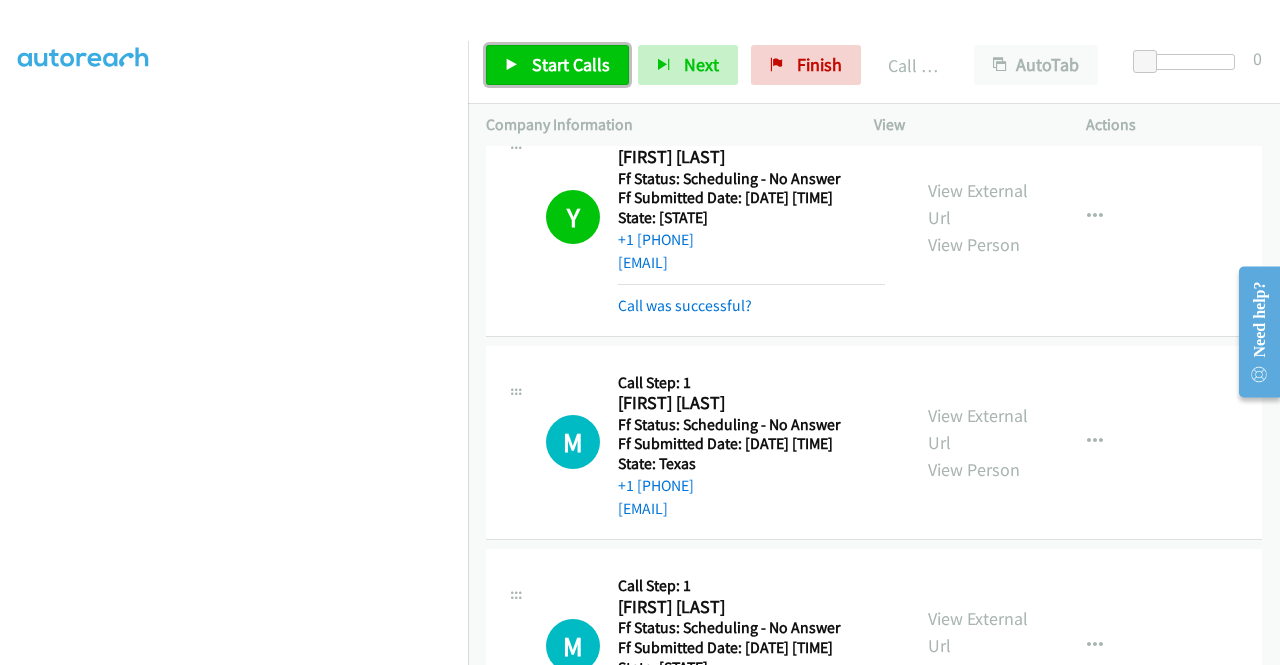 click on "Start Calls" at bounding box center (571, 64) 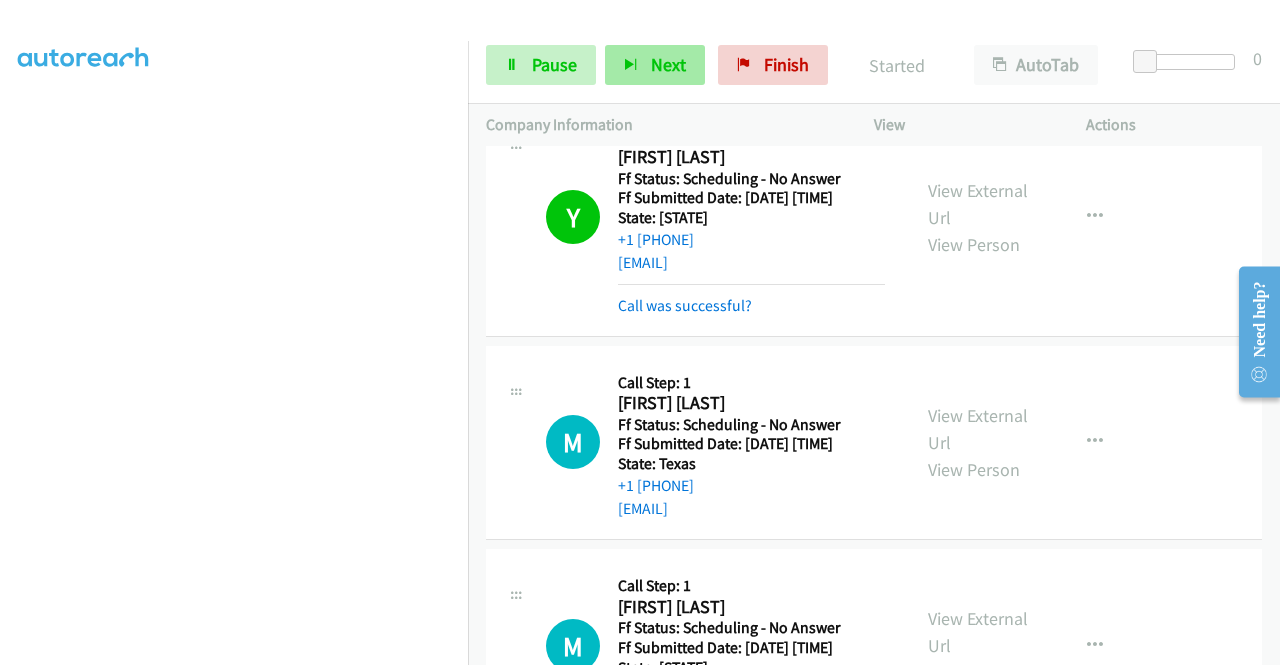 scroll, scrollTop: 1500, scrollLeft: 0, axis: vertical 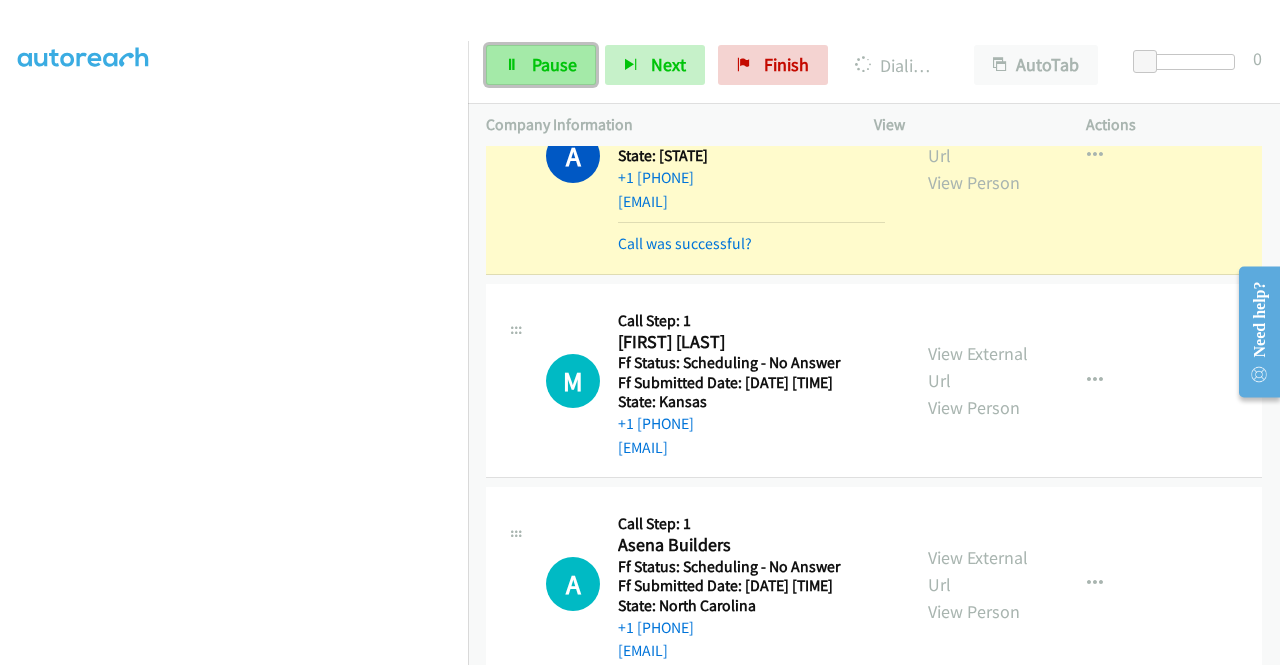 click on "Pause" at bounding box center [554, 64] 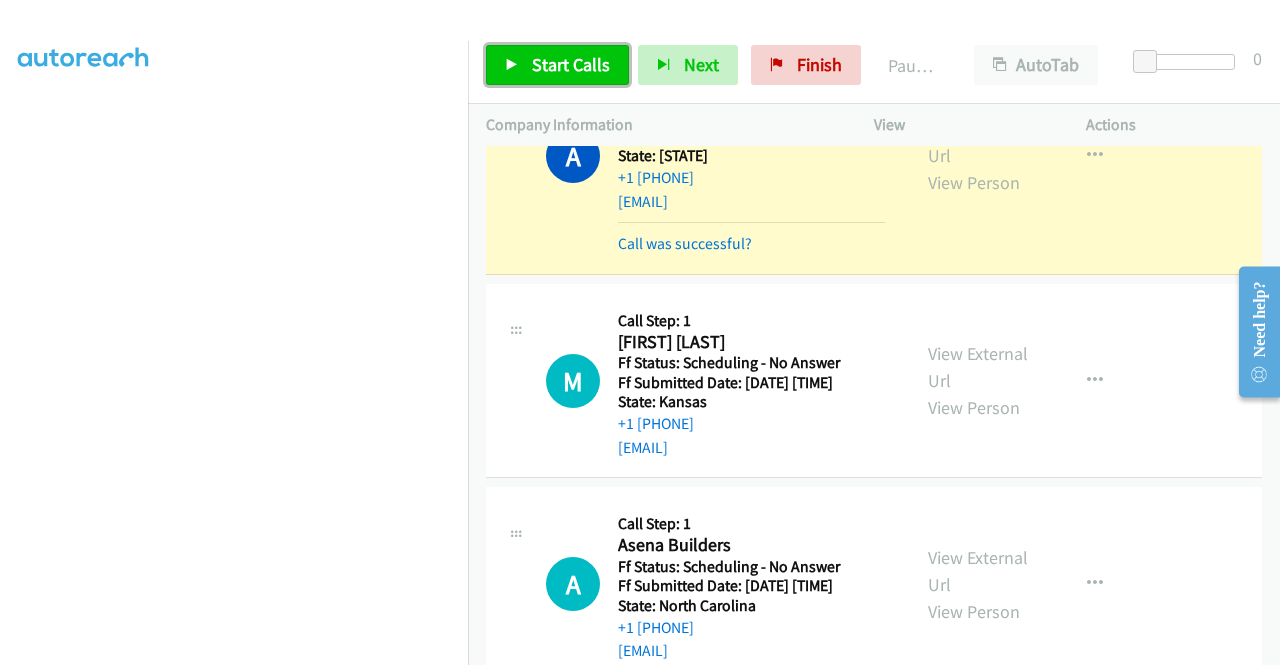 click on "Start Calls" at bounding box center [571, 64] 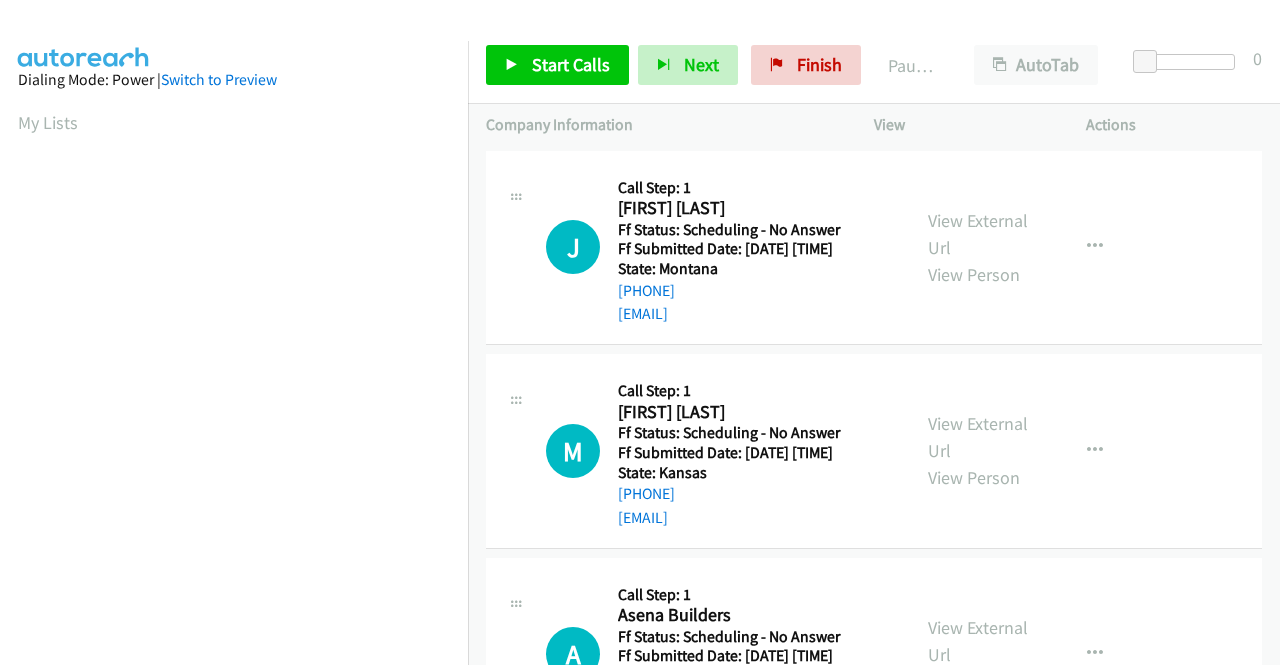 scroll, scrollTop: 0, scrollLeft: 0, axis: both 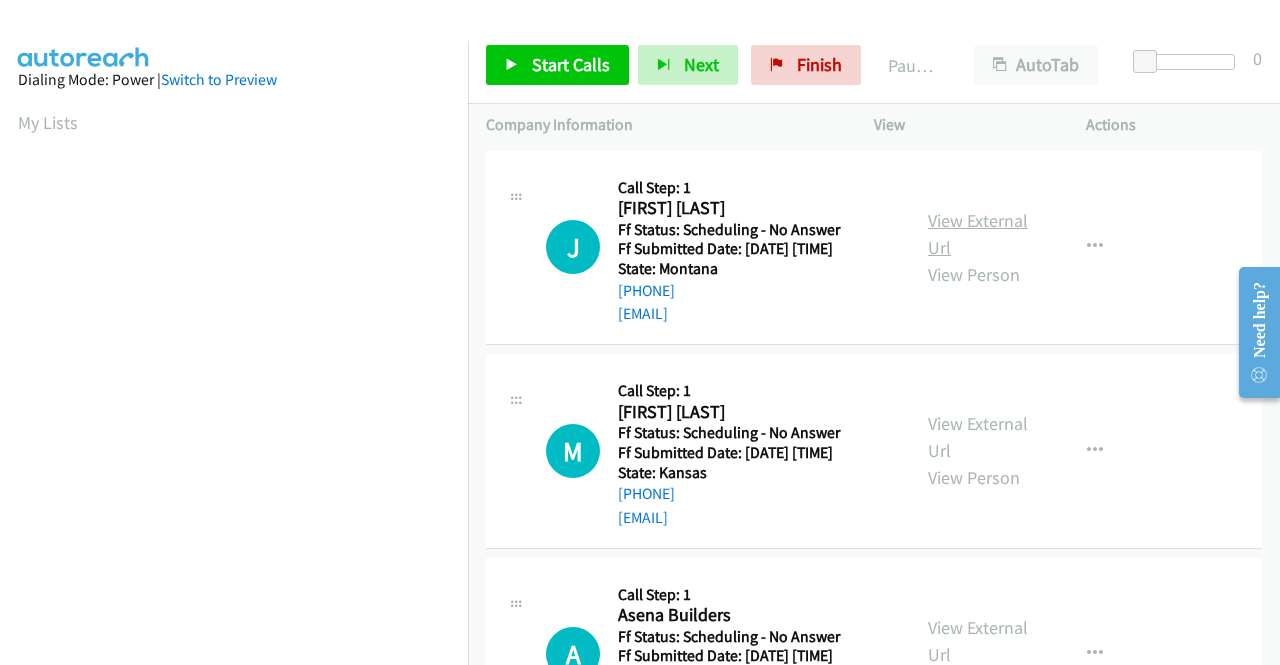 click on "View External Url" at bounding box center [978, 234] 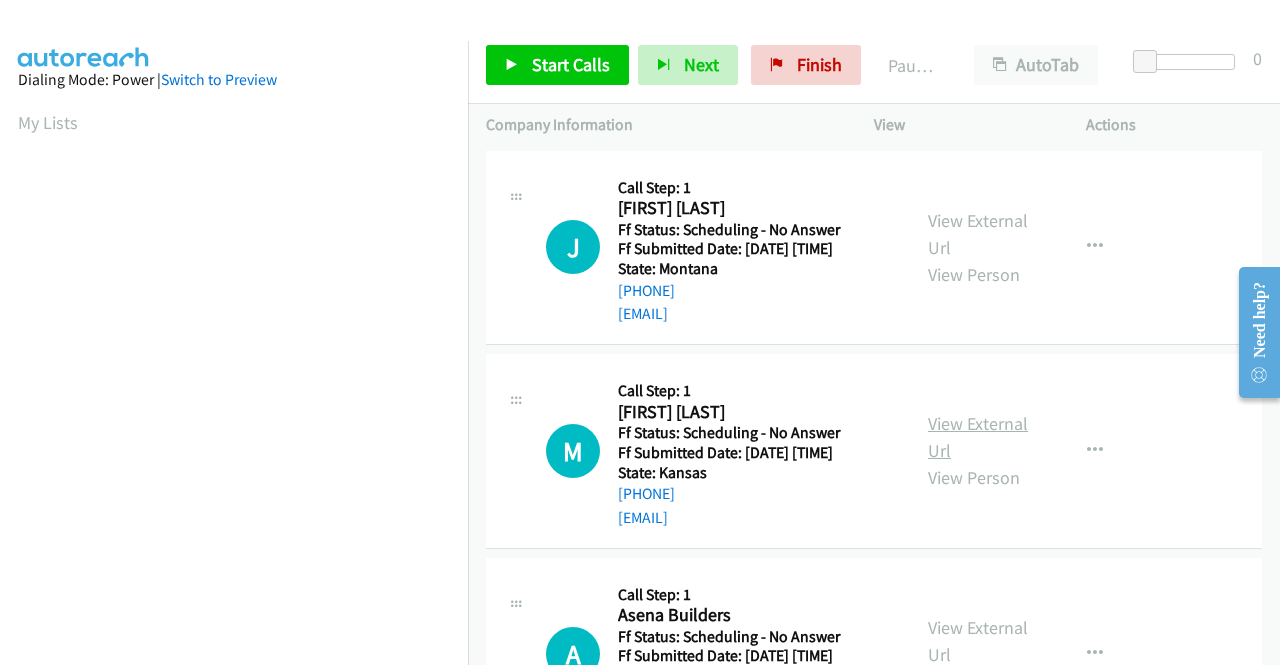 click on "View External Url" at bounding box center (978, 437) 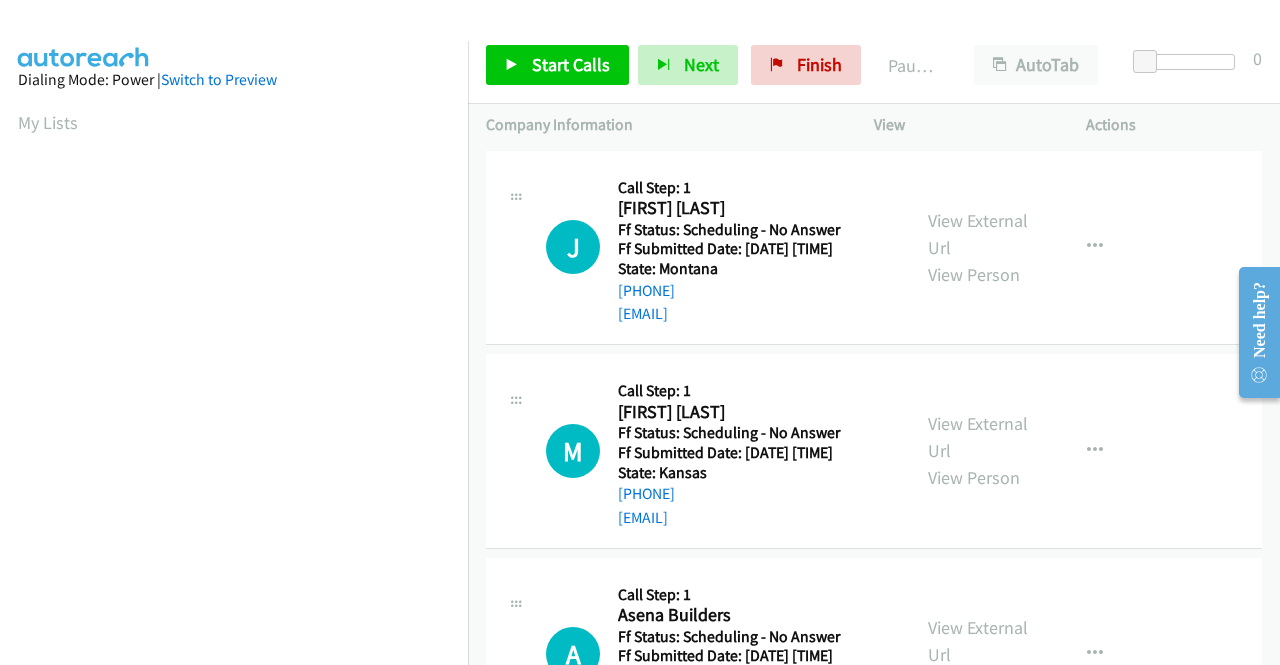scroll, scrollTop: 200, scrollLeft: 0, axis: vertical 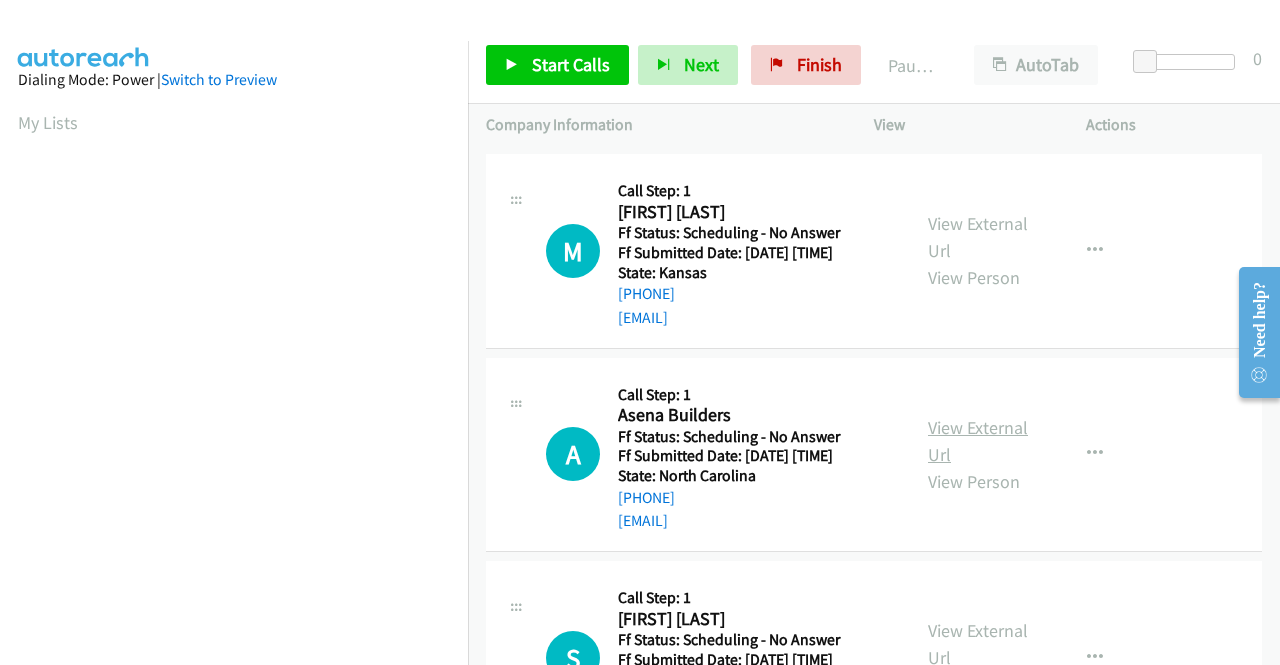 click on "View External Url" at bounding box center [978, 441] 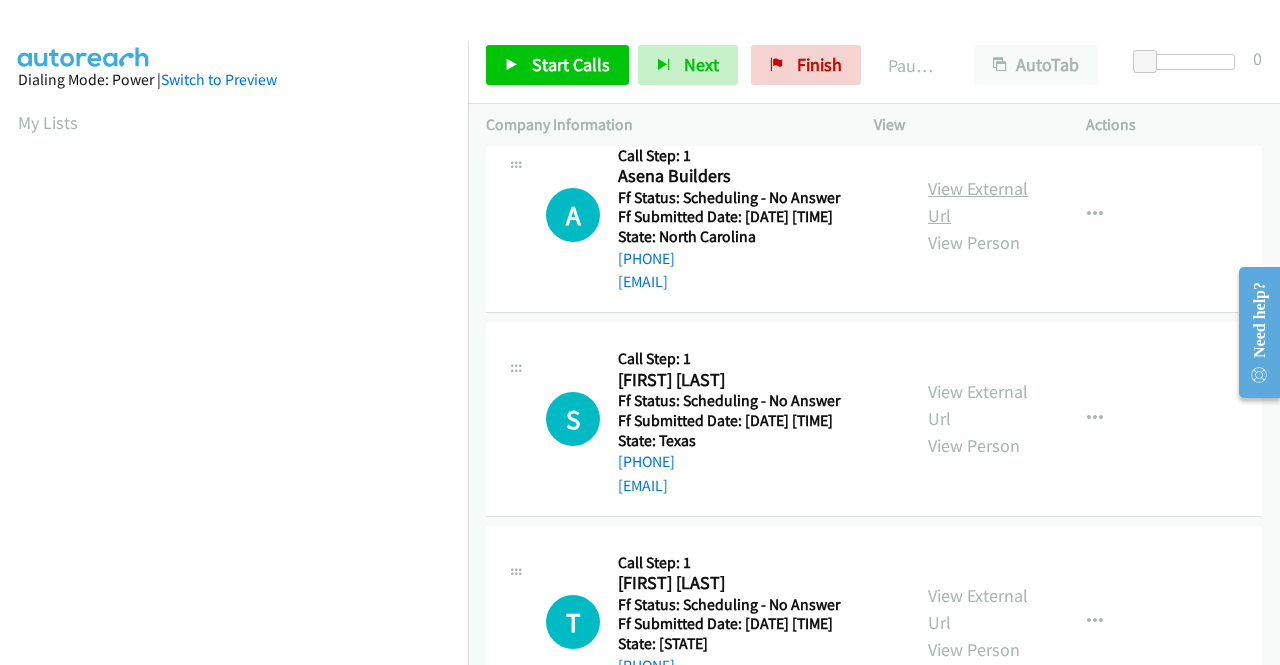 scroll, scrollTop: 500, scrollLeft: 0, axis: vertical 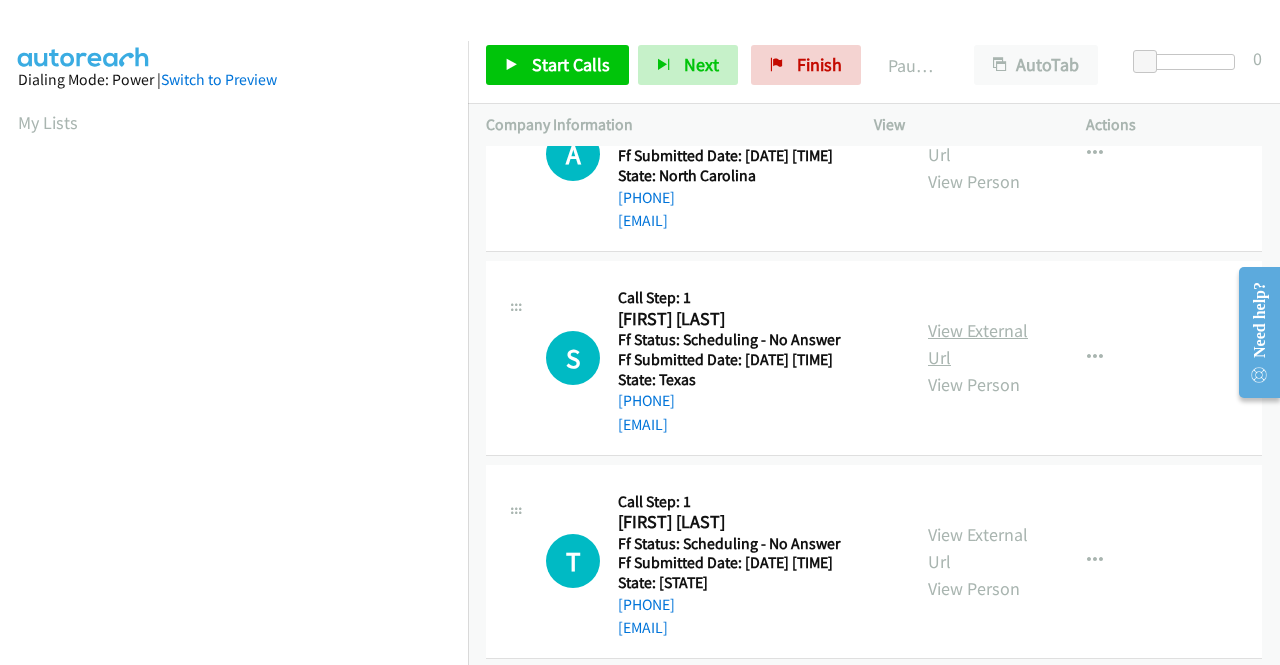 click on "View External Url" at bounding box center (978, 344) 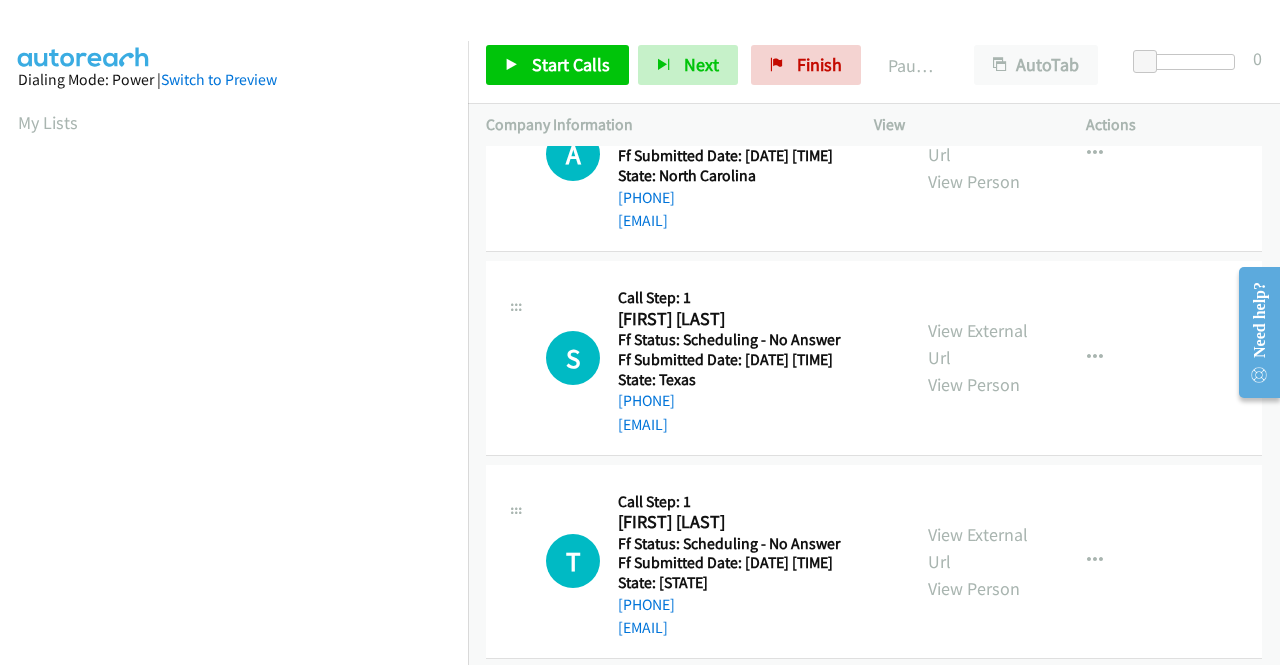scroll, scrollTop: 700, scrollLeft: 0, axis: vertical 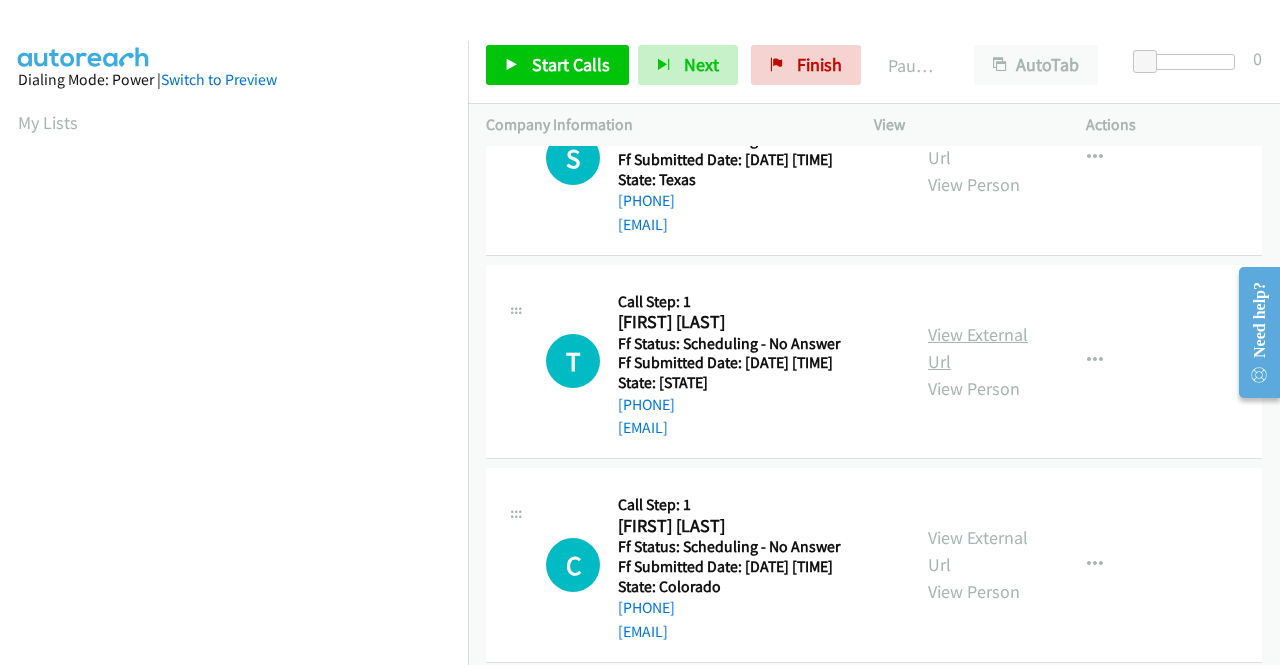 click on "View External Url" at bounding box center [978, 348] 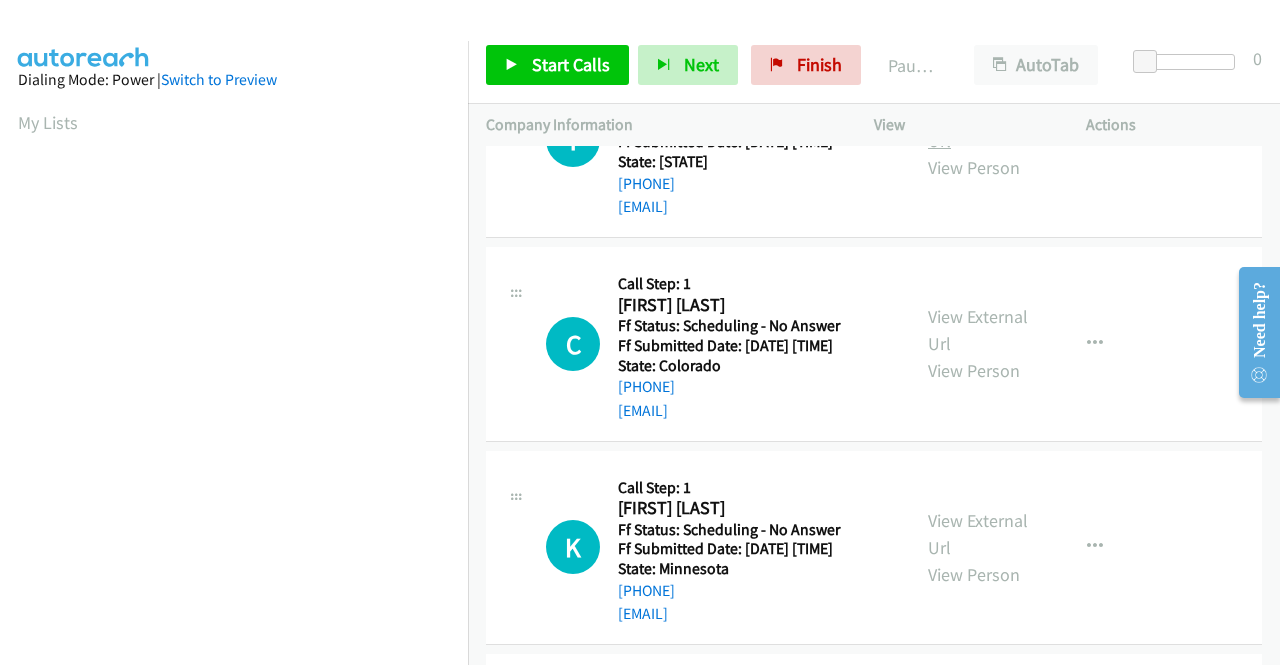 scroll, scrollTop: 1000, scrollLeft: 0, axis: vertical 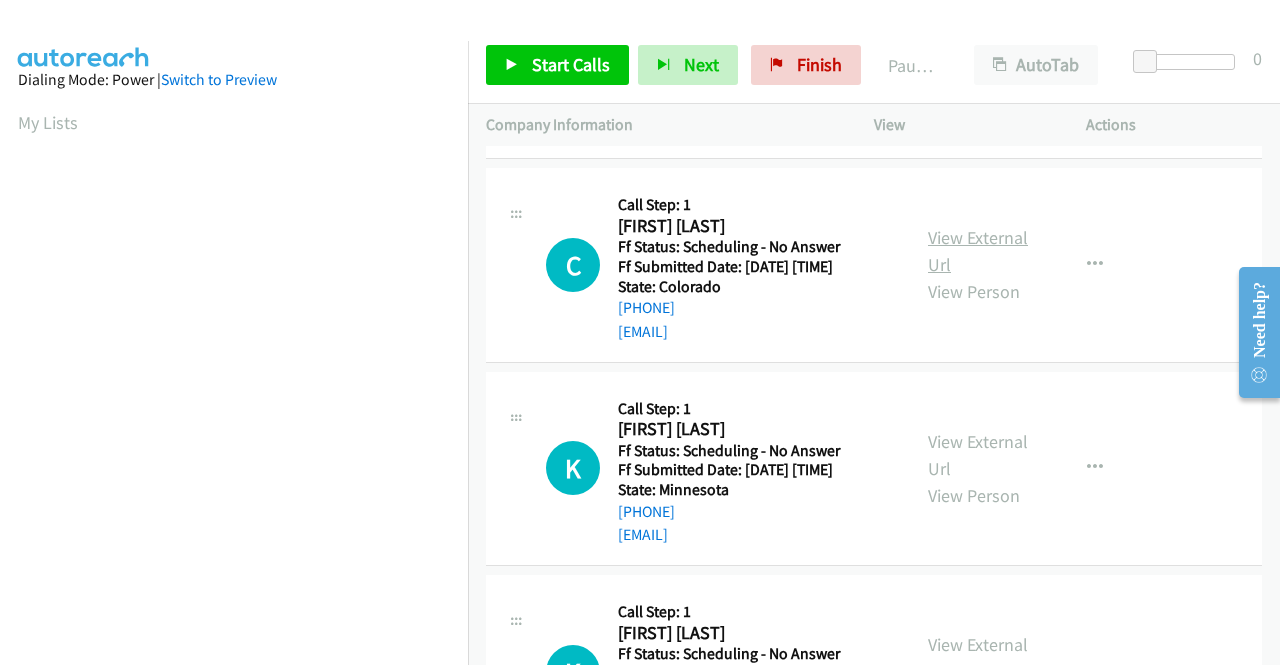 click on "View External Url" at bounding box center [978, 251] 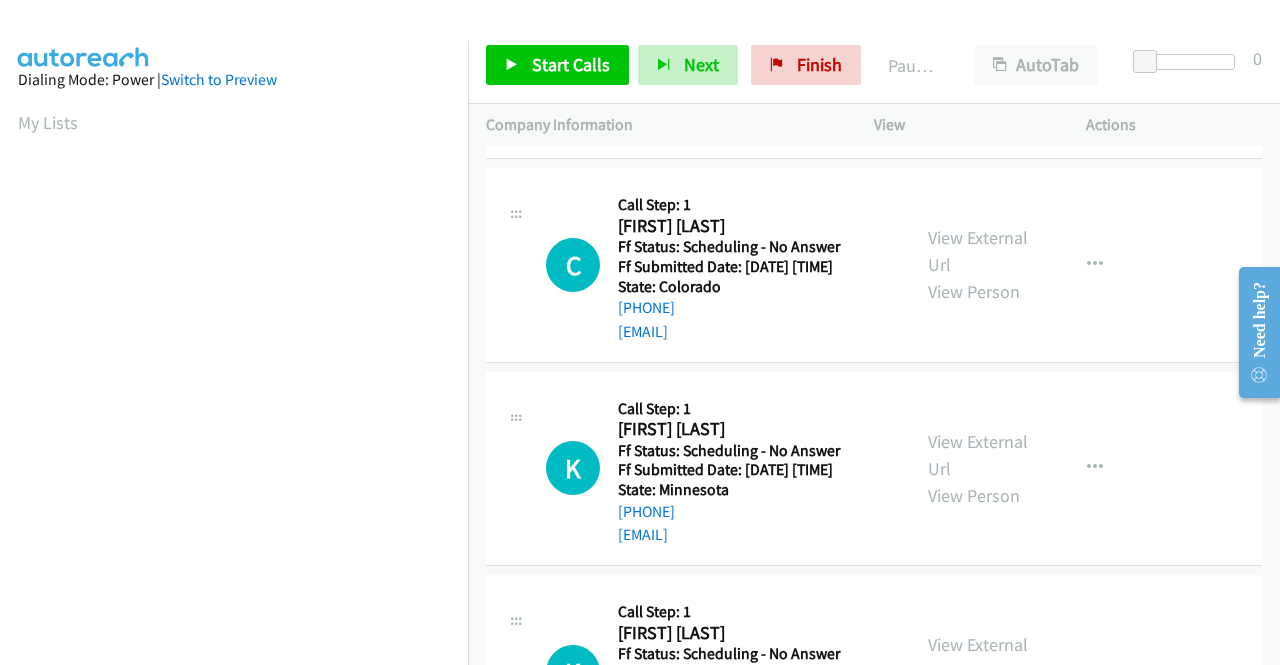 scroll, scrollTop: 1100, scrollLeft: 0, axis: vertical 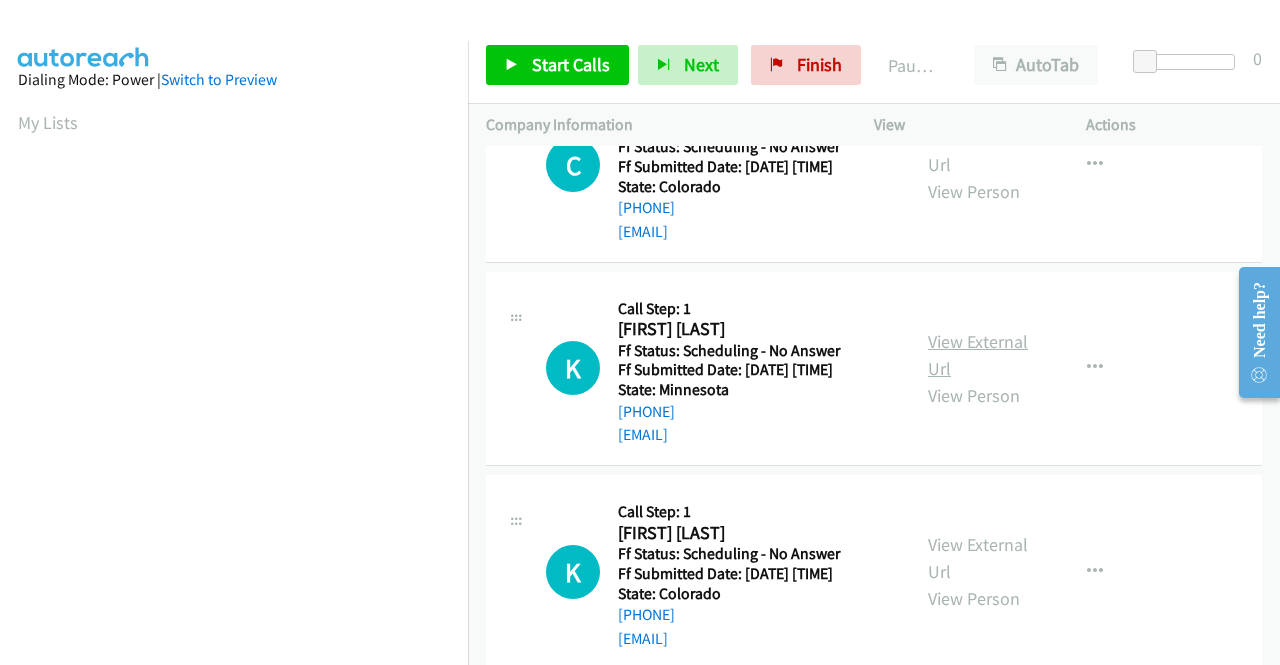 click on "View External Url" at bounding box center (978, 355) 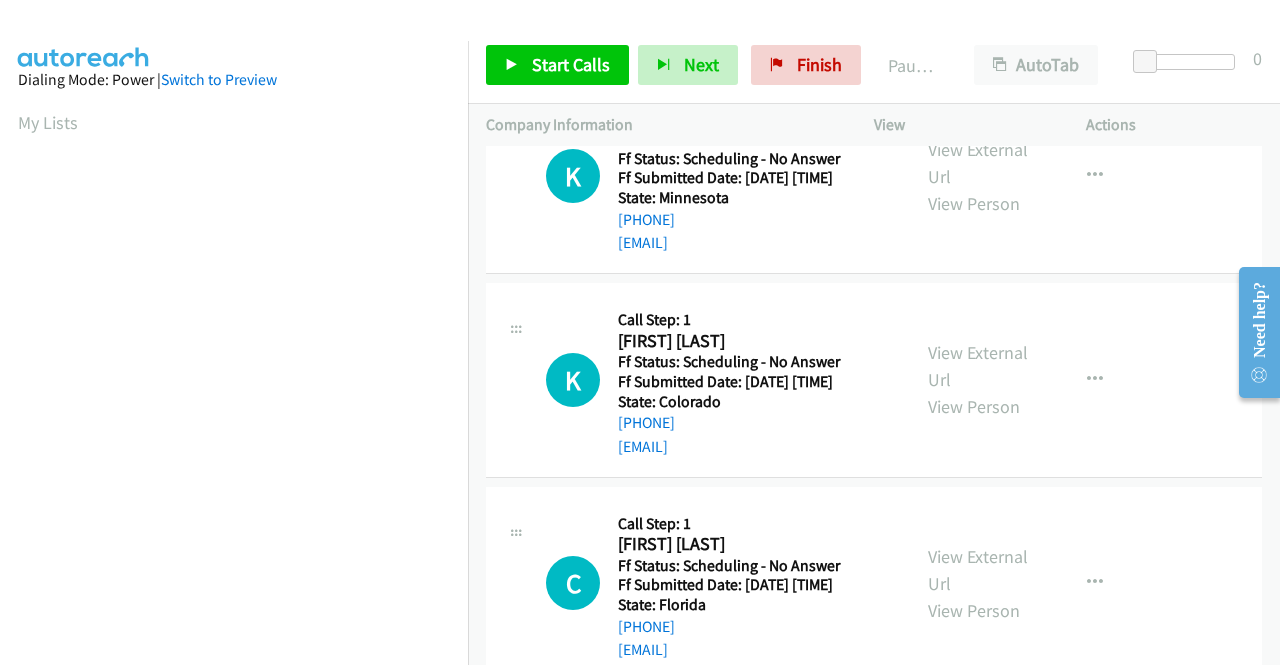 scroll, scrollTop: 1400, scrollLeft: 0, axis: vertical 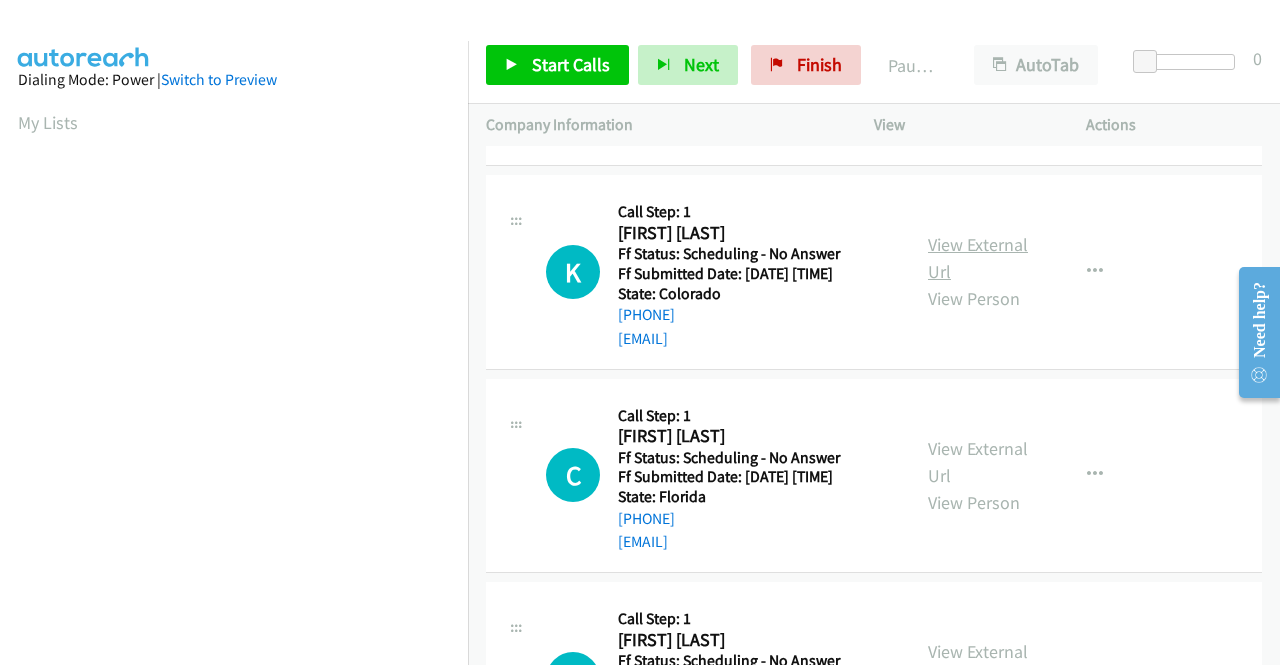 click on "View External Url" at bounding box center (978, 258) 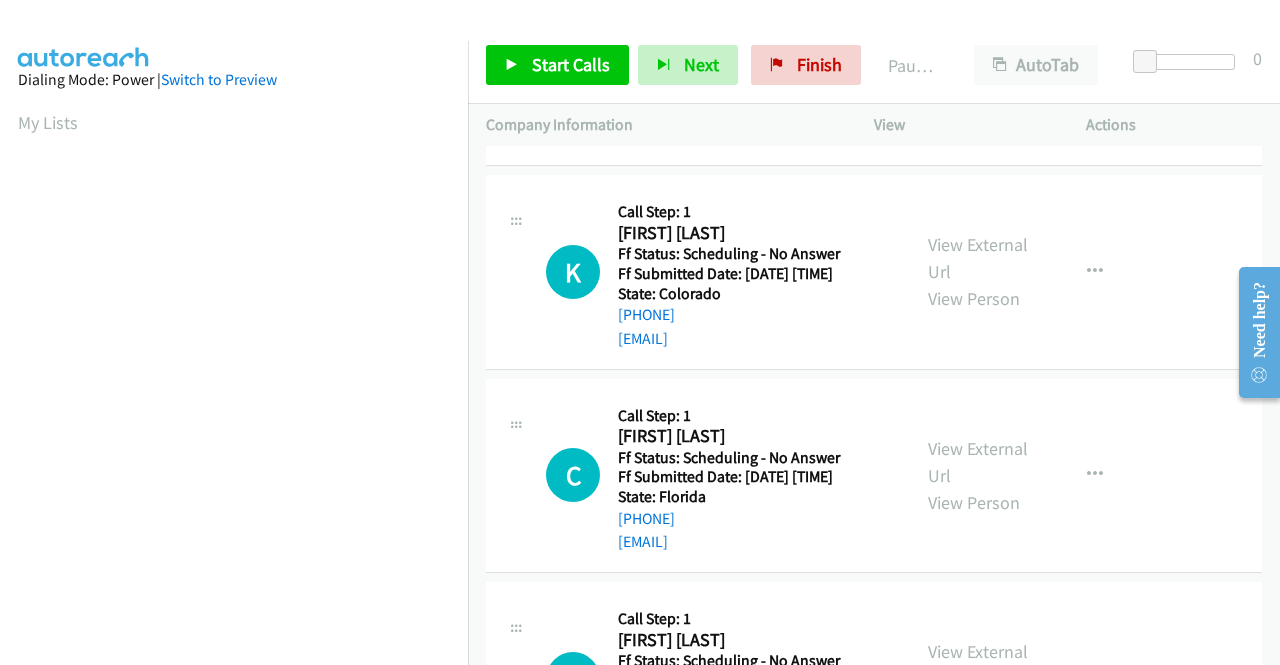 scroll, scrollTop: 1500, scrollLeft: 0, axis: vertical 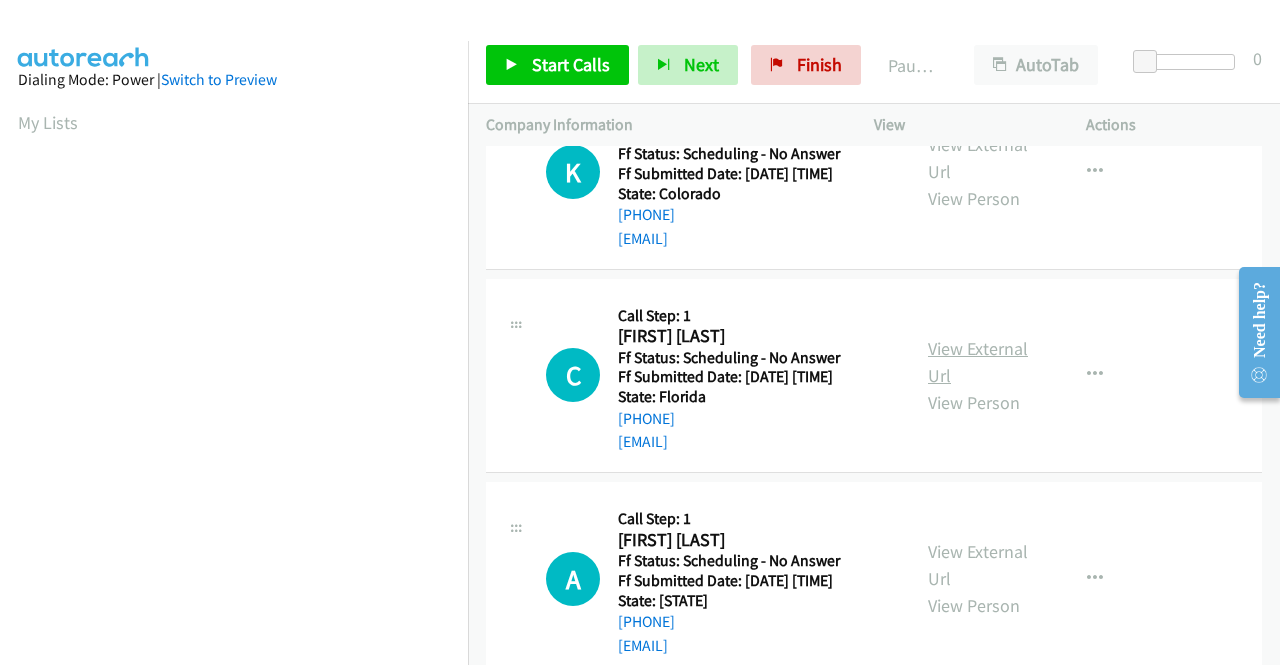click on "View External Url" at bounding box center (978, 362) 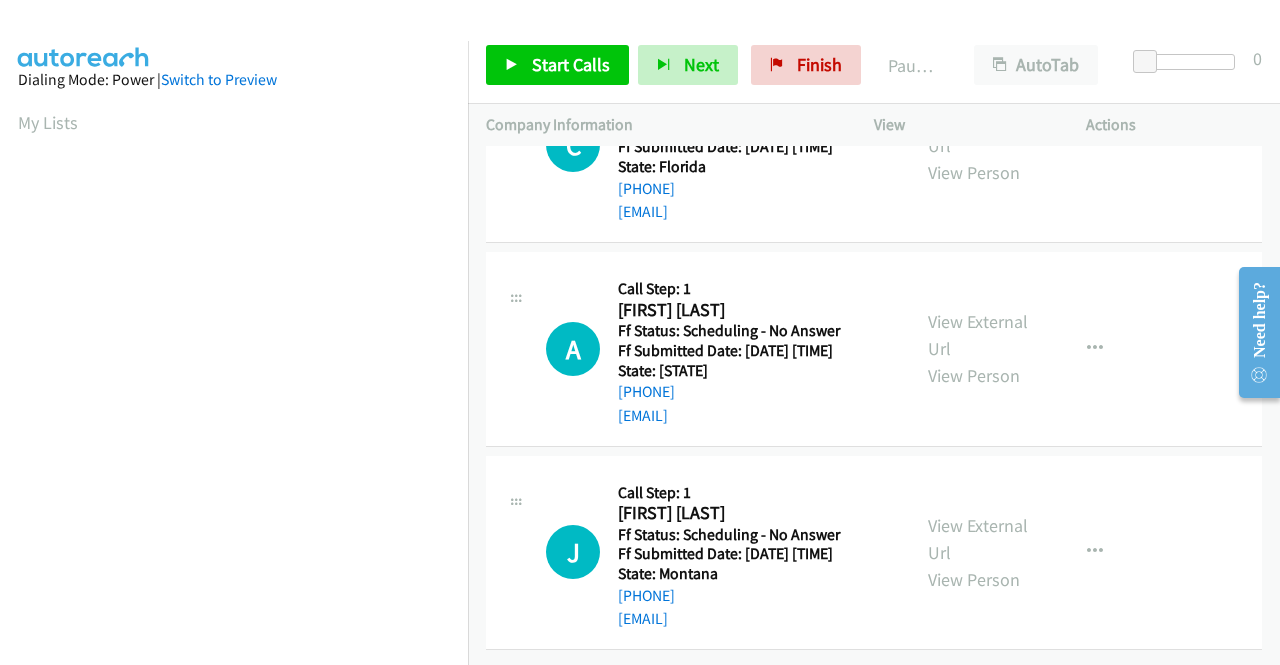 scroll, scrollTop: 1800, scrollLeft: 0, axis: vertical 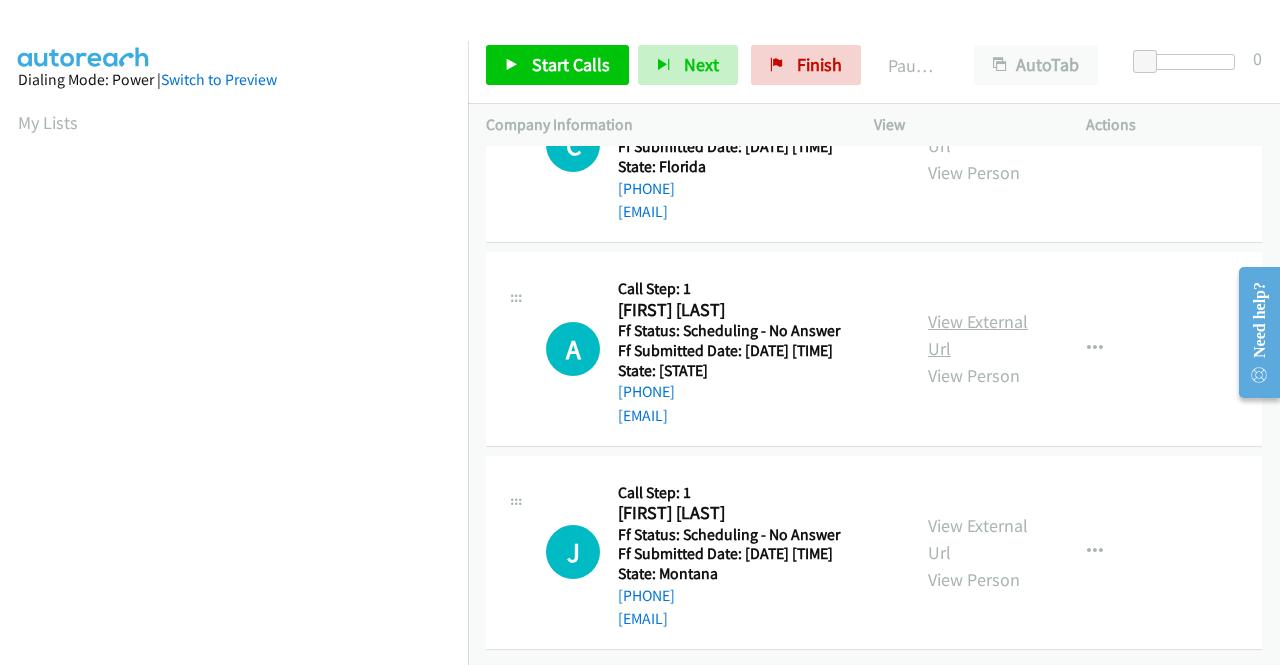 click on "View External Url" at bounding box center [978, 335] 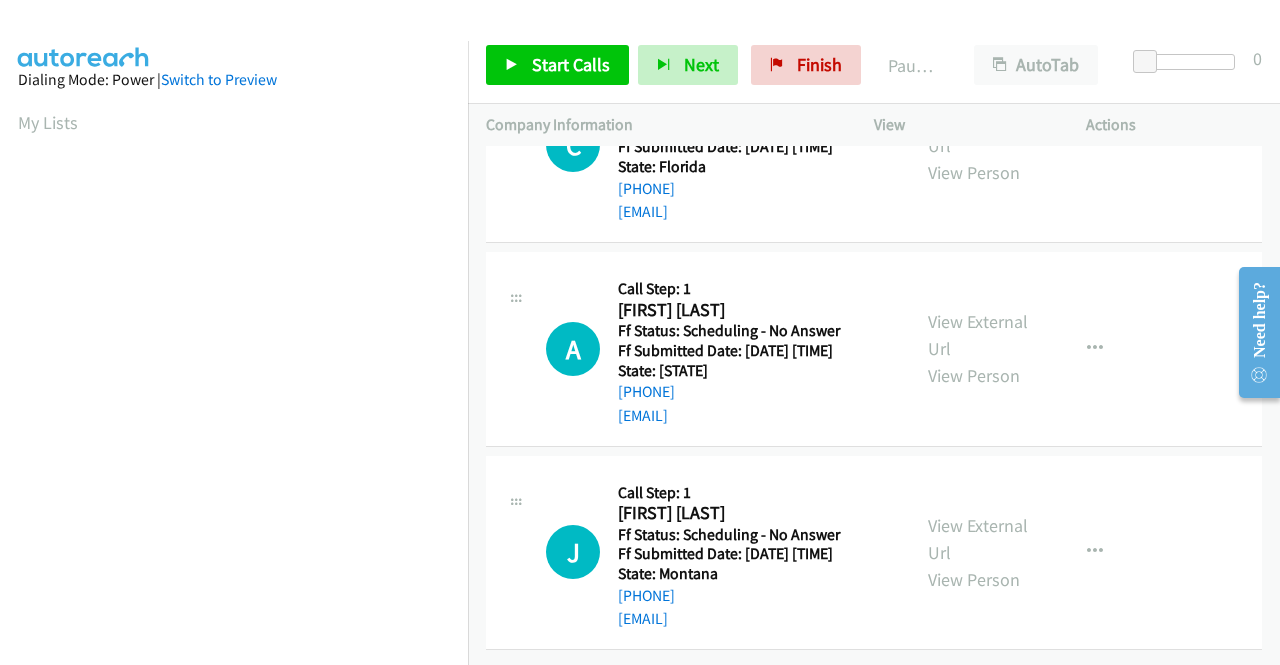 scroll, scrollTop: 1957, scrollLeft: 0, axis: vertical 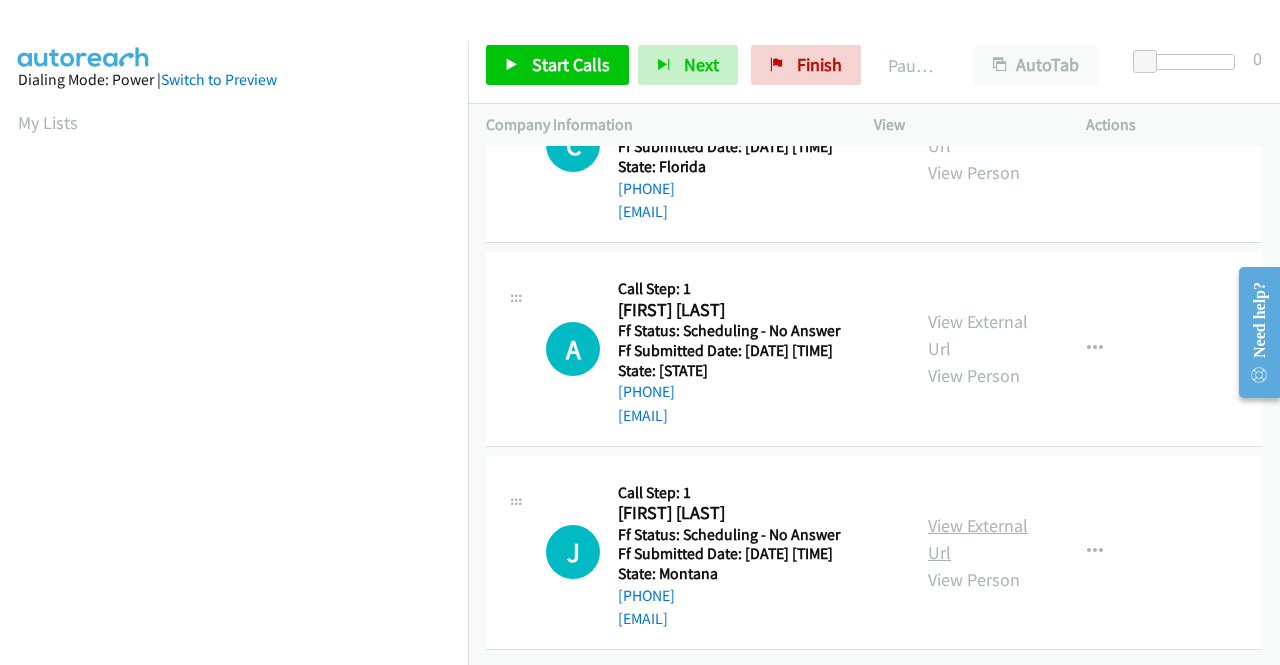click on "View External Url" at bounding box center [978, 539] 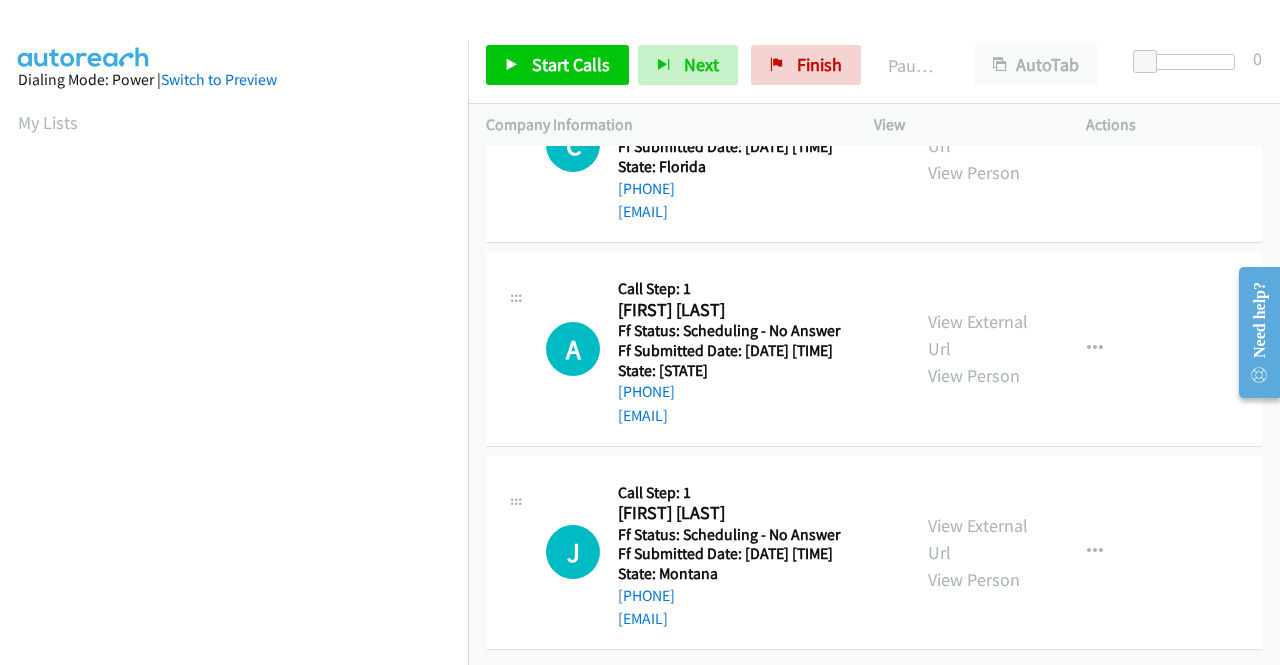 click on "Callback Scheduled
Call Step: 1
[FIRST] [LAST] [LAST]
America/Denver
Ff Status: Scheduling - No Answer
Ff Submitted Date: [DATE] [TIME]
State: [STATE]
[PHONE]
[EMAIL]
Call was successful?
View External Url
View Person
View External Url
Email
Schedule/Manage Callback
Skip Call
Add to do not call list" at bounding box center [874, 553] 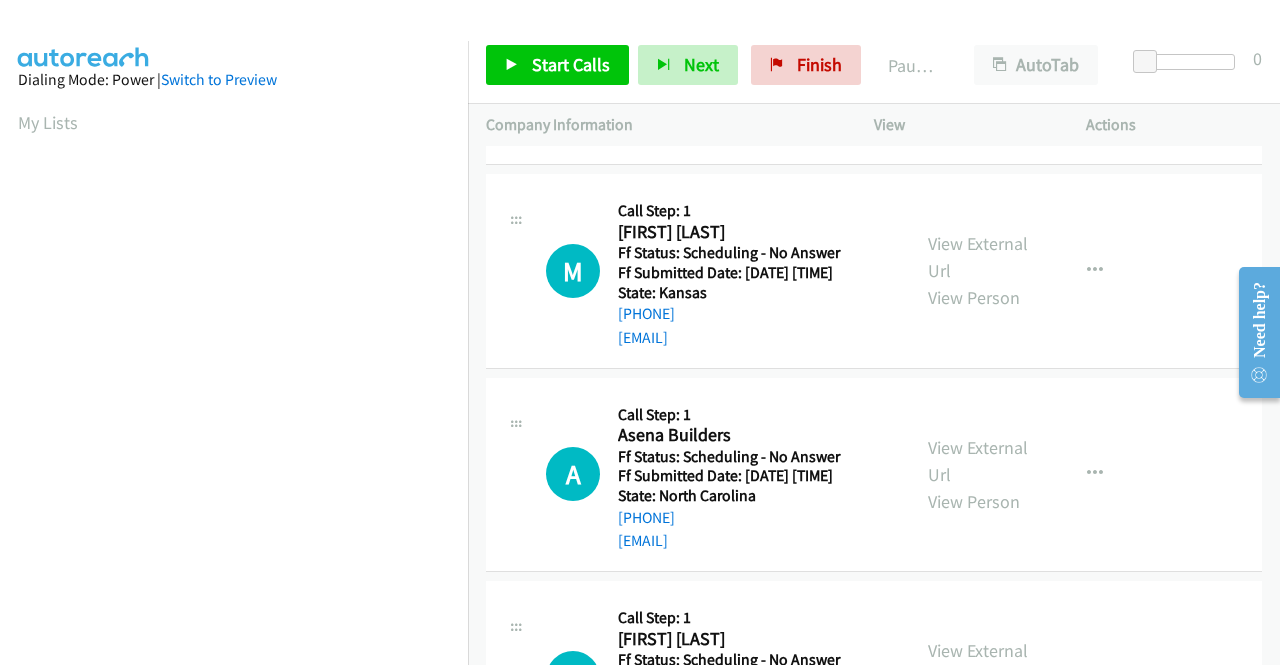 scroll, scrollTop: 0, scrollLeft: 0, axis: both 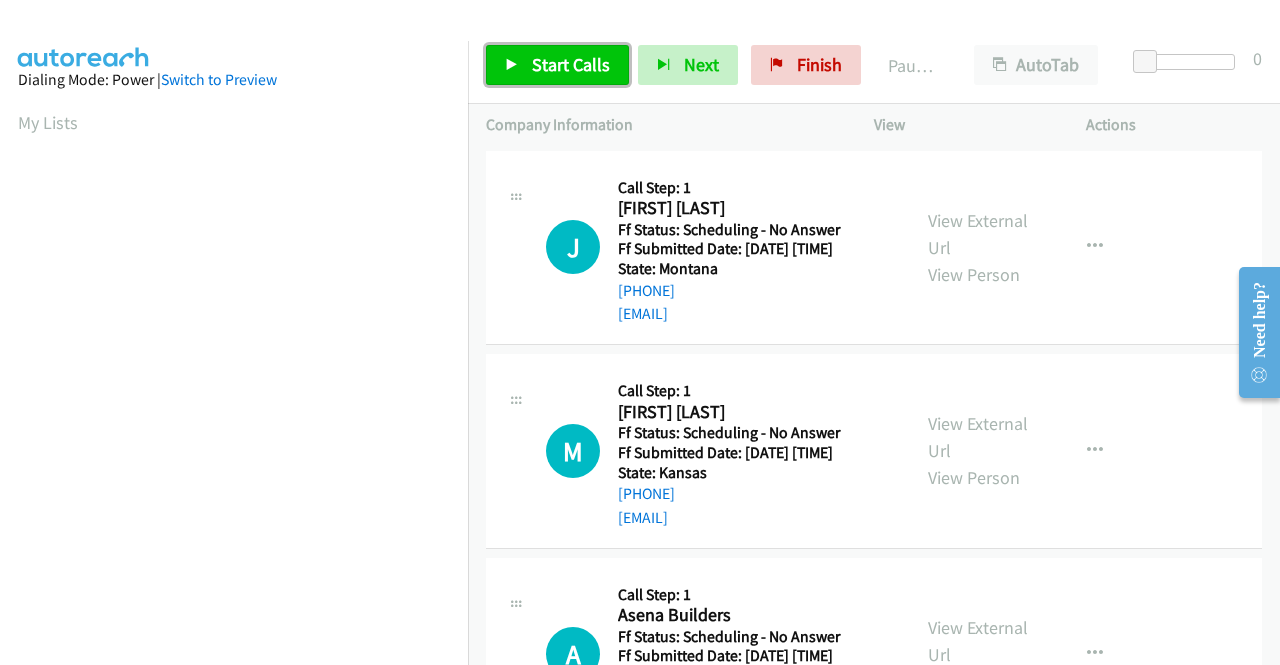 click on "Start Calls" at bounding box center [571, 64] 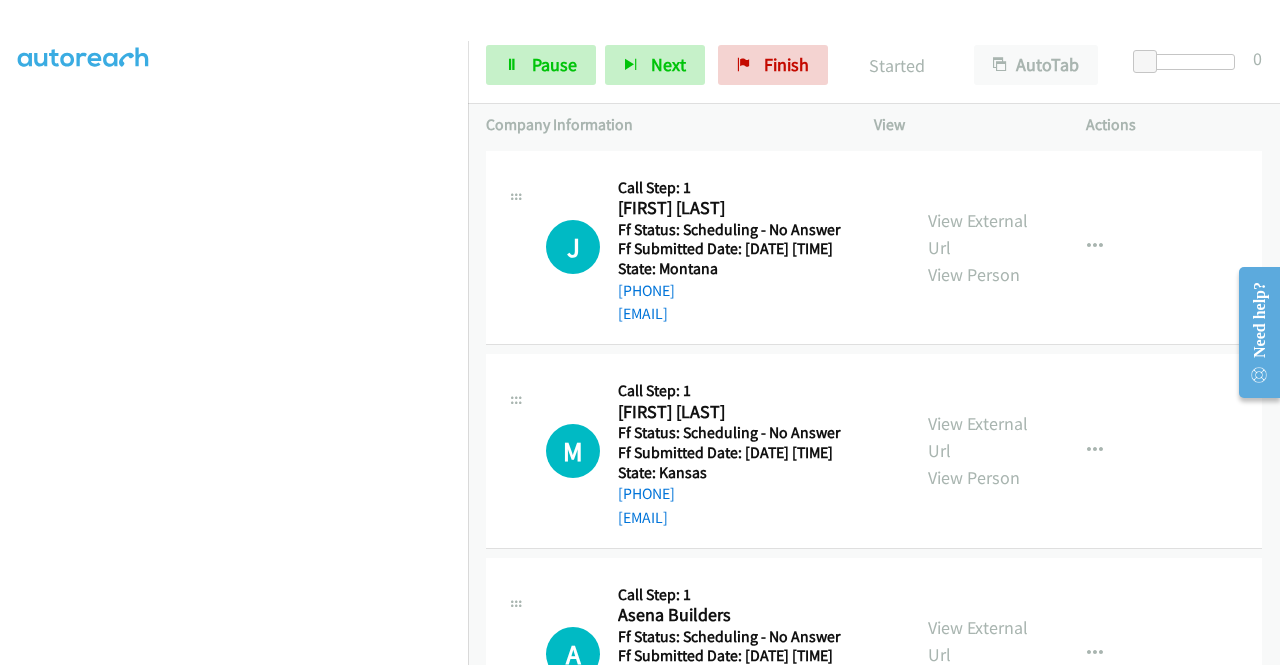 scroll, scrollTop: 456, scrollLeft: 0, axis: vertical 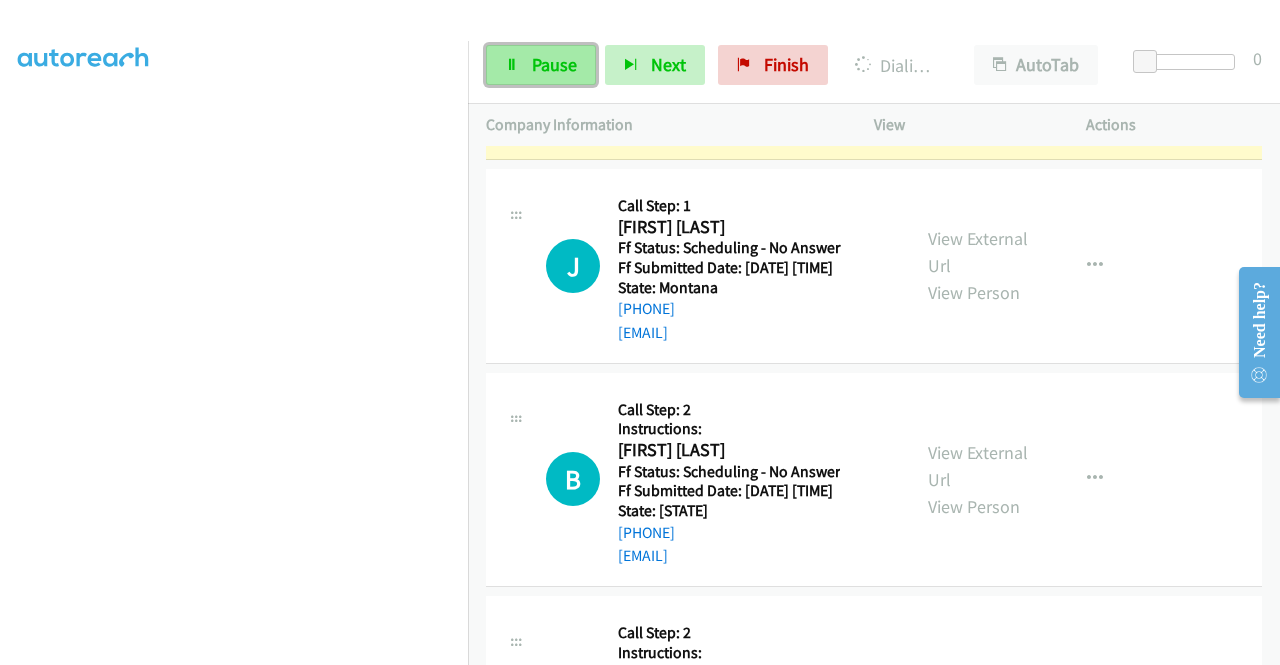click on "Pause" at bounding box center (541, 65) 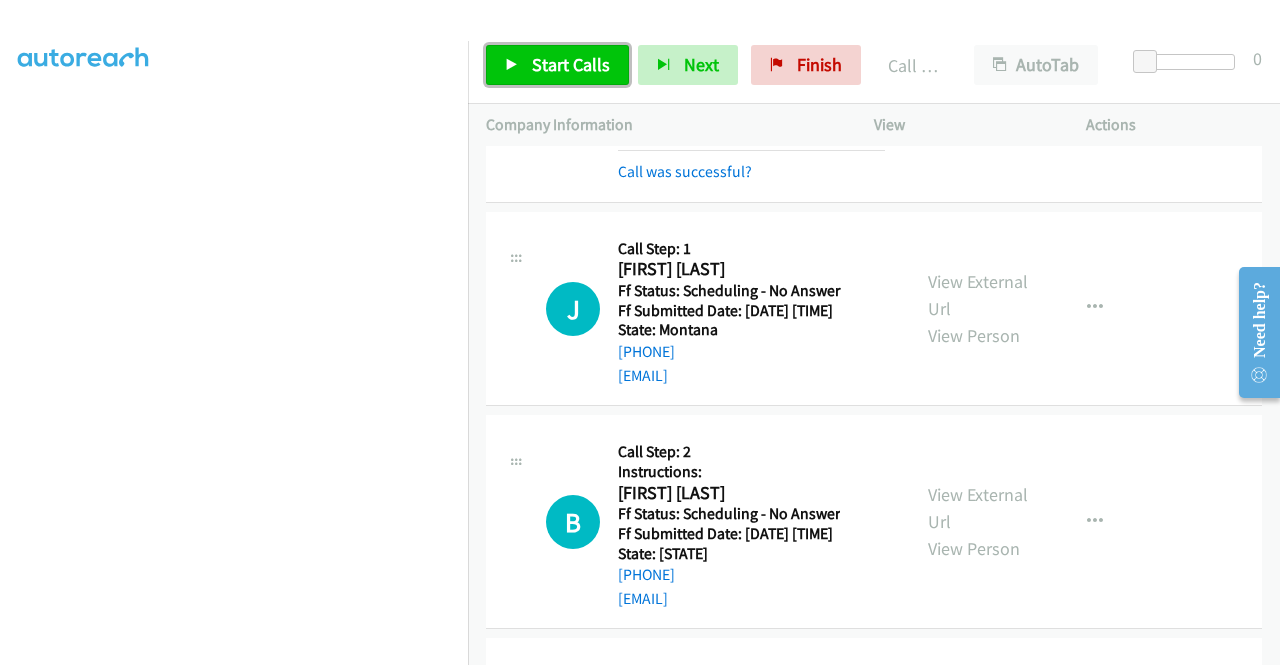 click on "Start Calls" at bounding box center [571, 64] 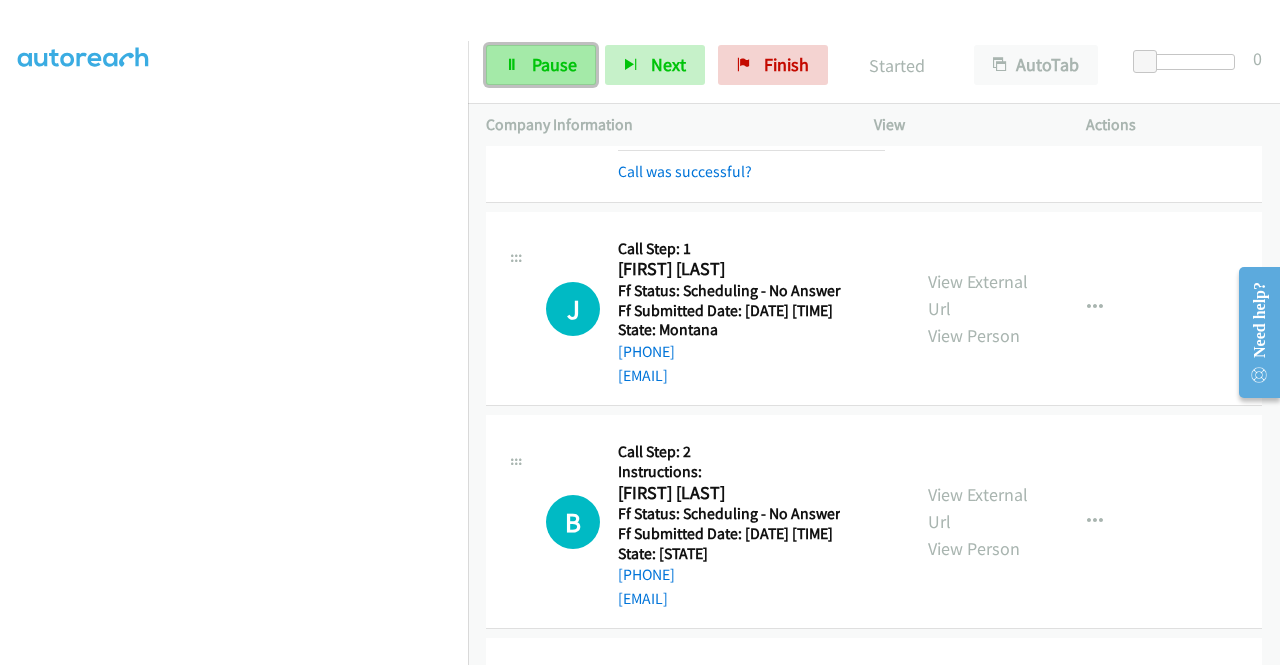 click on "Pause" at bounding box center (554, 64) 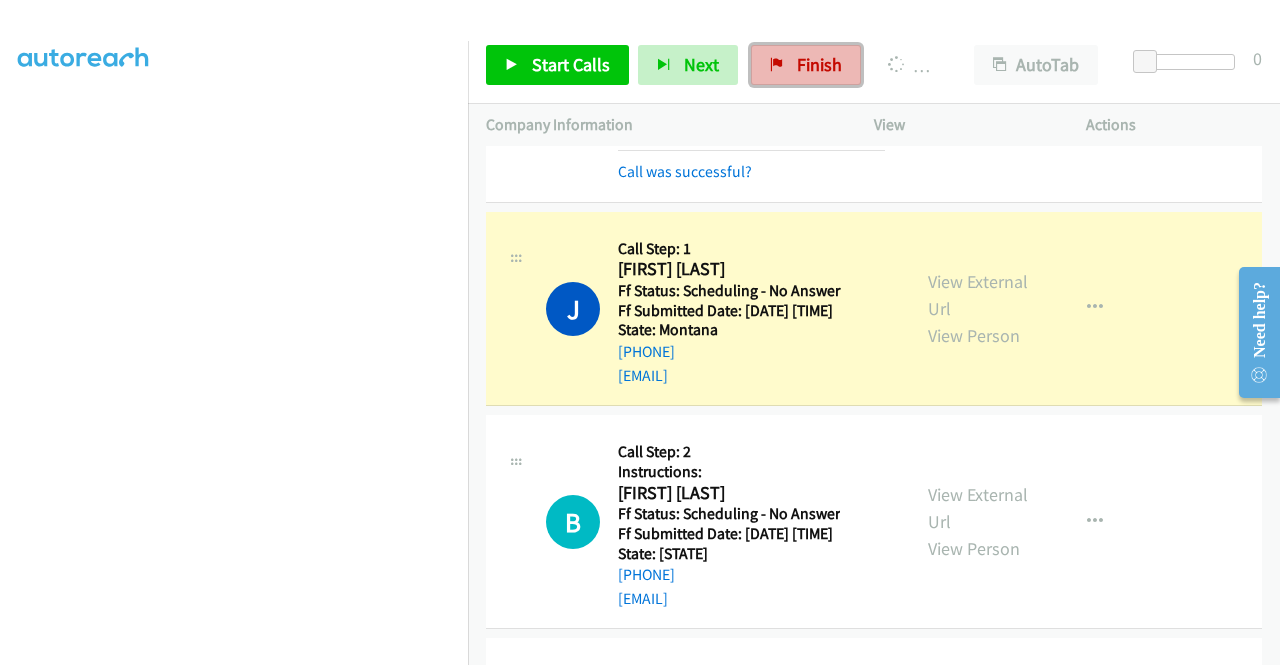 click on "Finish" at bounding box center [819, 64] 